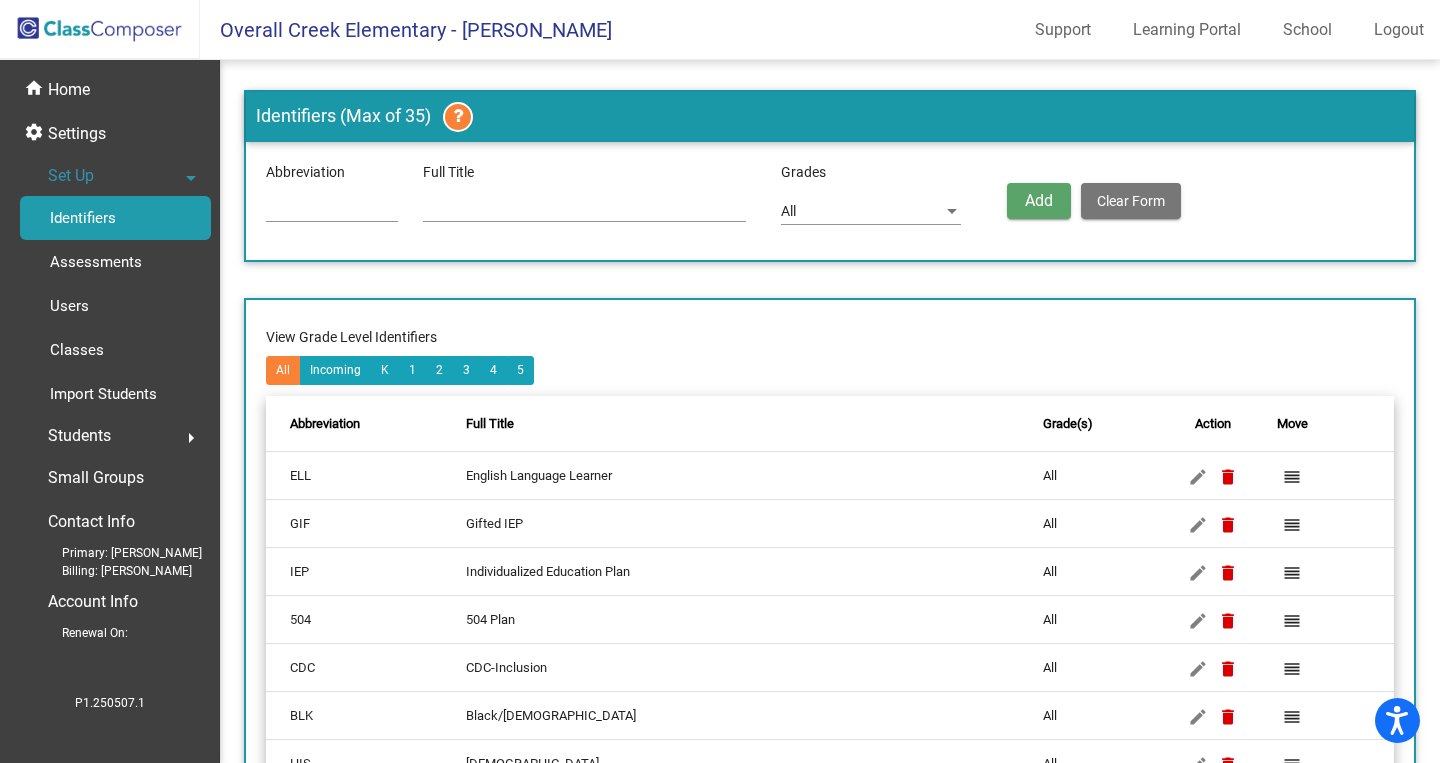 scroll, scrollTop: 1, scrollLeft: 0, axis: vertical 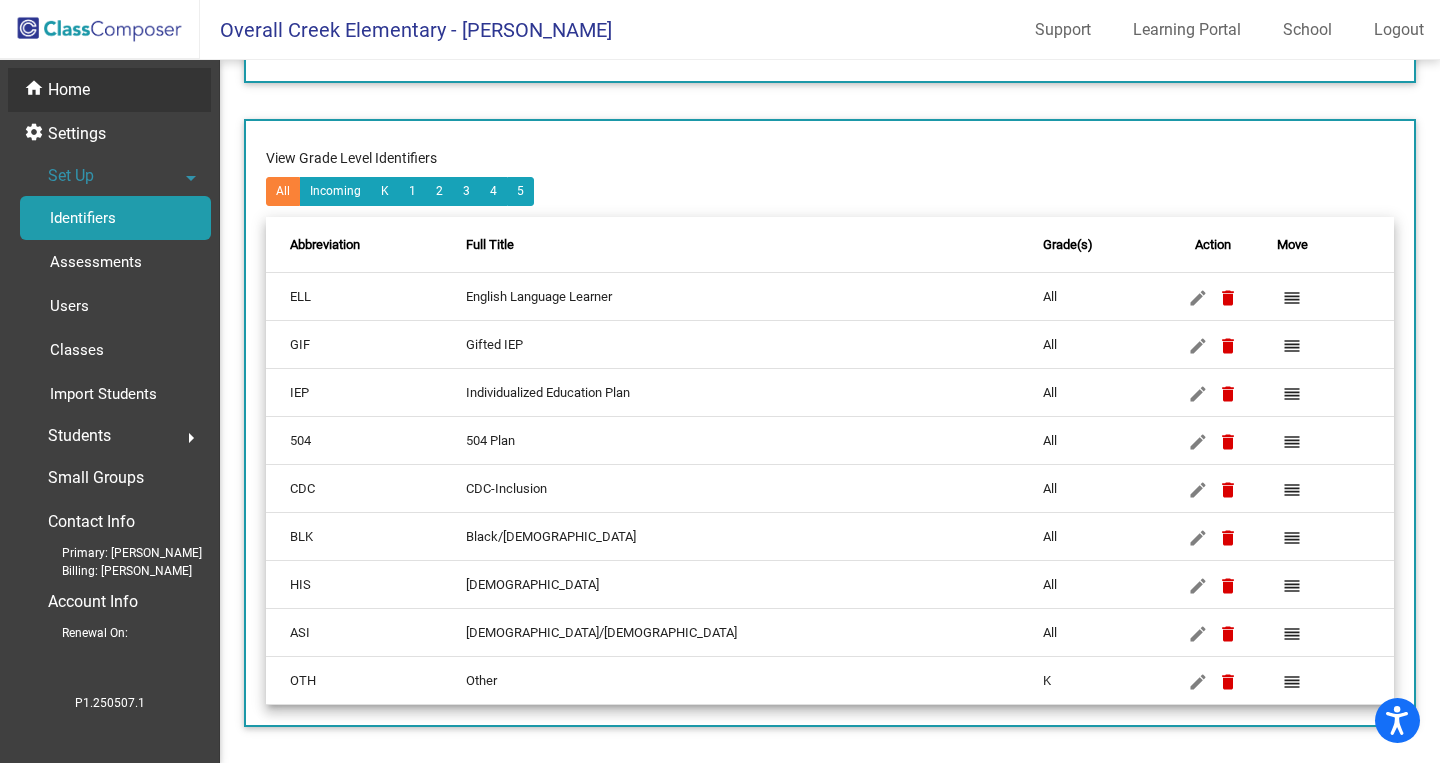 click on "Home" 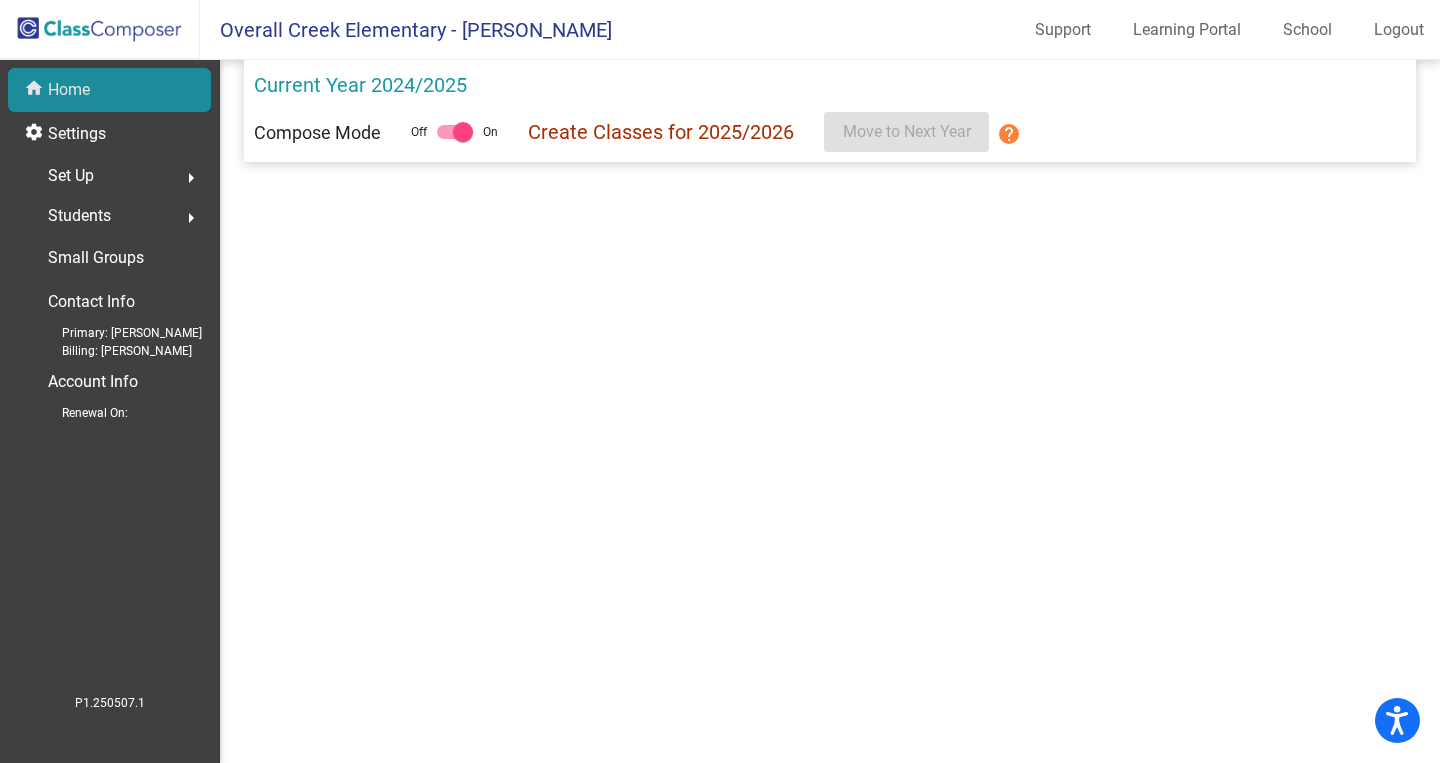 scroll, scrollTop: 0, scrollLeft: 0, axis: both 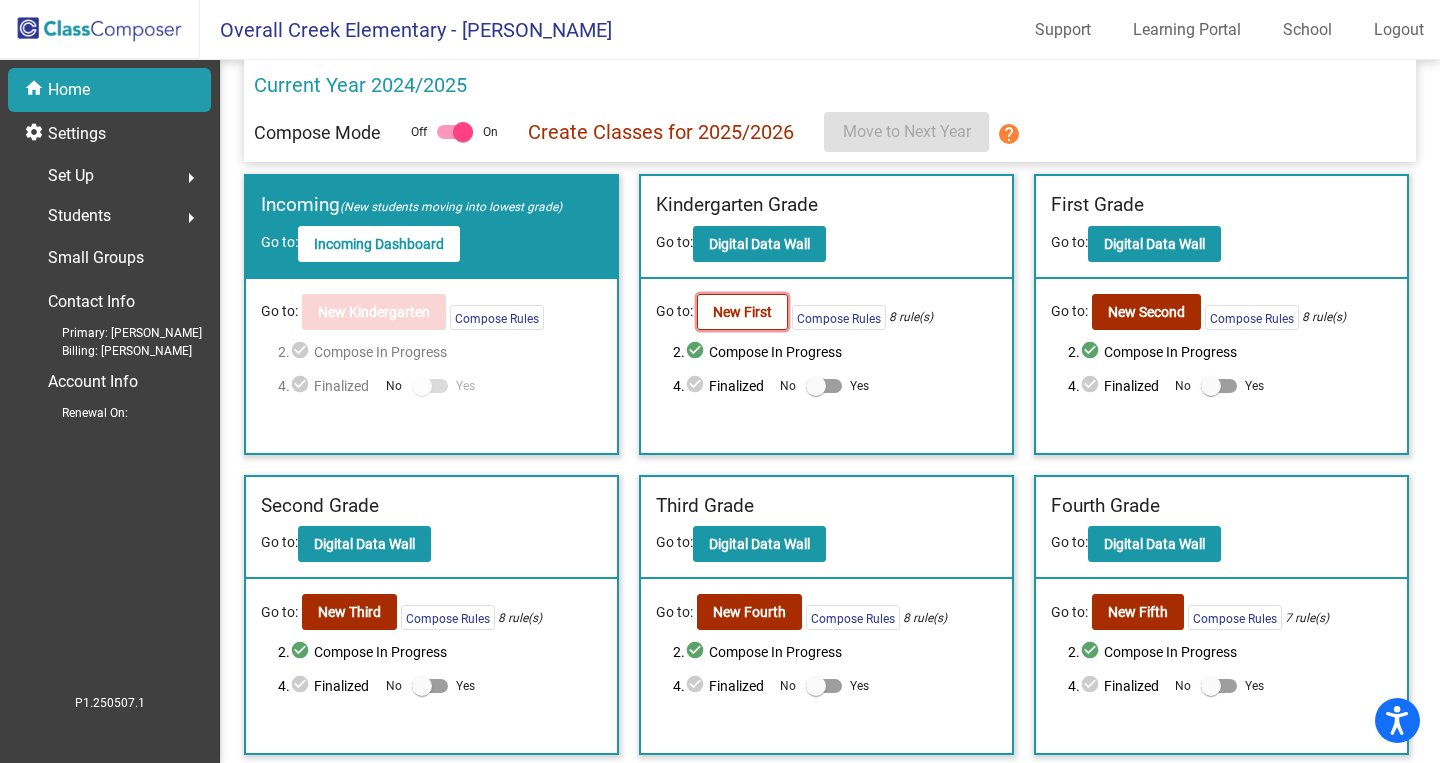 click on "New First" 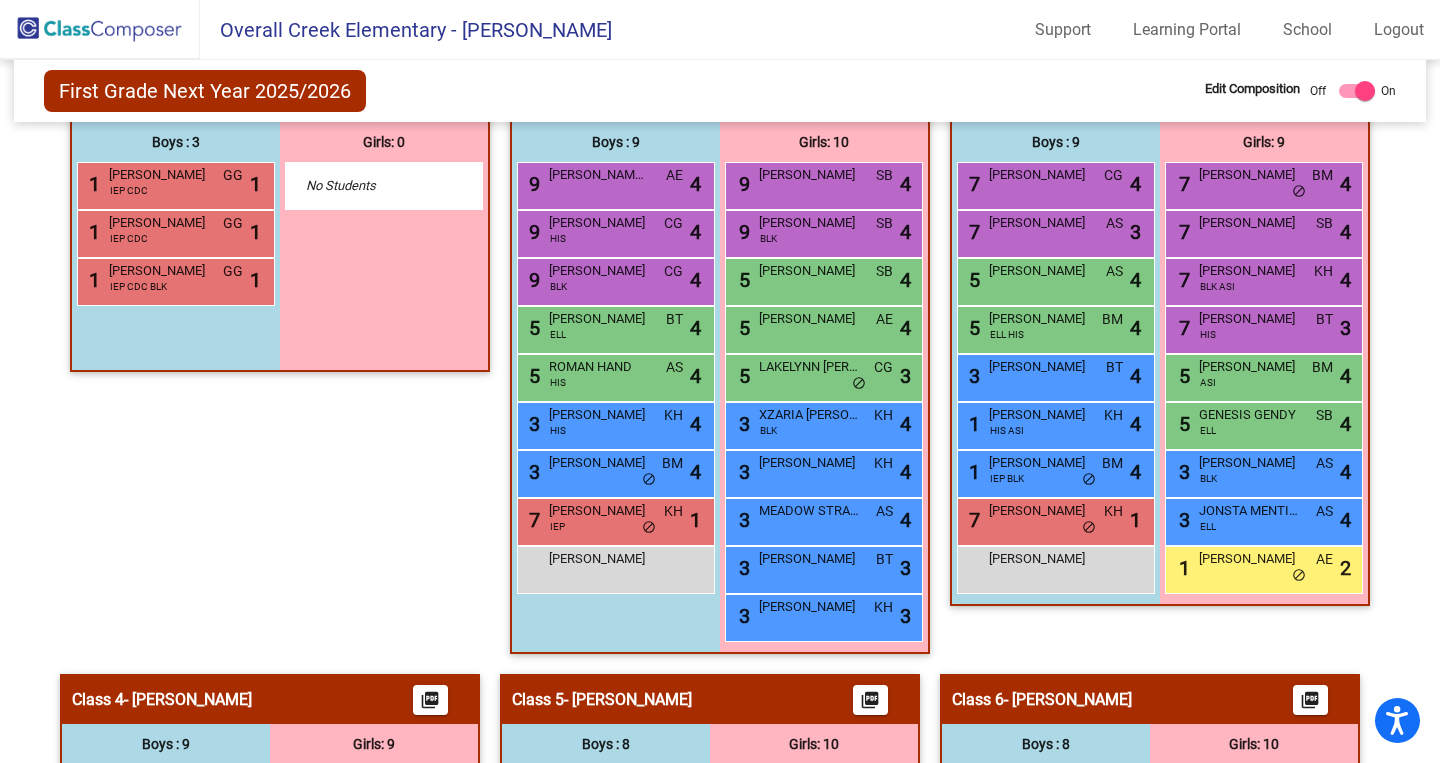 scroll, scrollTop: 633, scrollLeft: 0, axis: vertical 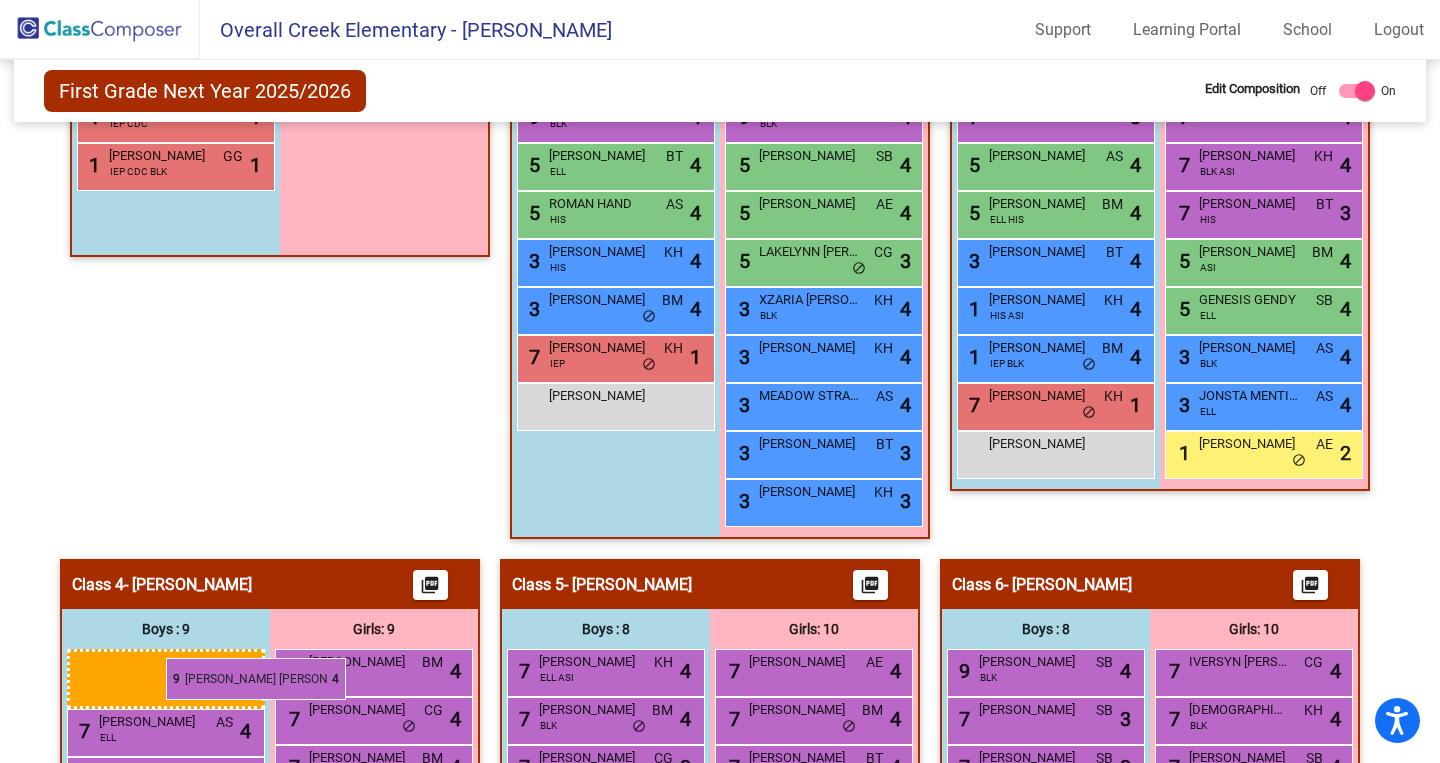 drag, startPoint x: 579, startPoint y: 165, endPoint x: 166, endPoint y: 659, distance: 643.89825 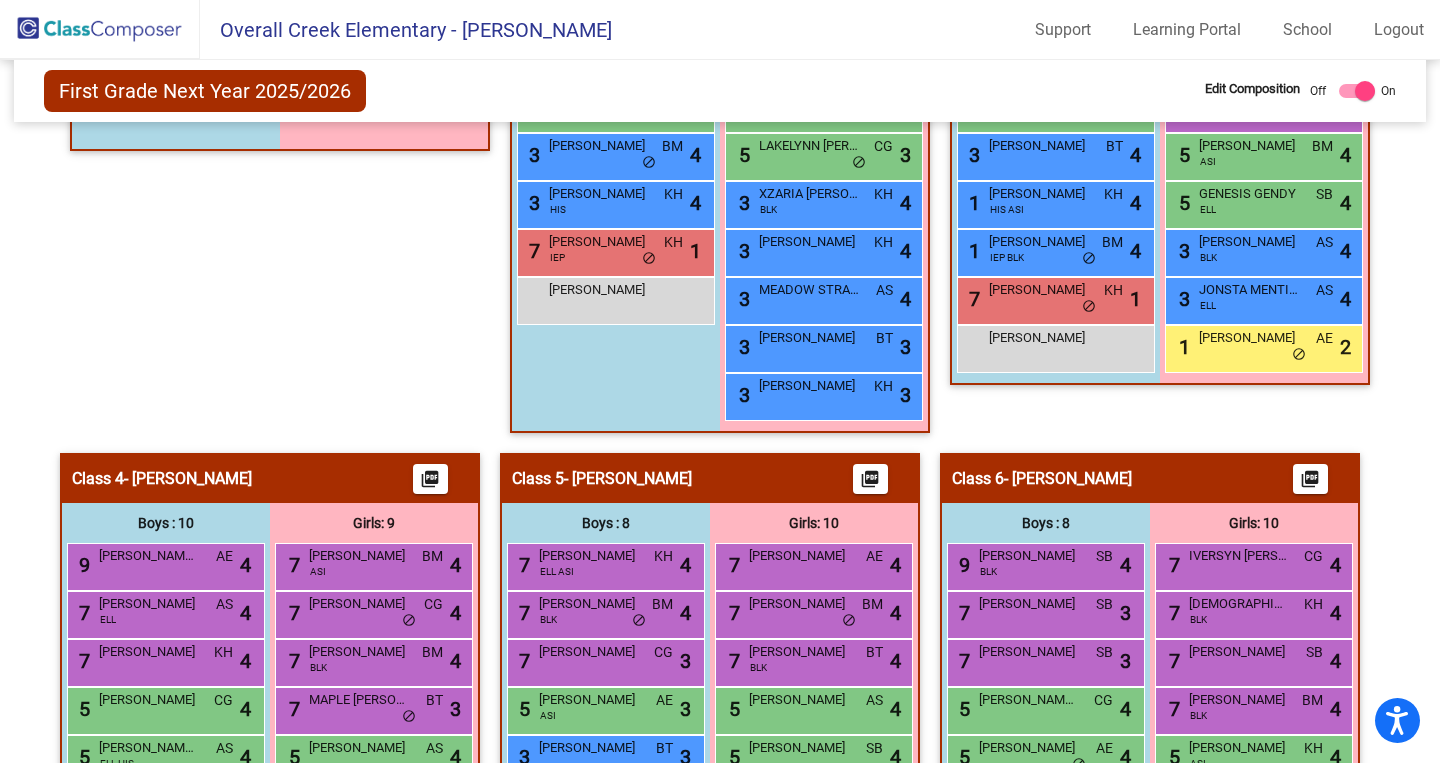 scroll, scrollTop: 906, scrollLeft: 0, axis: vertical 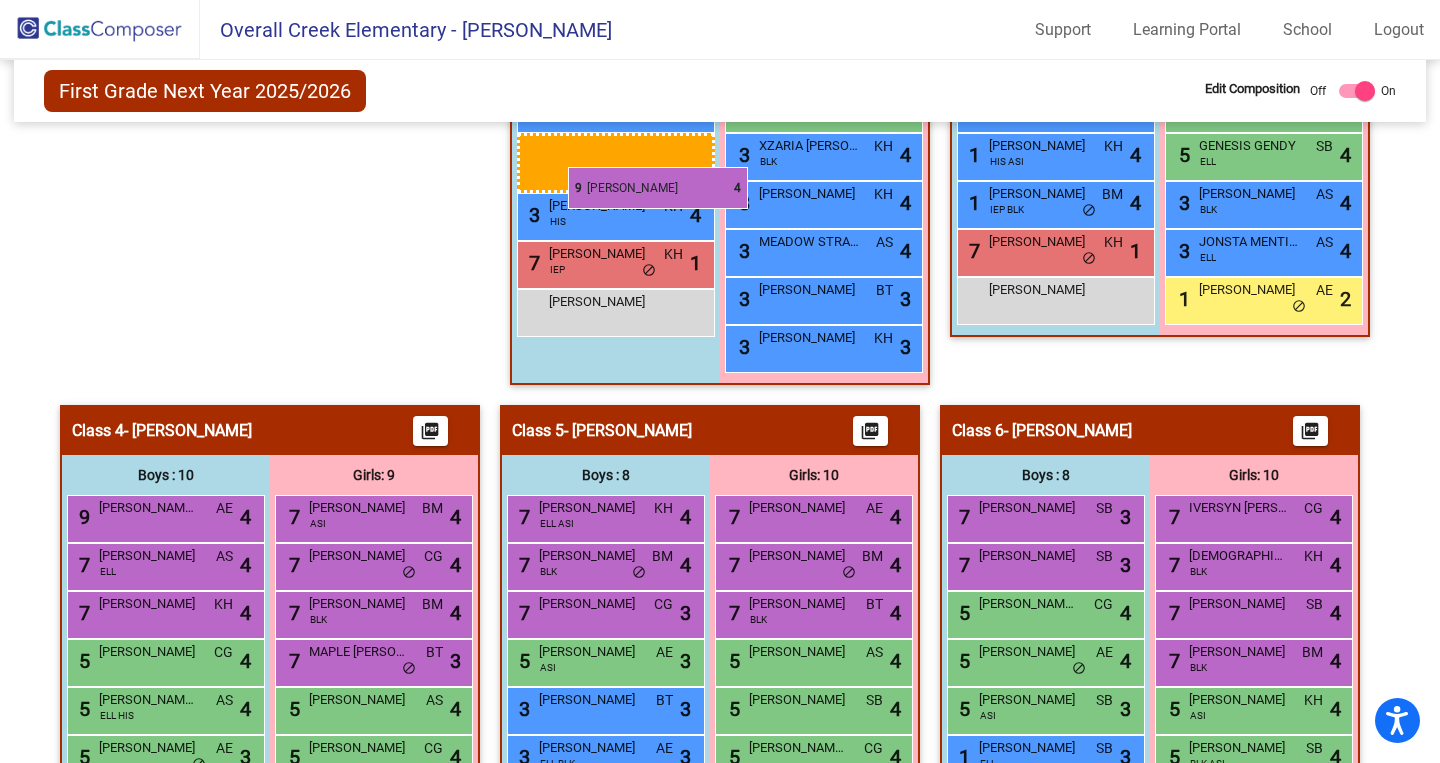 drag, startPoint x: 1000, startPoint y: 524, endPoint x: 568, endPoint y: 166, distance: 561.0597 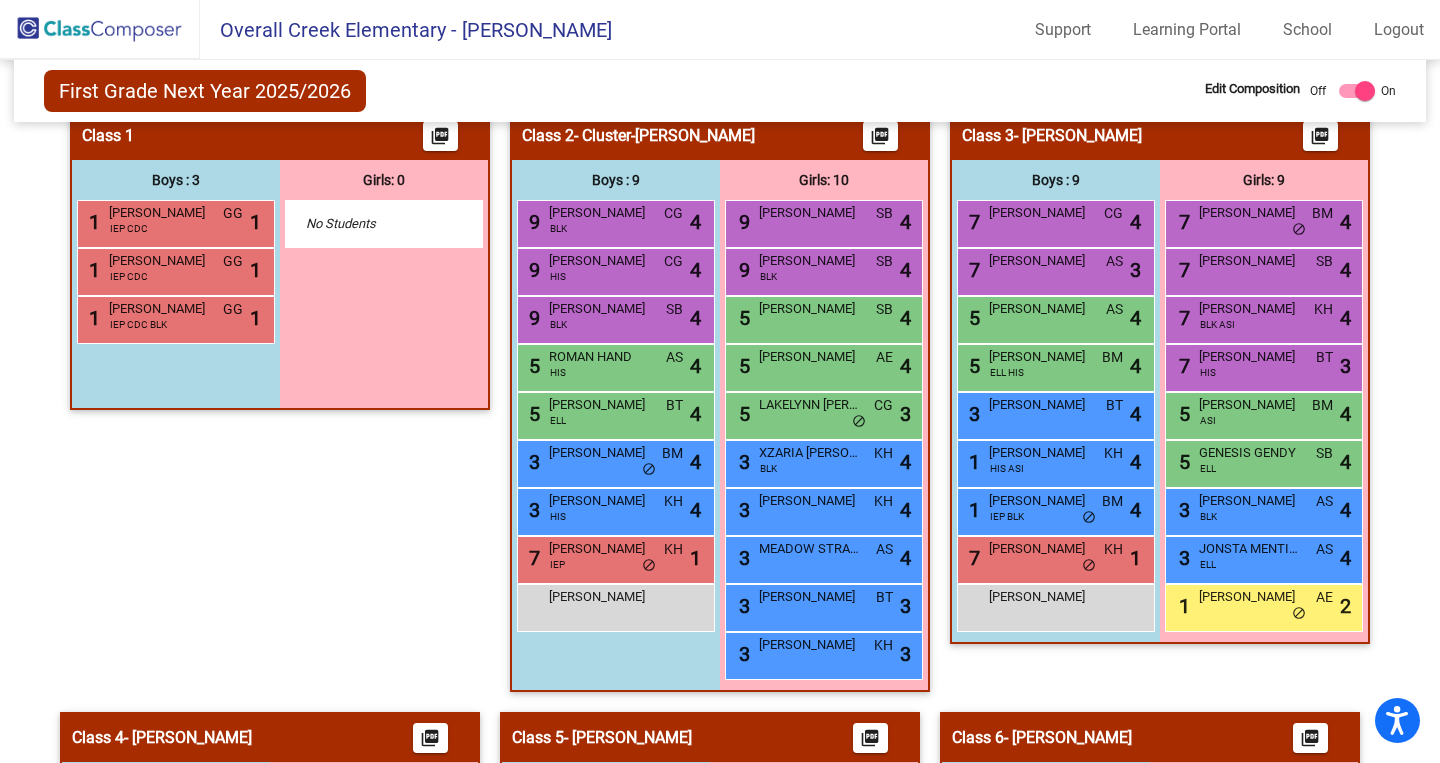 scroll, scrollTop: 604, scrollLeft: 0, axis: vertical 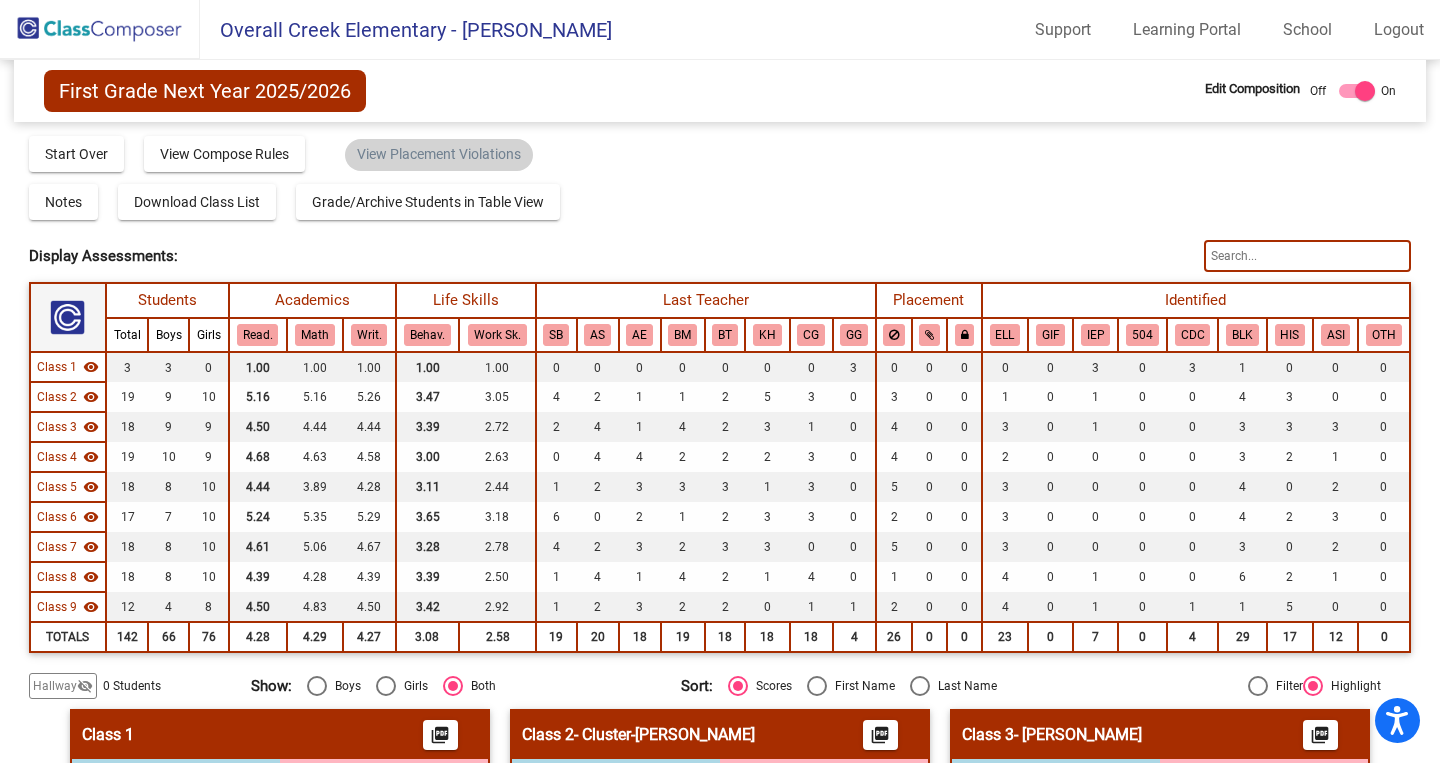 click 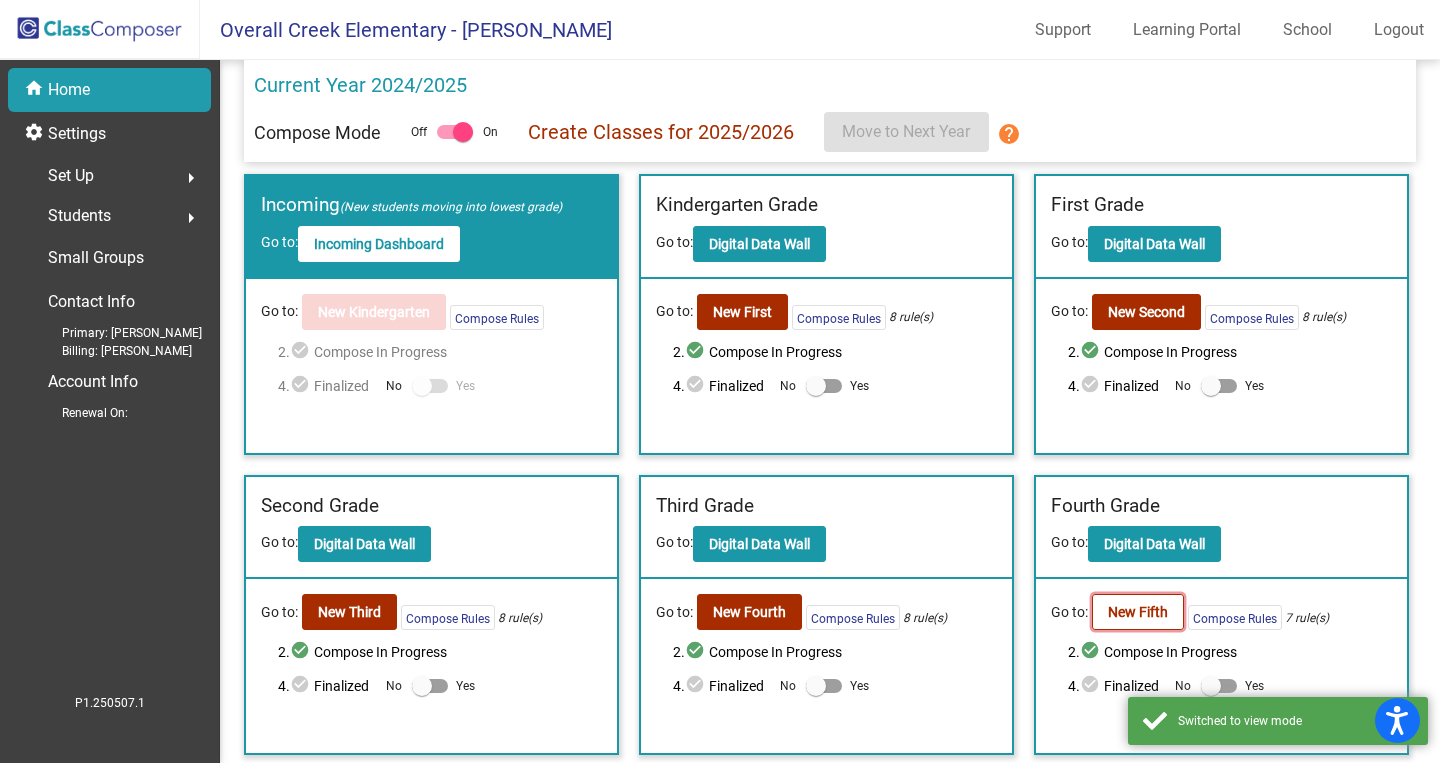 click on "New Fifth" 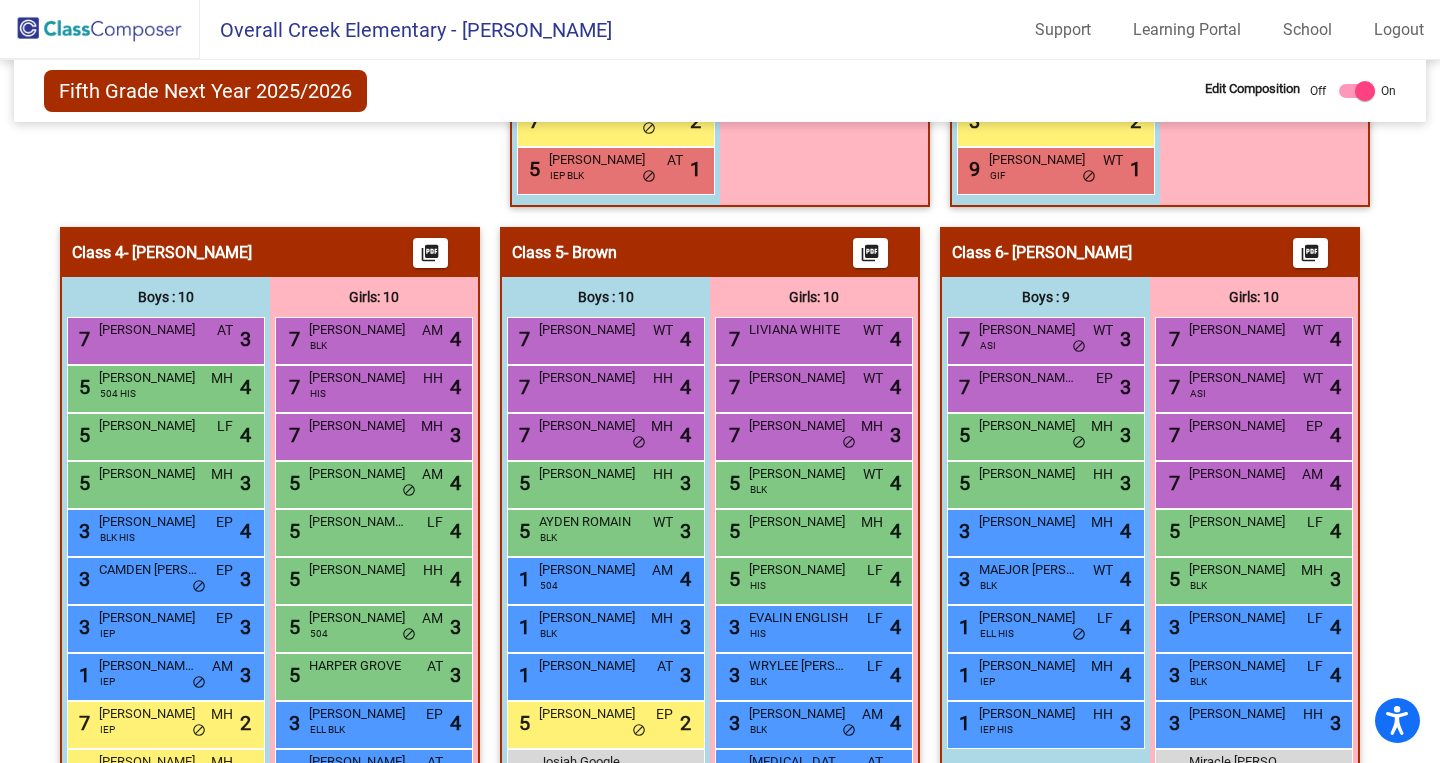 scroll, scrollTop: 1097, scrollLeft: 0, axis: vertical 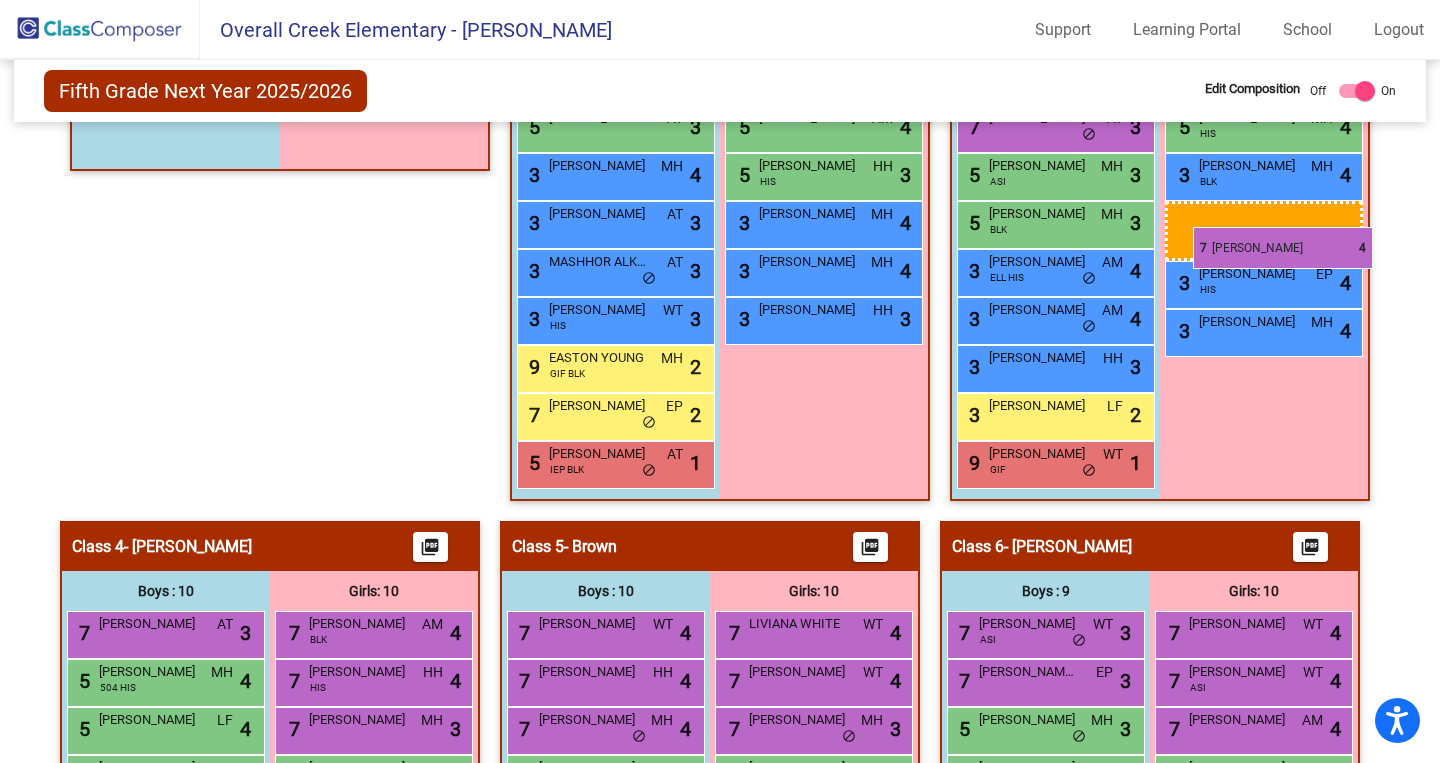 drag, startPoint x: 1218, startPoint y: 722, endPoint x: 1192, endPoint y: 227, distance: 495.68237 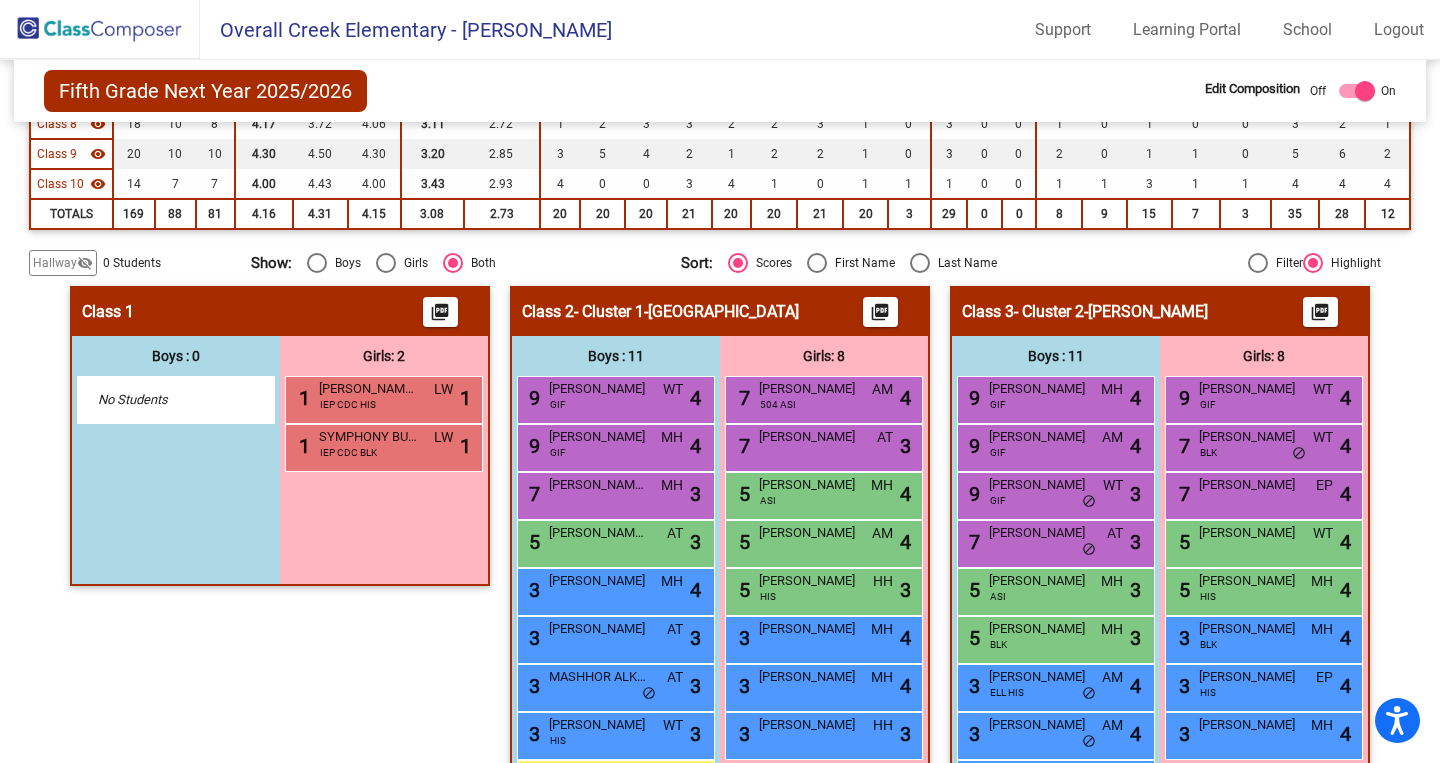 scroll, scrollTop: 487, scrollLeft: 0, axis: vertical 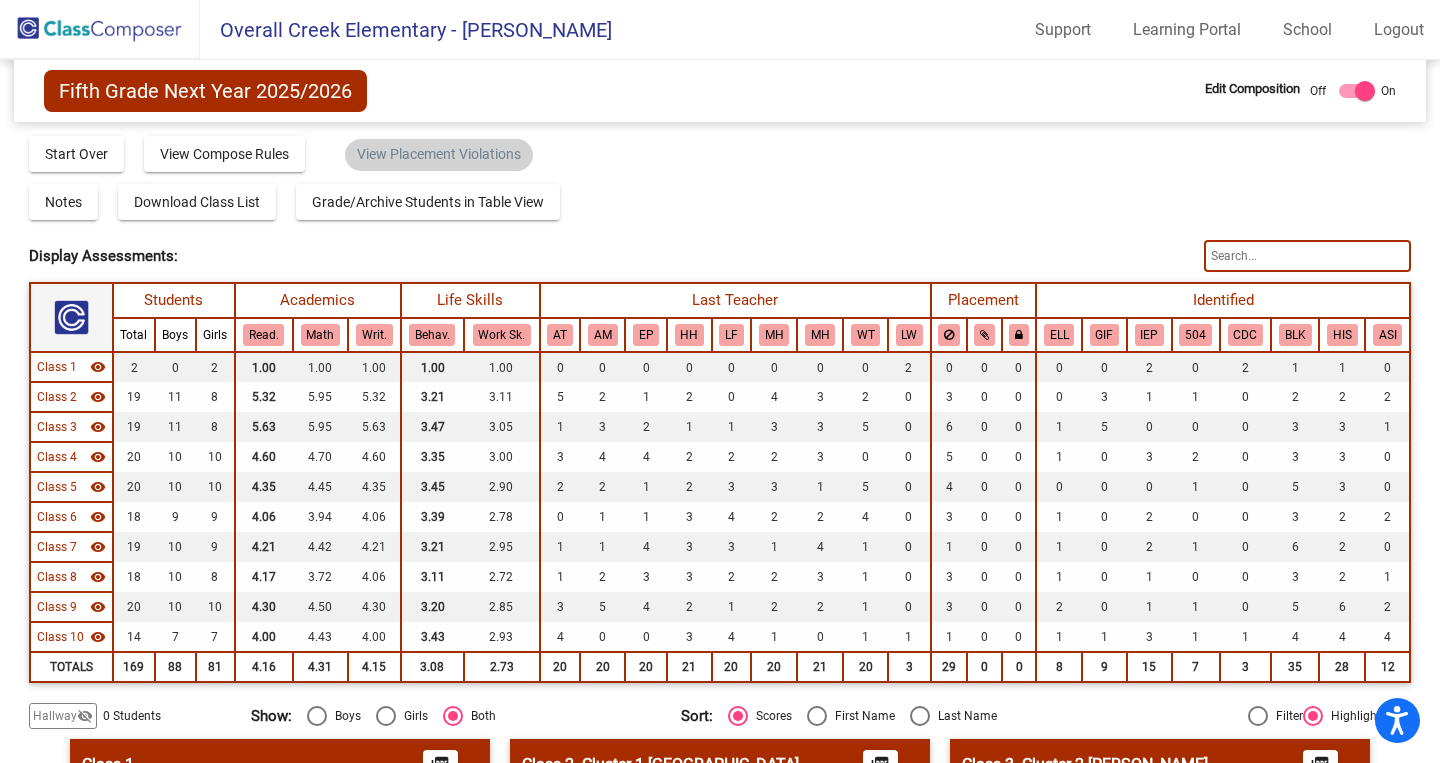 click 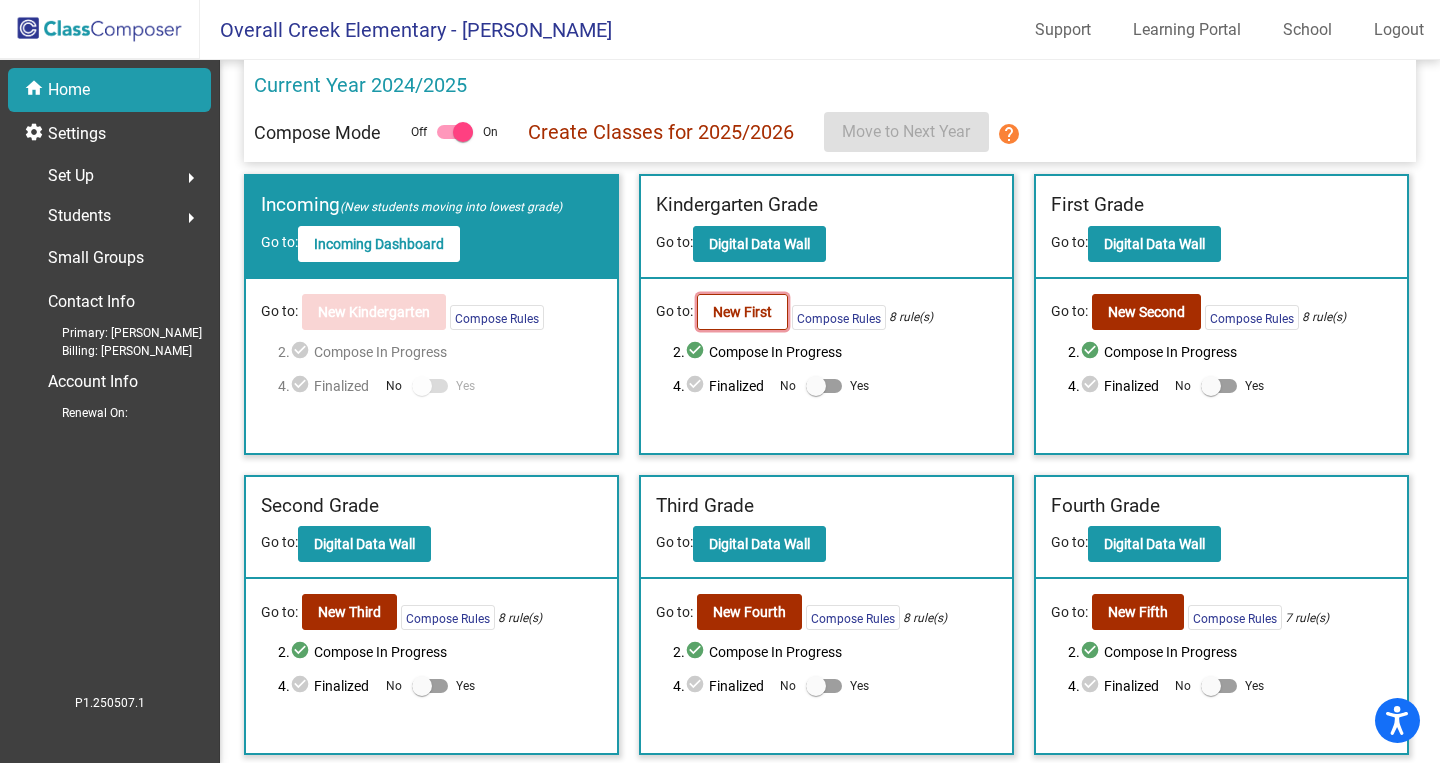 click on "New First" 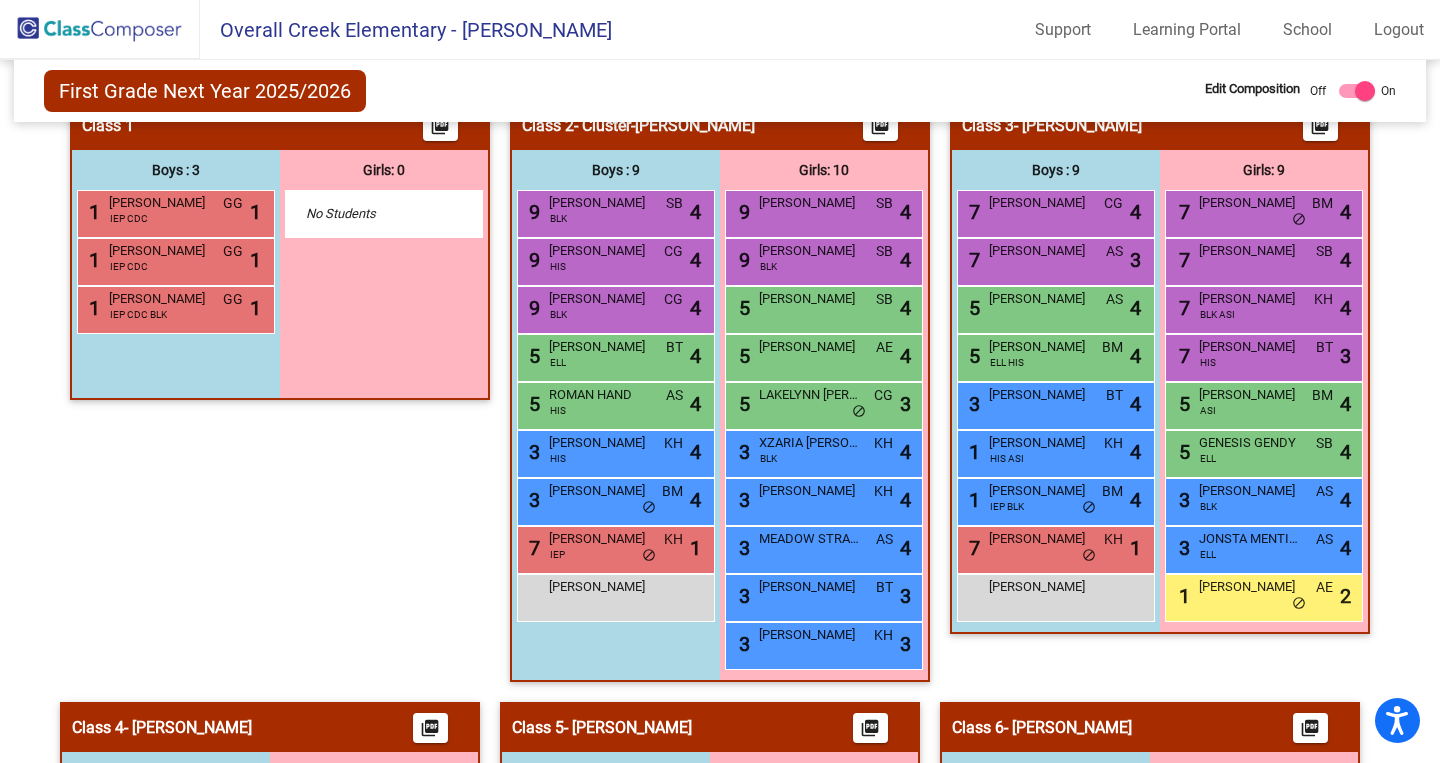 scroll, scrollTop: 0, scrollLeft: 0, axis: both 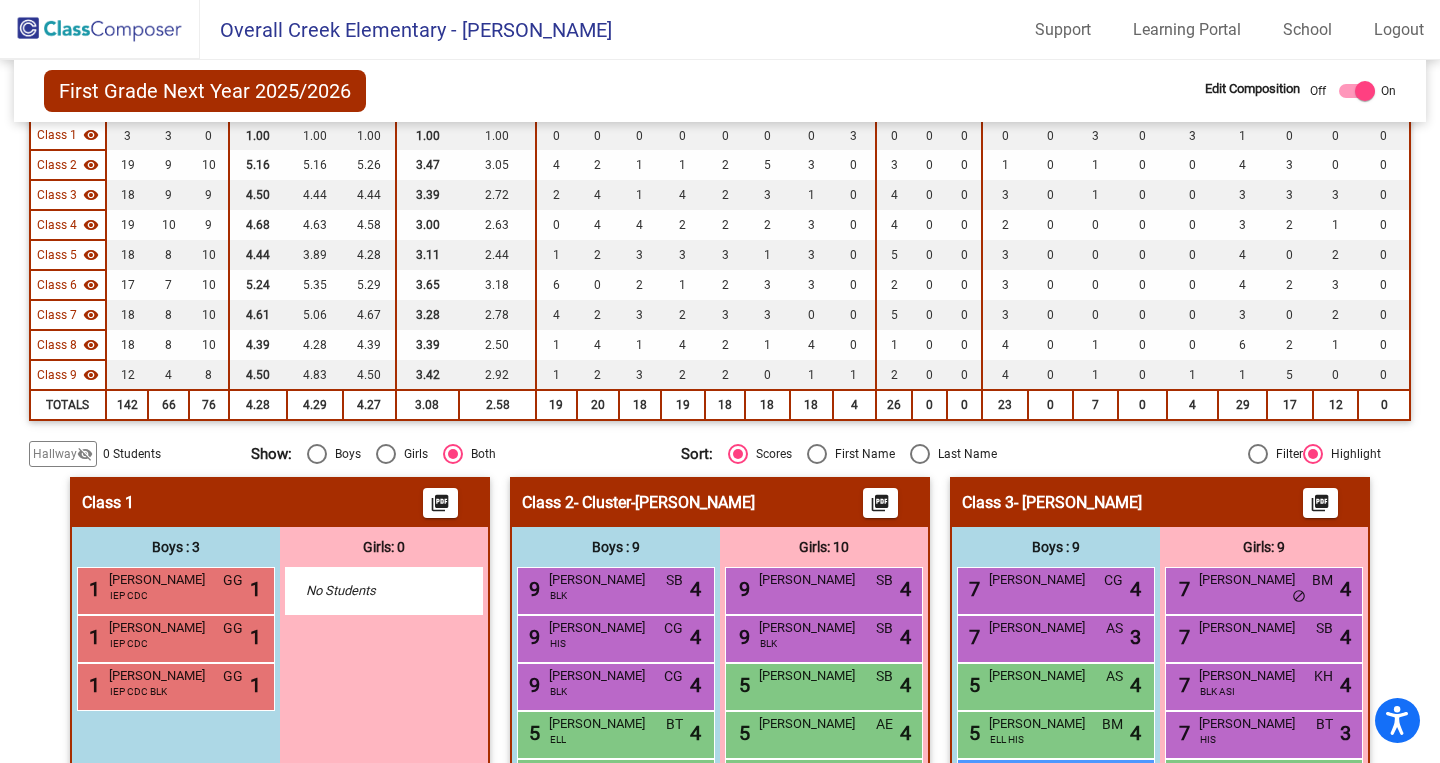 click on "Hallway" 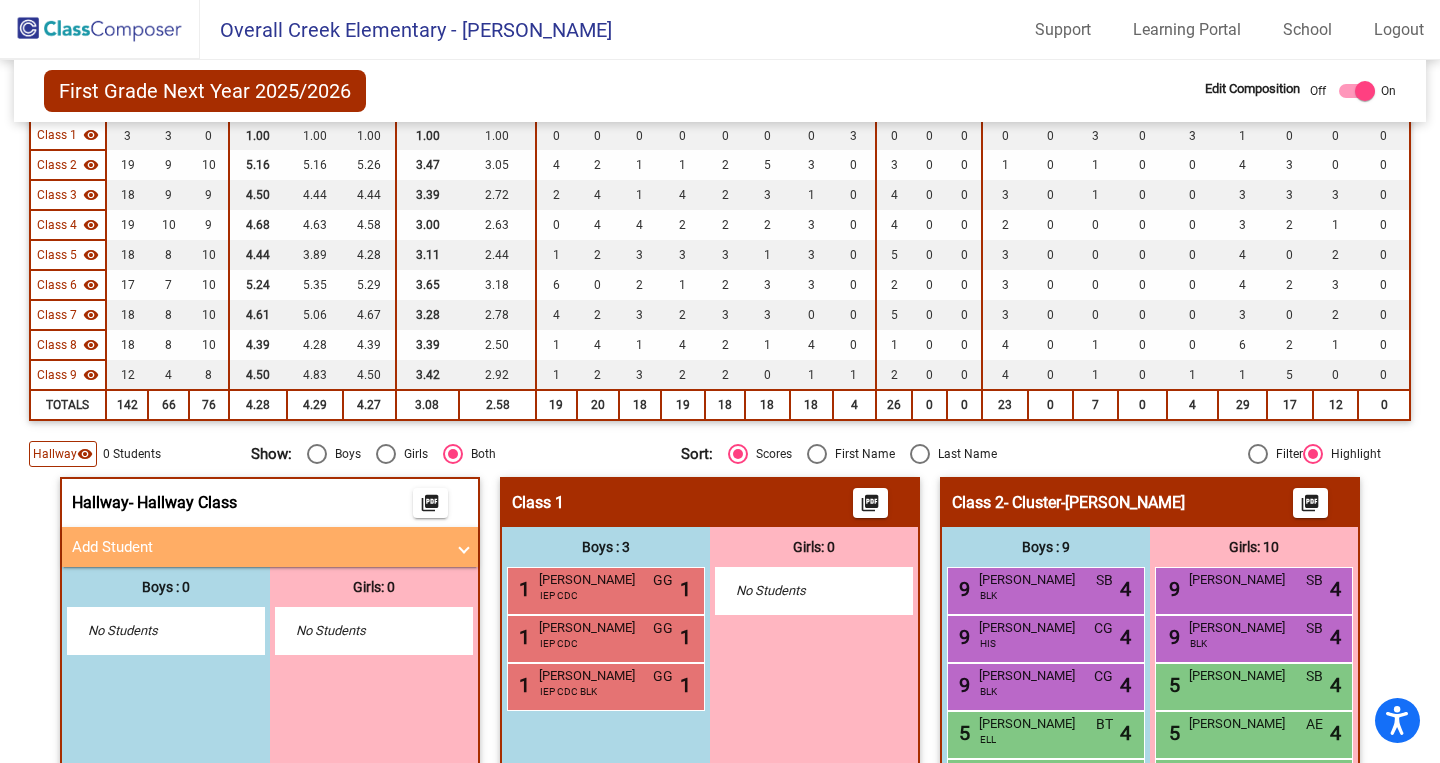 click on "Add Student" at bounding box center (270, 547) 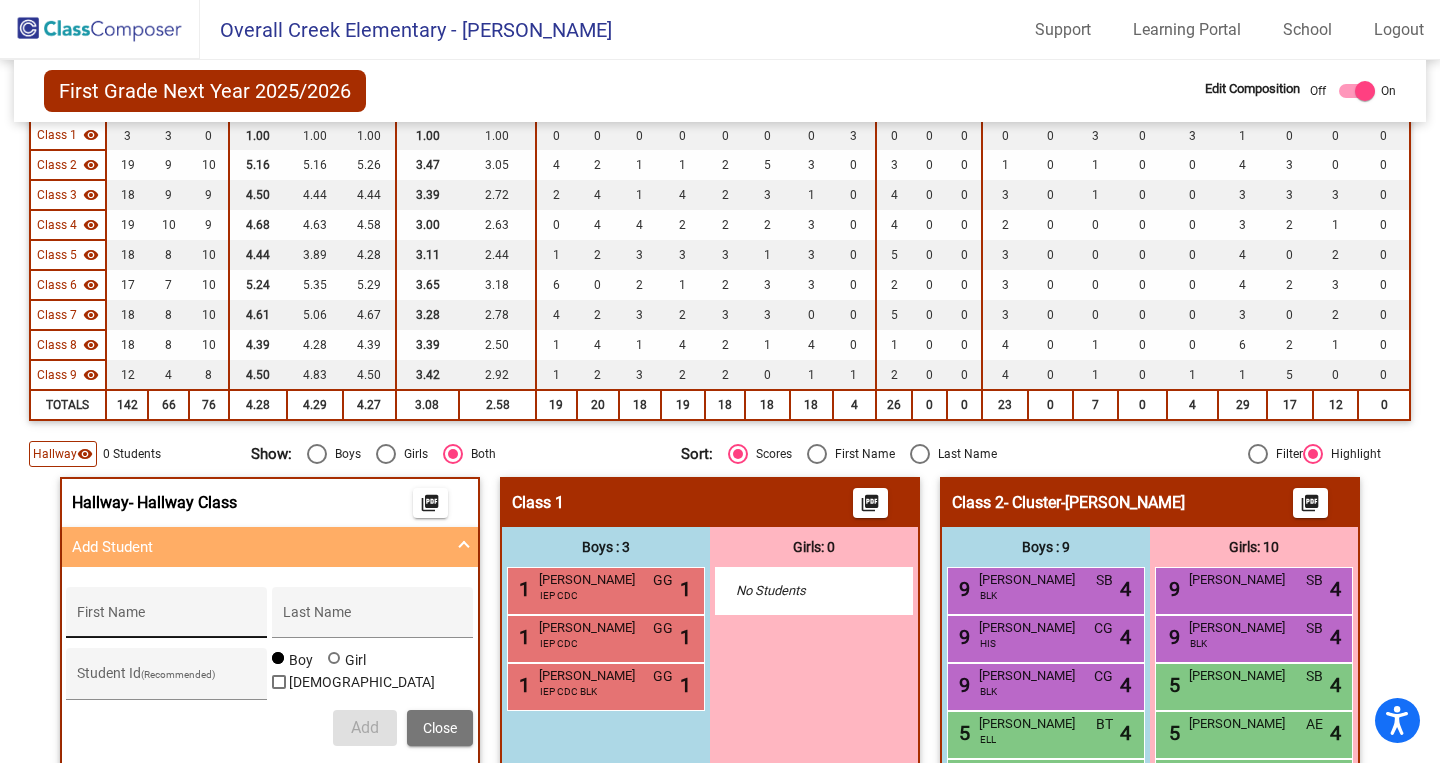 click on "First Name" at bounding box center [167, 618] 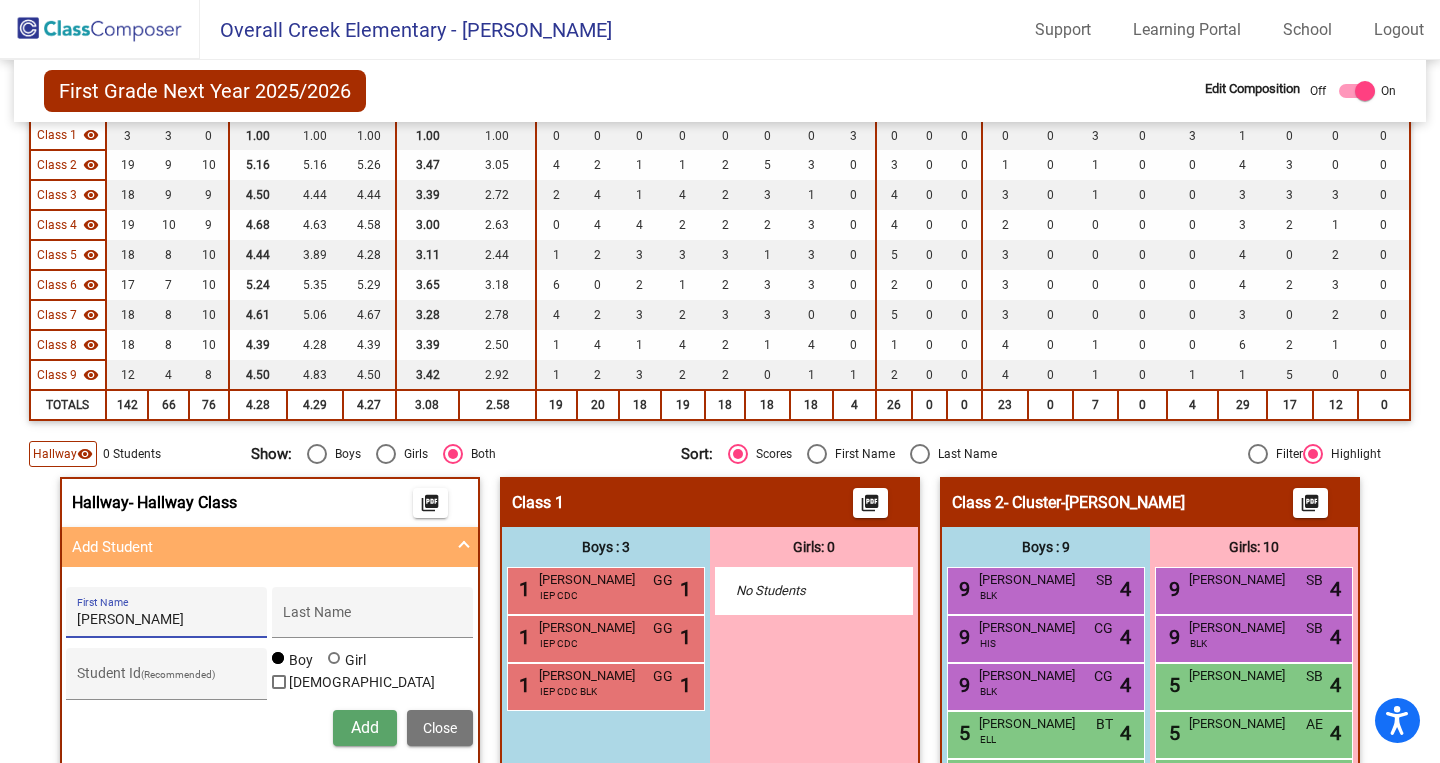 type on "[PERSON_NAME]" 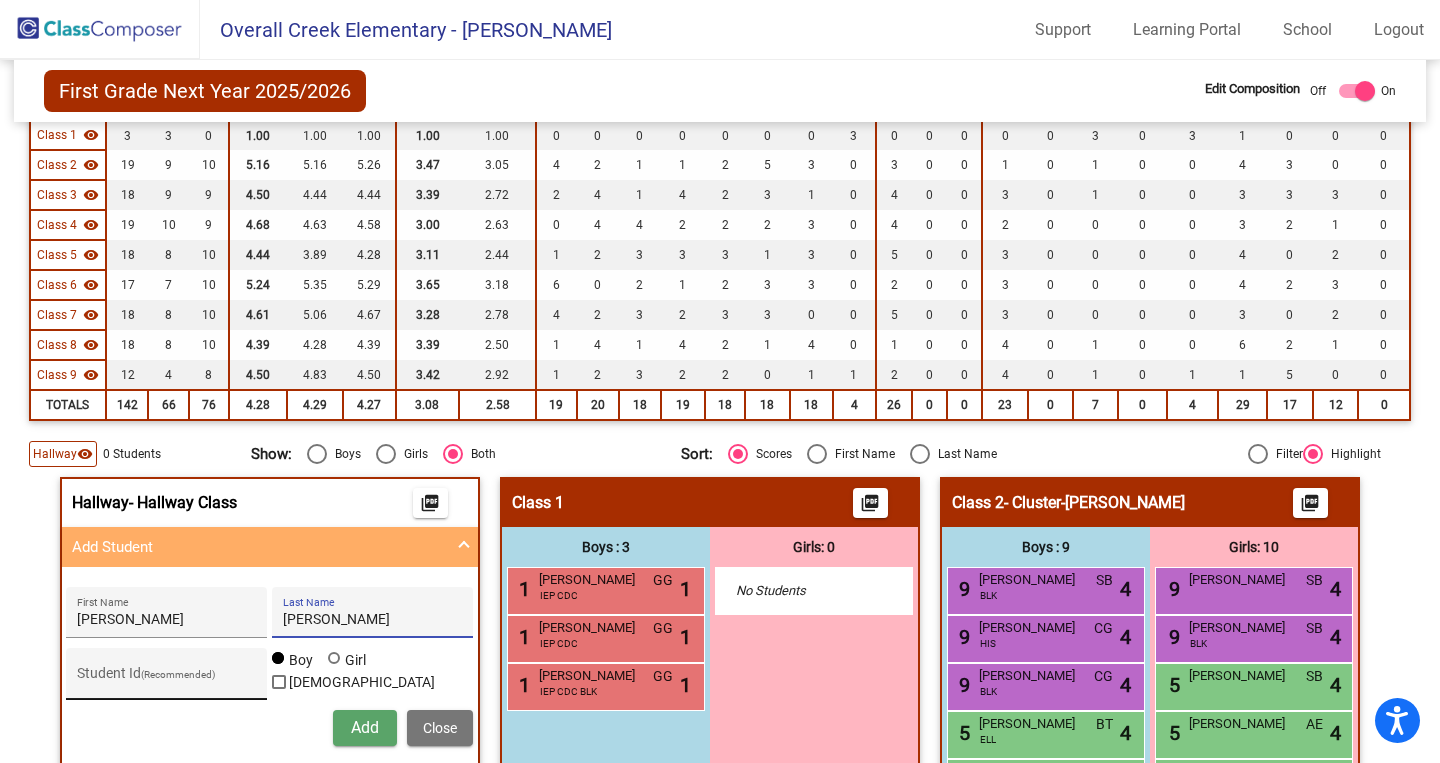 type on "[PERSON_NAME]" 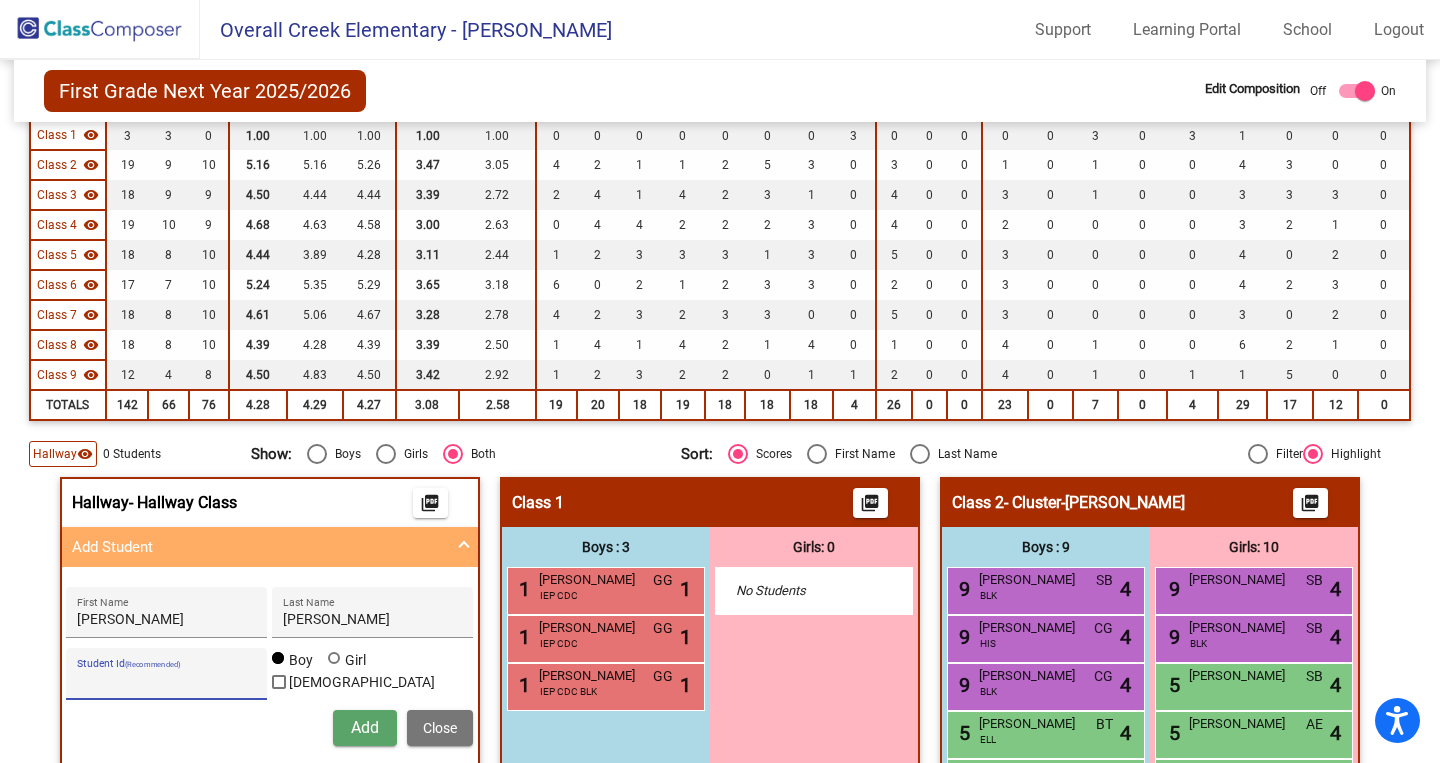 click on "Student Id  (Recommended)" at bounding box center (167, 681) 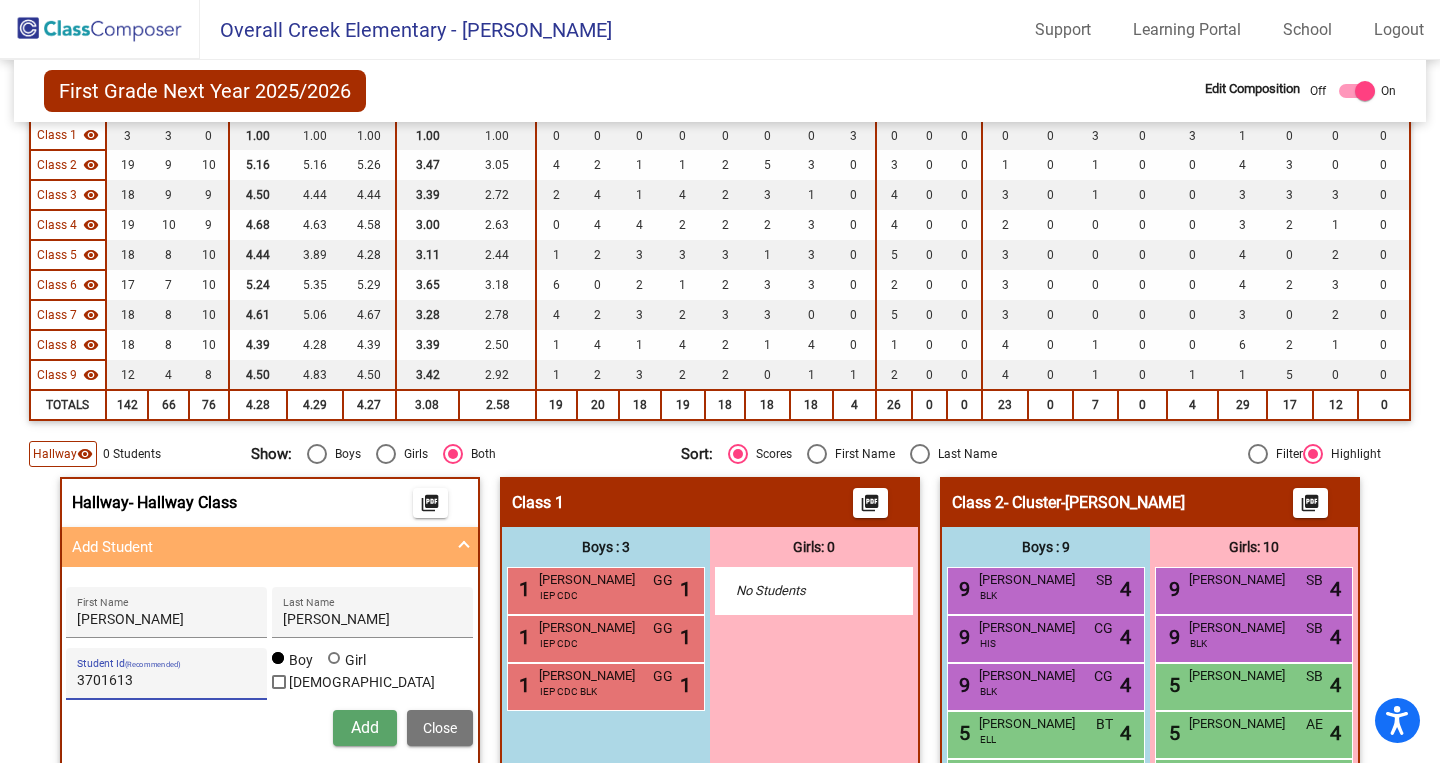 type on "3701613" 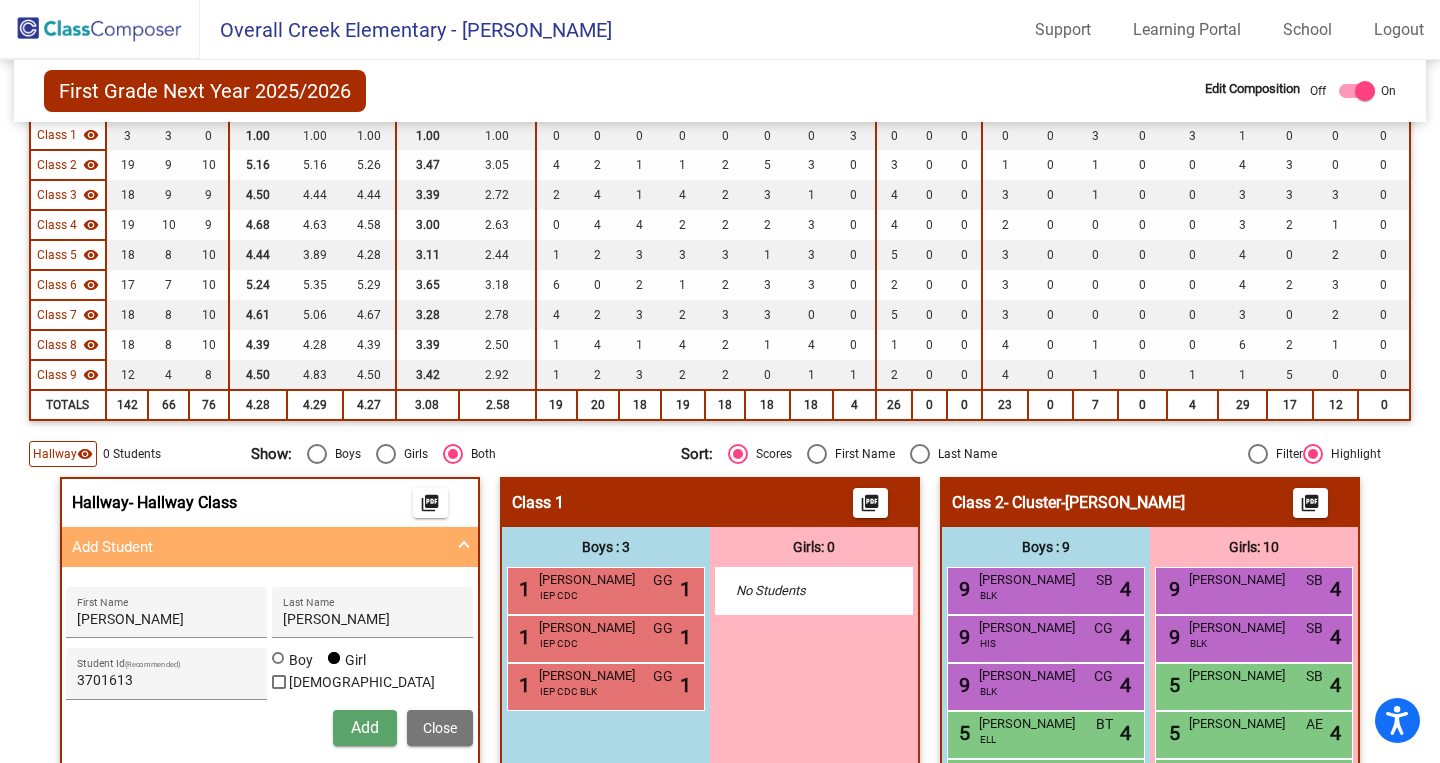 click on "Add" at bounding box center [365, 727] 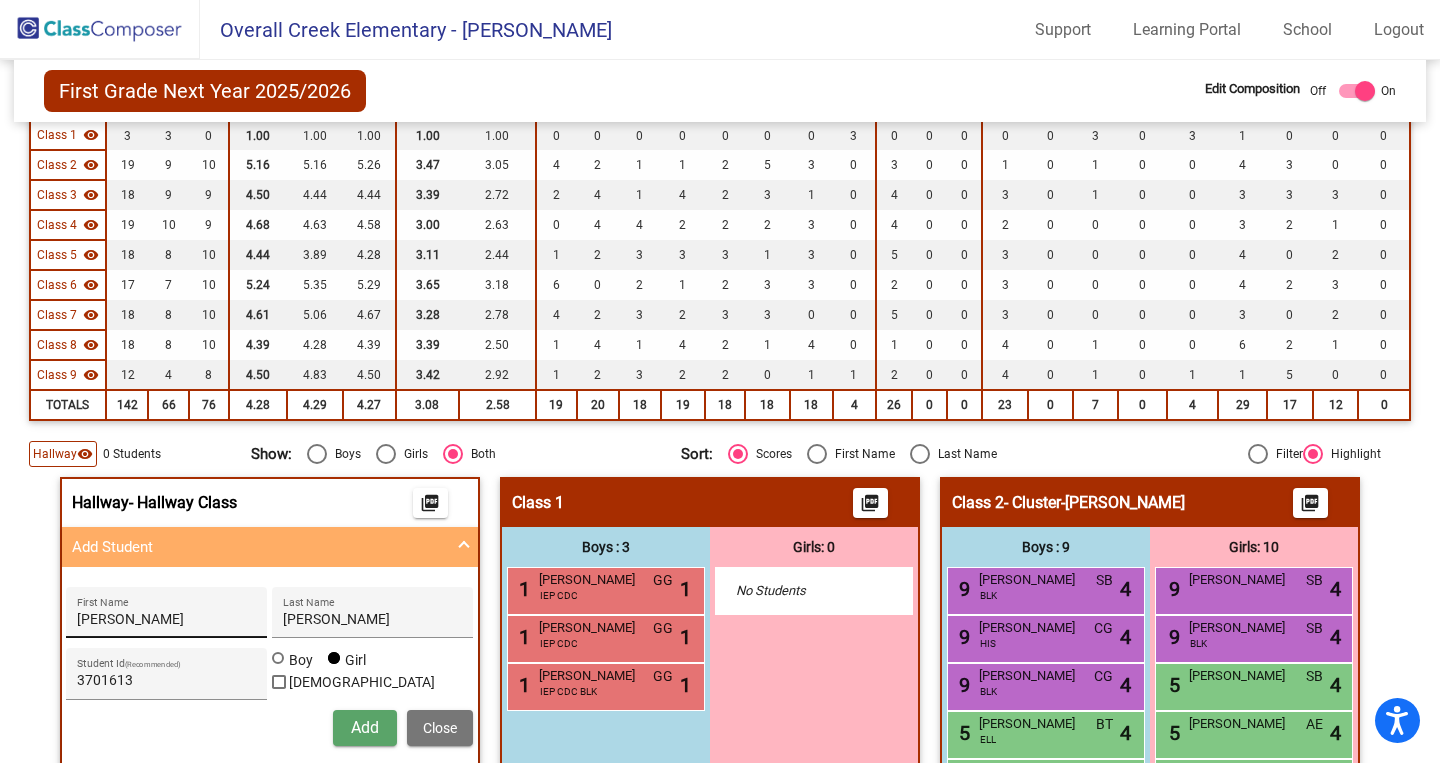 type 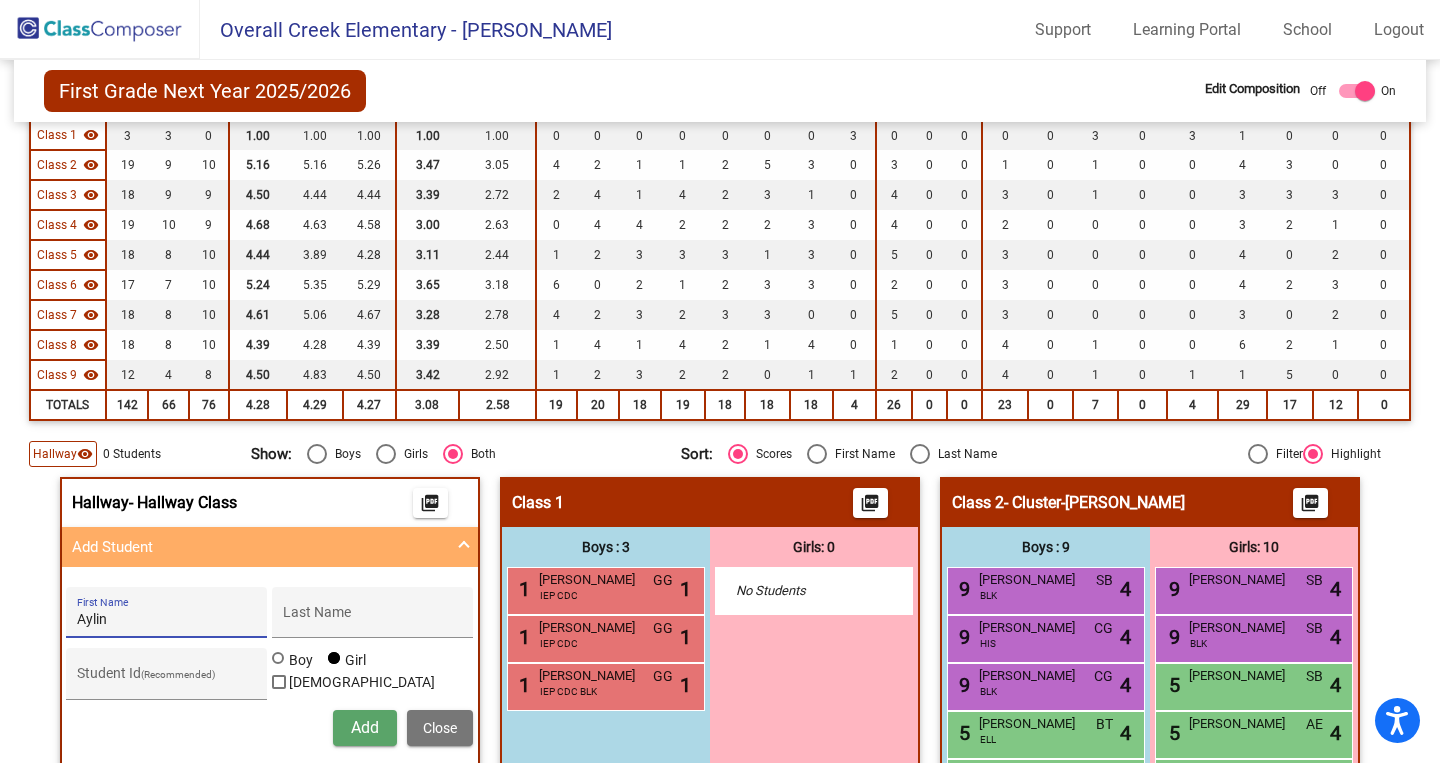 type on "Aylin" 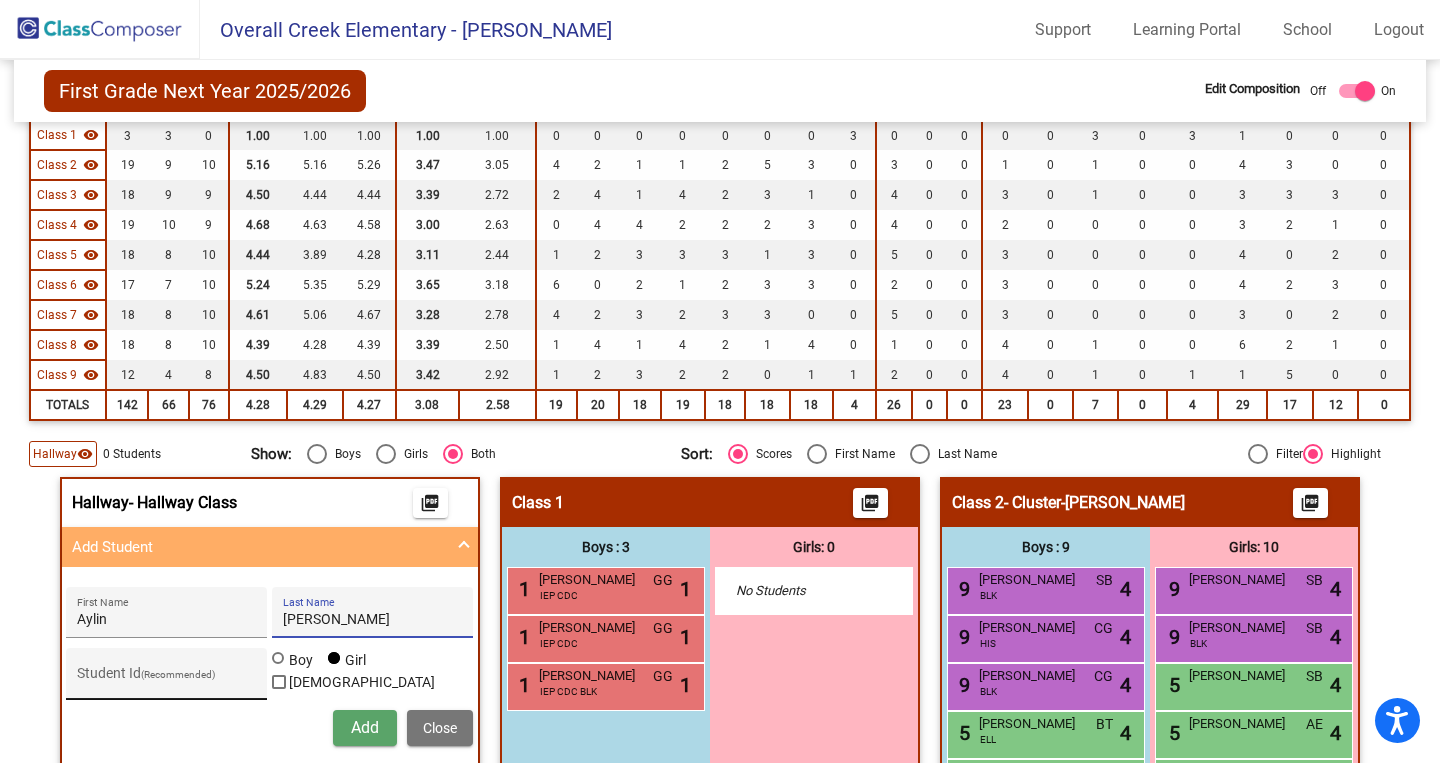 type on "[PERSON_NAME]" 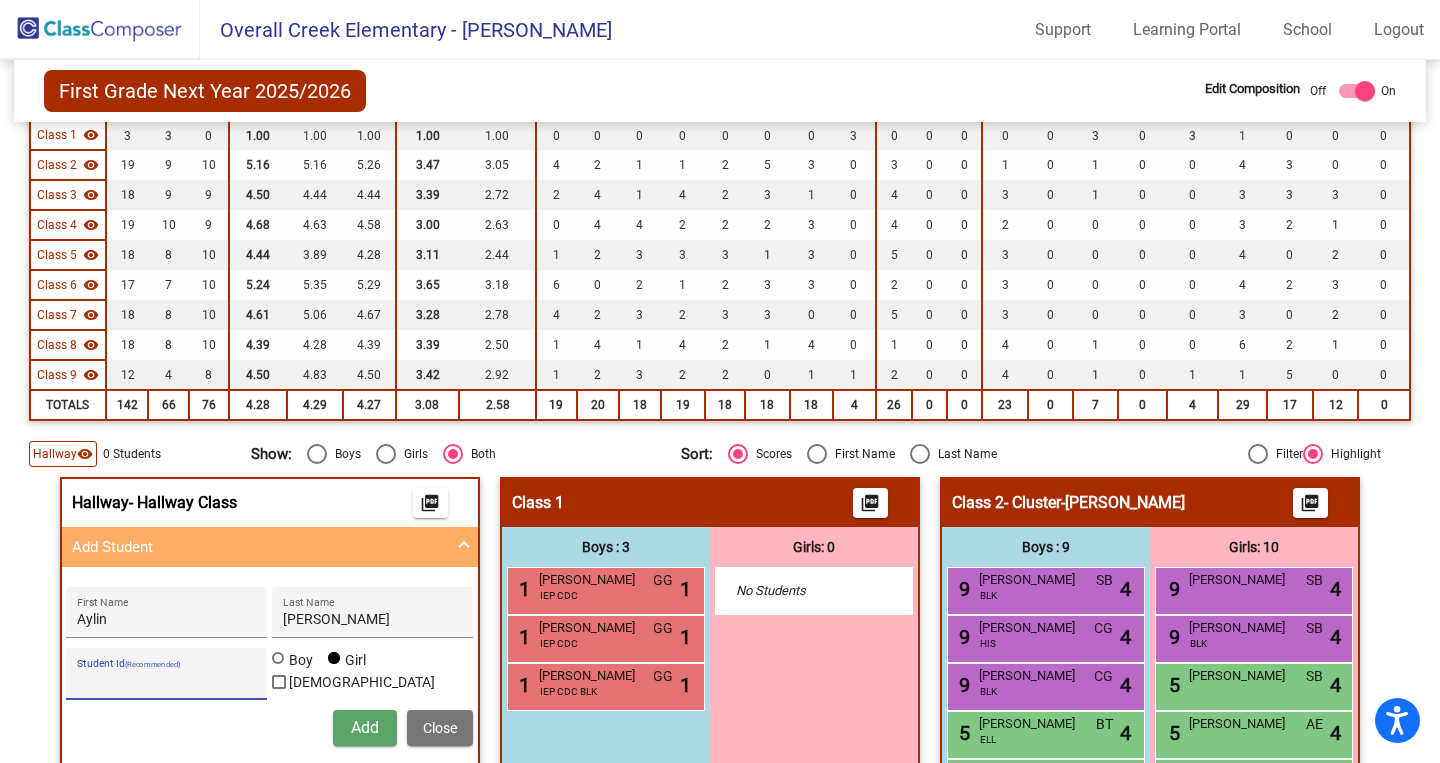 click on "Student Id  (Recommended)" at bounding box center (167, 681) 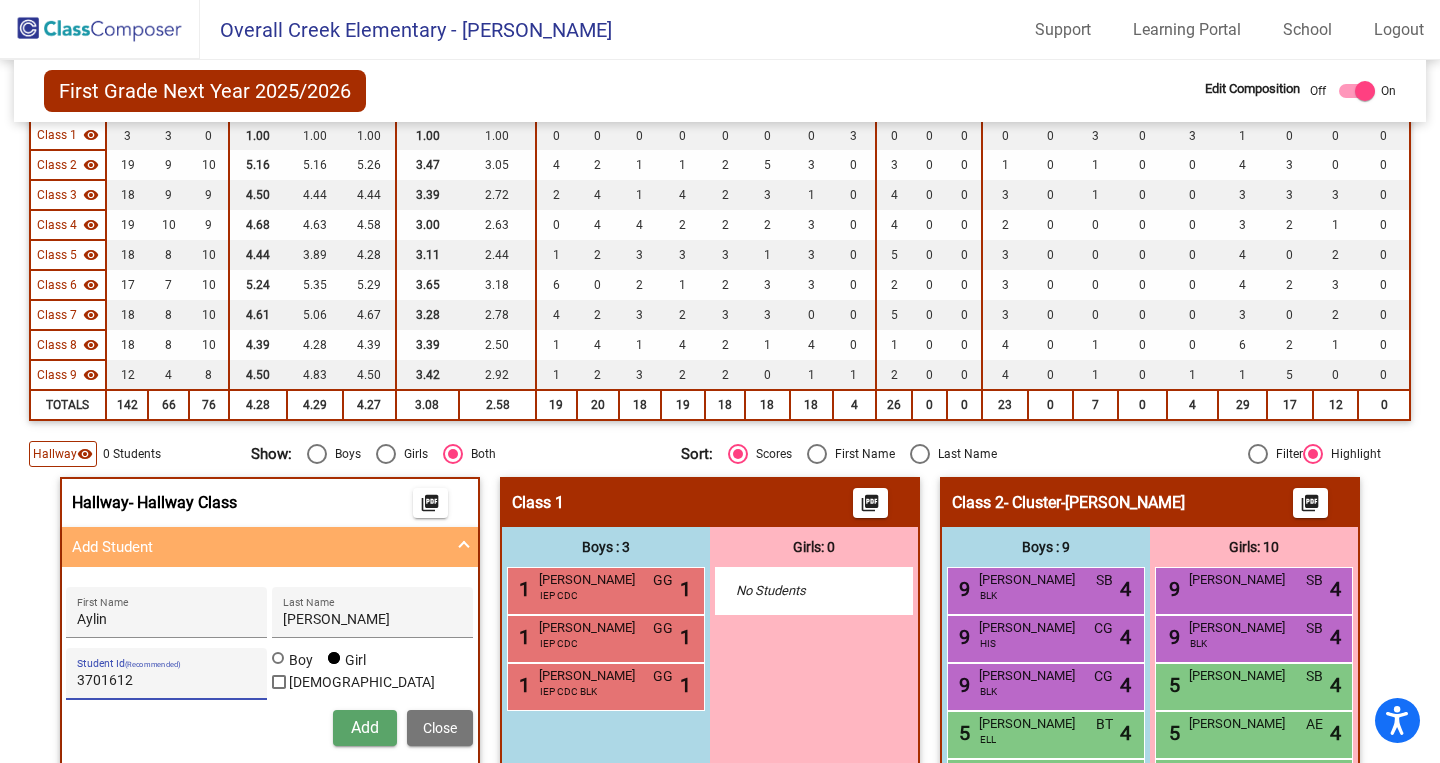 type on "3701612" 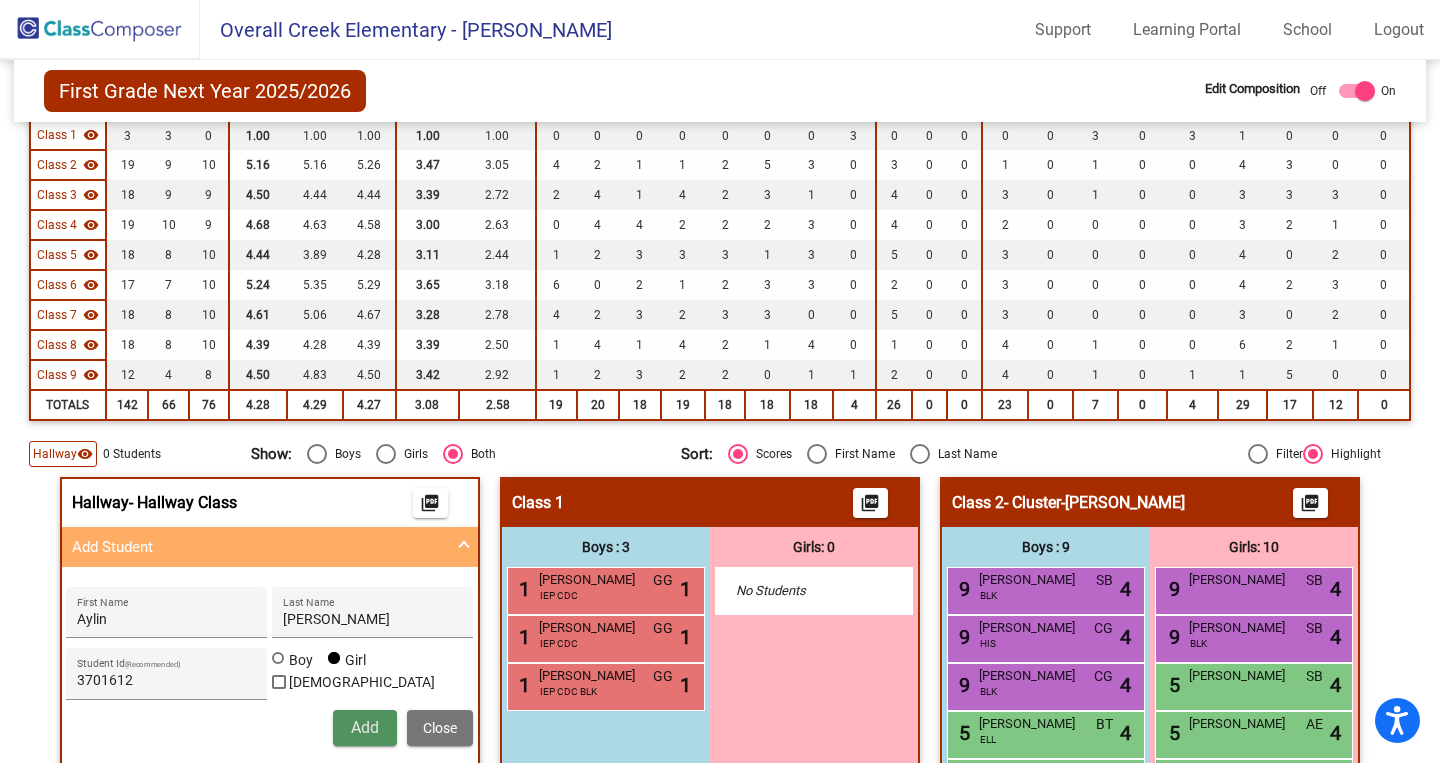 click on "Add" at bounding box center (365, 727) 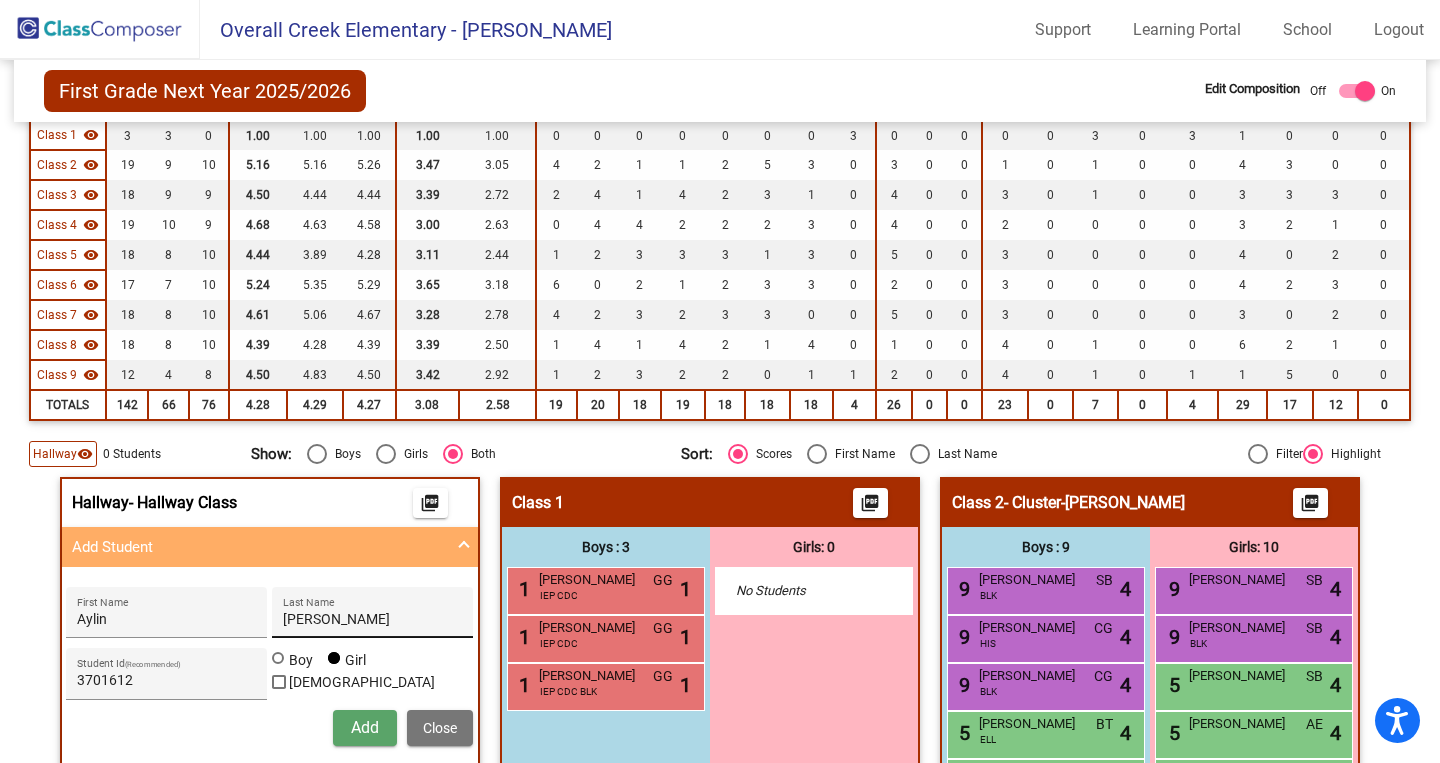 type 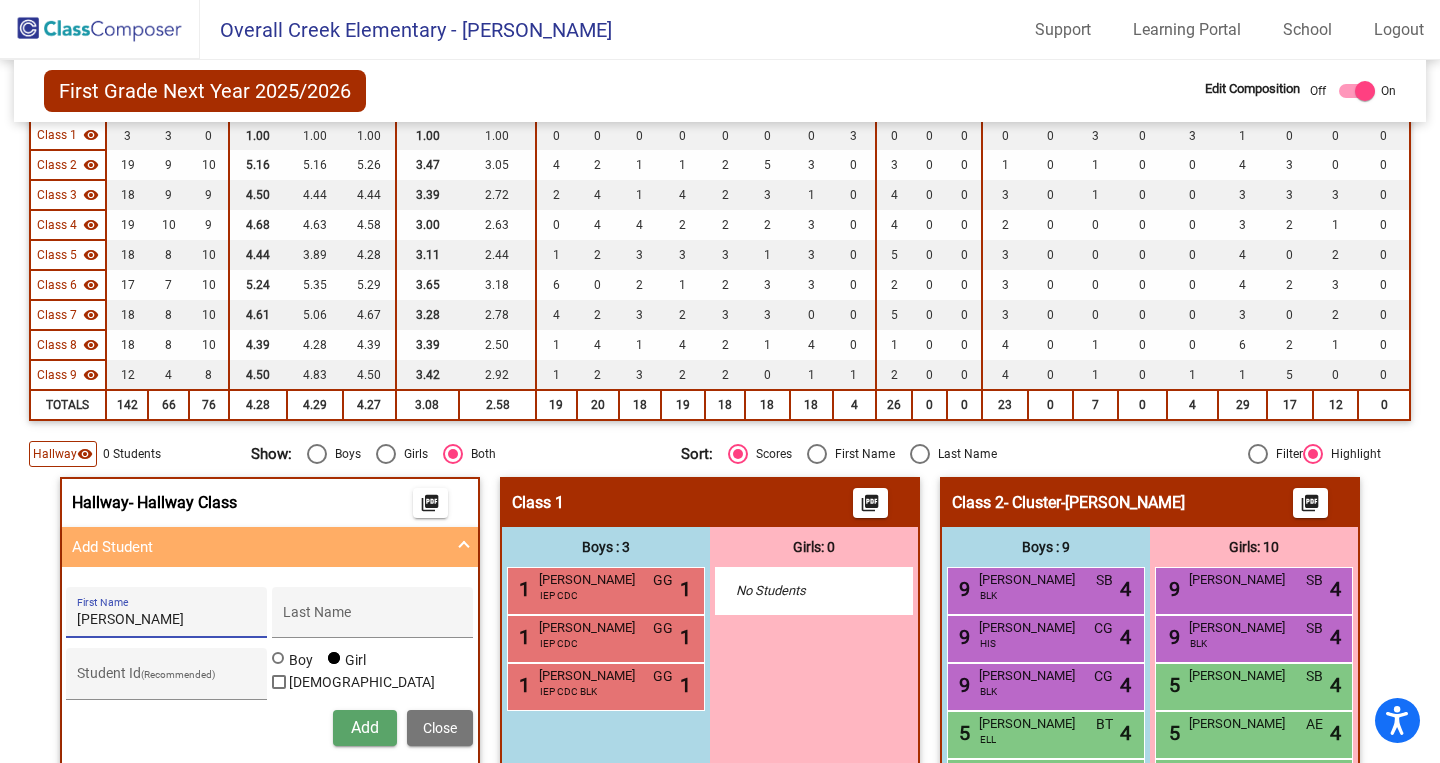 type on "[PERSON_NAME]" 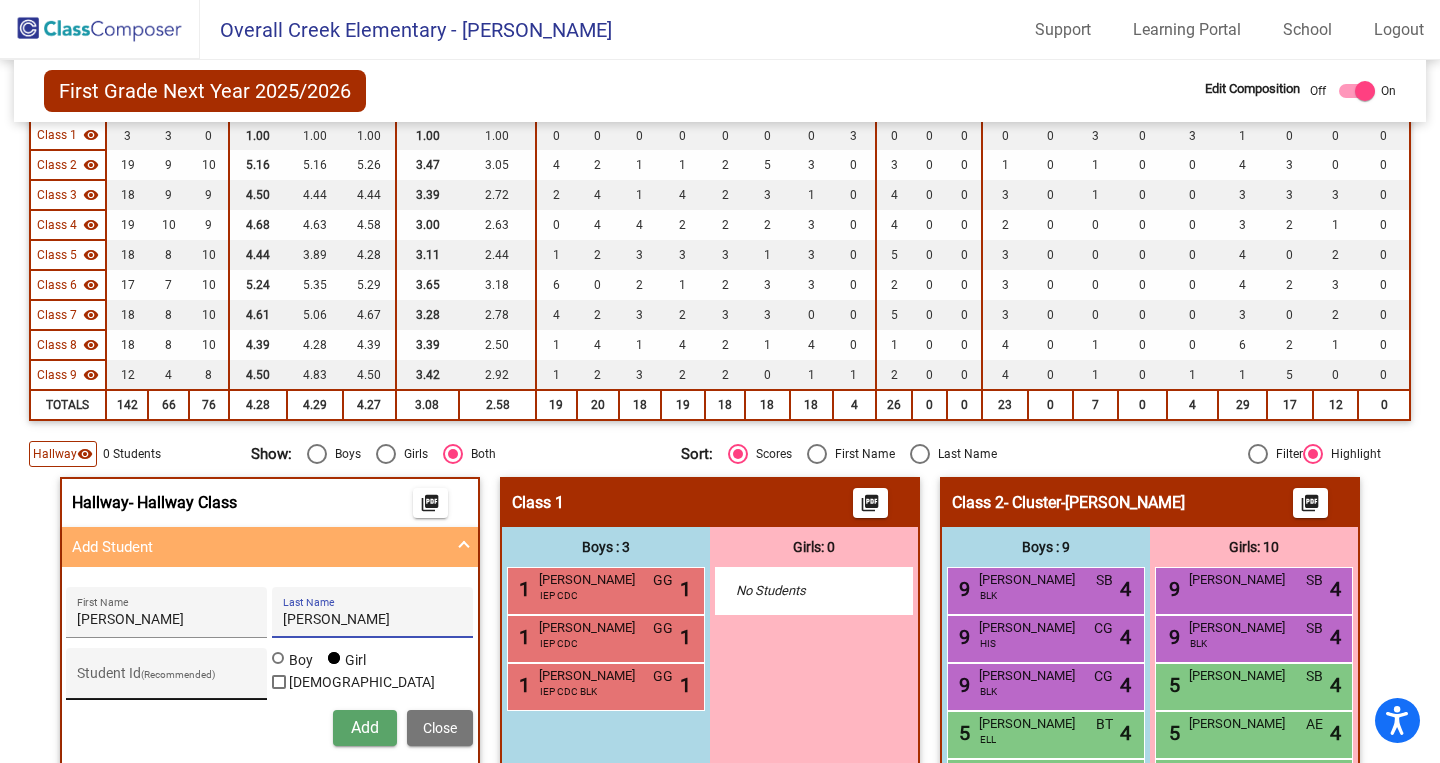 type on "[PERSON_NAME]" 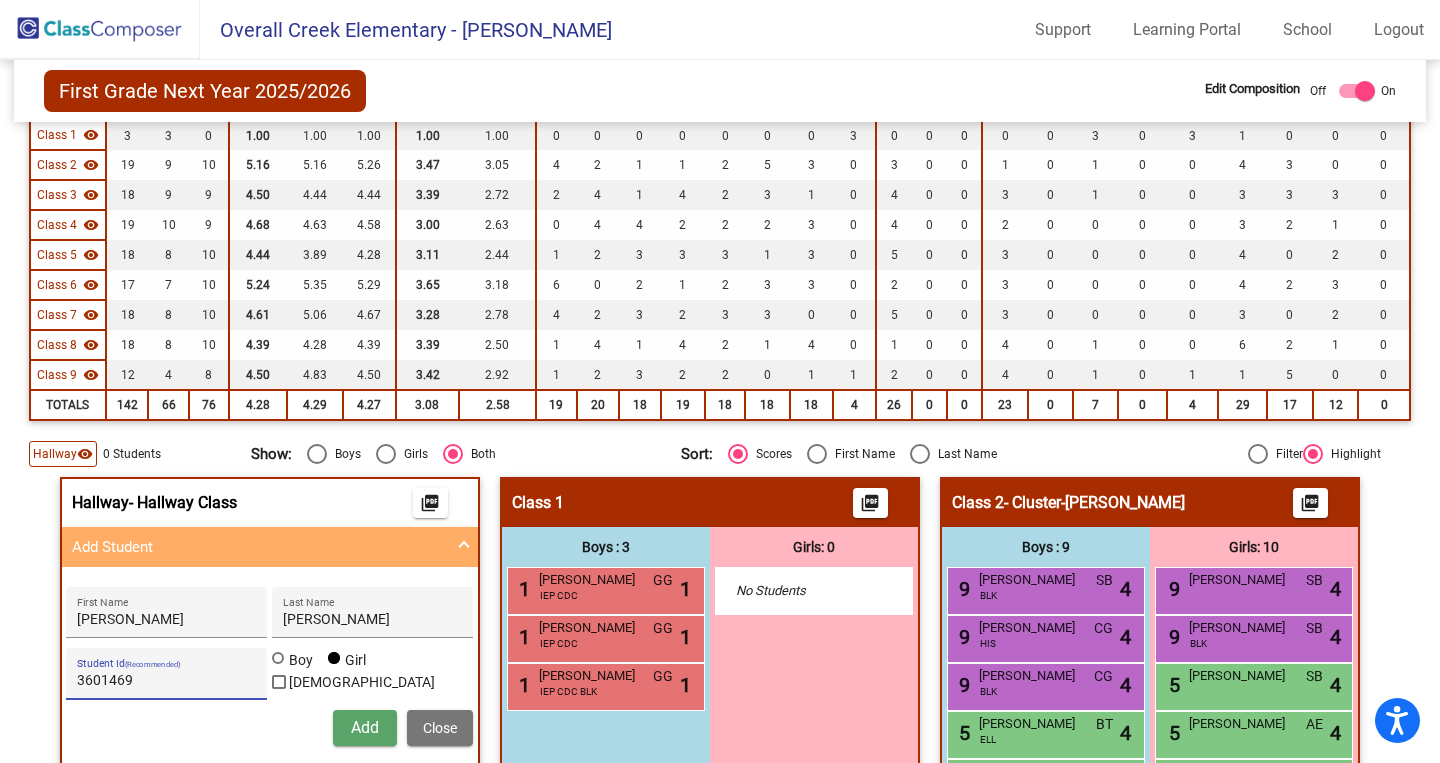type on "3601469" 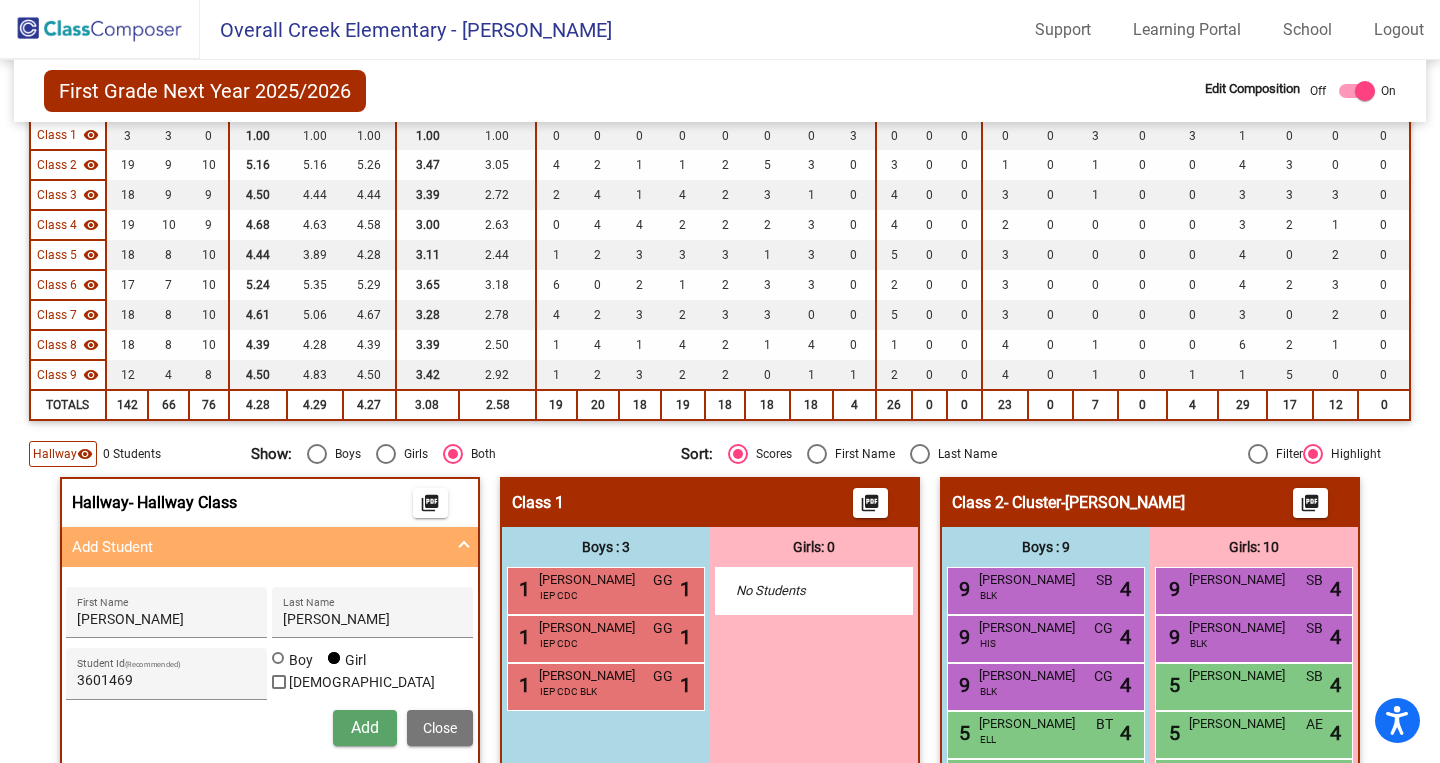 type 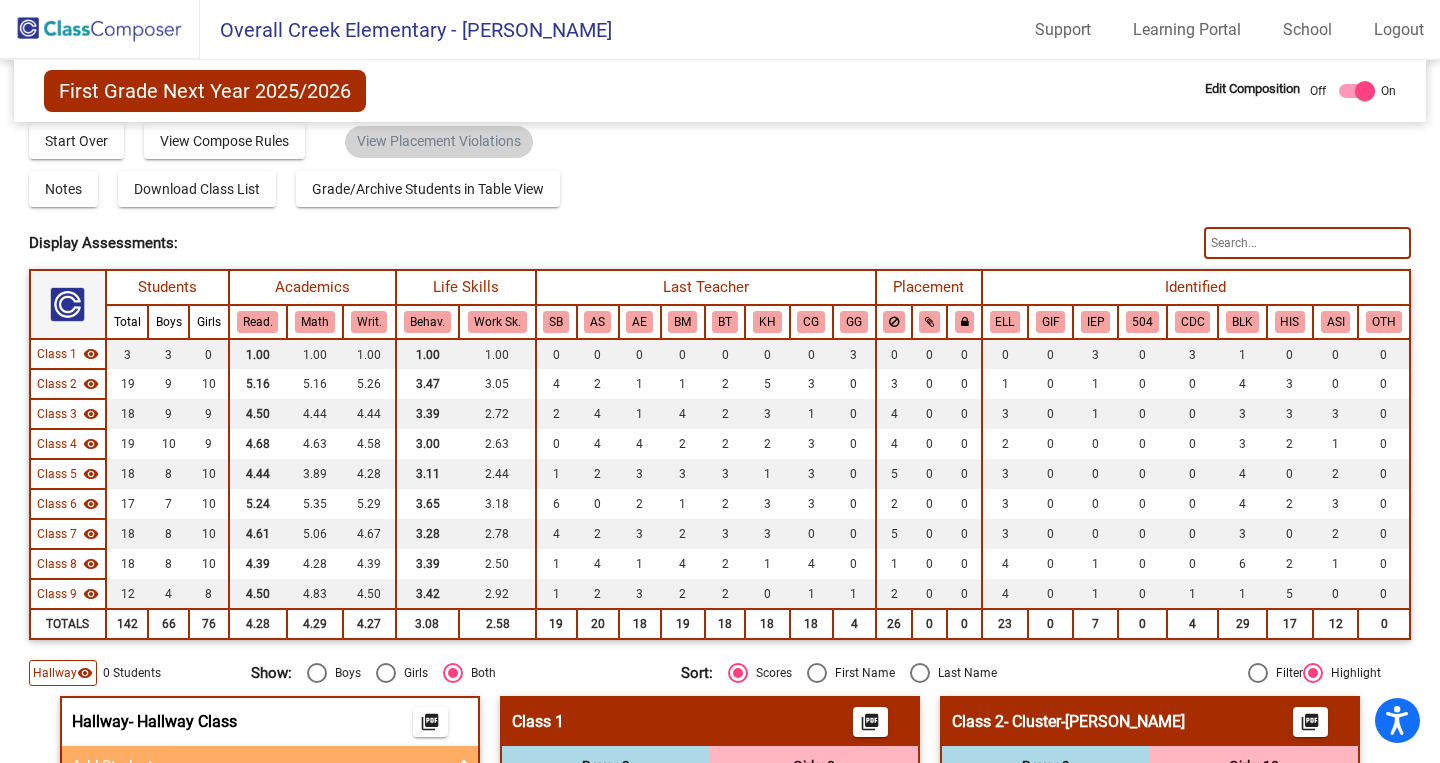 scroll, scrollTop: 0, scrollLeft: 0, axis: both 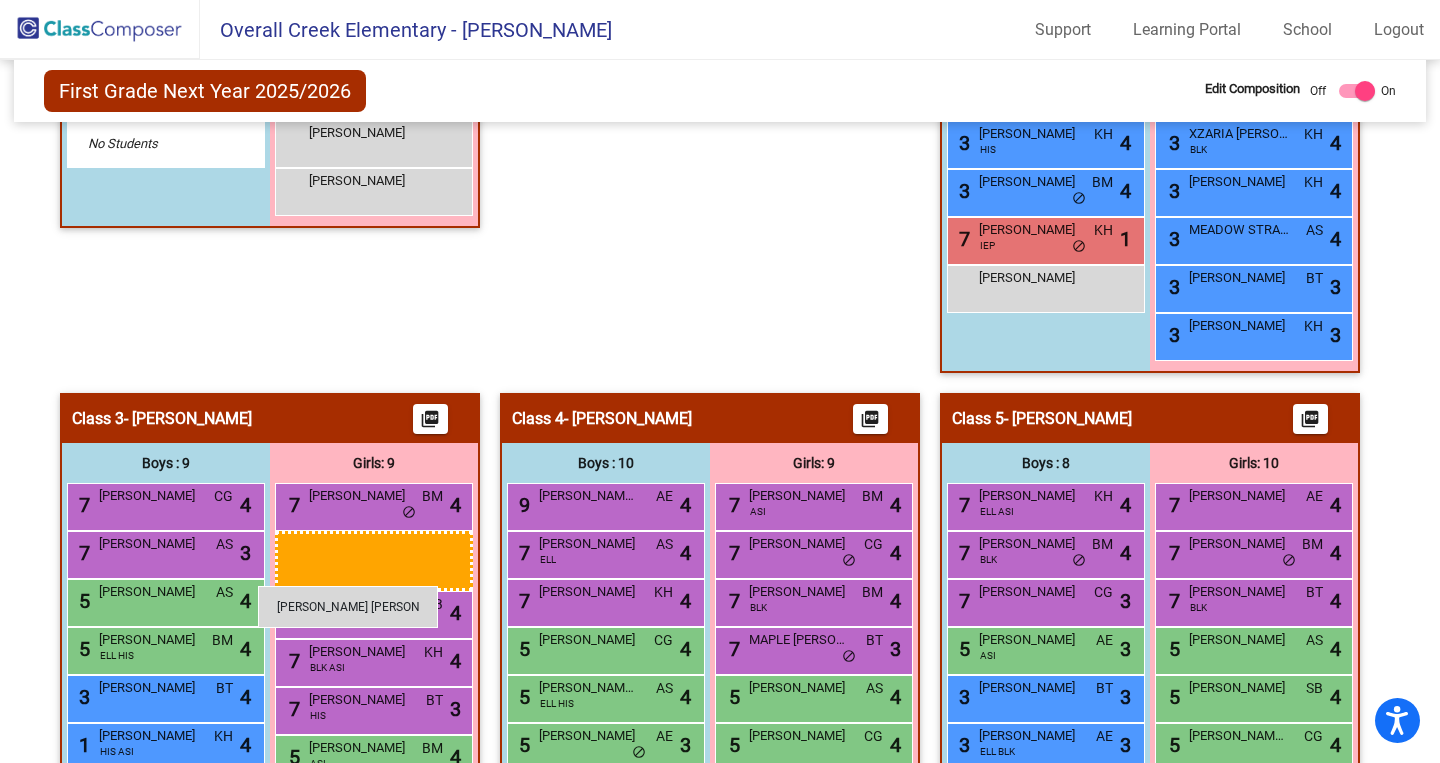 drag, startPoint x: 355, startPoint y: 145, endPoint x: 258, endPoint y: 585, distance: 450.5652 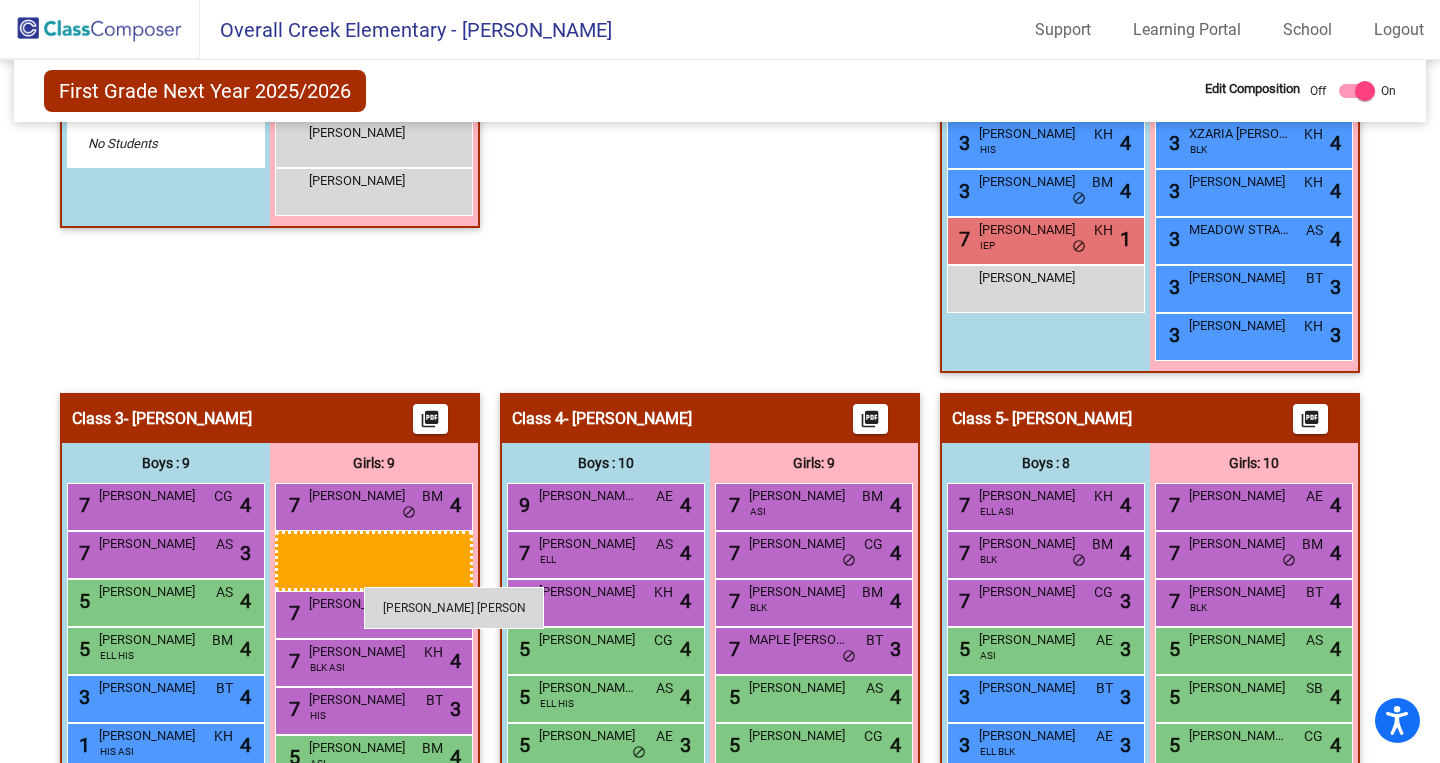 drag, startPoint x: 345, startPoint y: 139, endPoint x: 364, endPoint y: 587, distance: 448.4027 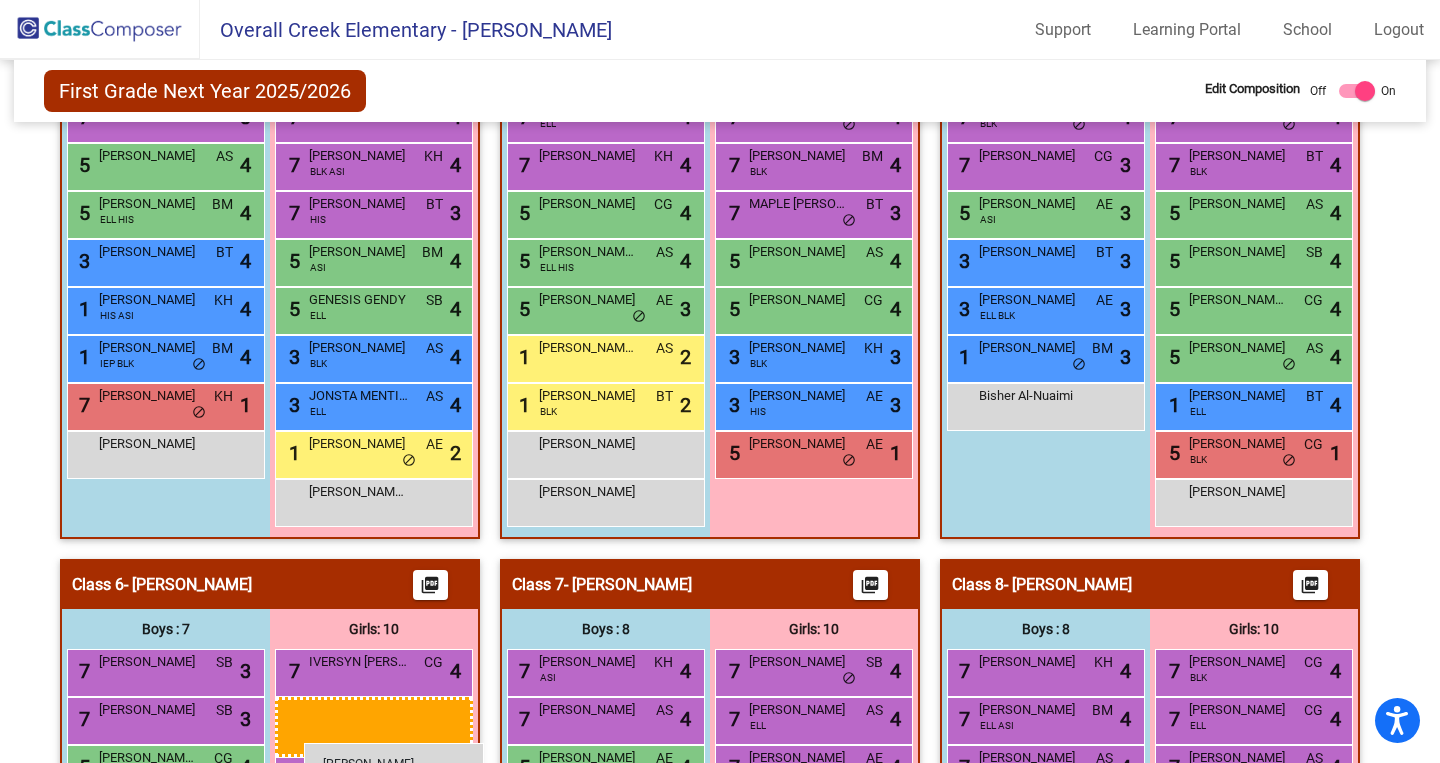 scroll, scrollTop: 1366, scrollLeft: 0, axis: vertical 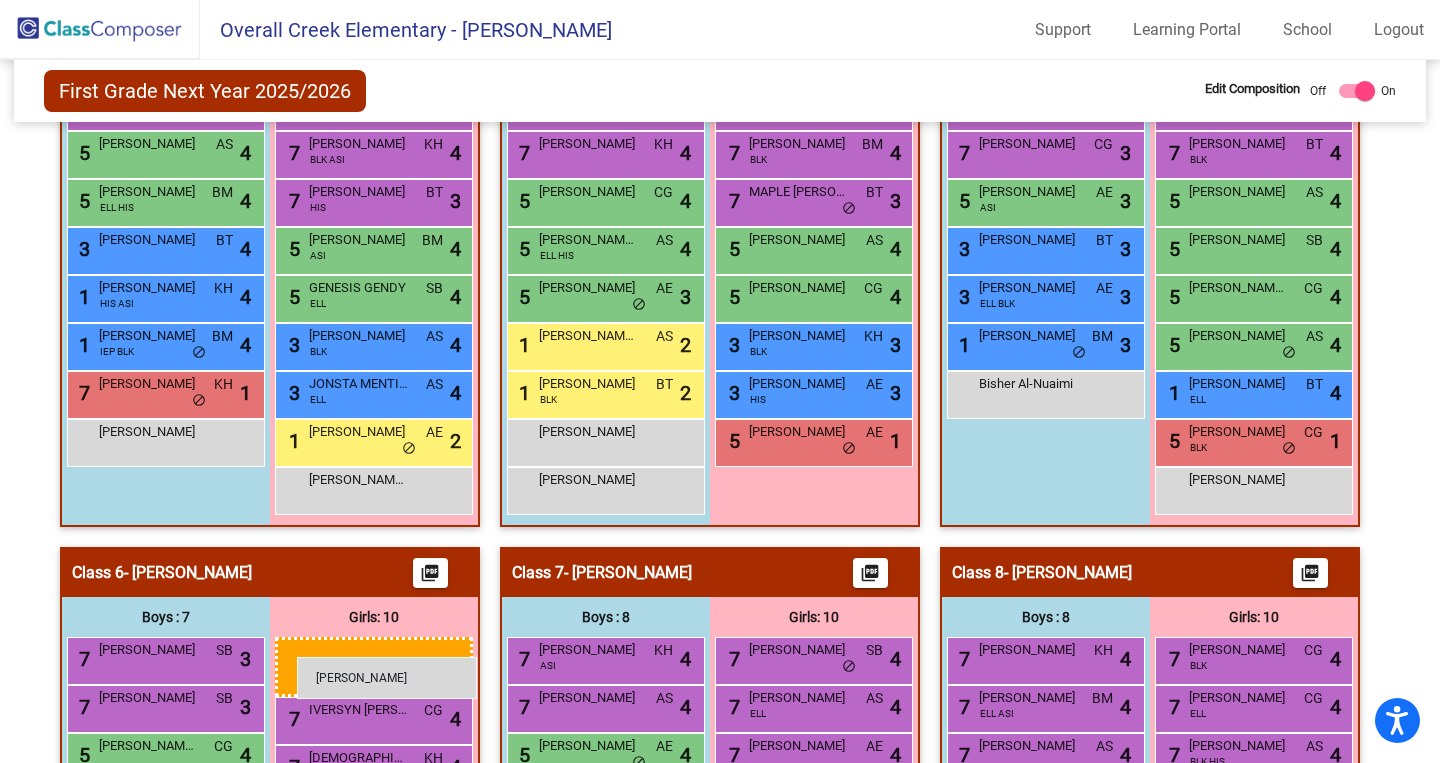 drag, startPoint x: 421, startPoint y: 158, endPoint x: 297, endPoint y: 657, distance: 514.176 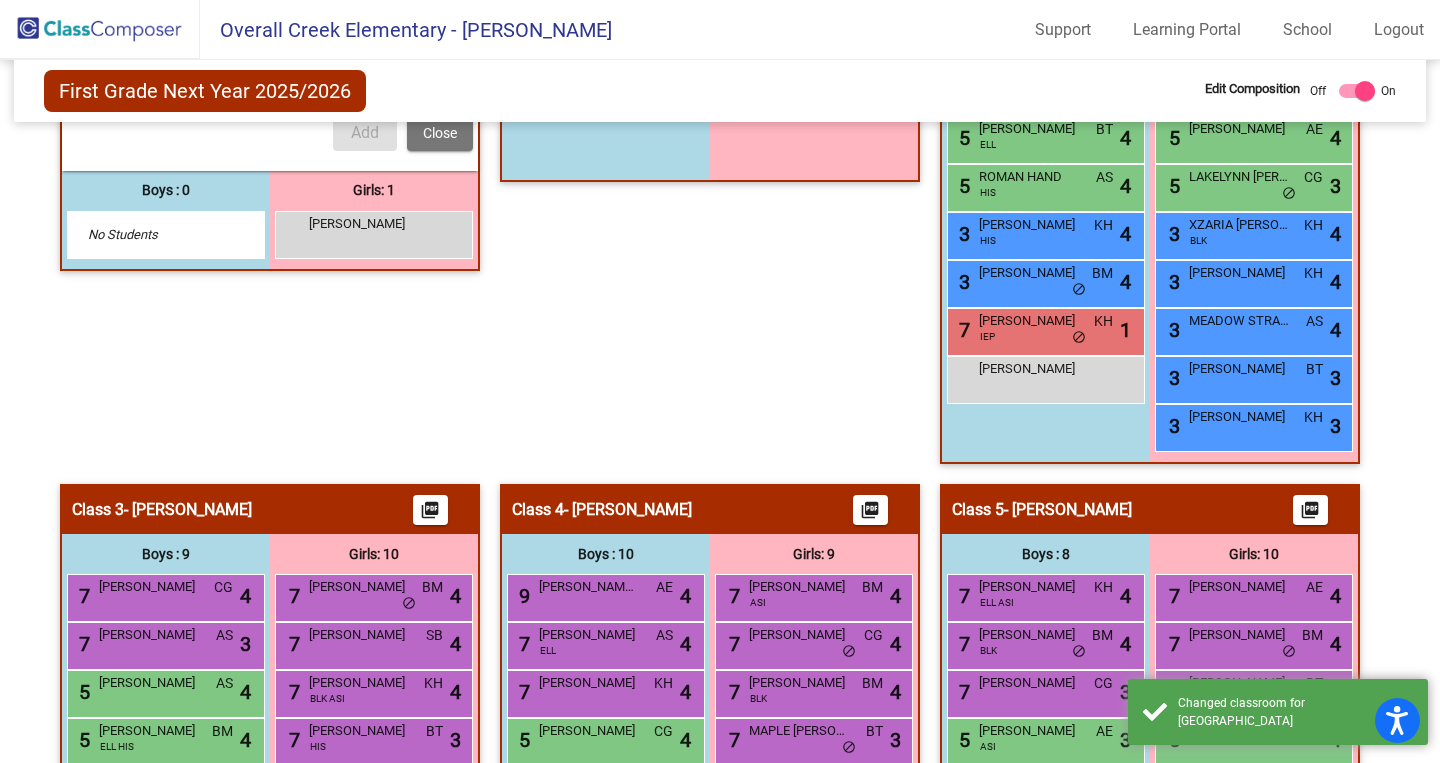scroll, scrollTop: 829, scrollLeft: 0, axis: vertical 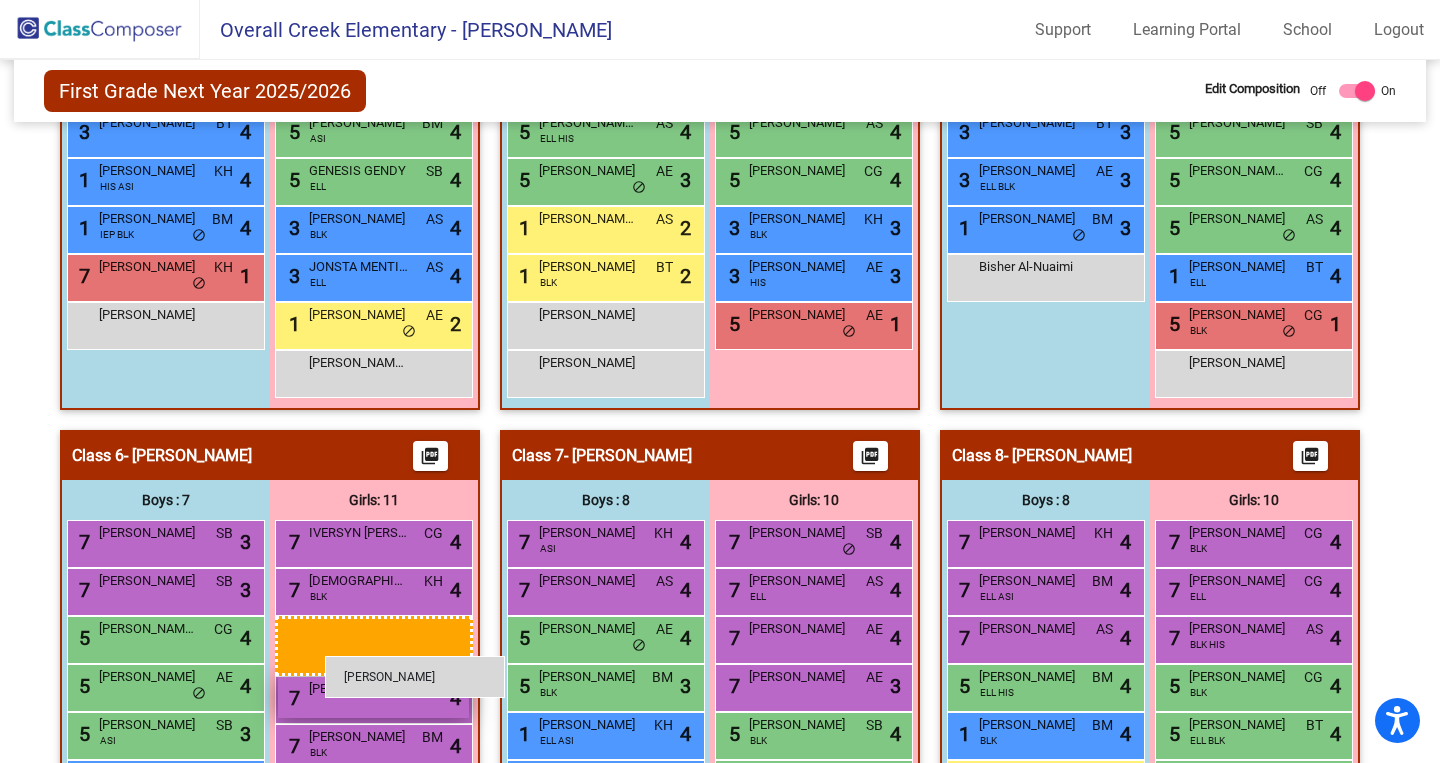 drag, startPoint x: 370, startPoint y: 234, endPoint x: 326, endPoint y: 656, distance: 424.28763 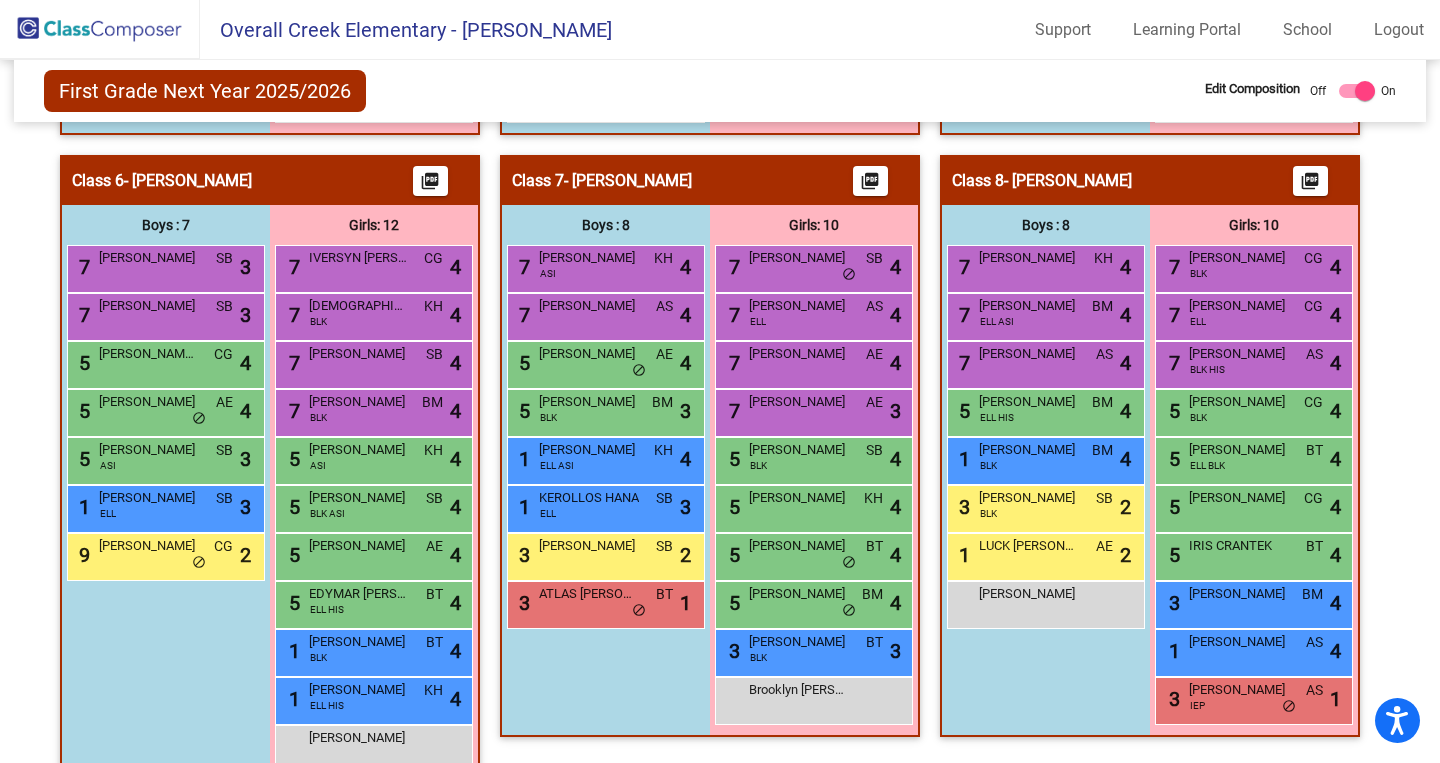 scroll, scrollTop: 1797, scrollLeft: 0, axis: vertical 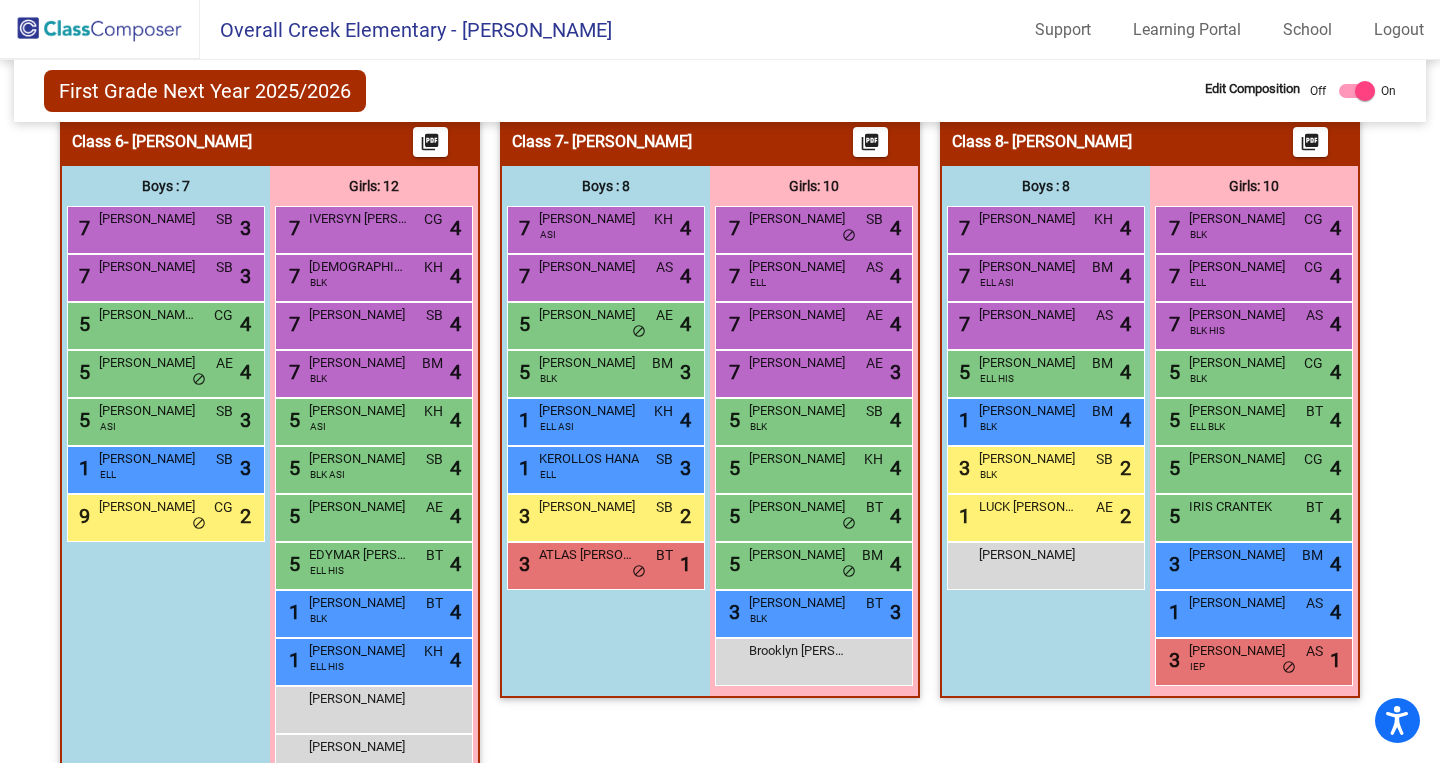 click on "Brooklyn [PERSON_NAME] lock do_not_disturb_alt" at bounding box center [814, 662] 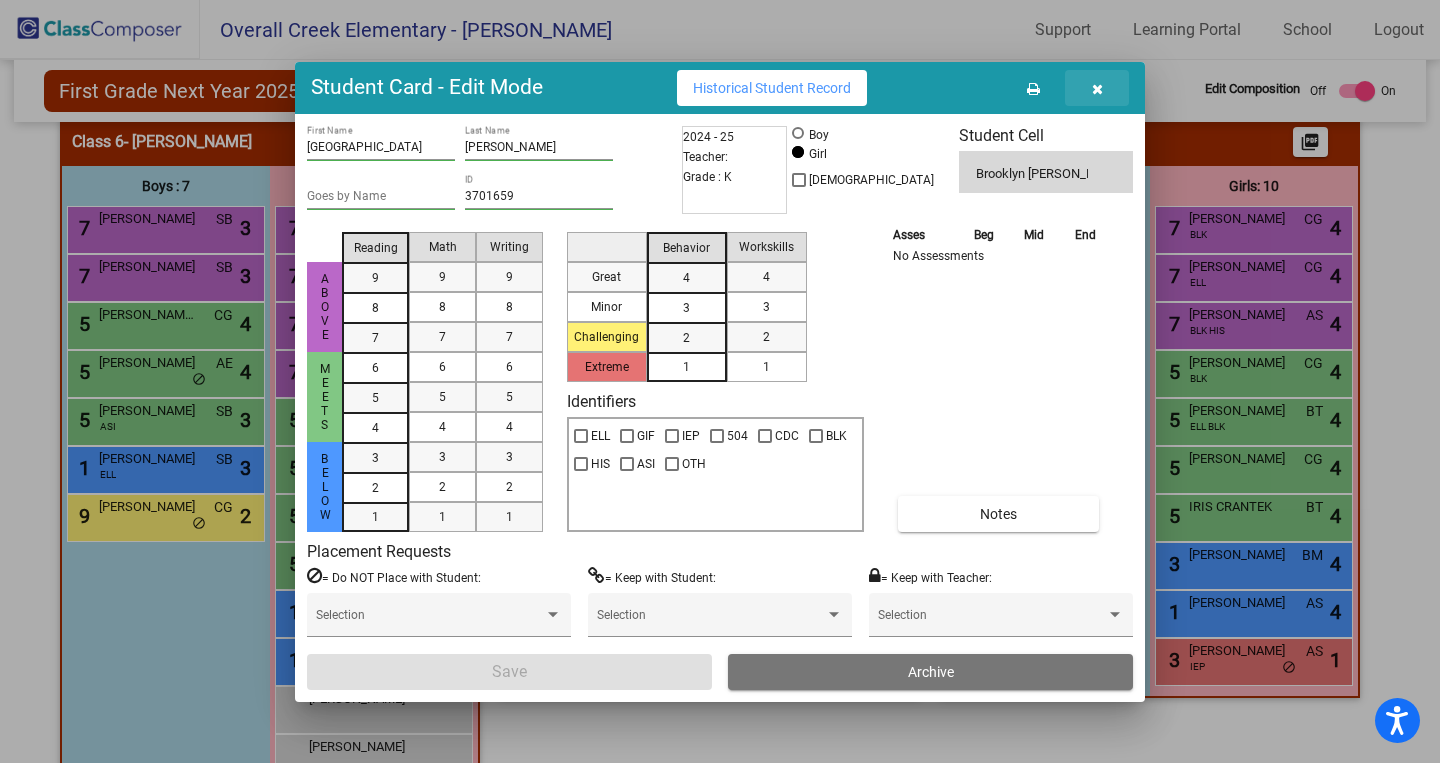 click at bounding box center [1097, 89] 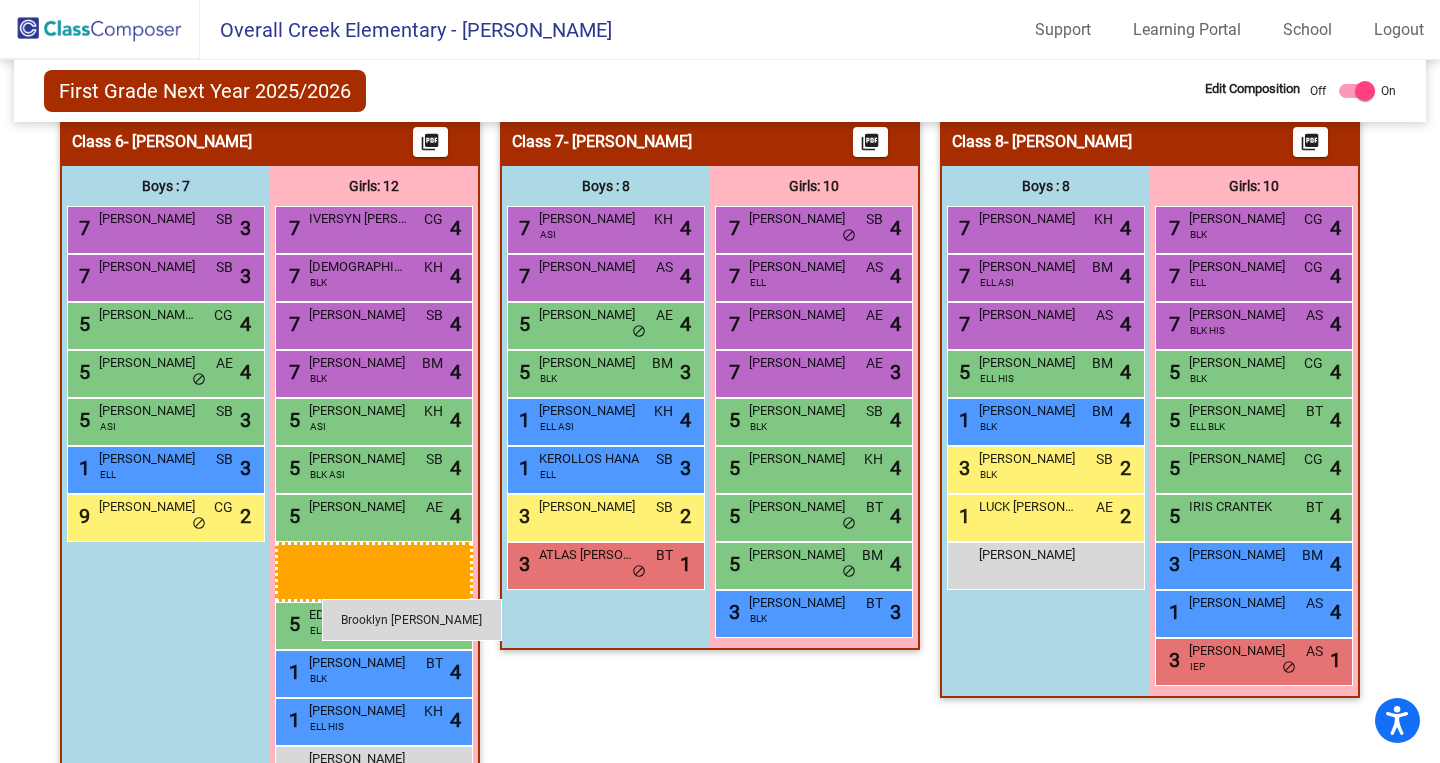 drag, startPoint x: 751, startPoint y: 661, endPoint x: 322, endPoint y: 598, distance: 433.6012 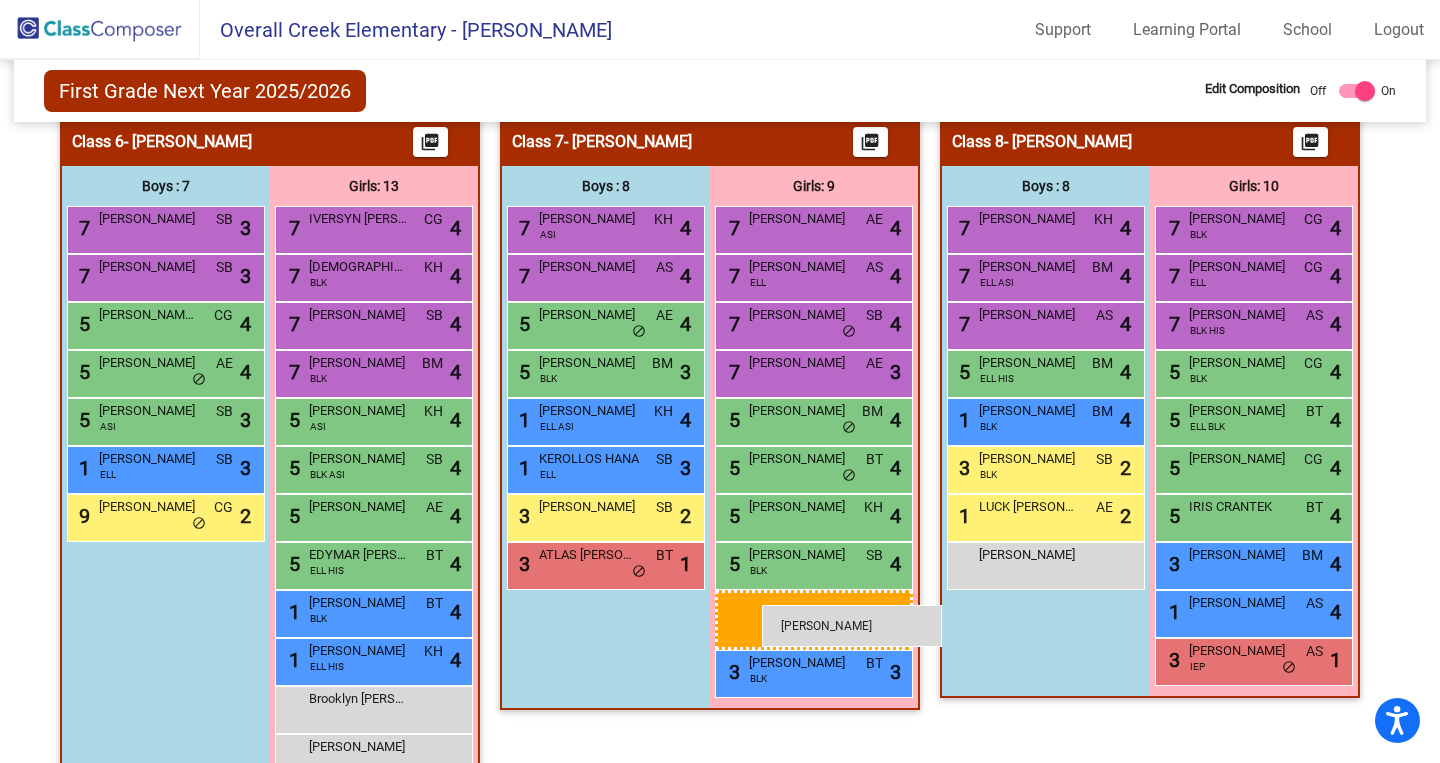 drag, startPoint x: 393, startPoint y: 700, endPoint x: 762, endPoint y: 605, distance: 381.0328 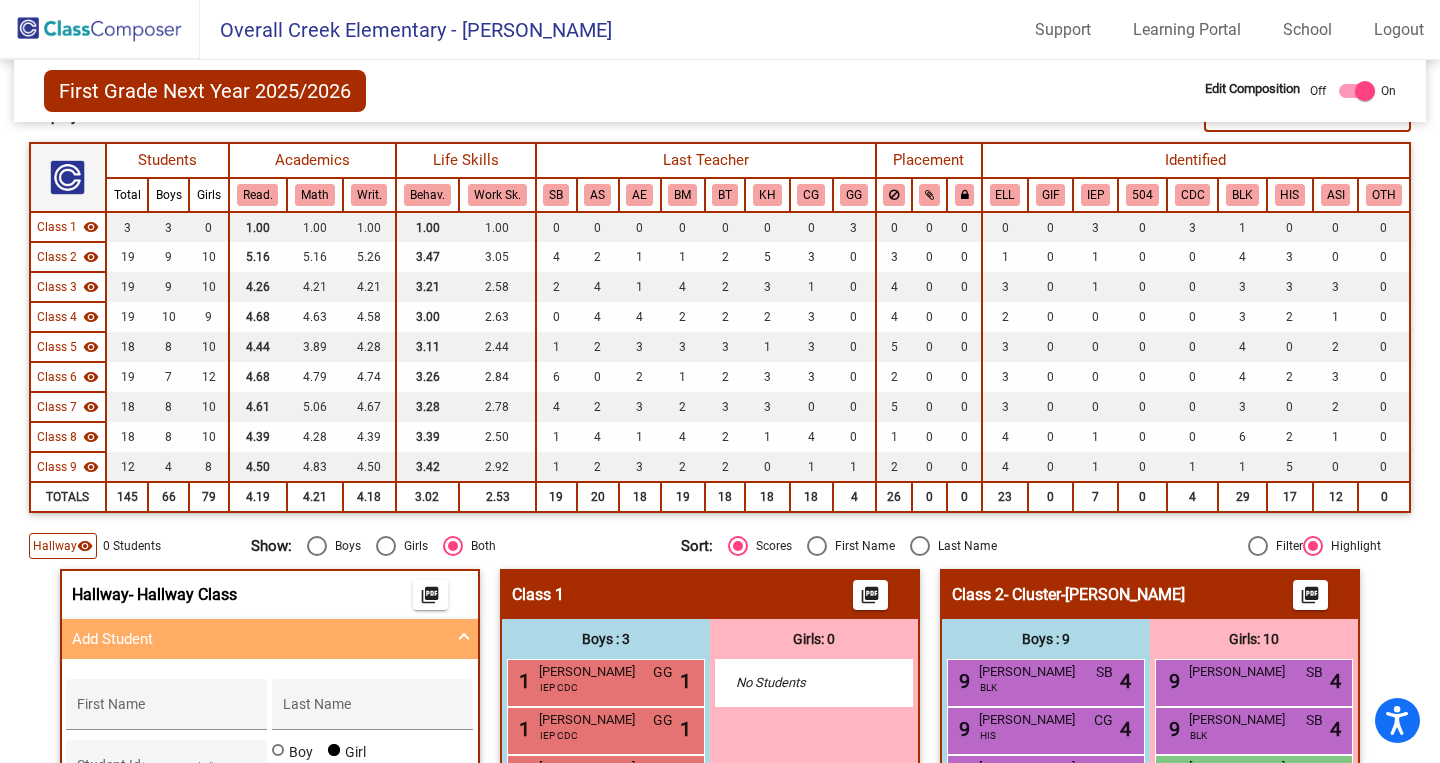 scroll, scrollTop: 0, scrollLeft: 0, axis: both 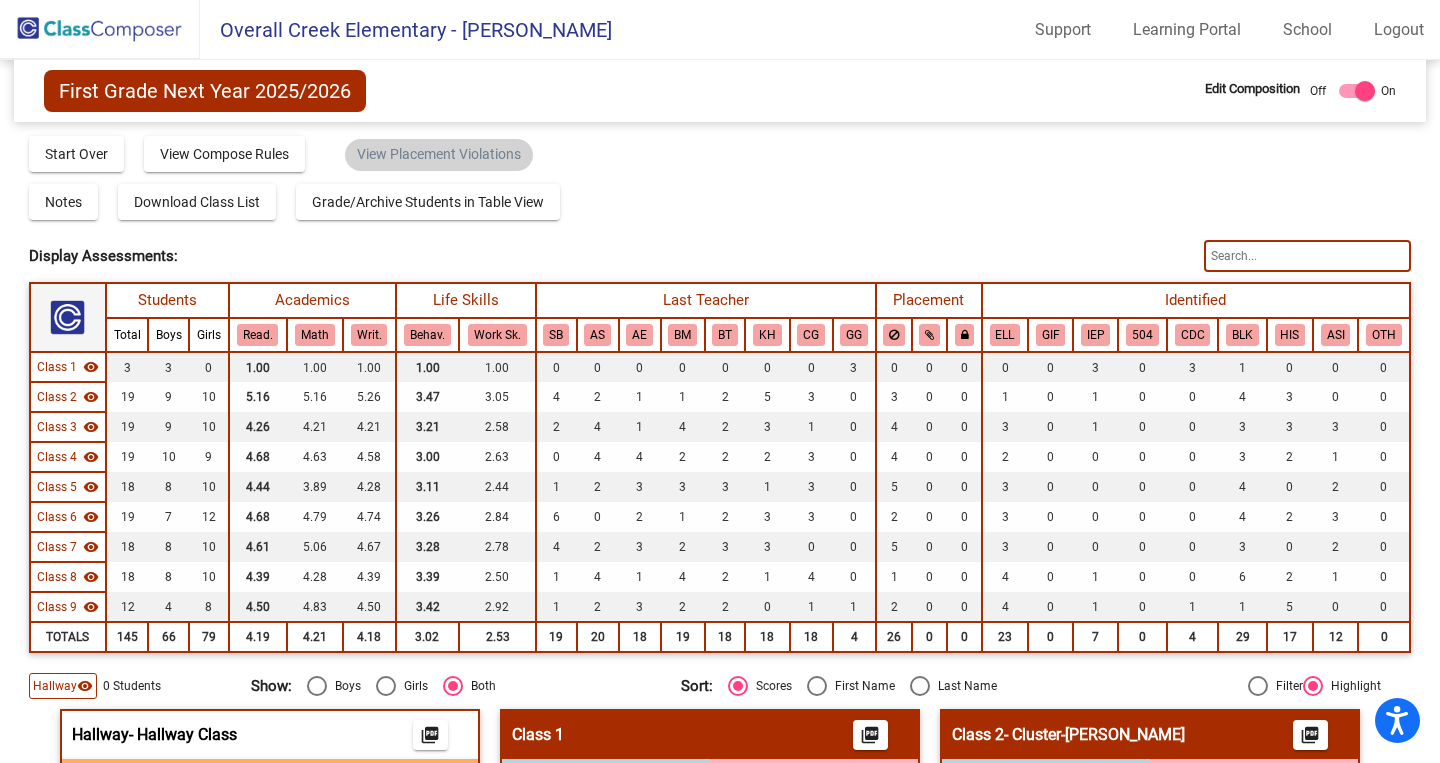 click 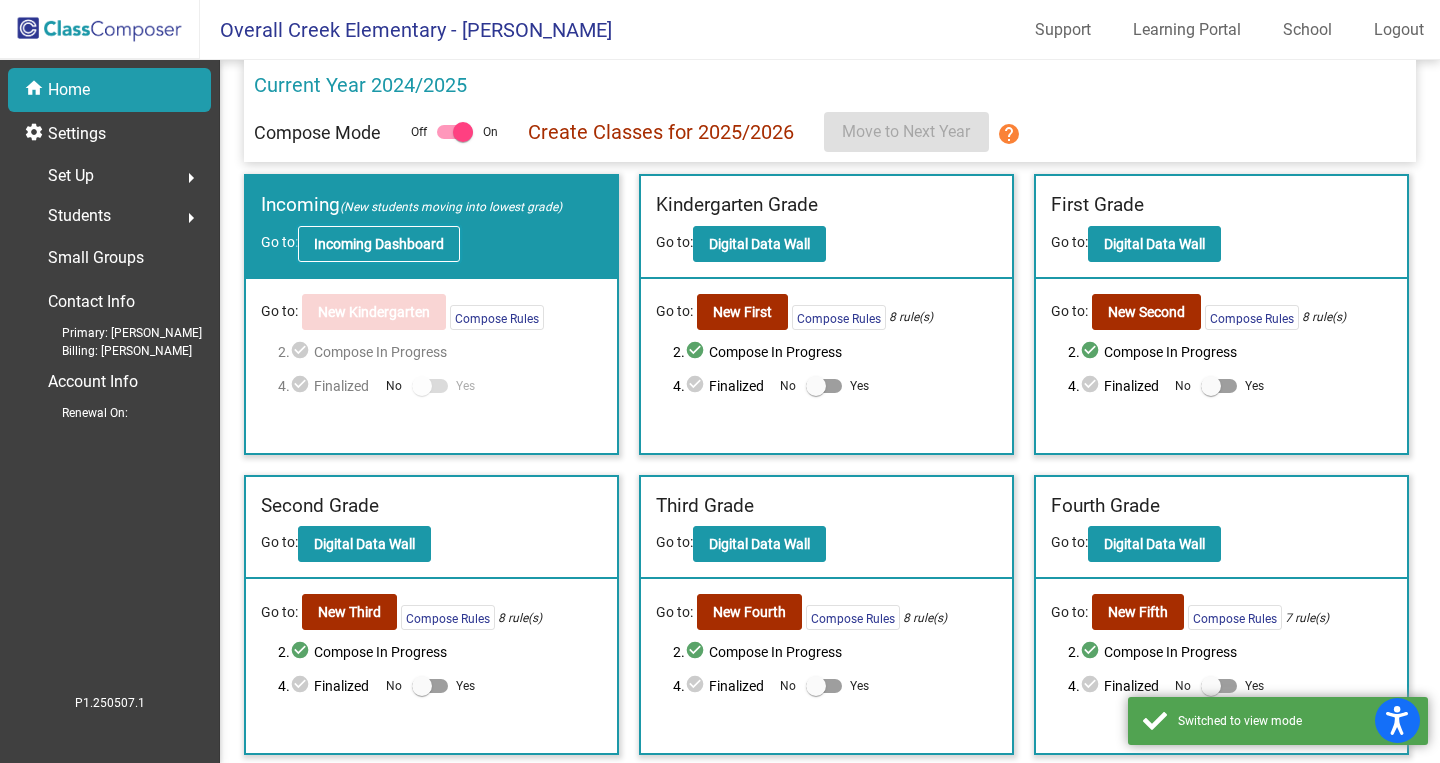 click on "Incoming Dashboard" 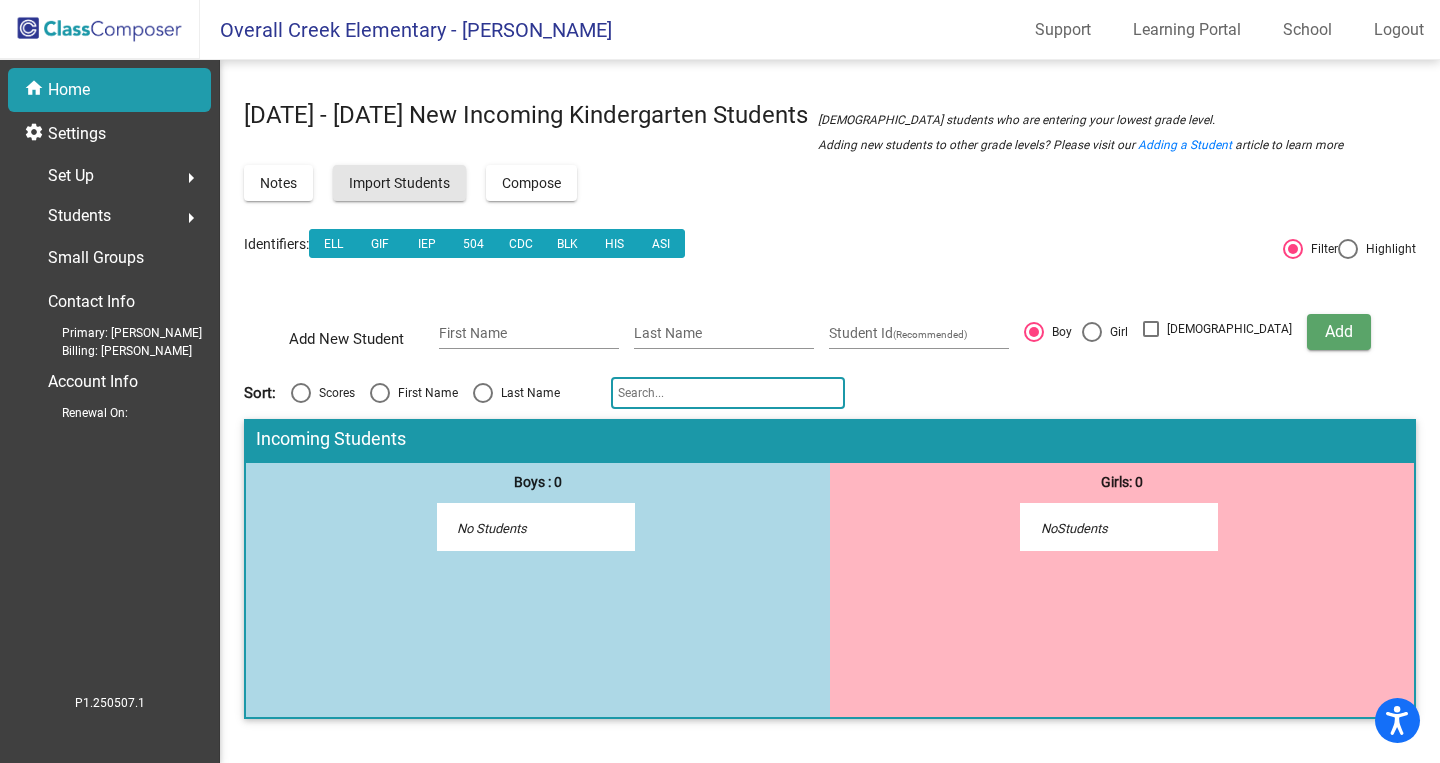 click on "Import Students" 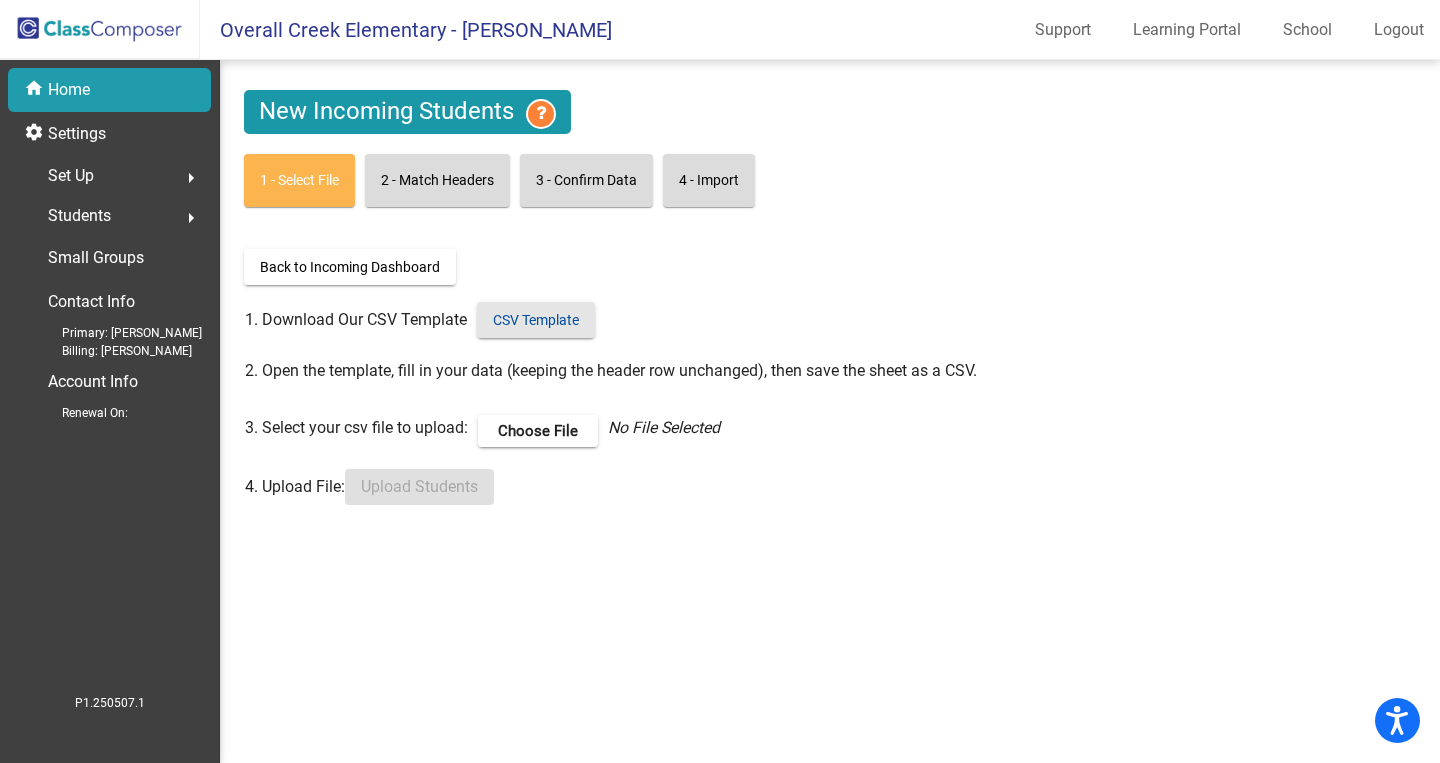 click on "CSV Template" at bounding box center (536, 320) 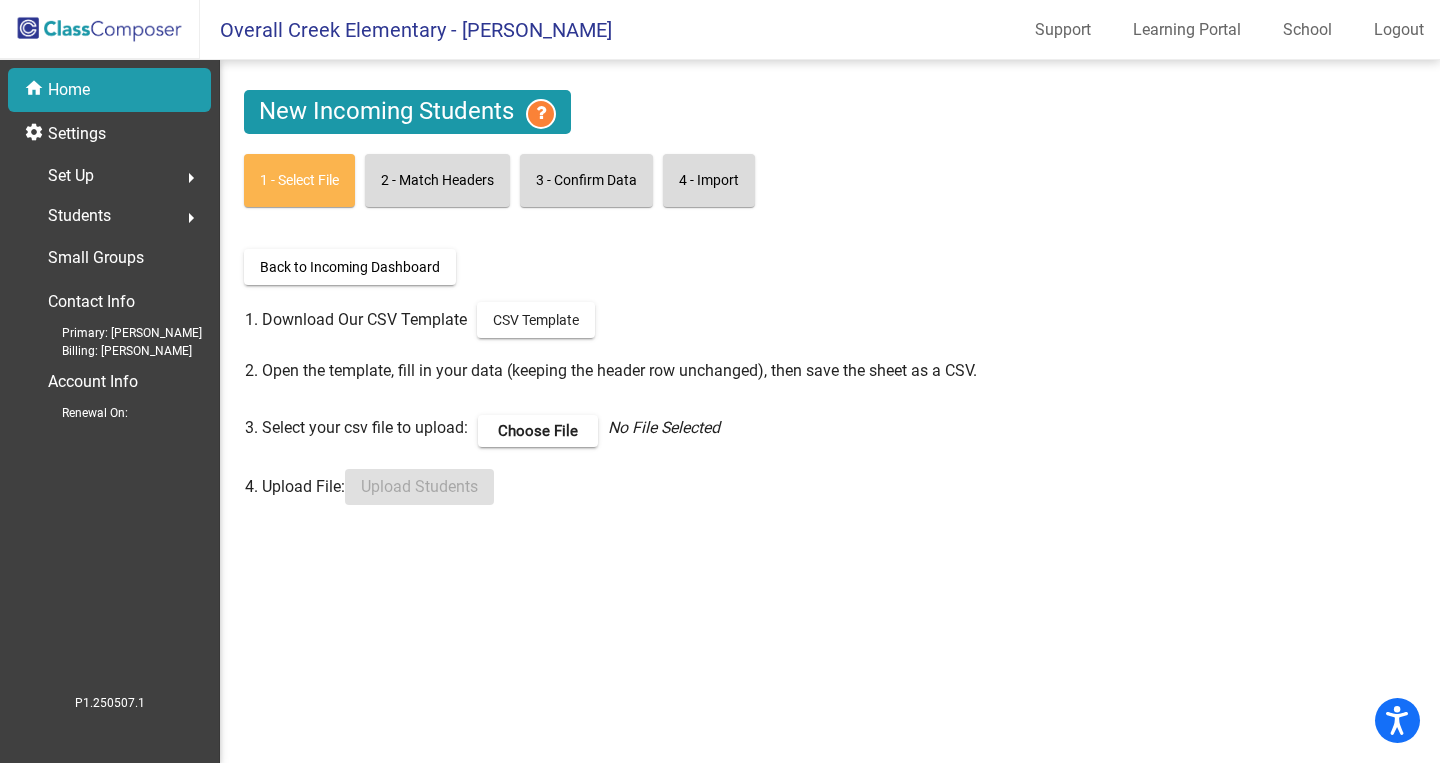 click on "Choose File" at bounding box center [538, 431] 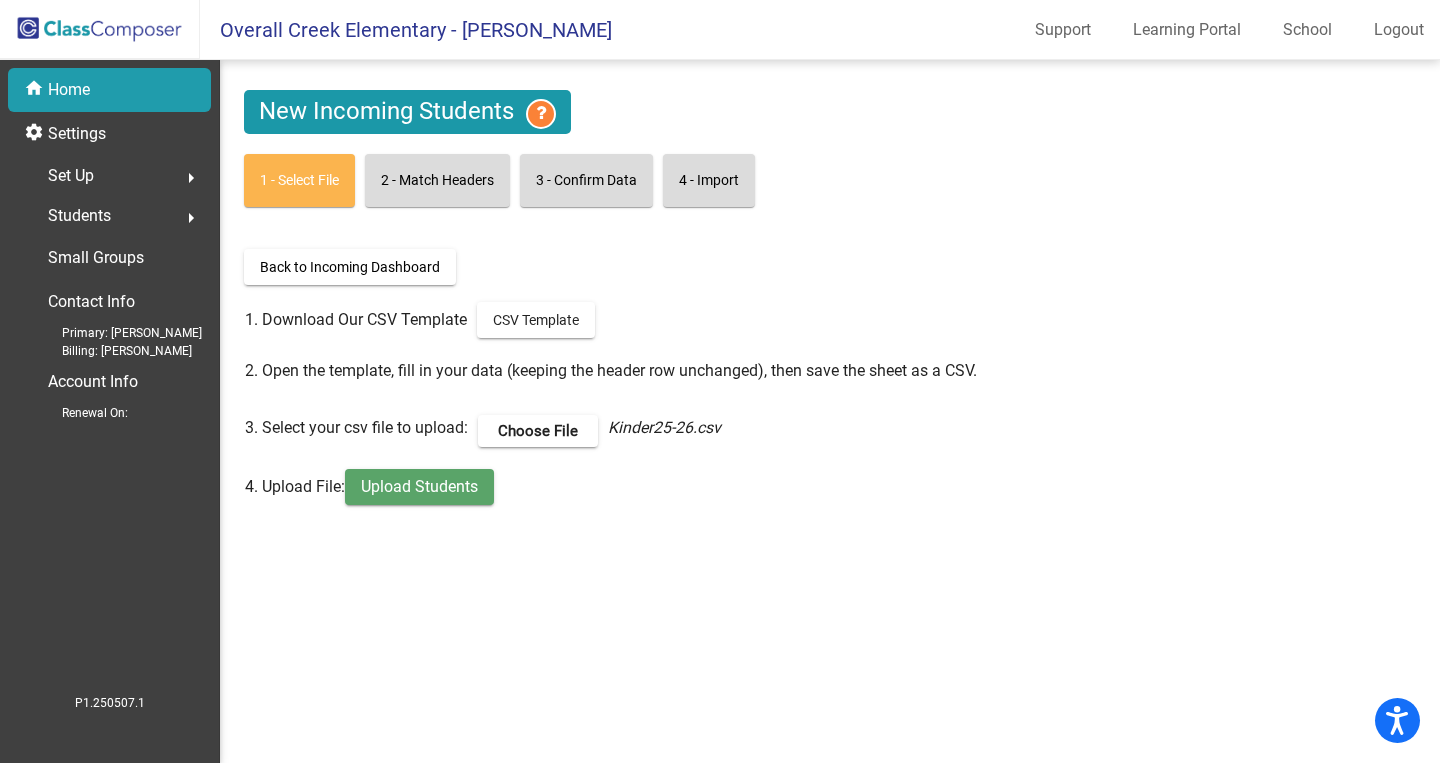 click on "Upload Students" at bounding box center [419, 487] 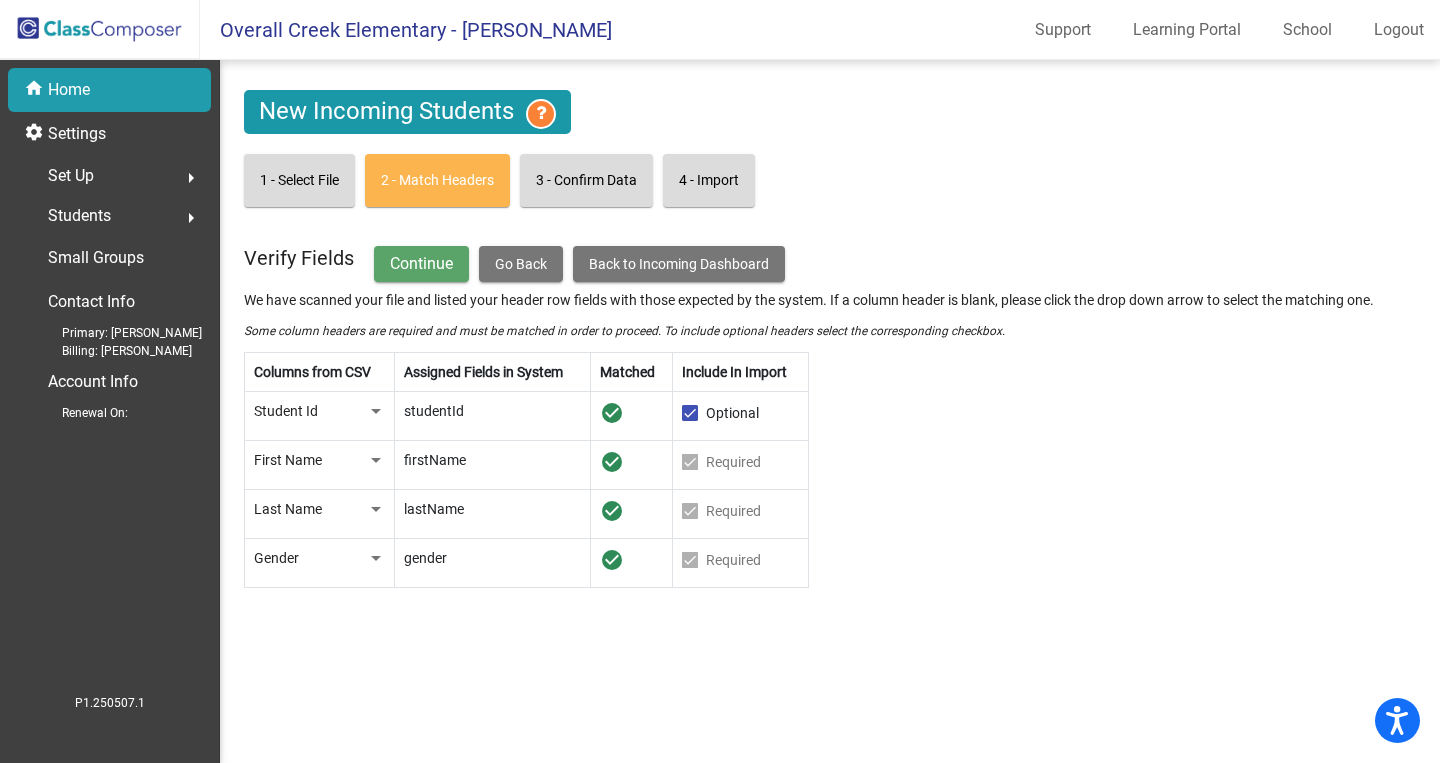 click on "Continue" 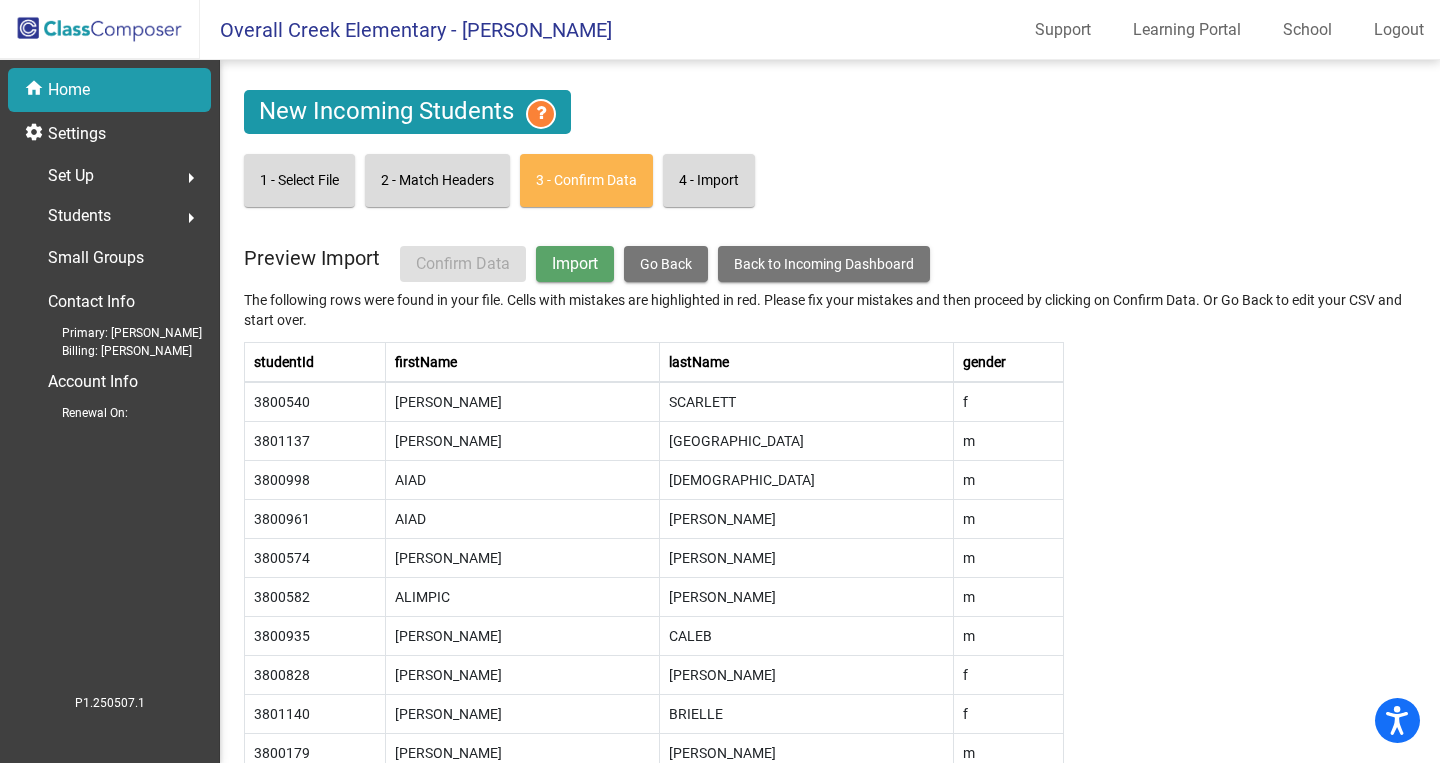 click on "Import" 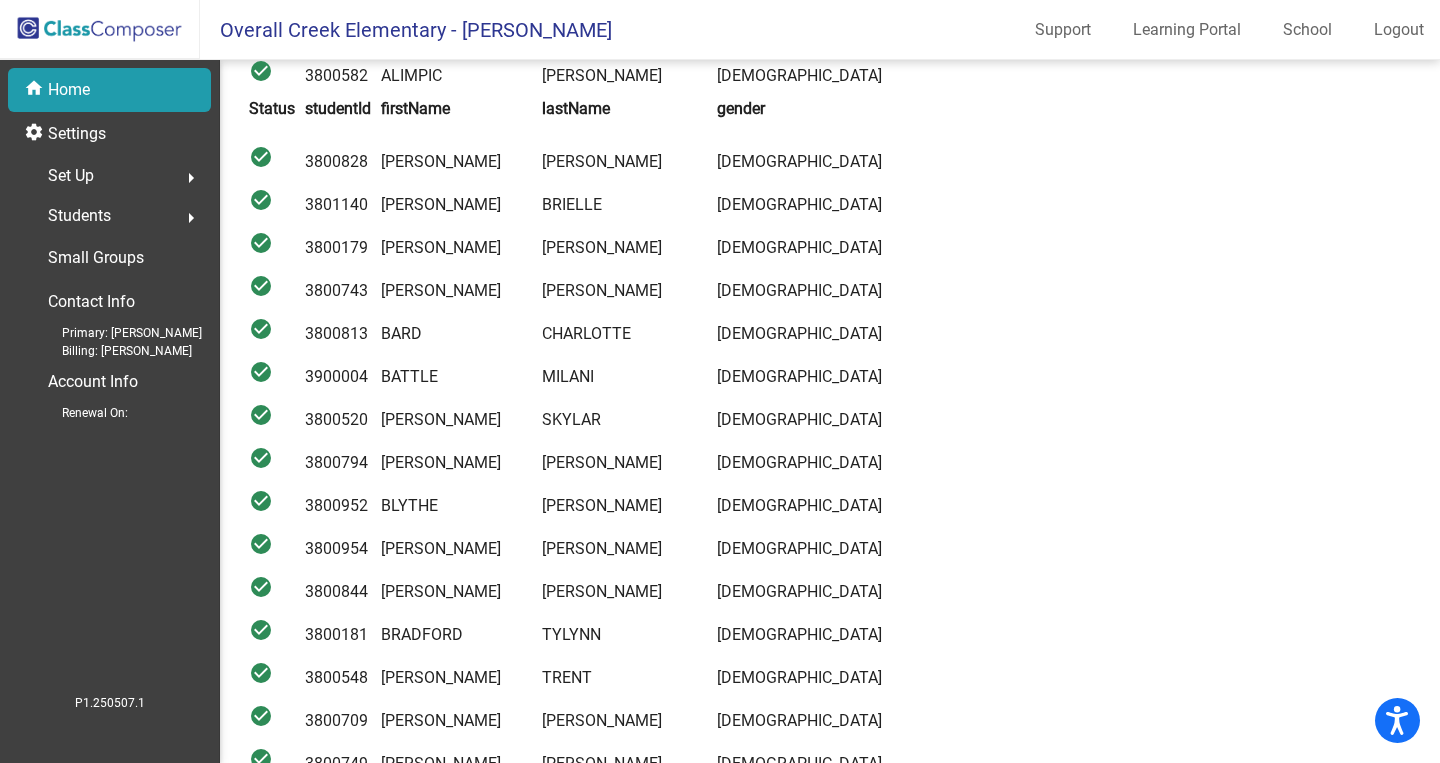 scroll, scrollTop: 0, scrollLeft: 0, axis: both 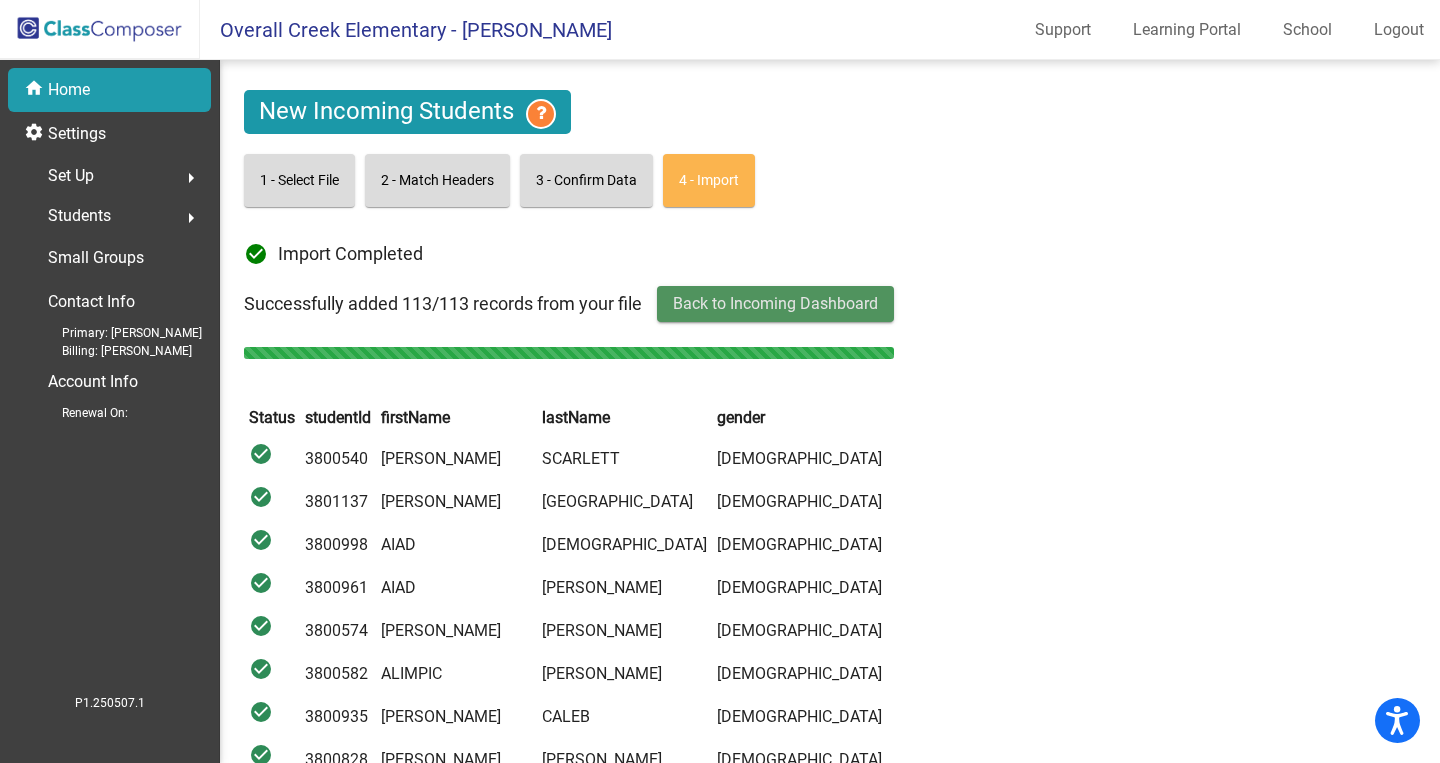 click on "Back to Incoming Dashboard" 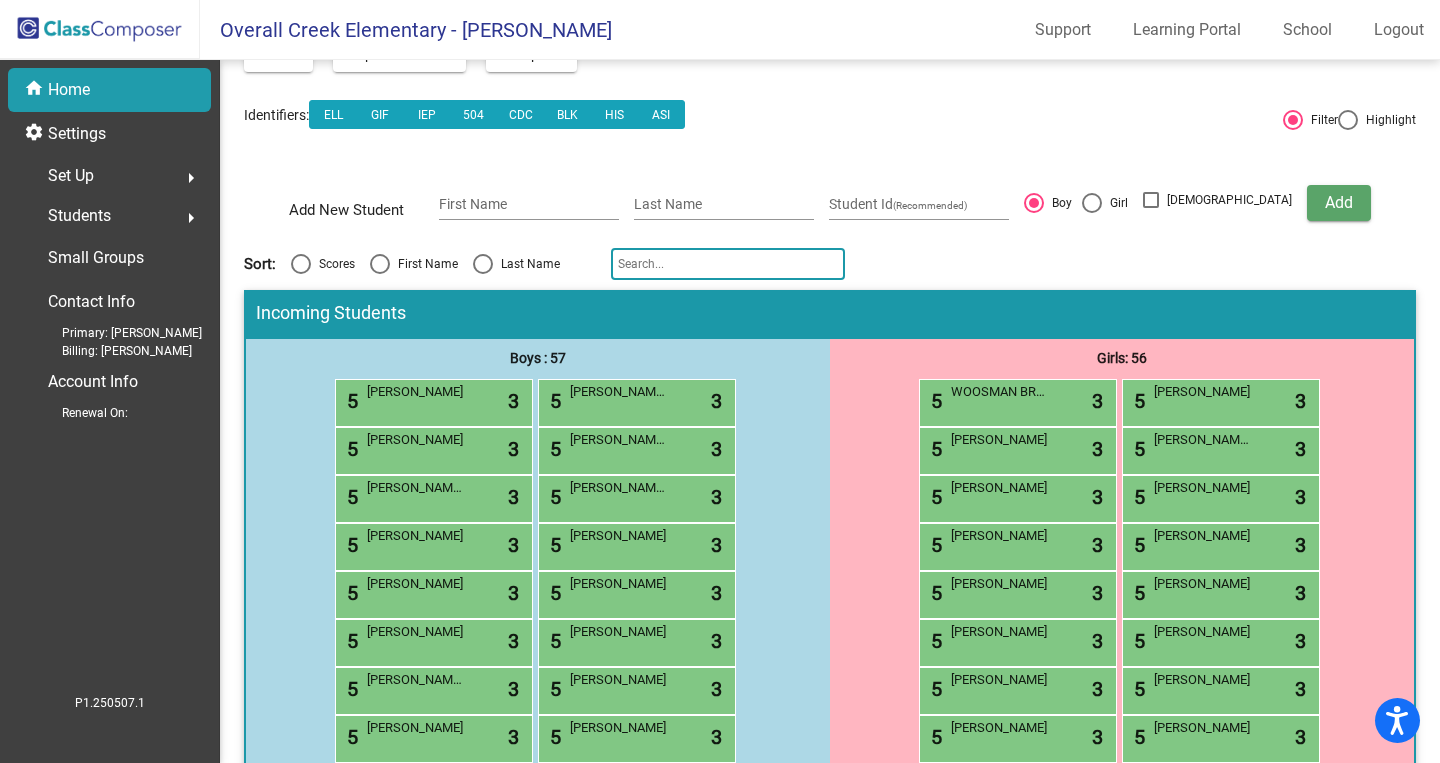scroll, scrollTop: 0, scrollLeft: 0, axis: both 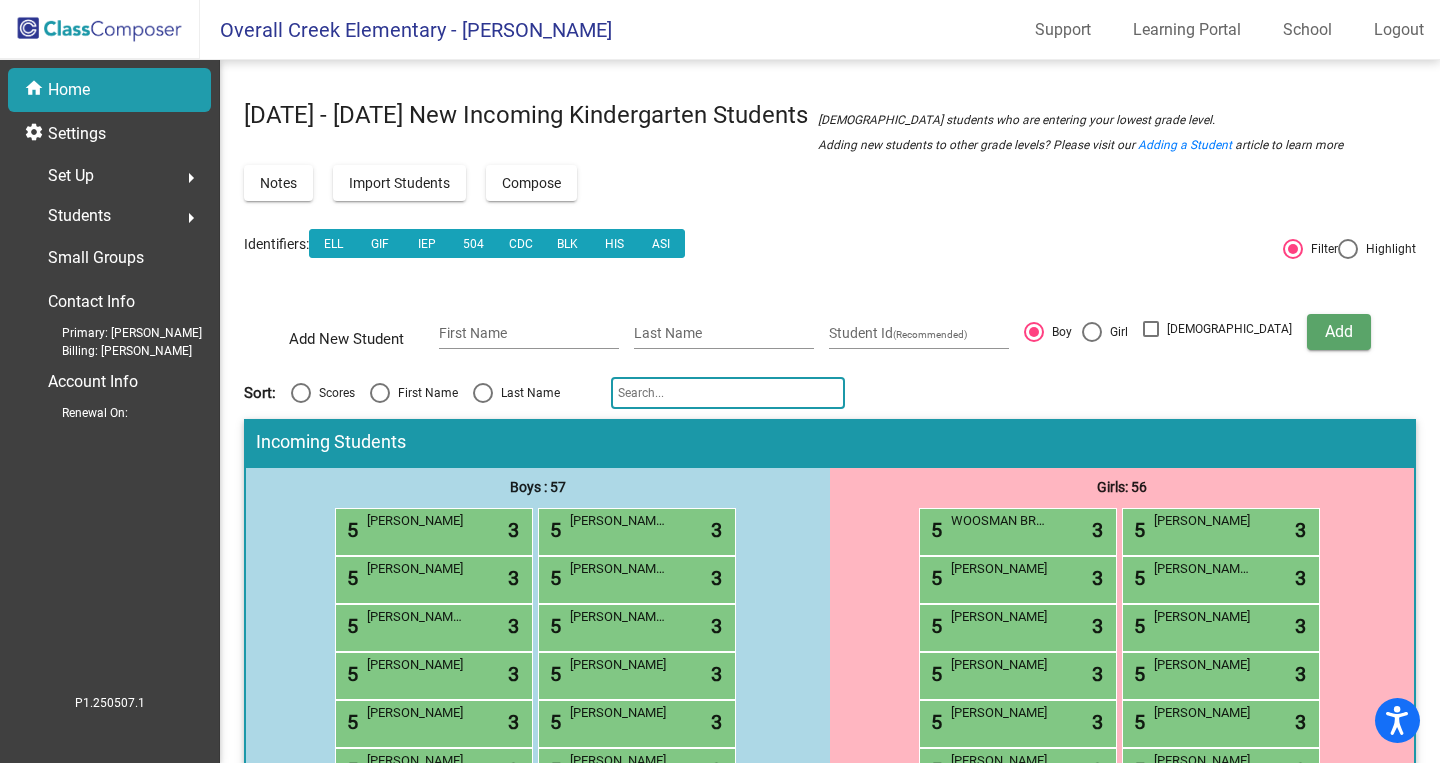 click on "Set Up  arrow_right" 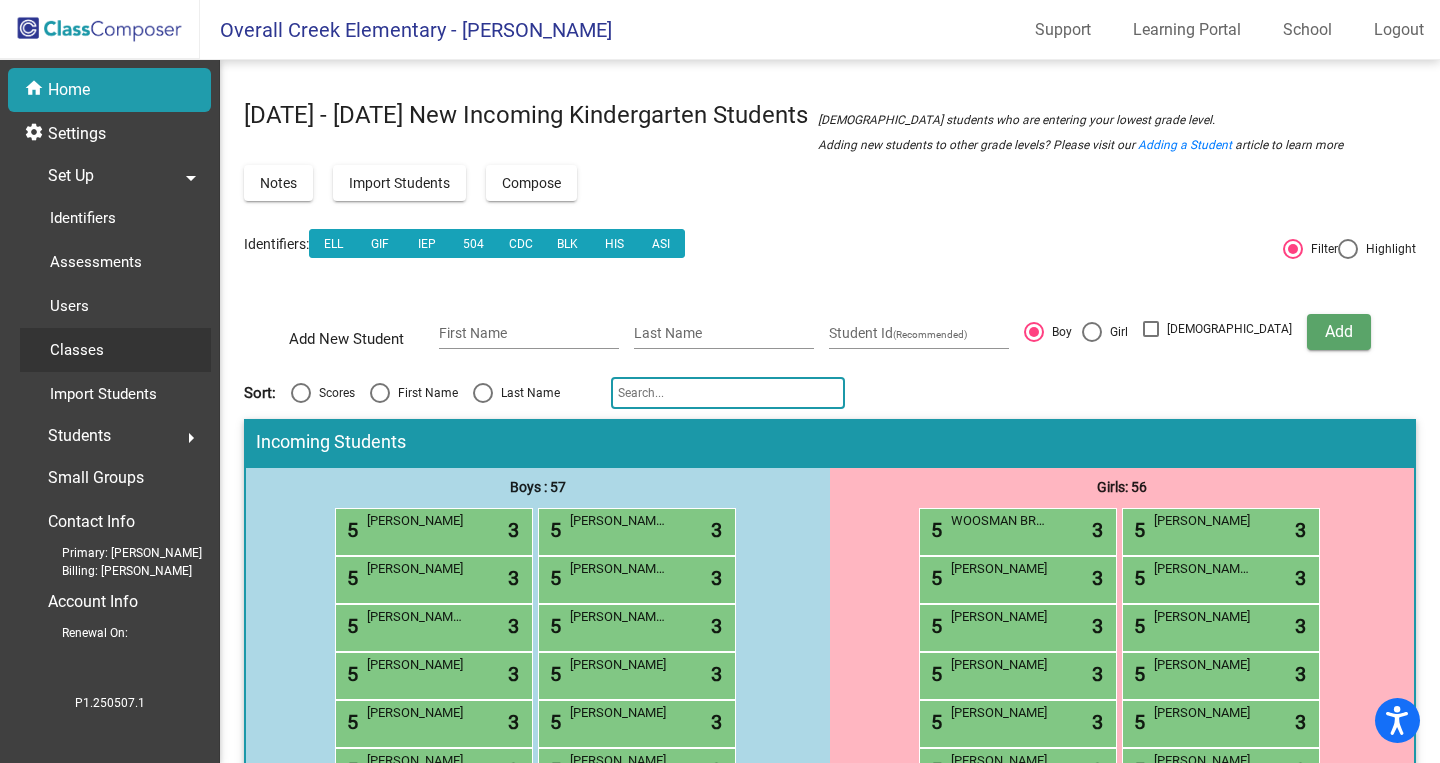 click on "Classes" 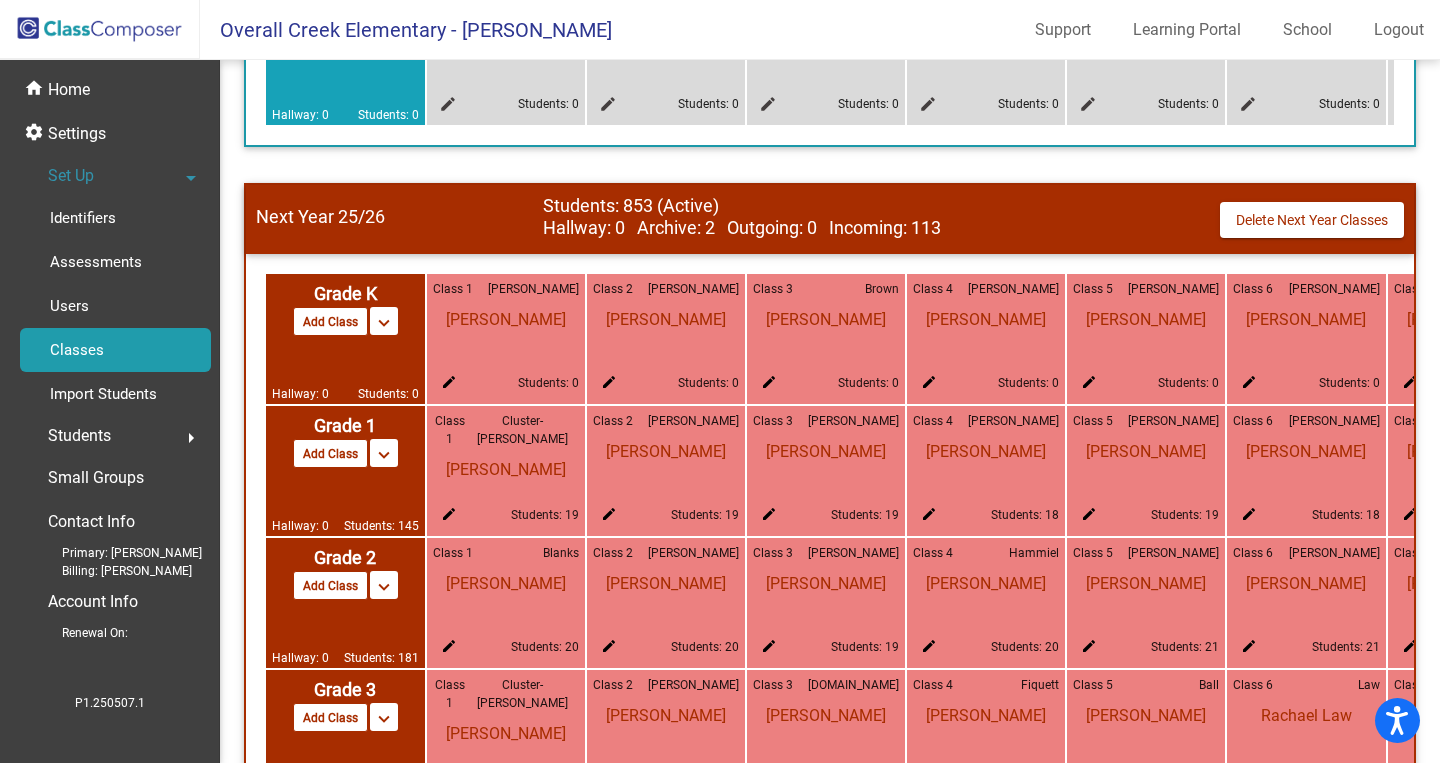 scroll, scrollTop: 912, scrollLeft: 0, axis: vertical 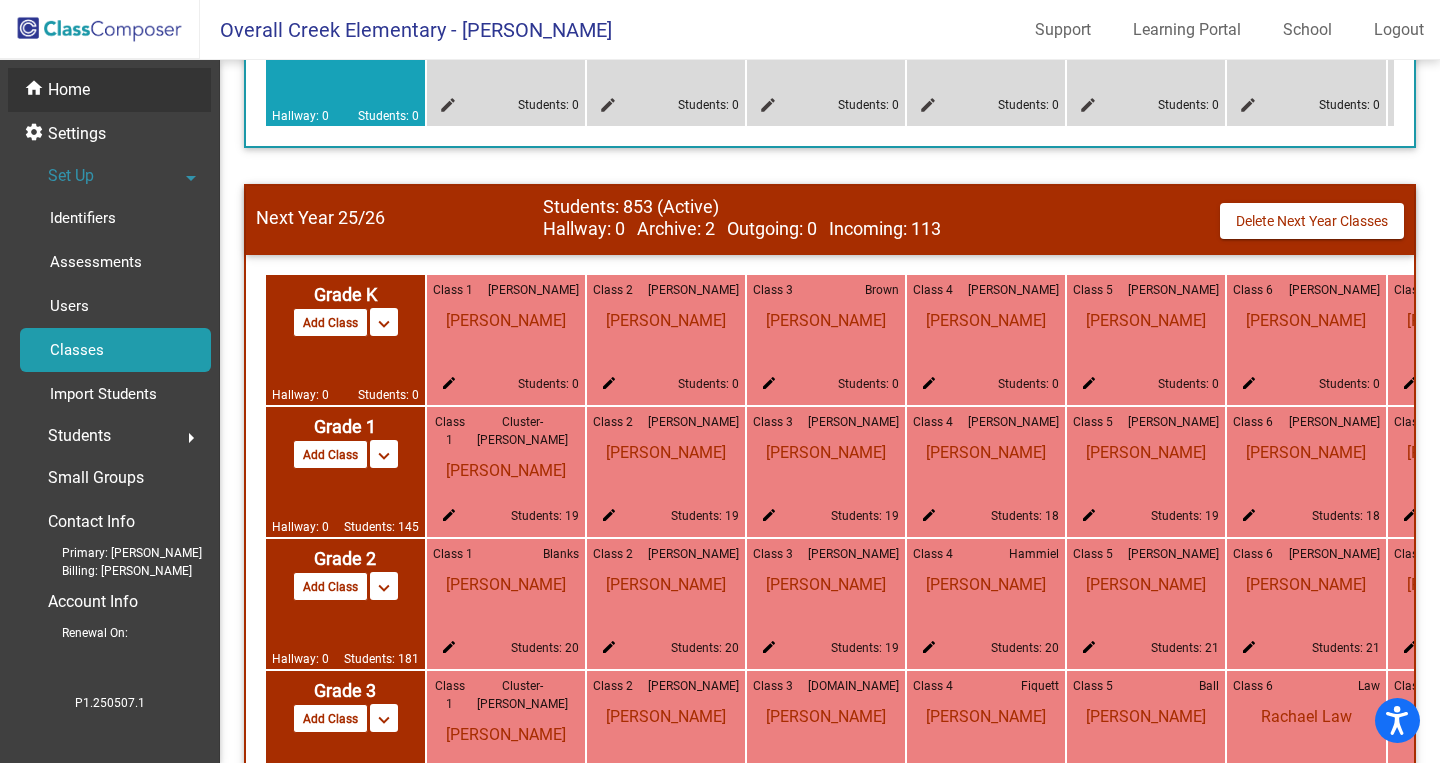 click on "Home" 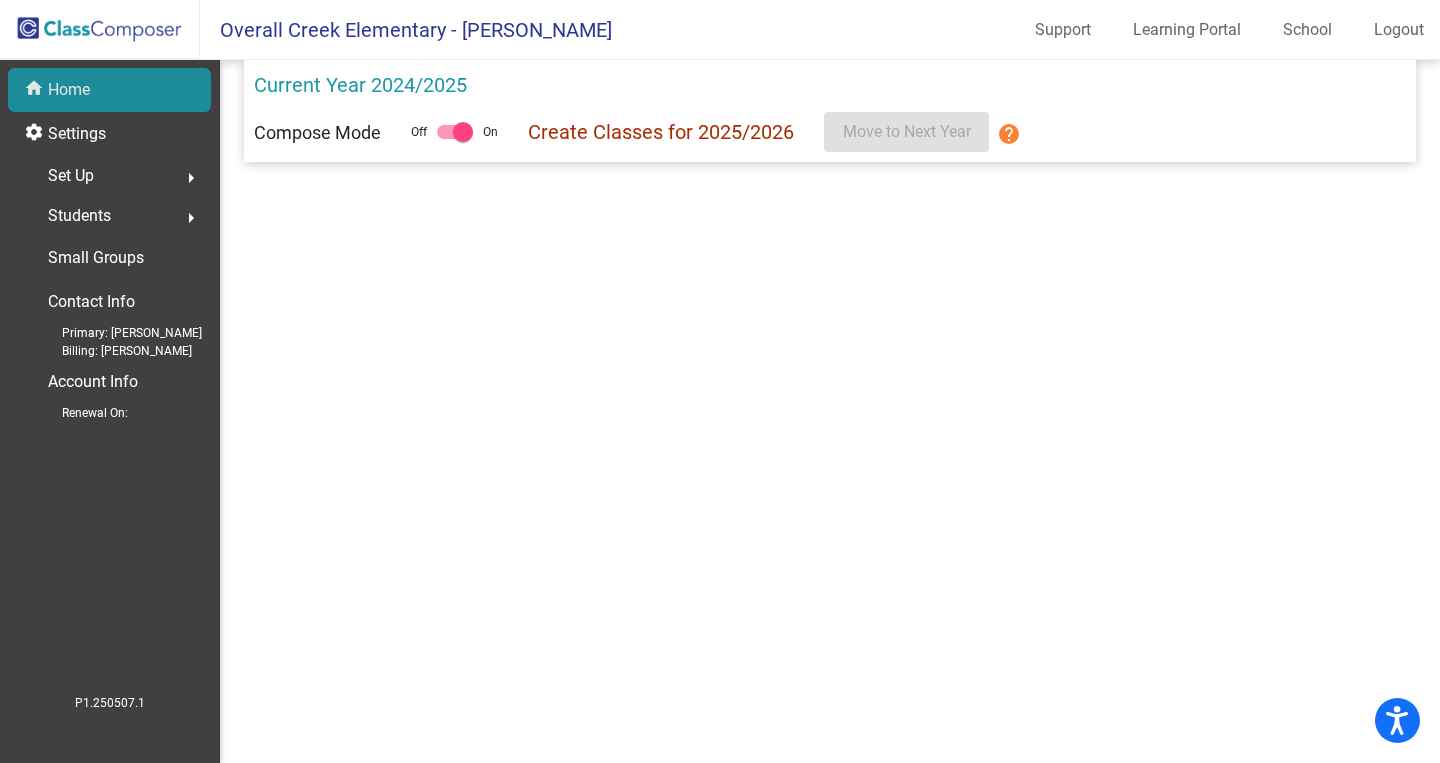 scroll, scrollTop: 0, scrollLeft: 0, axis: both 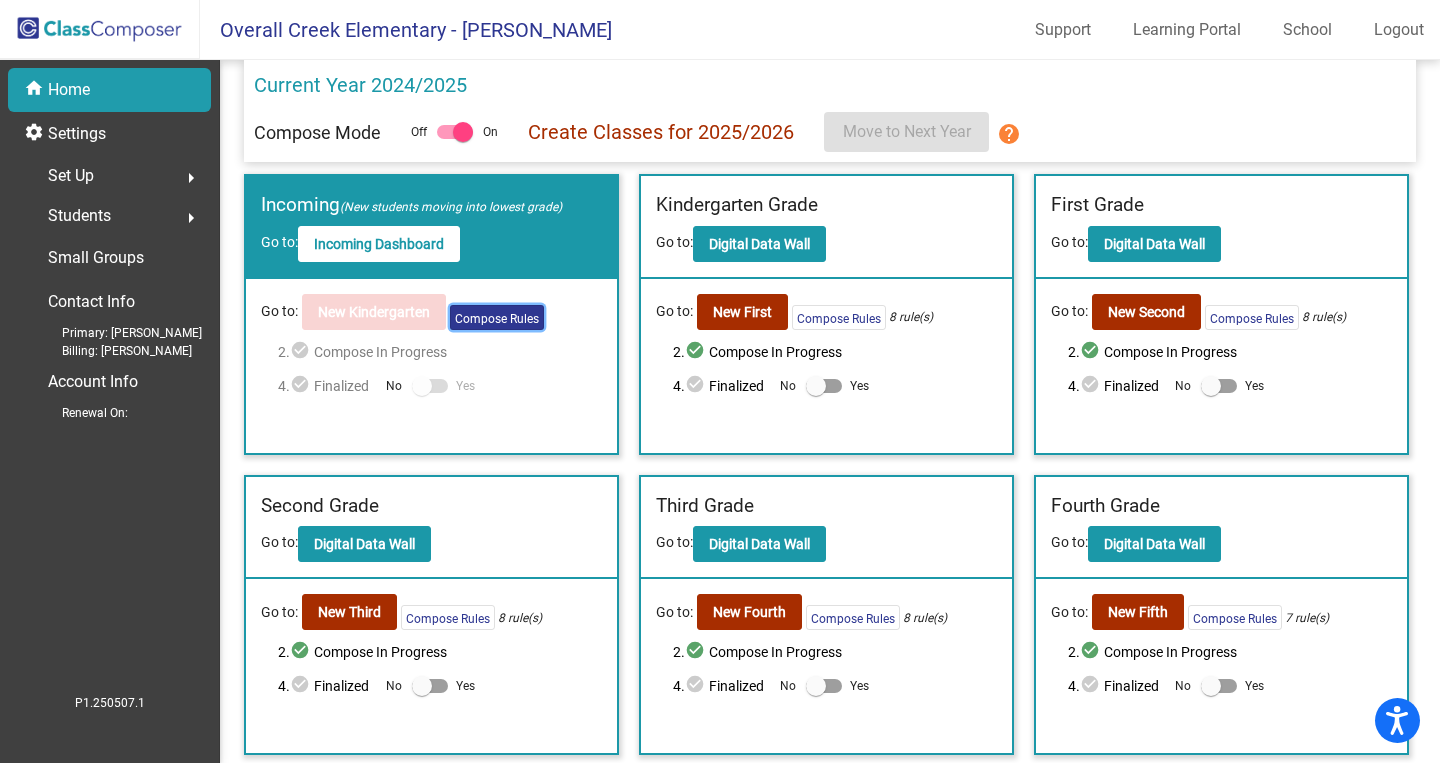 click on "Compose Rules" 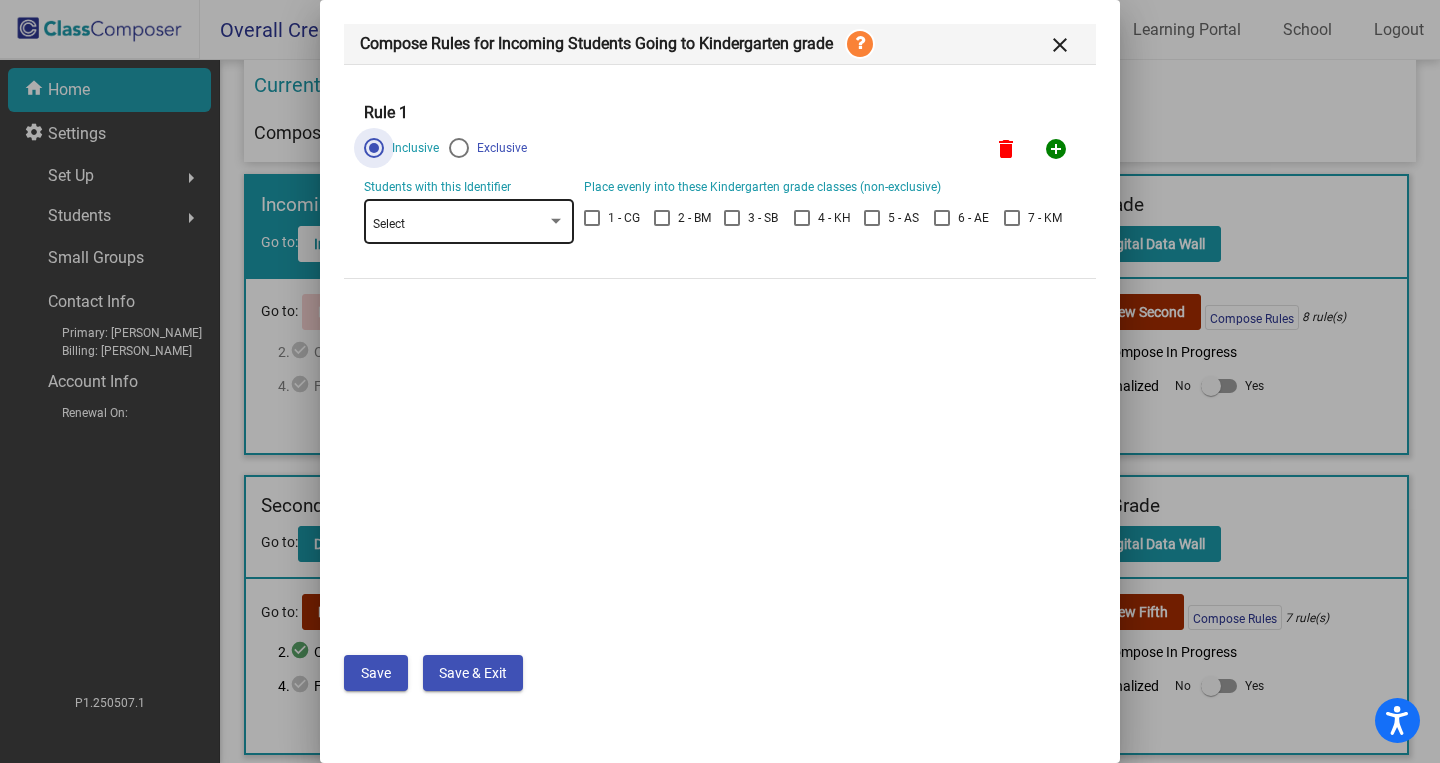click at bounding box center [556, 221] 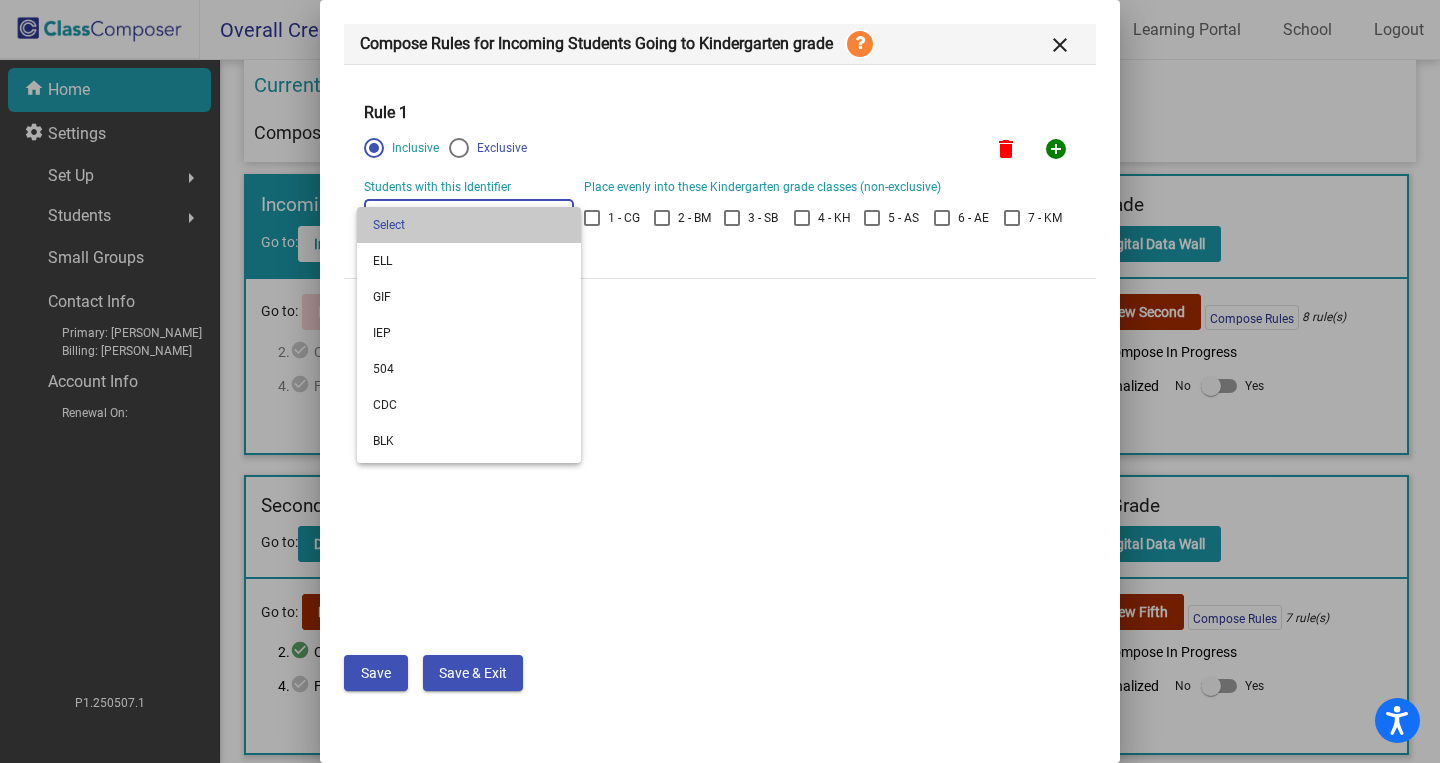 click on "Select" at bounding box center (469, 225) 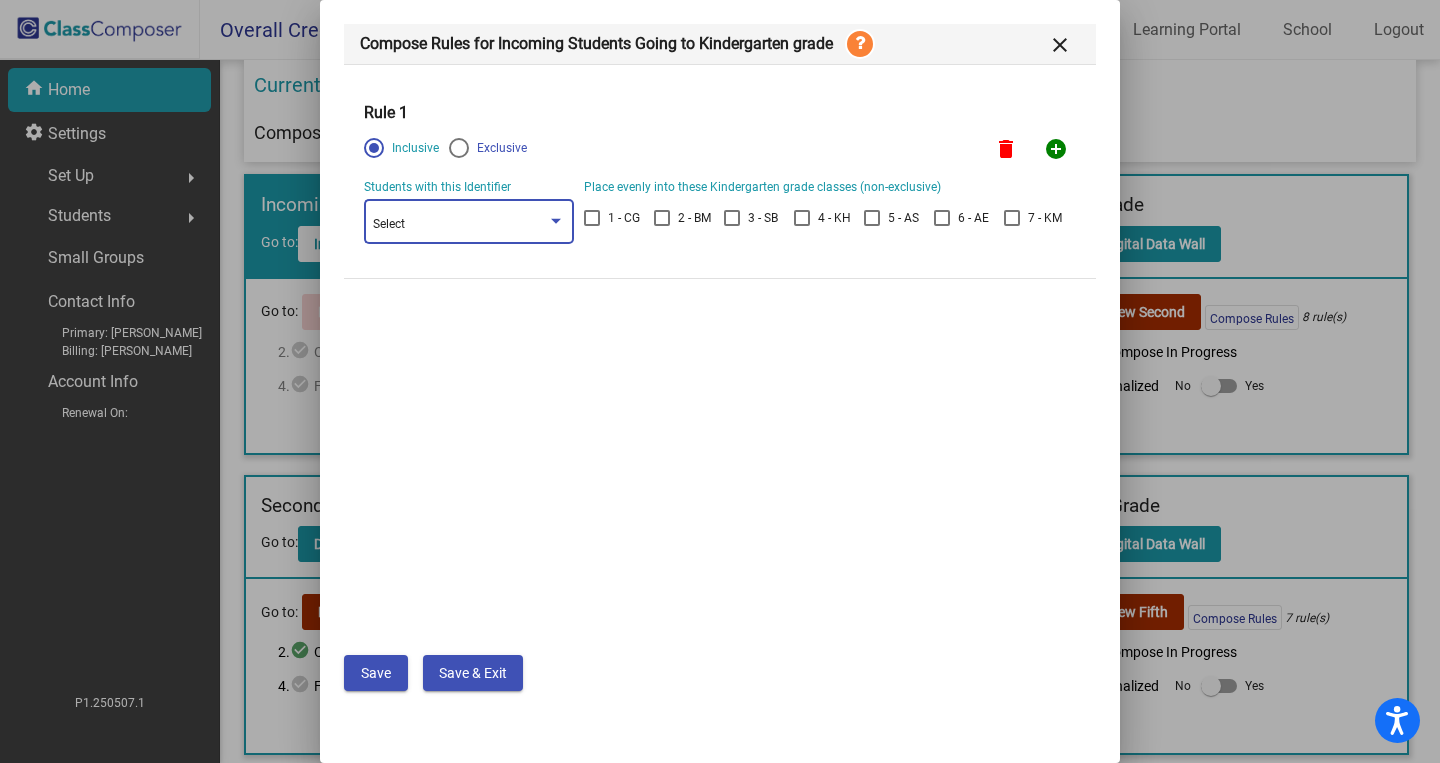 click on "Select" at bounding box center (460, 225) 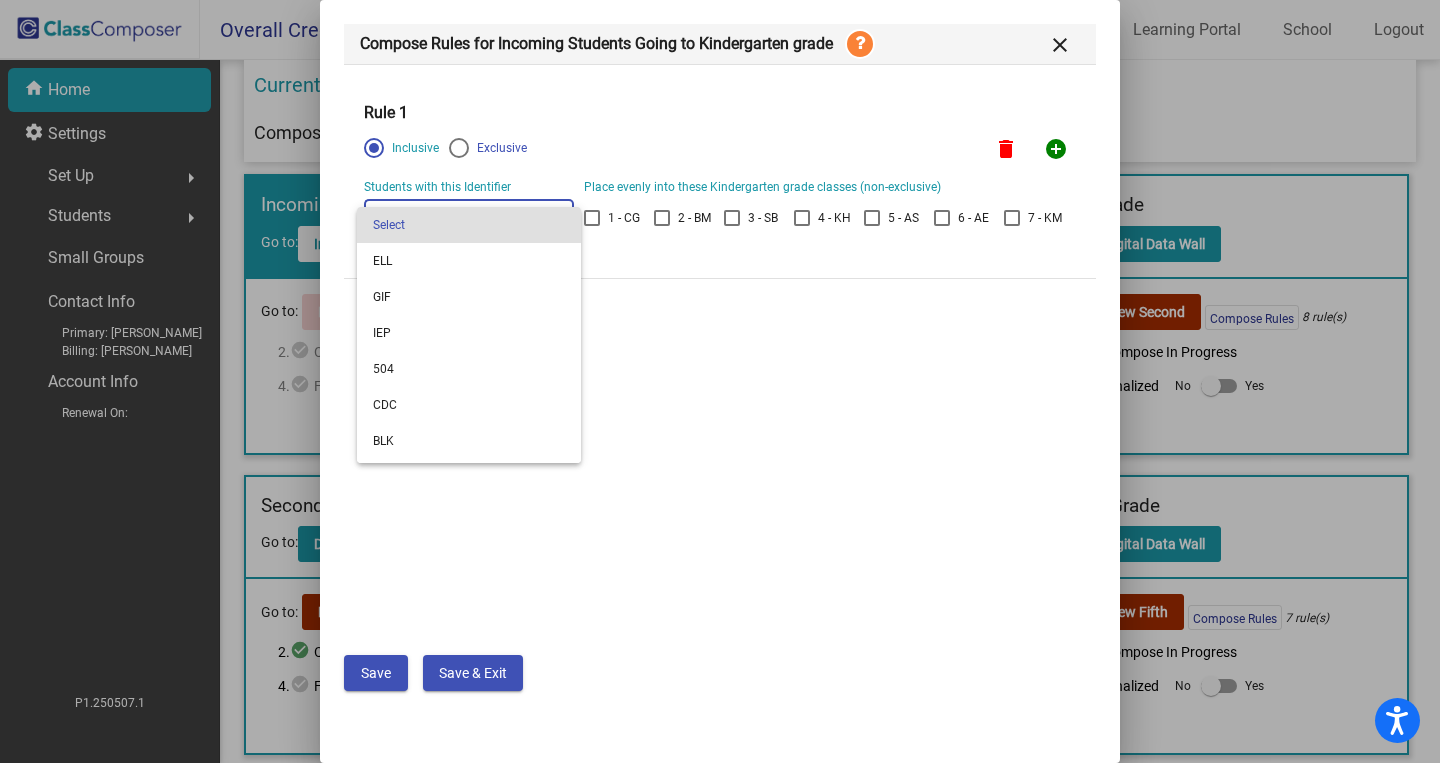 click at bounding box center (720, 381) 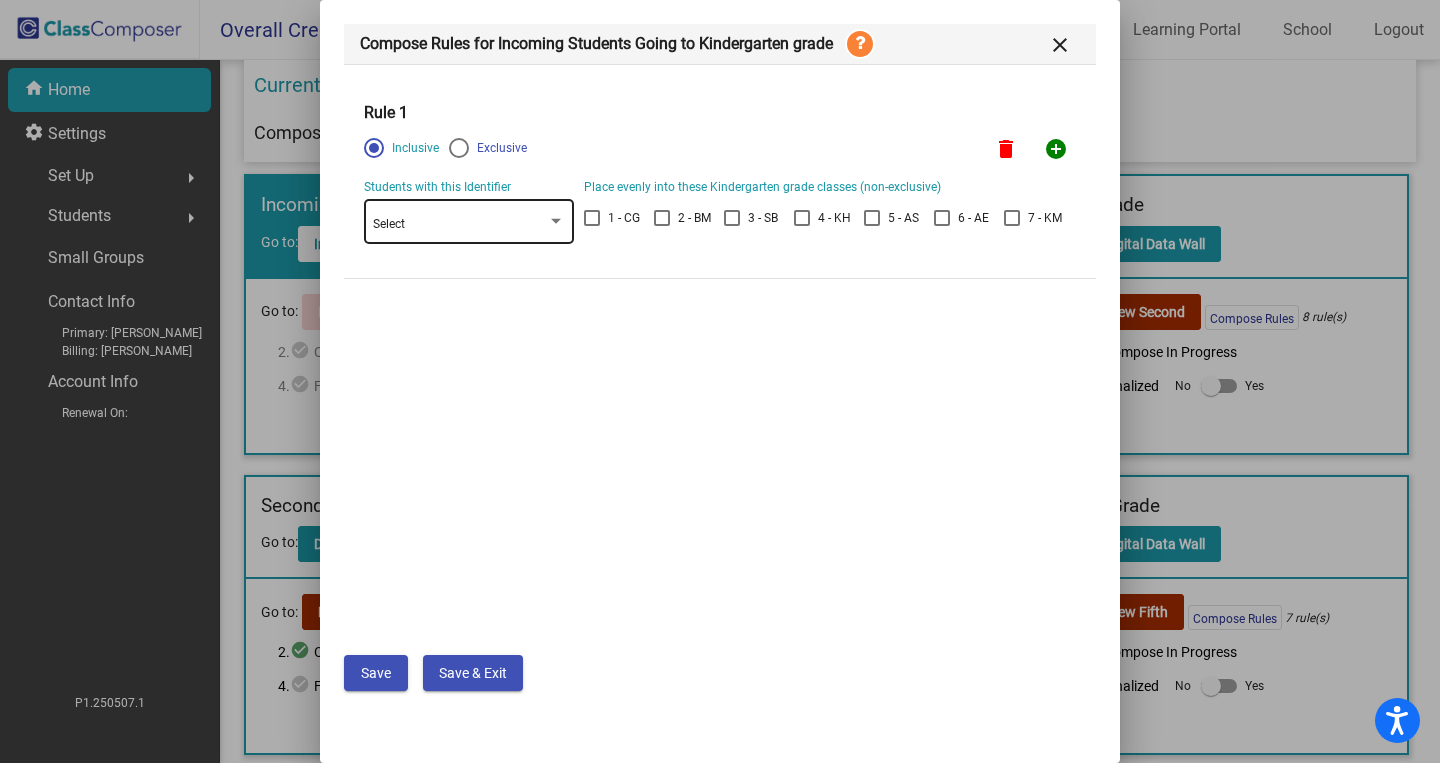 click on "Select" 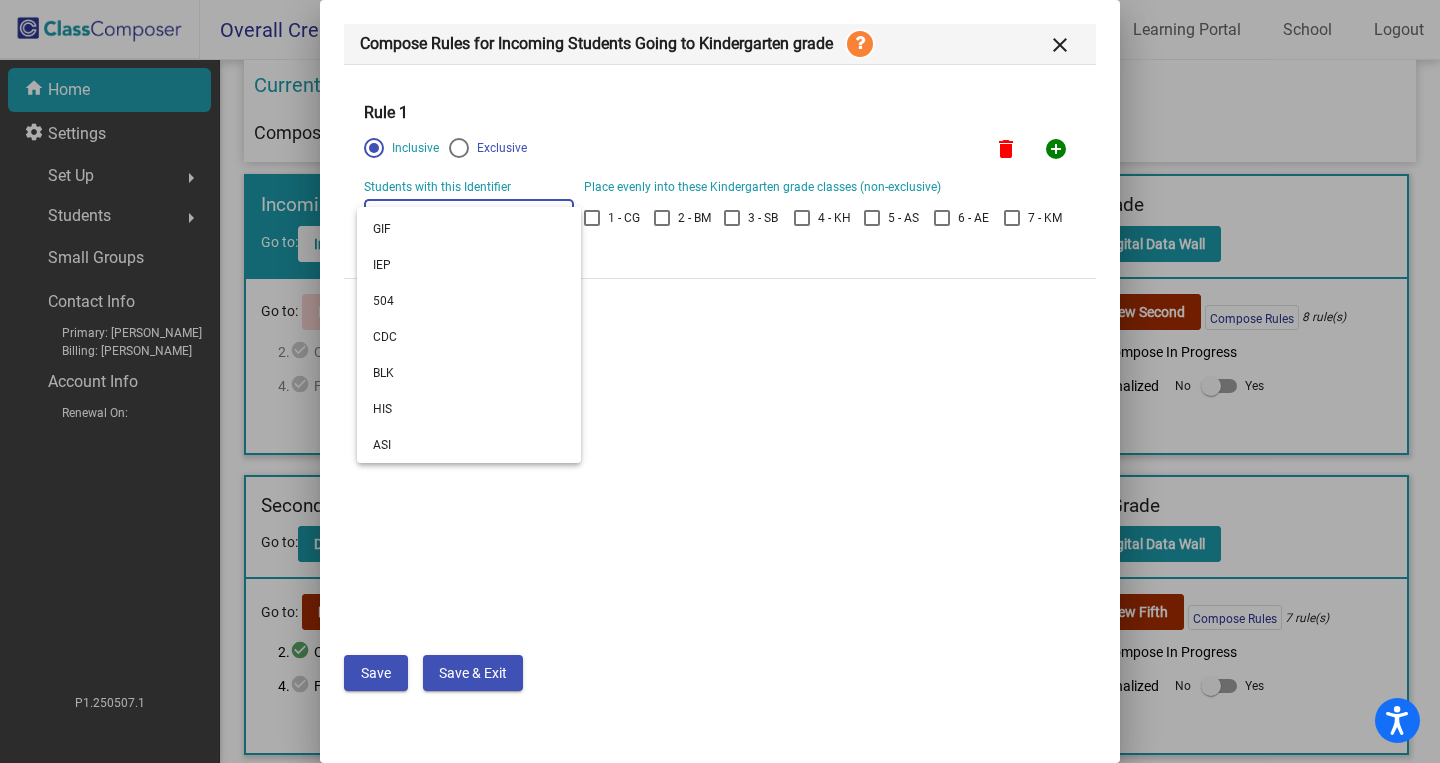 scroll, scrollTop: 0, scrollLeft: 0, axis: both 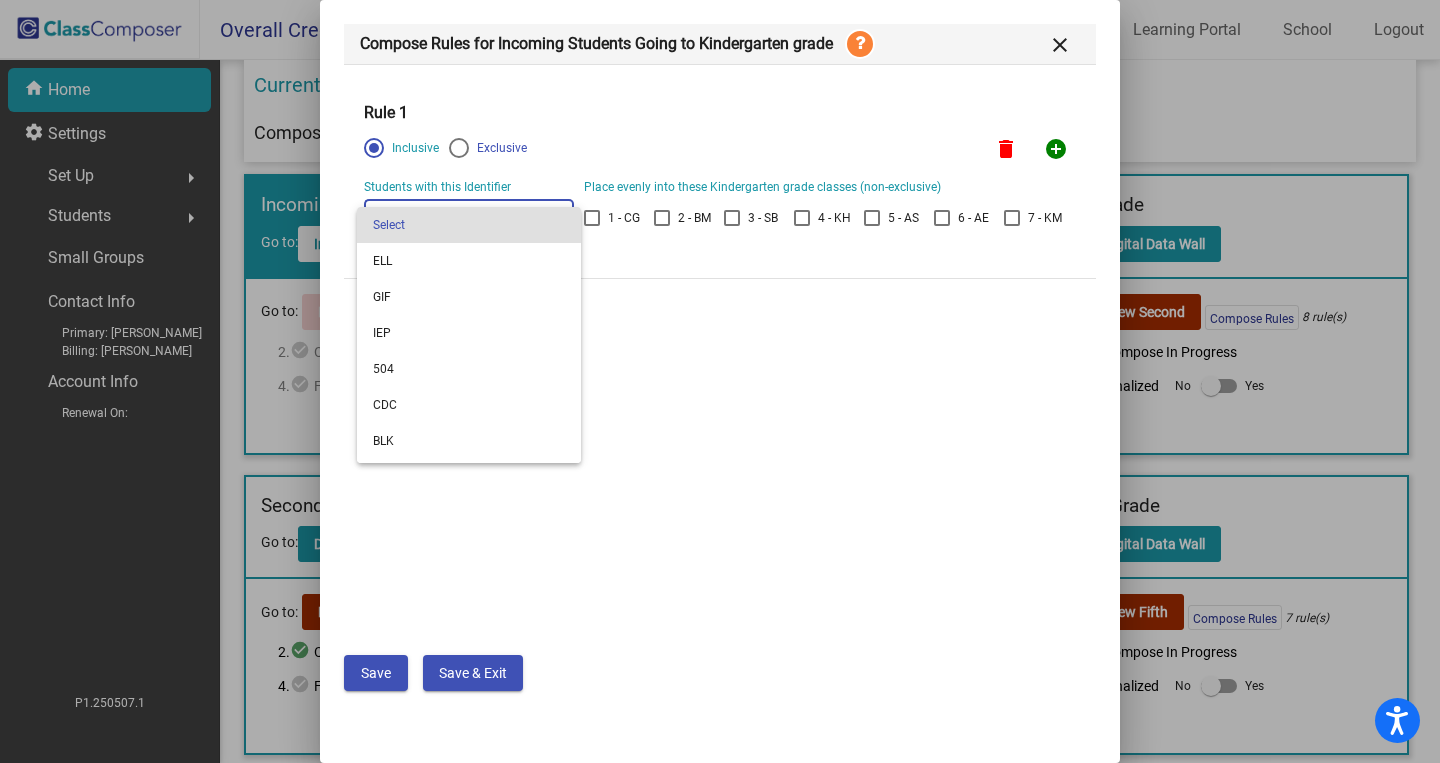 click at bounding box center [720, 381] 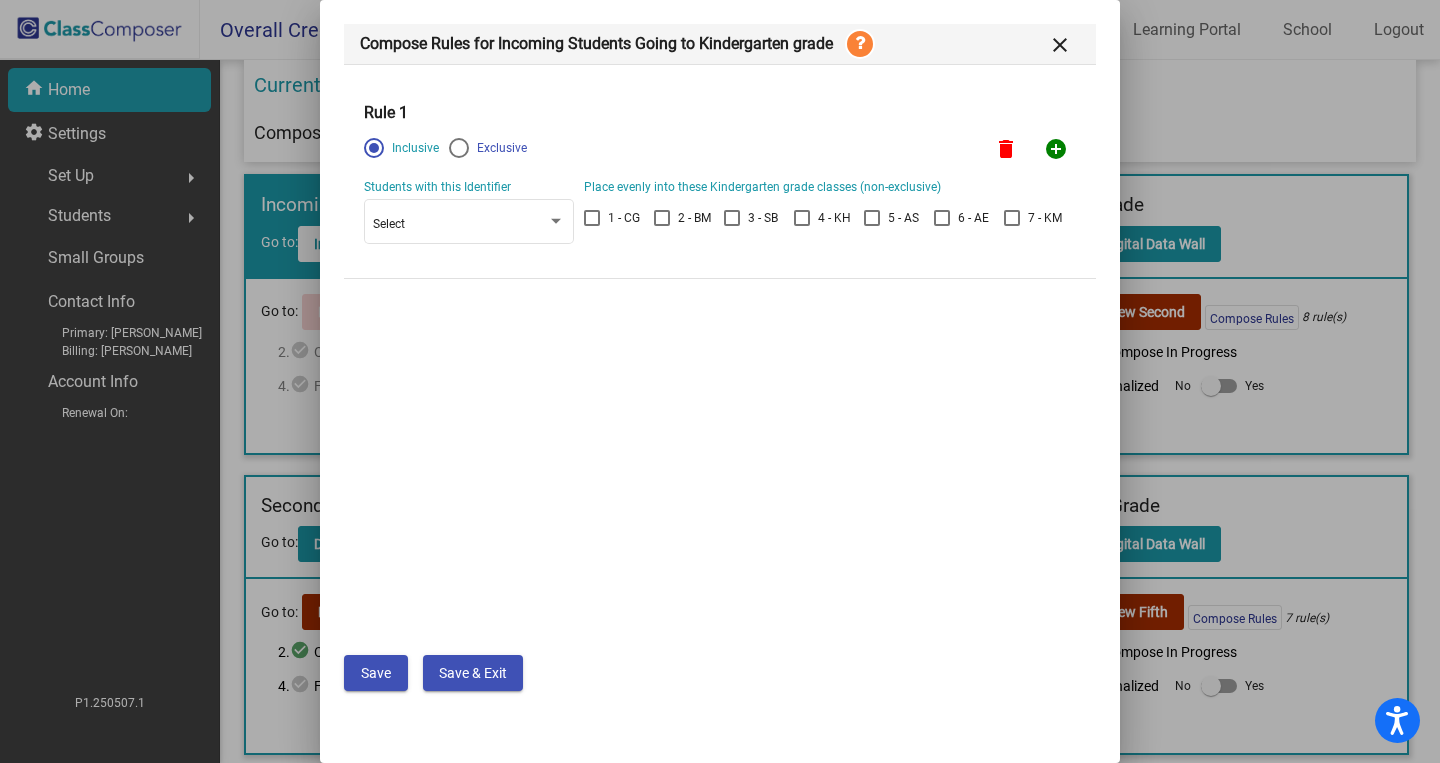 click at bounding box center [459, 148] 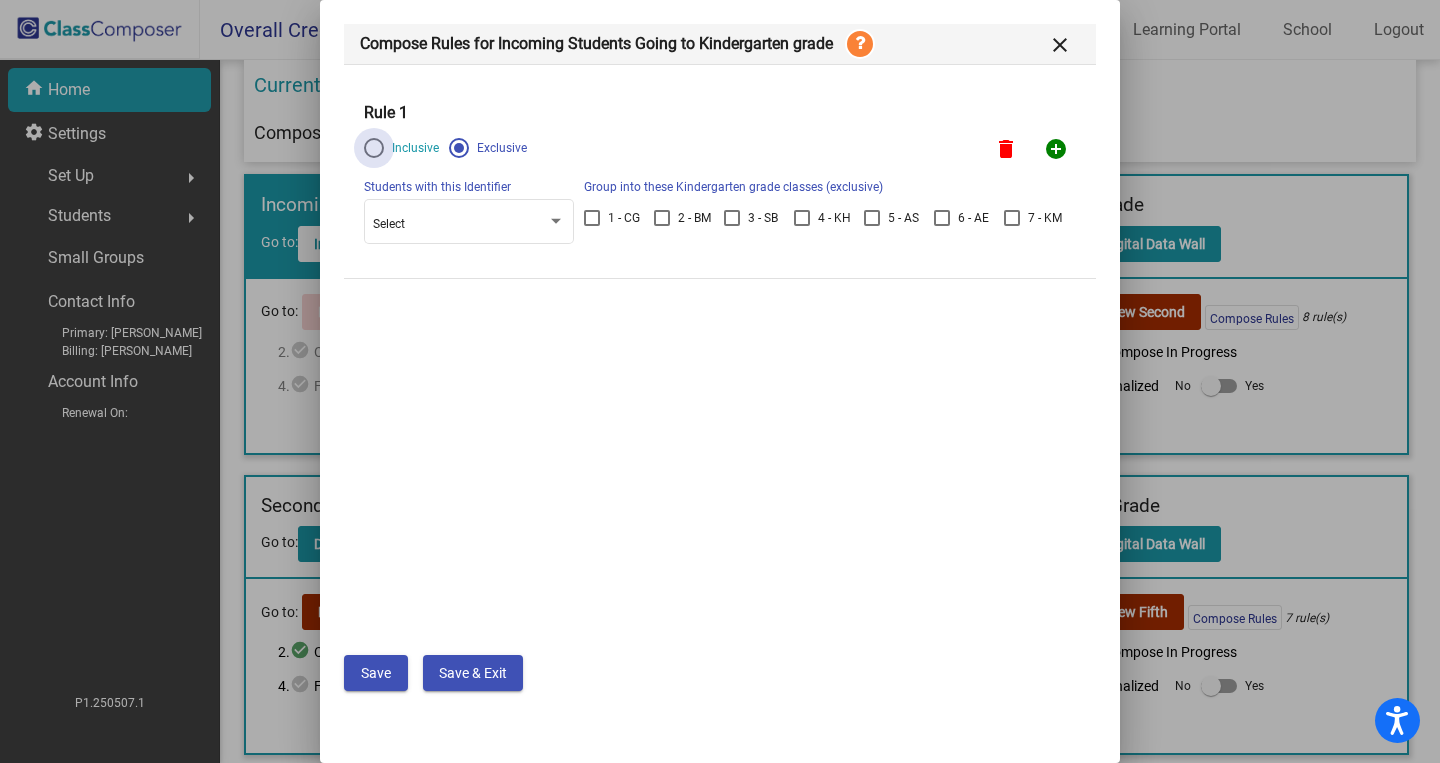 click at bounding box center (374, 148) 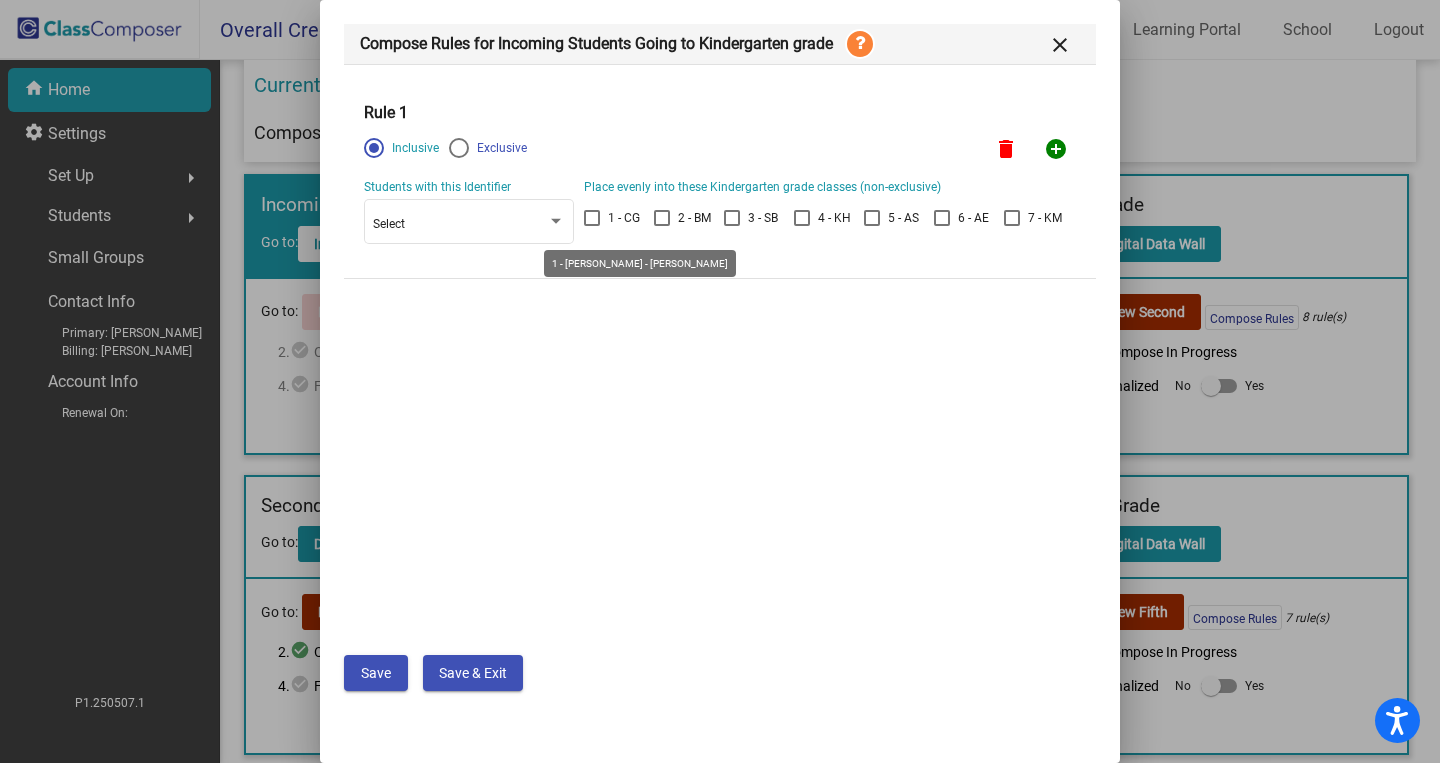click at bounding box center (592, 218) 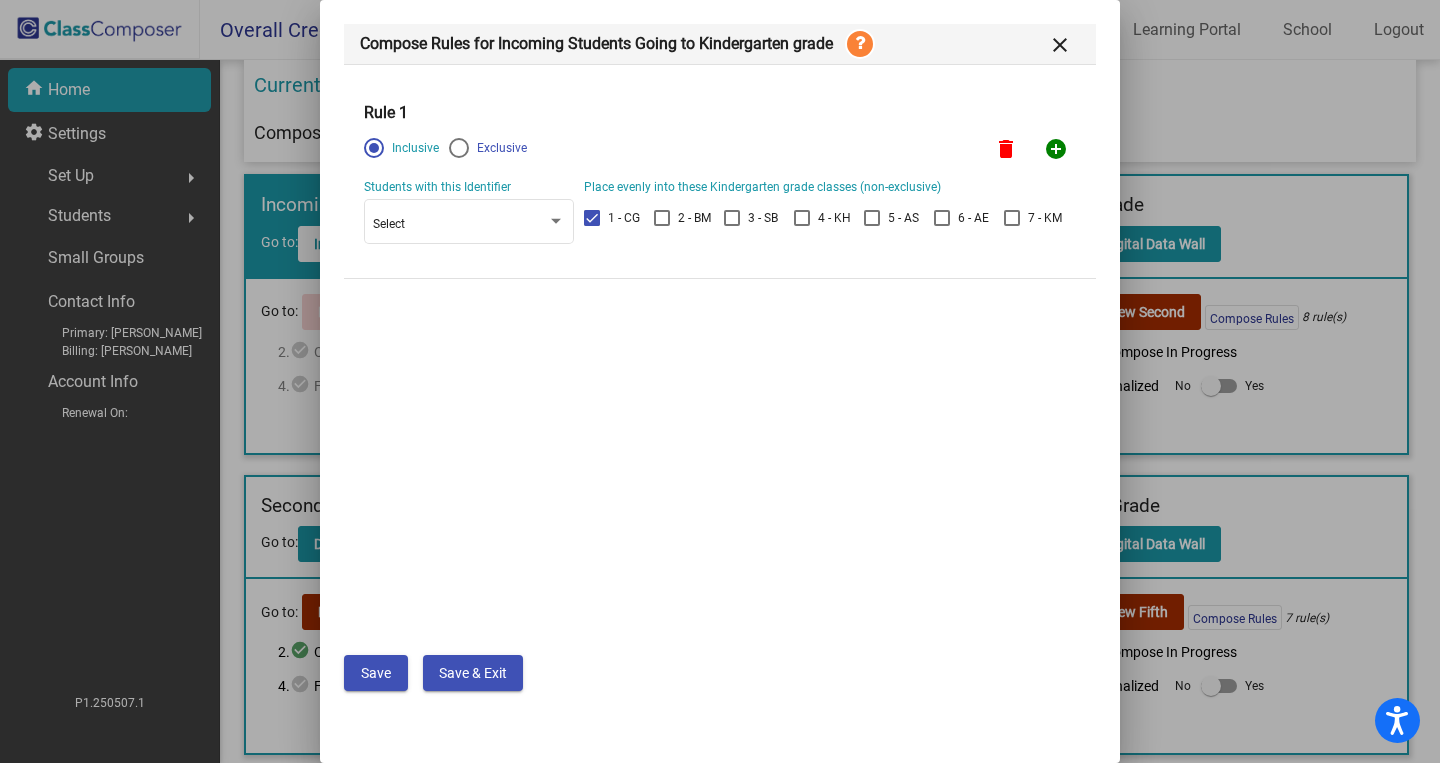 click on "1 - CG    2 - BM    3 - SB    4 - KH    5 - AS    6 - AE    7 - KM" at bounding box center [826, 221] 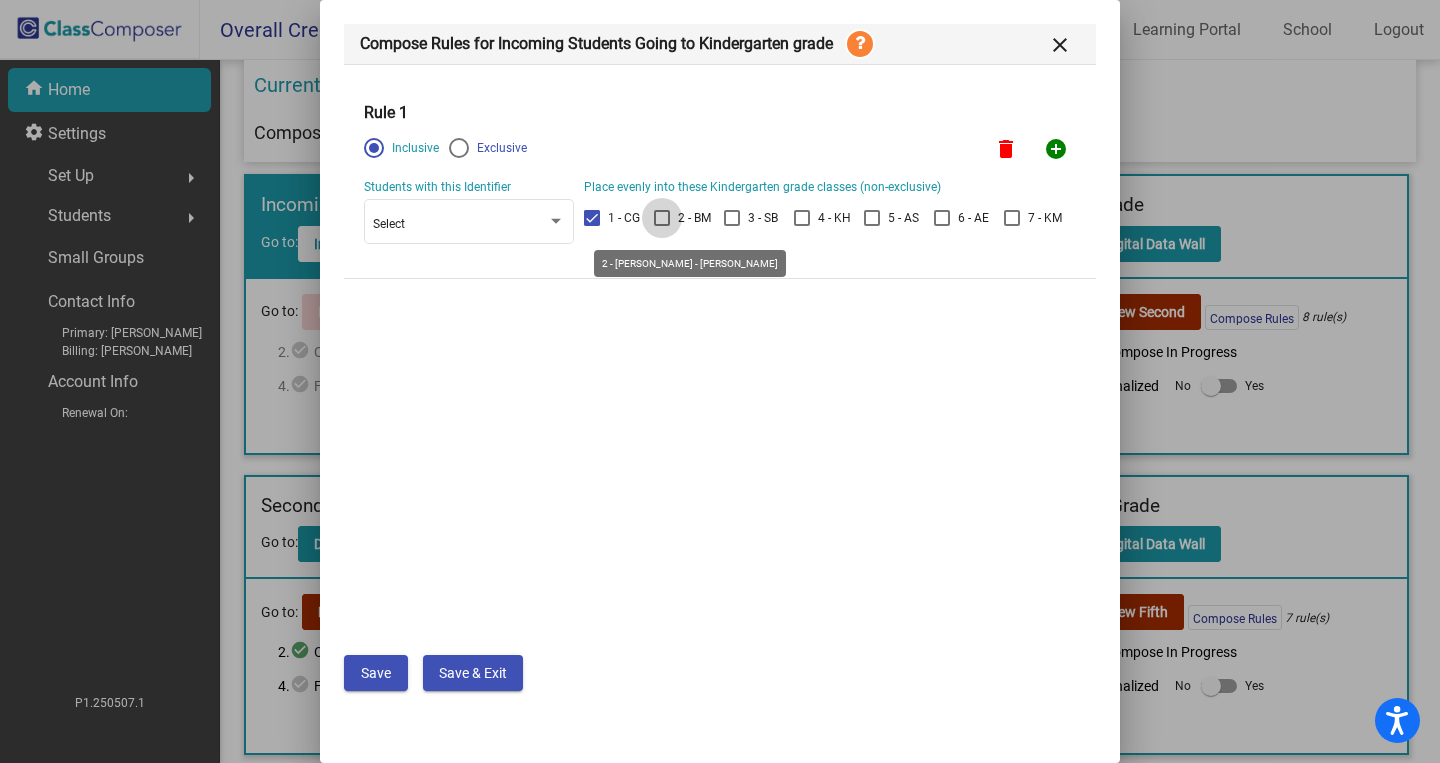 click at bounding box center (662, 218) 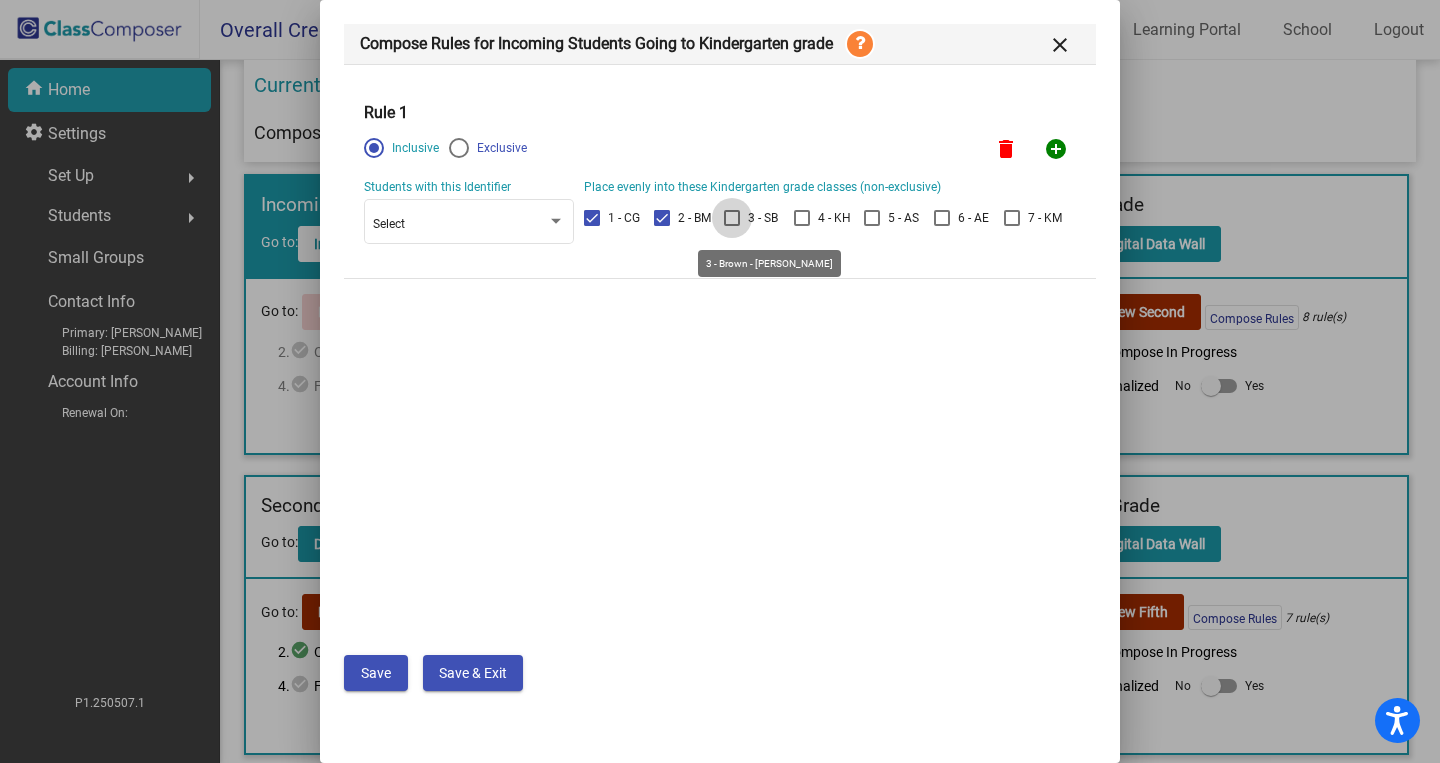 click on "3 - SB" at bounding box center (751, 218) 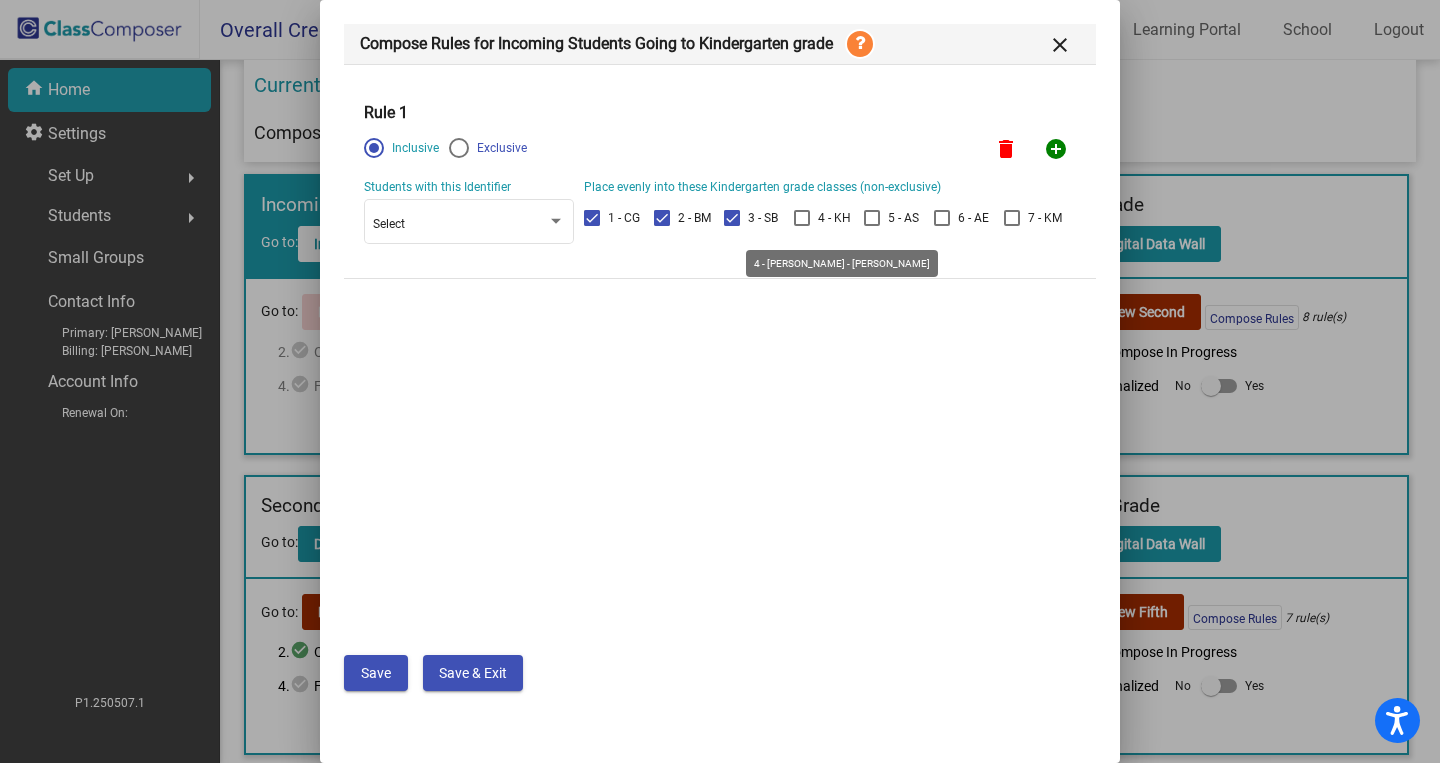 click at bounding box center (802, 218) 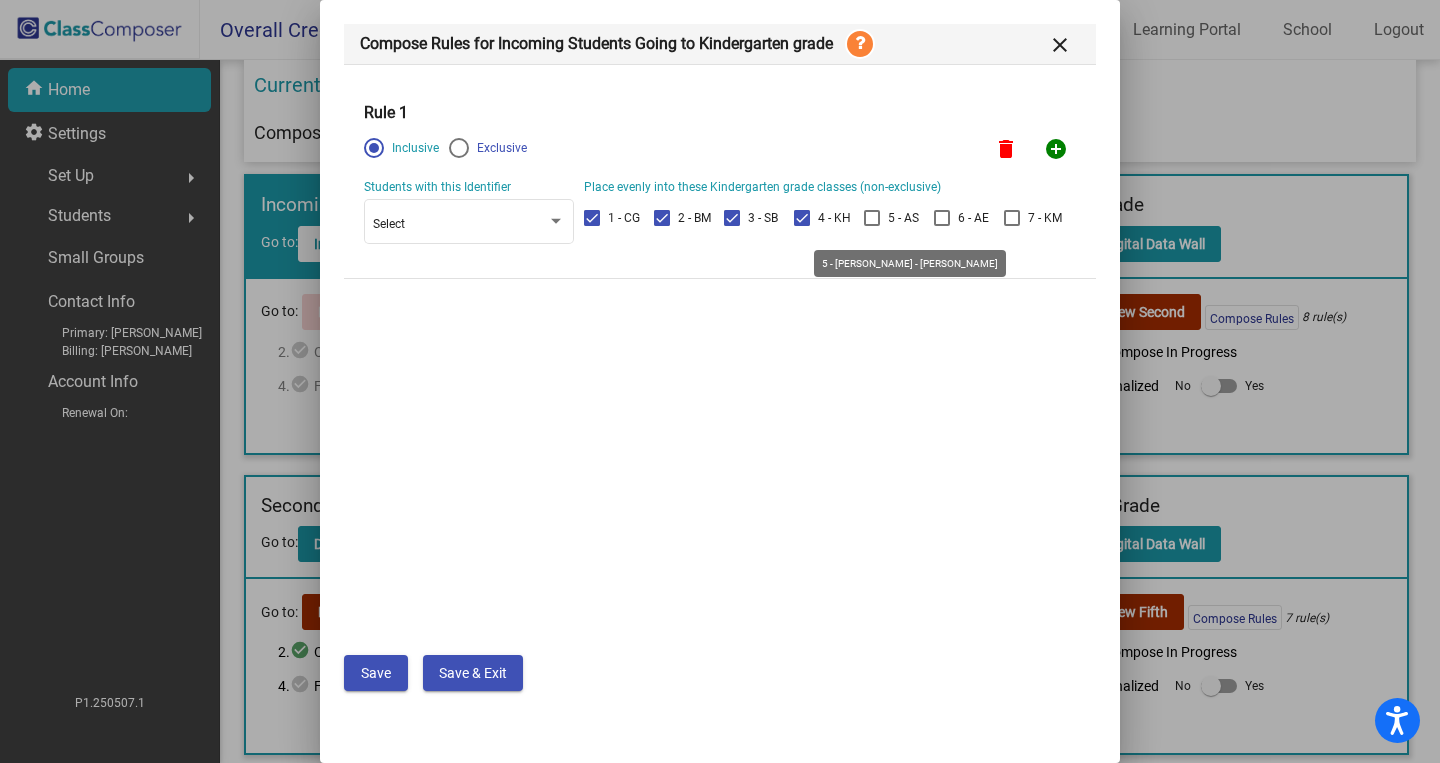 click at bounding box center (872, 218) 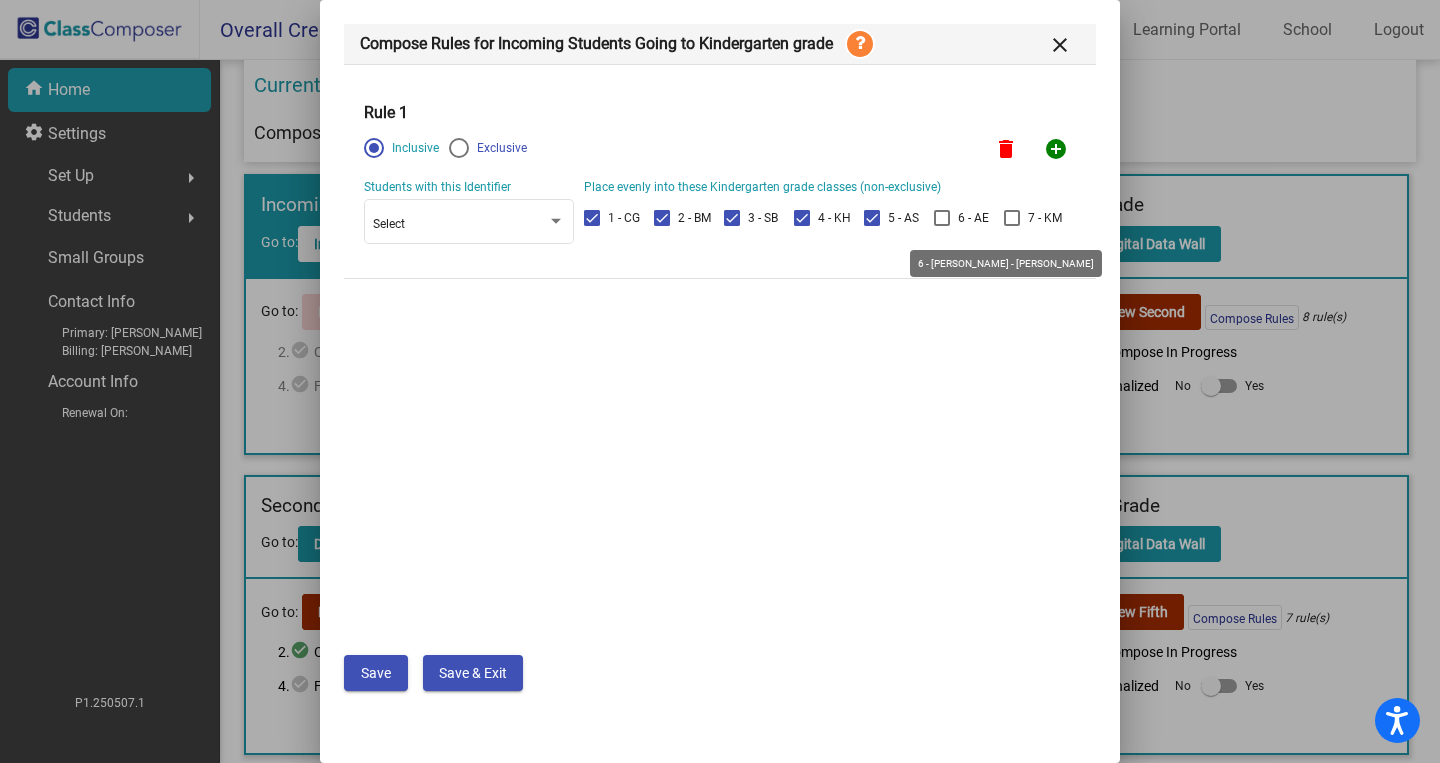 click at bounding box center [942, 218] 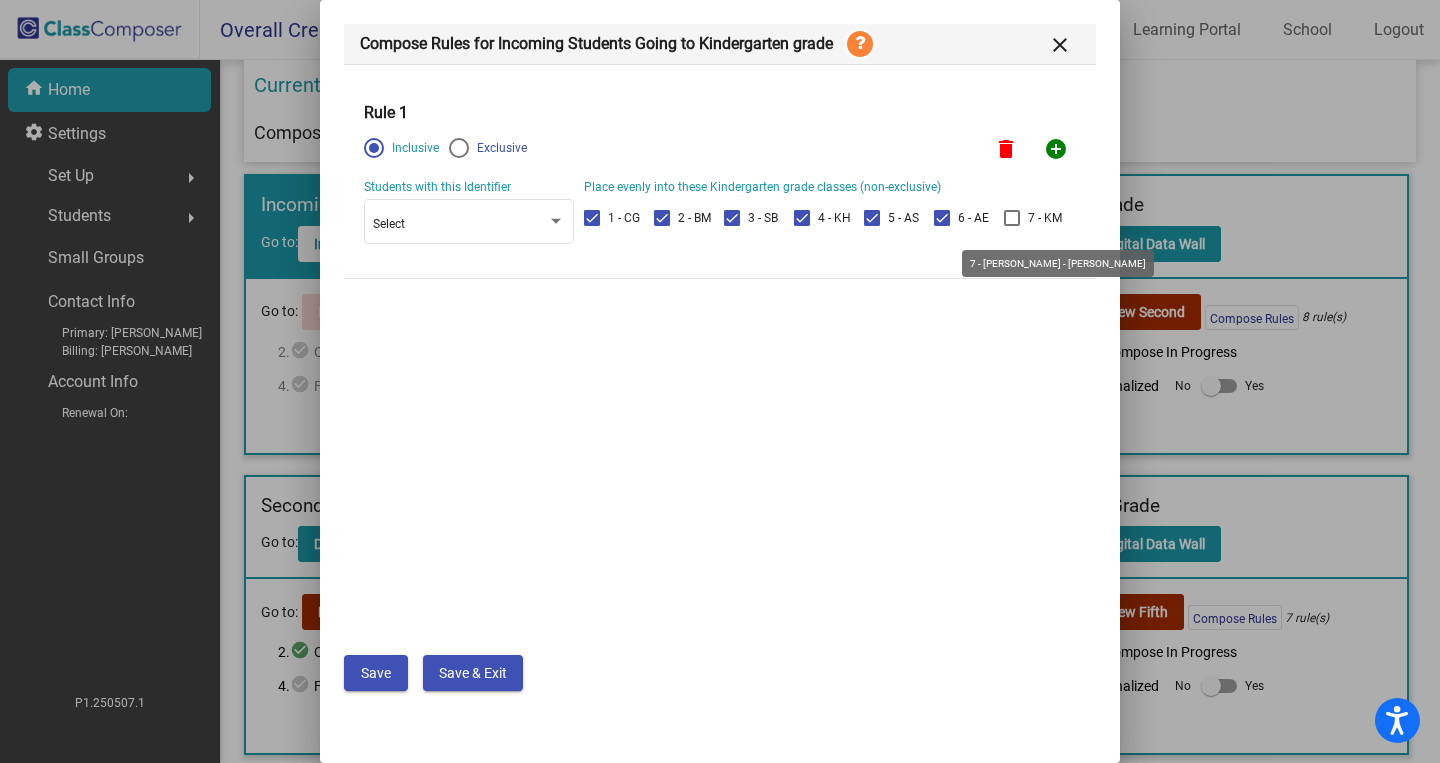 click at bounding box center [1012, 218] 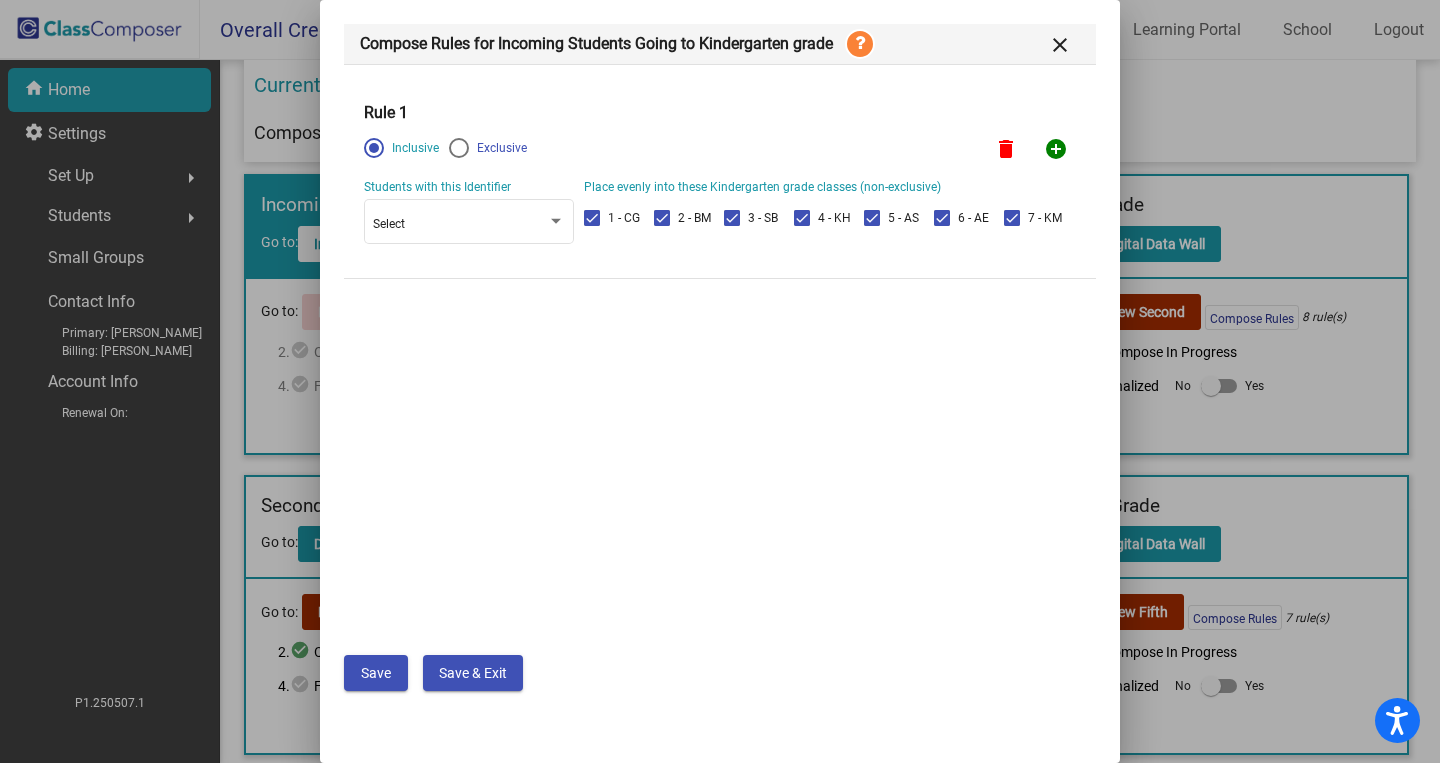 click on "Save" at bounding box center (376, 673) 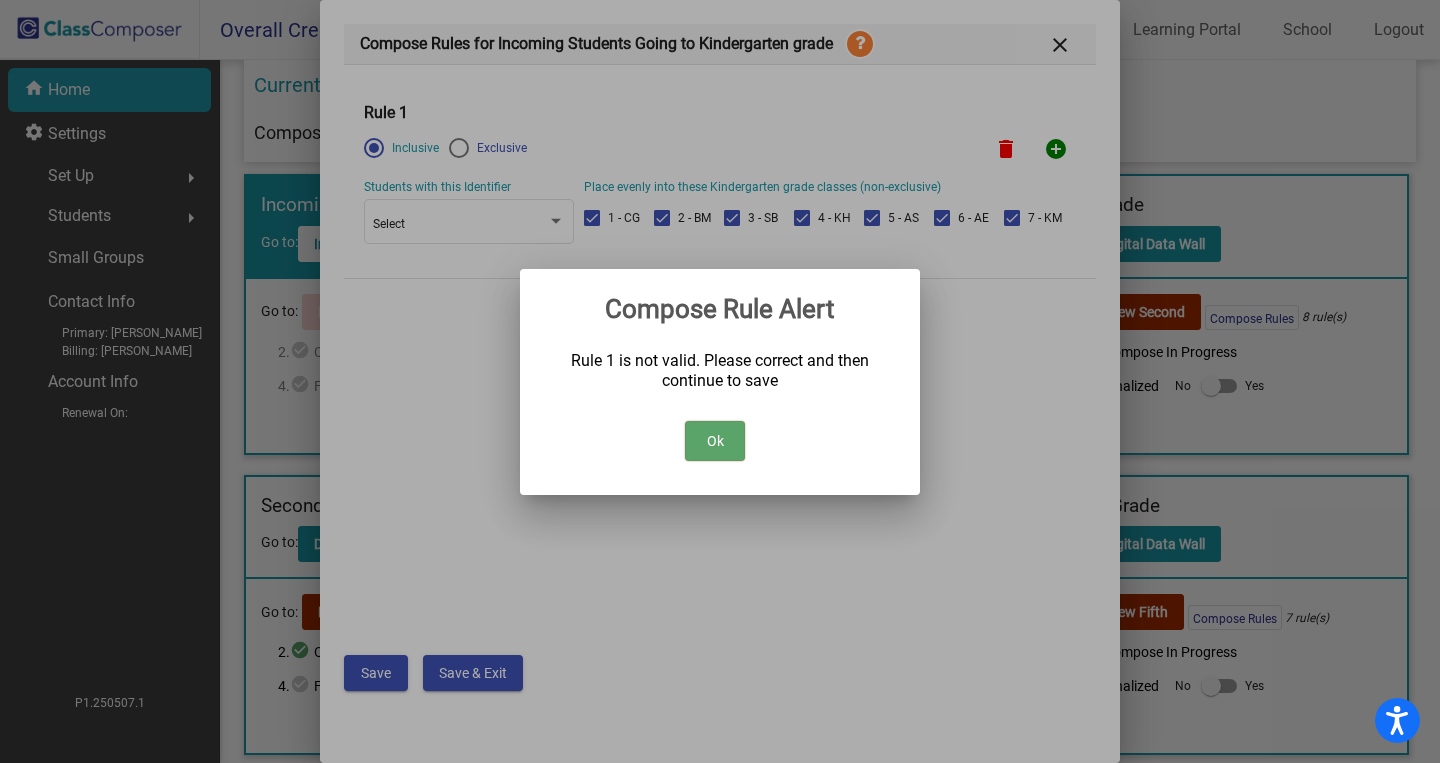 click on "Ok" at bounding box center (715, 441) 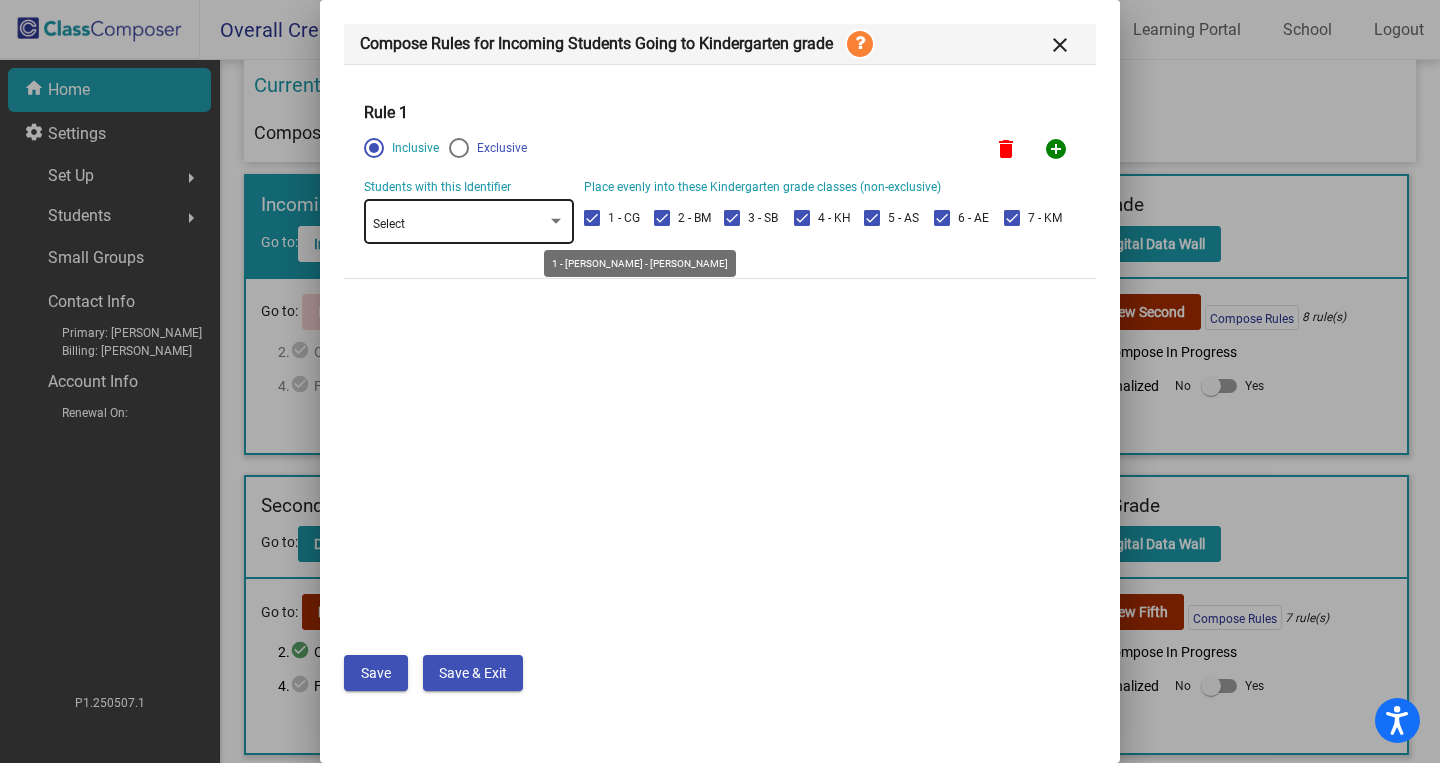 click on "Select" 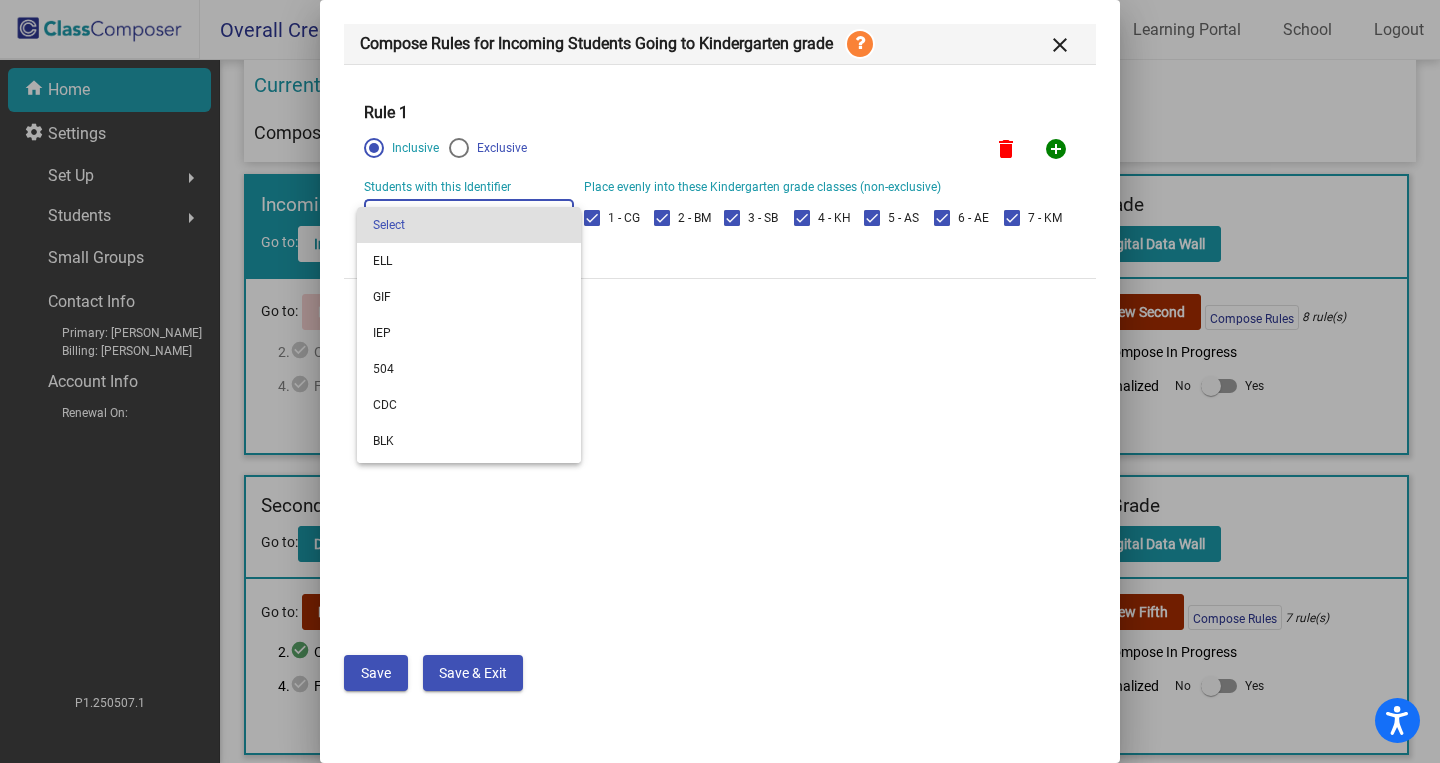 click at bounding box center [720, 381] 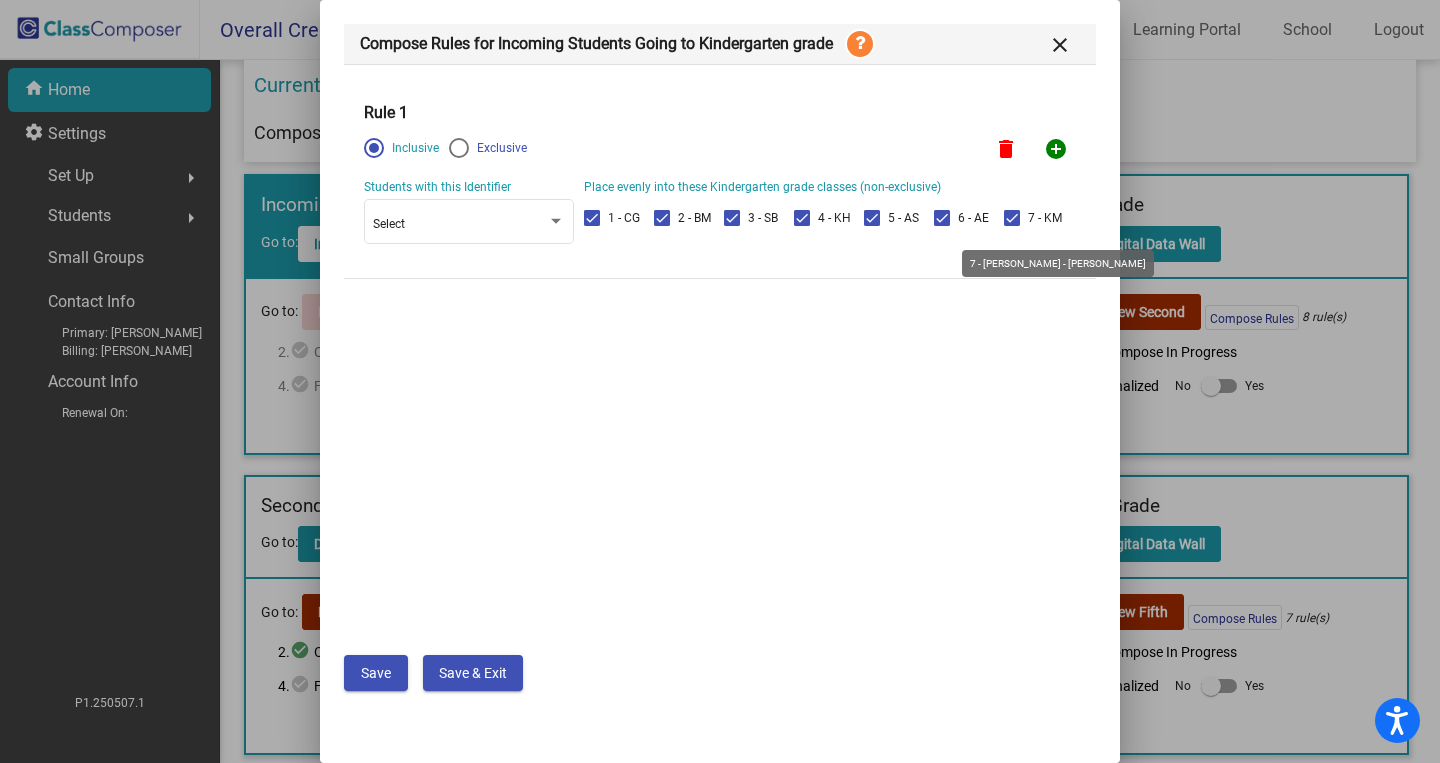 click at bounding box center [1012, 218] 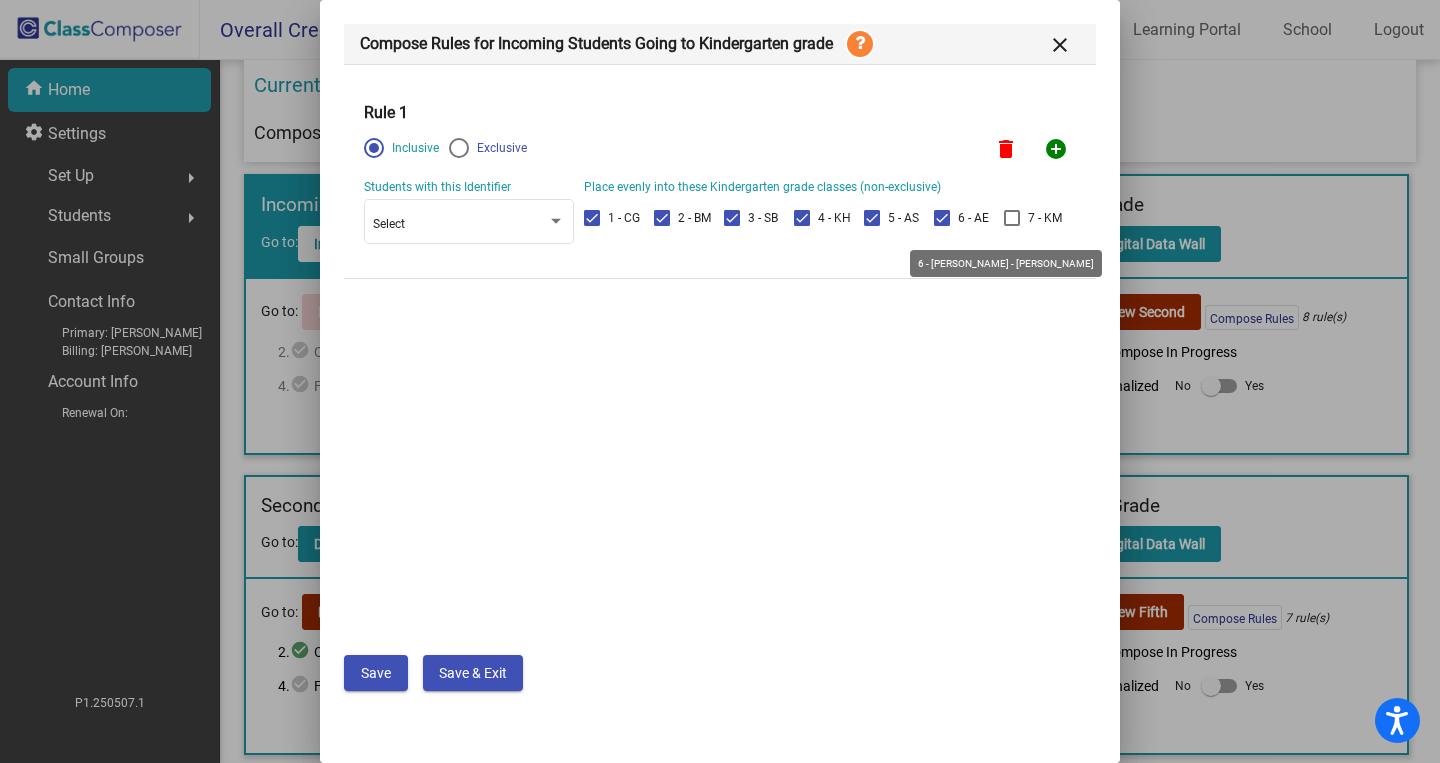 click at bounding box center (942, 218) 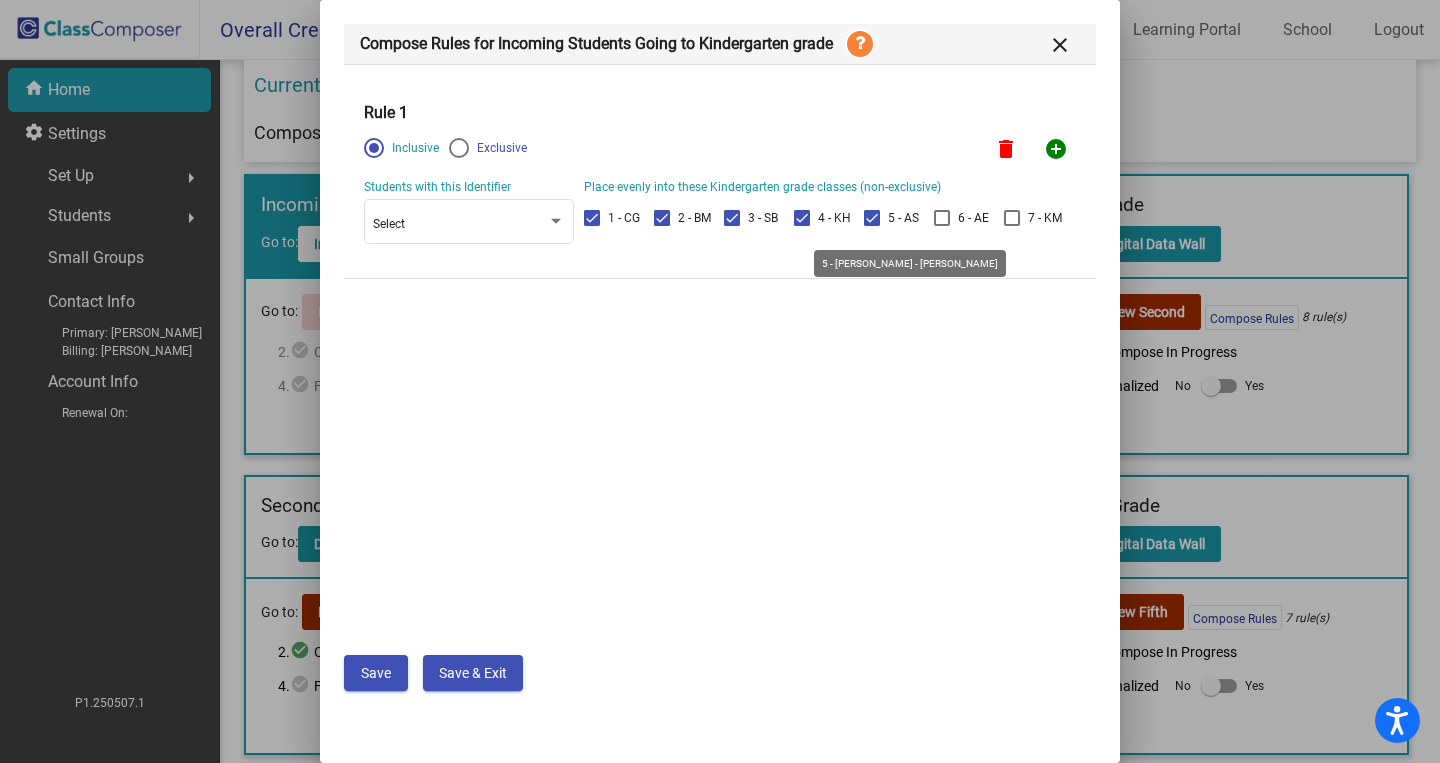 click at bounding box center [872, 218] 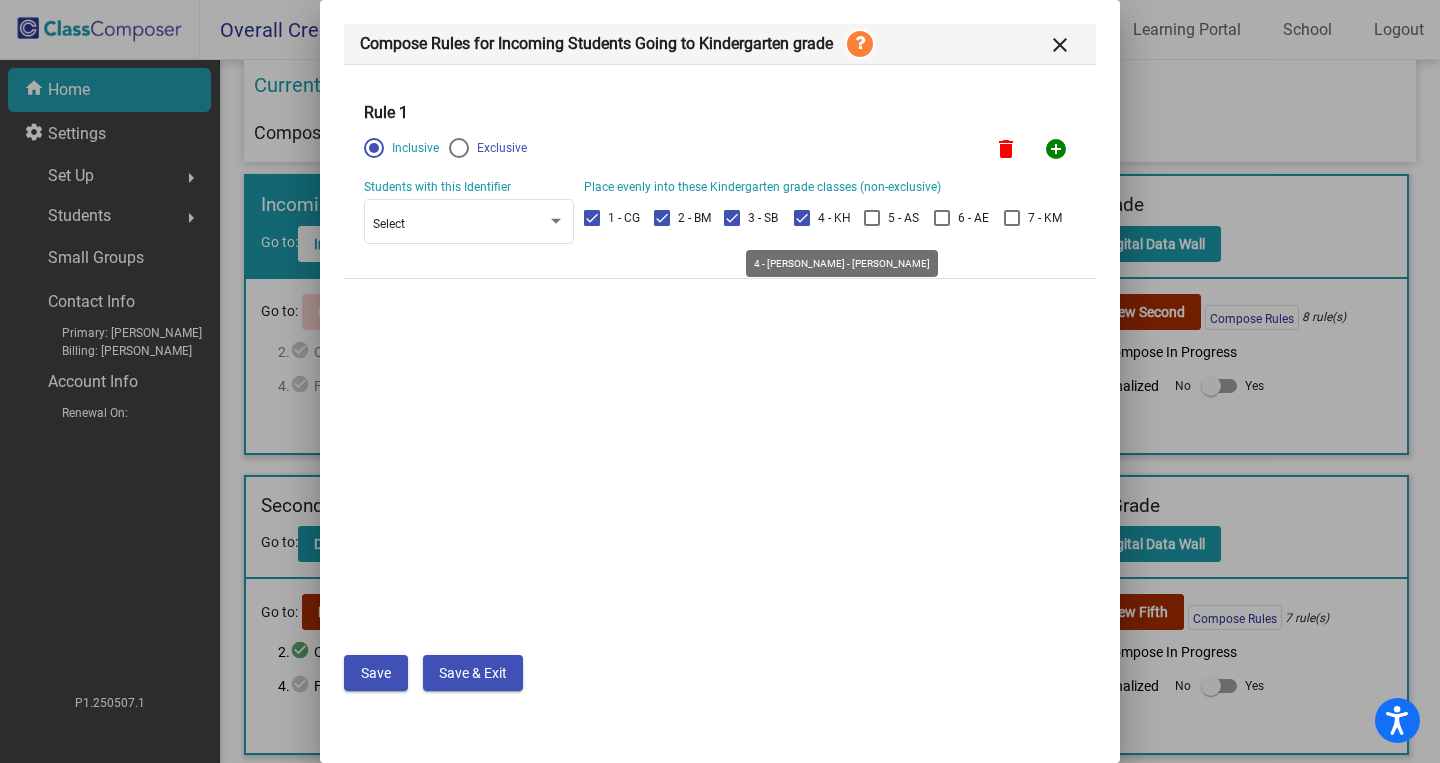 click at bounding box center (802, 218) 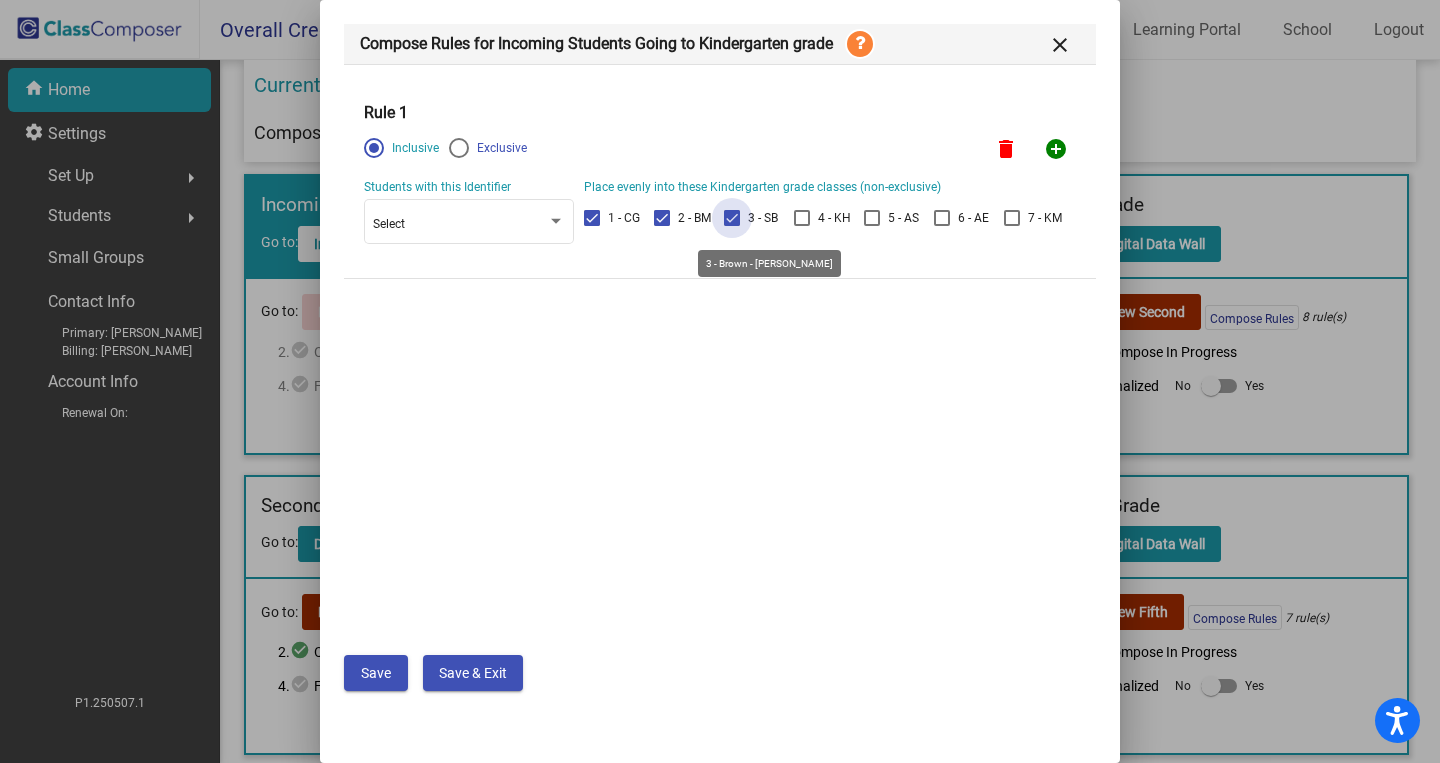 click at bounding box center [732, 218] 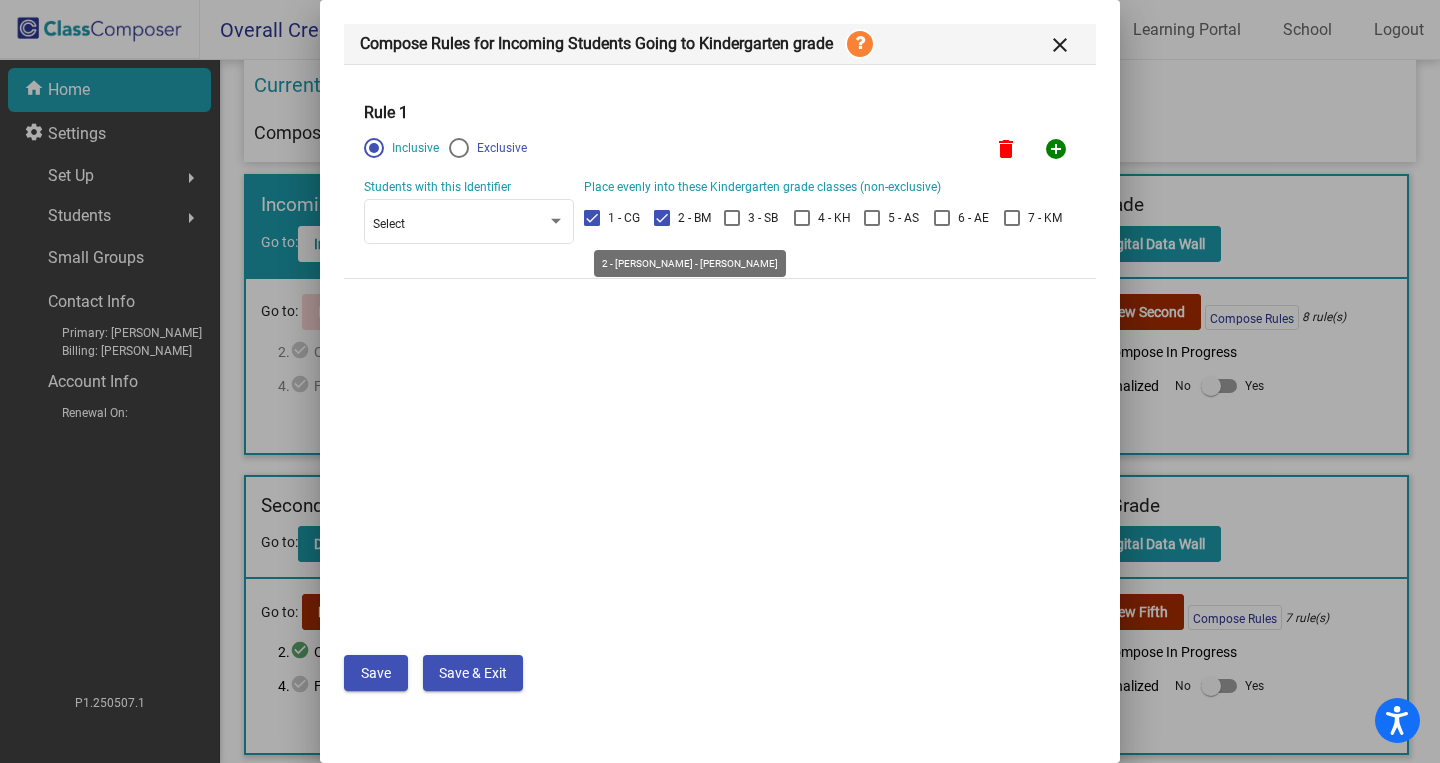 click at bounding box center (662, 218) 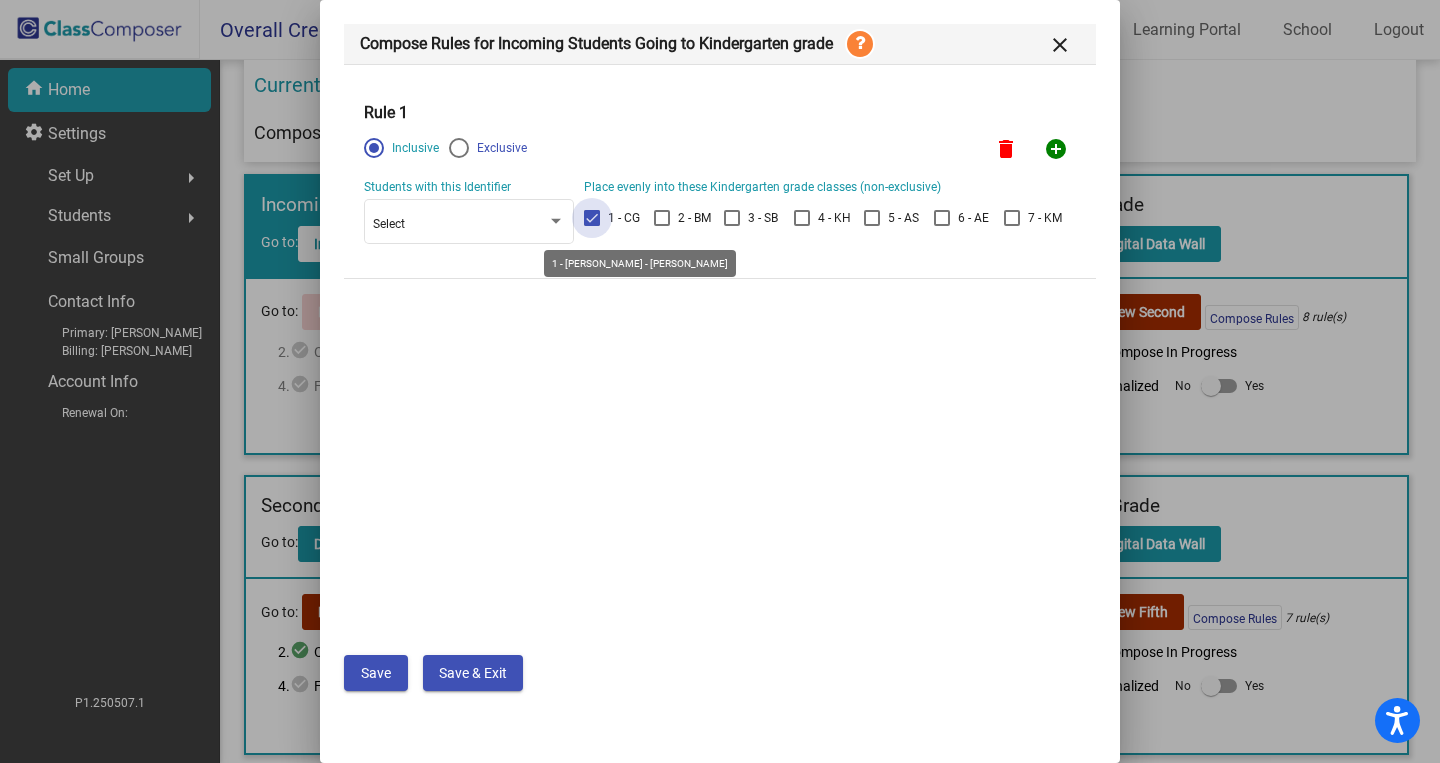 click at bounding box center (592, 218) 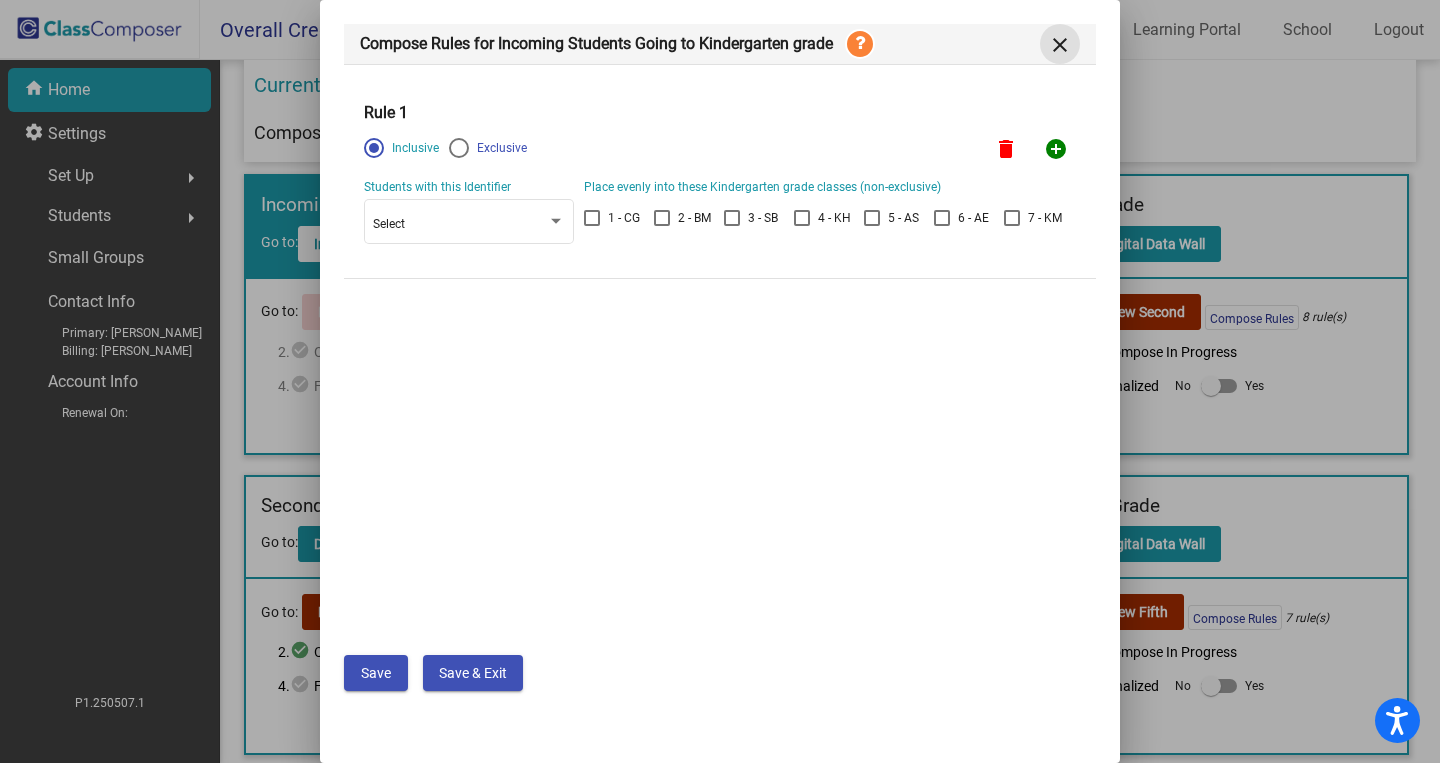 click on "close" at bounding box center (1060, 45) 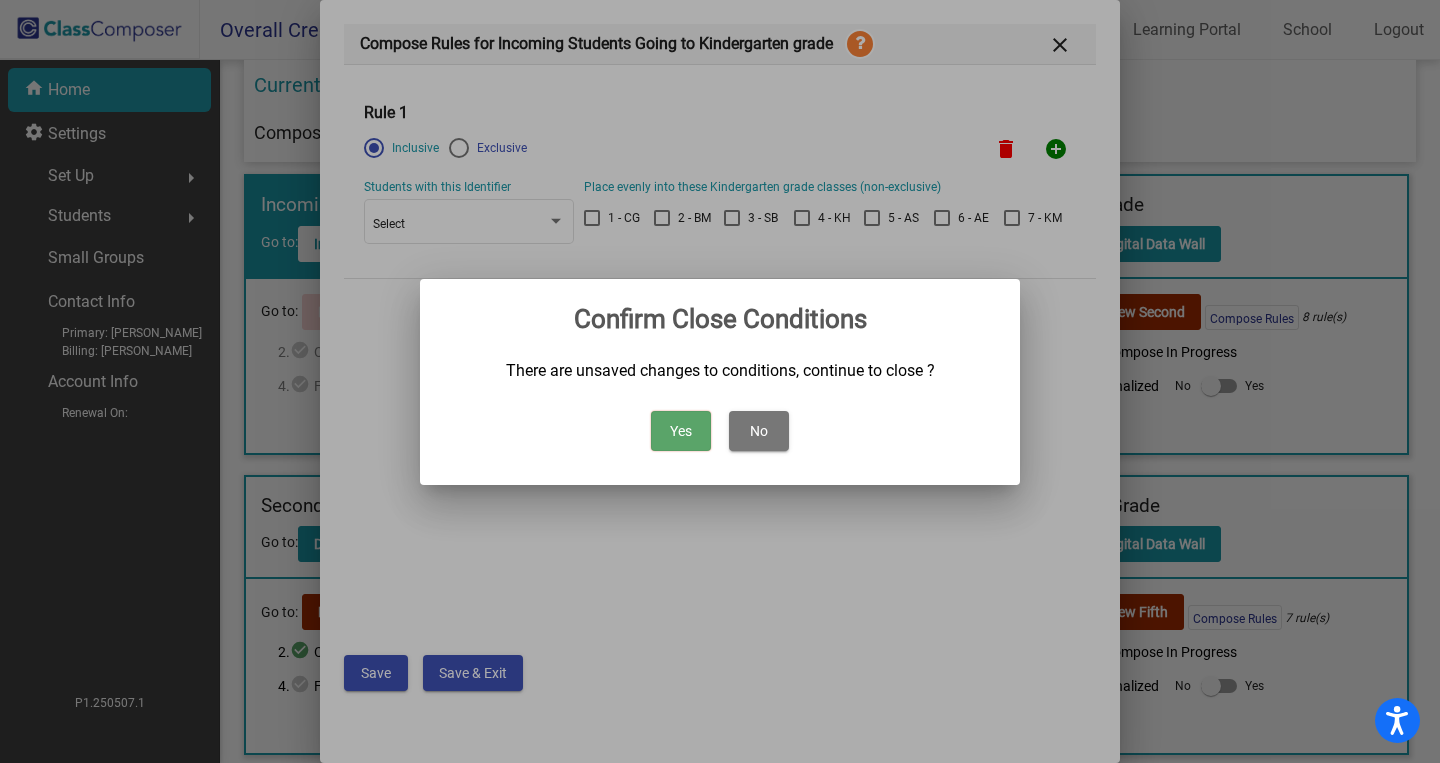 click on "Yes" at bounding box center [681, 431] 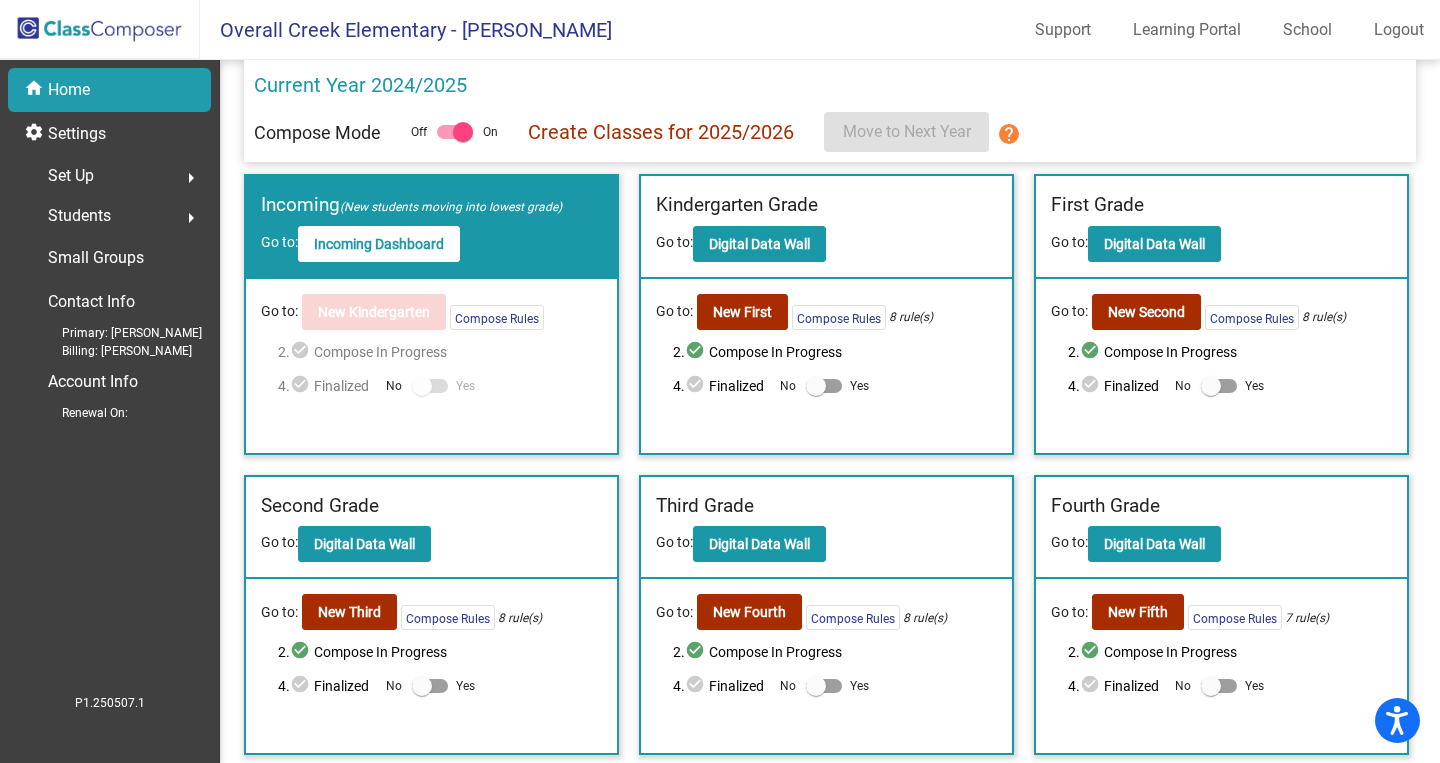 click on "Set Up  arrow_right" 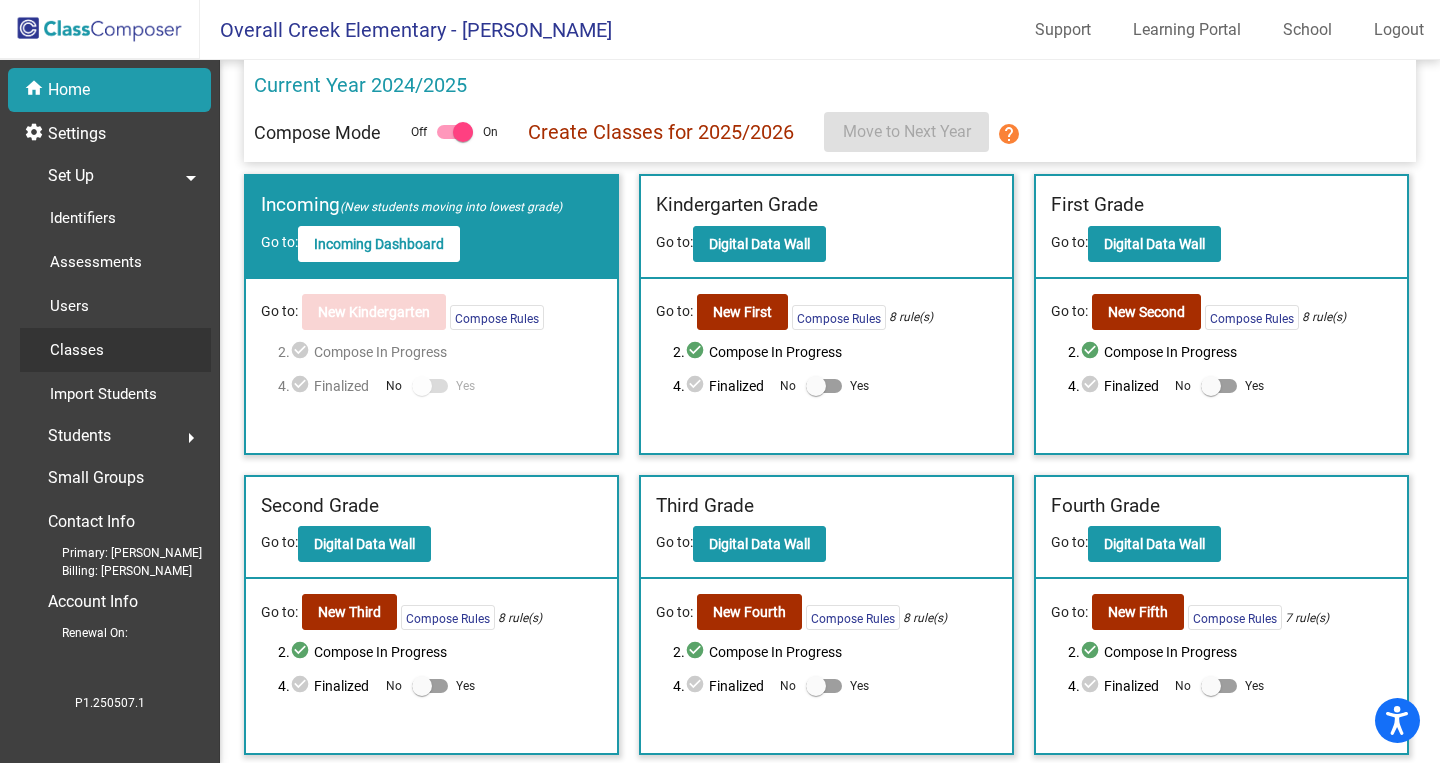 click on "Classes" 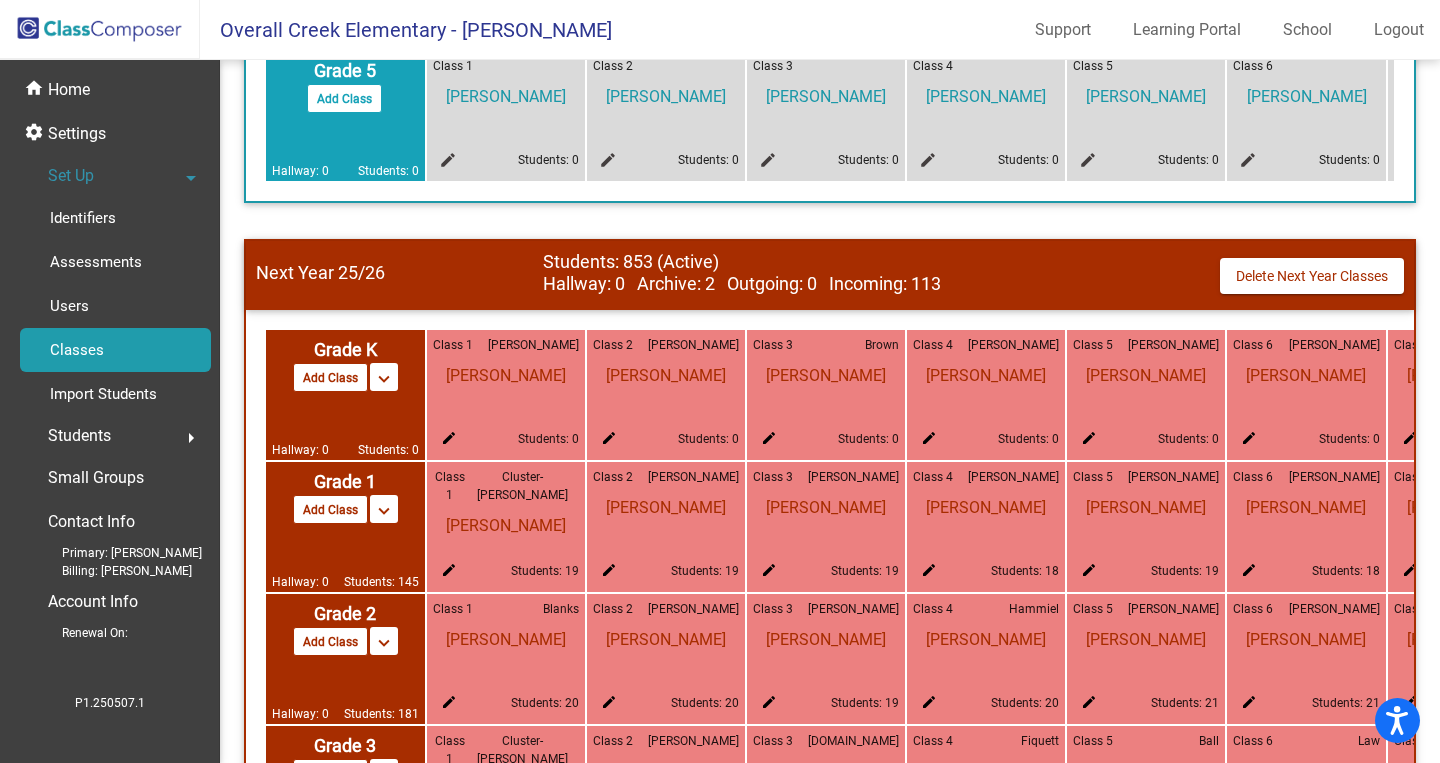 scroll, scrollTop: 1303, scrollLeft: 0, axis: vertical 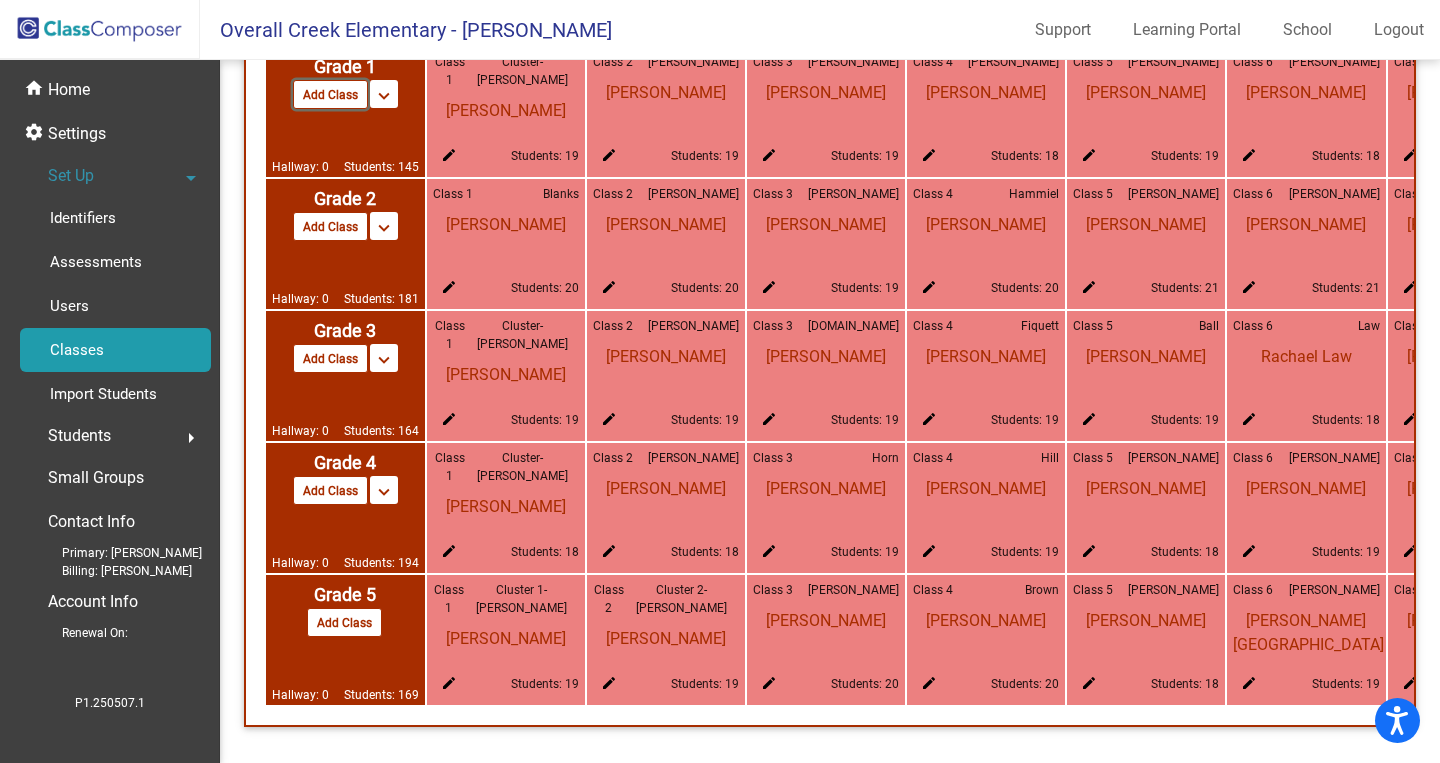 click on "Add Class" 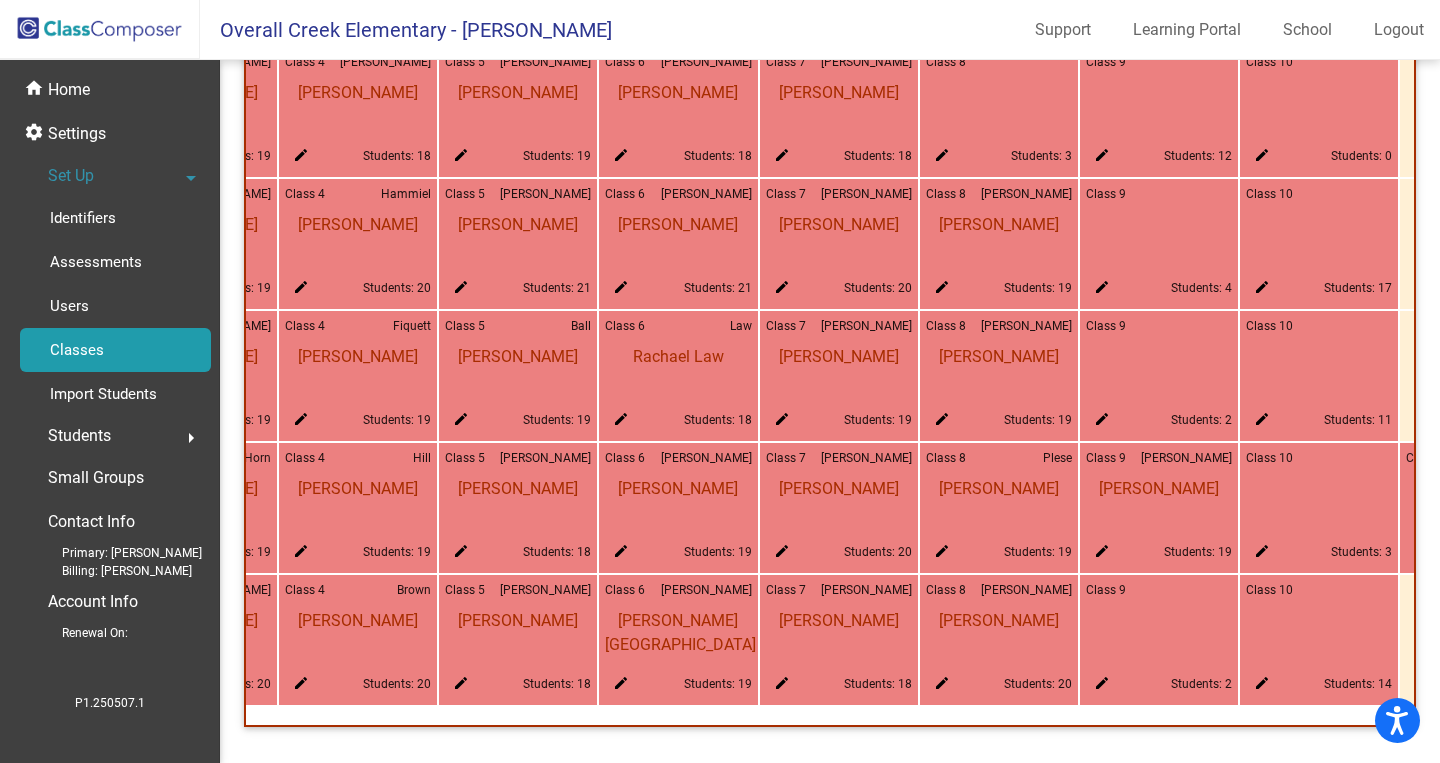 scroll, scrollTop: 0, scrollLeft: 807, axis: horizontal 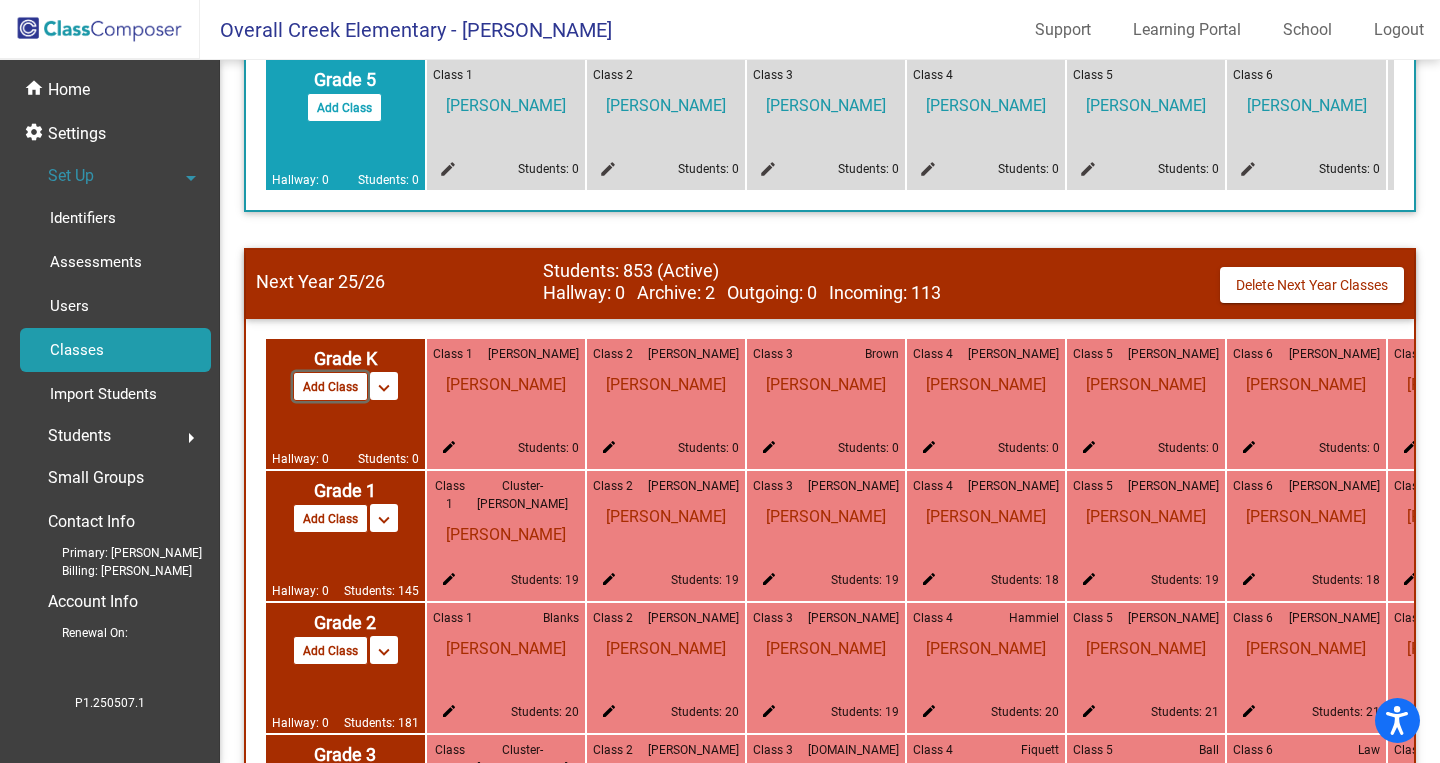 click on "Add Class" 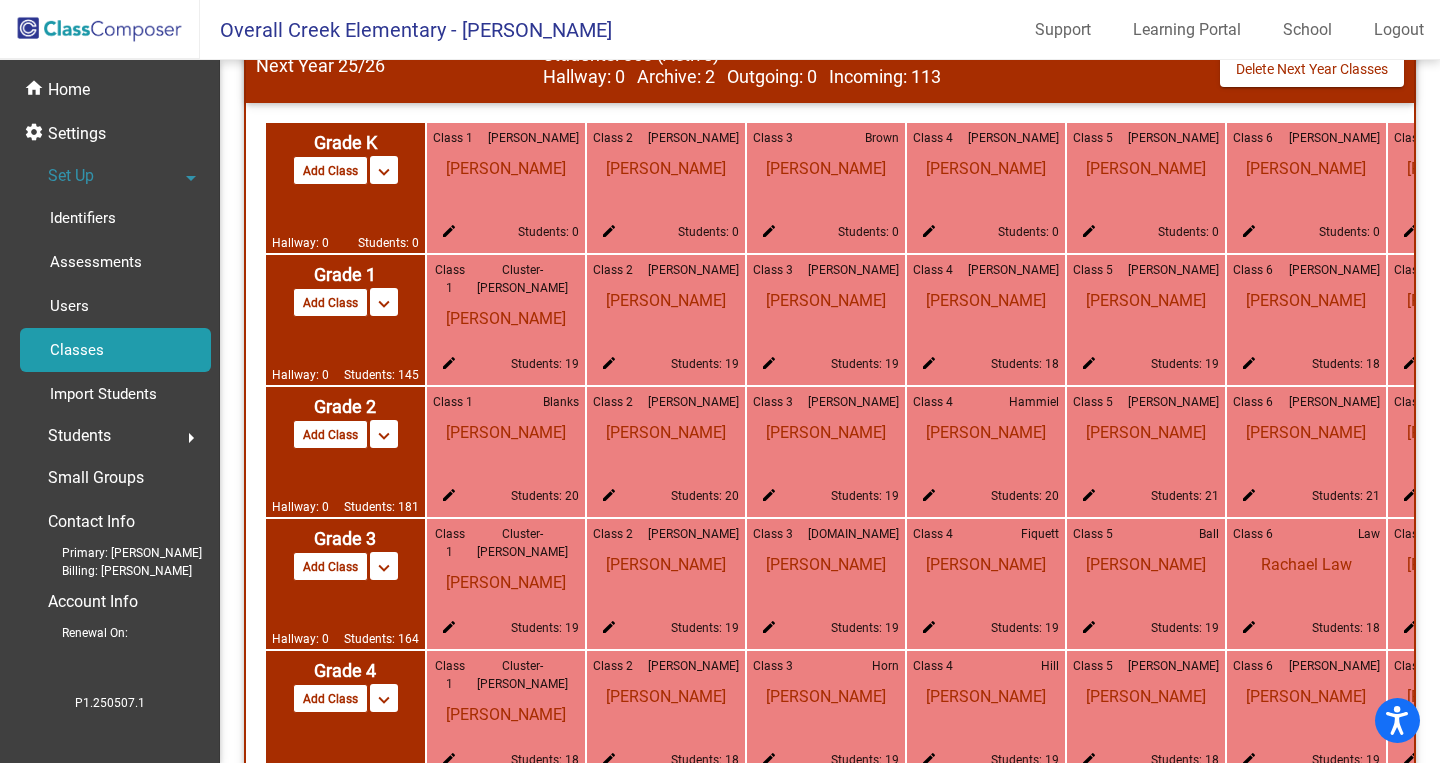 scroll, scrollTop: 1303, scrollLeft: 0, axis: vertical 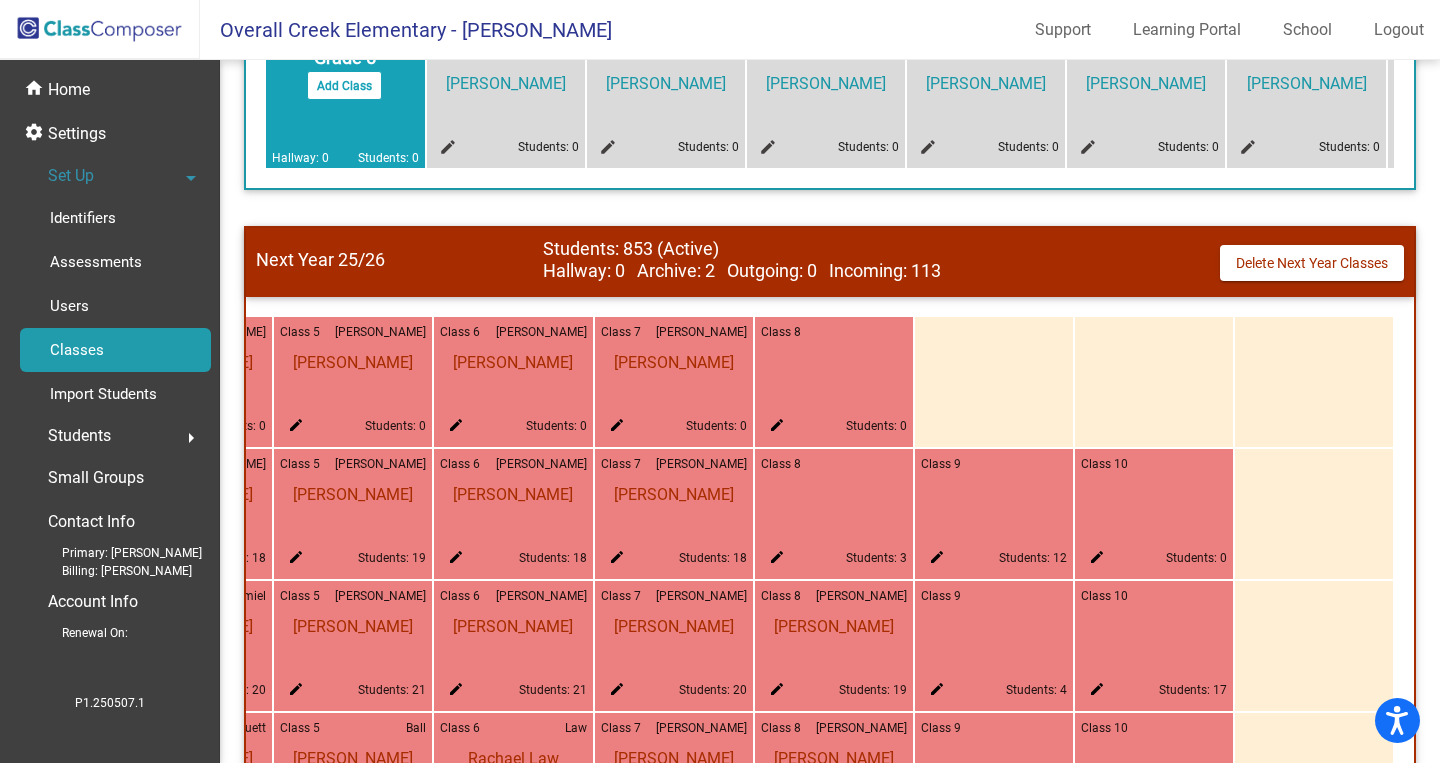 click on "edit" 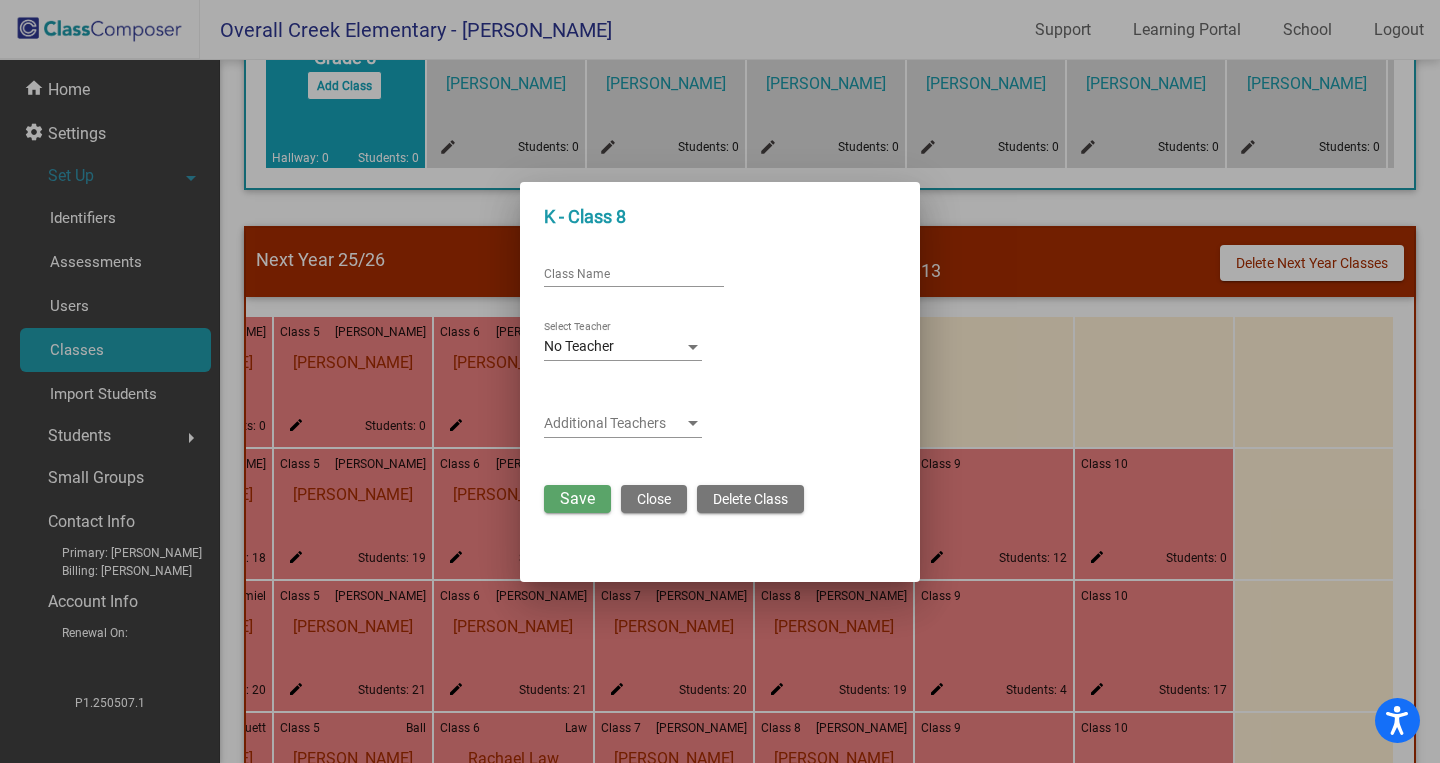 click on "Class Name" at bounding box center (634, 275) 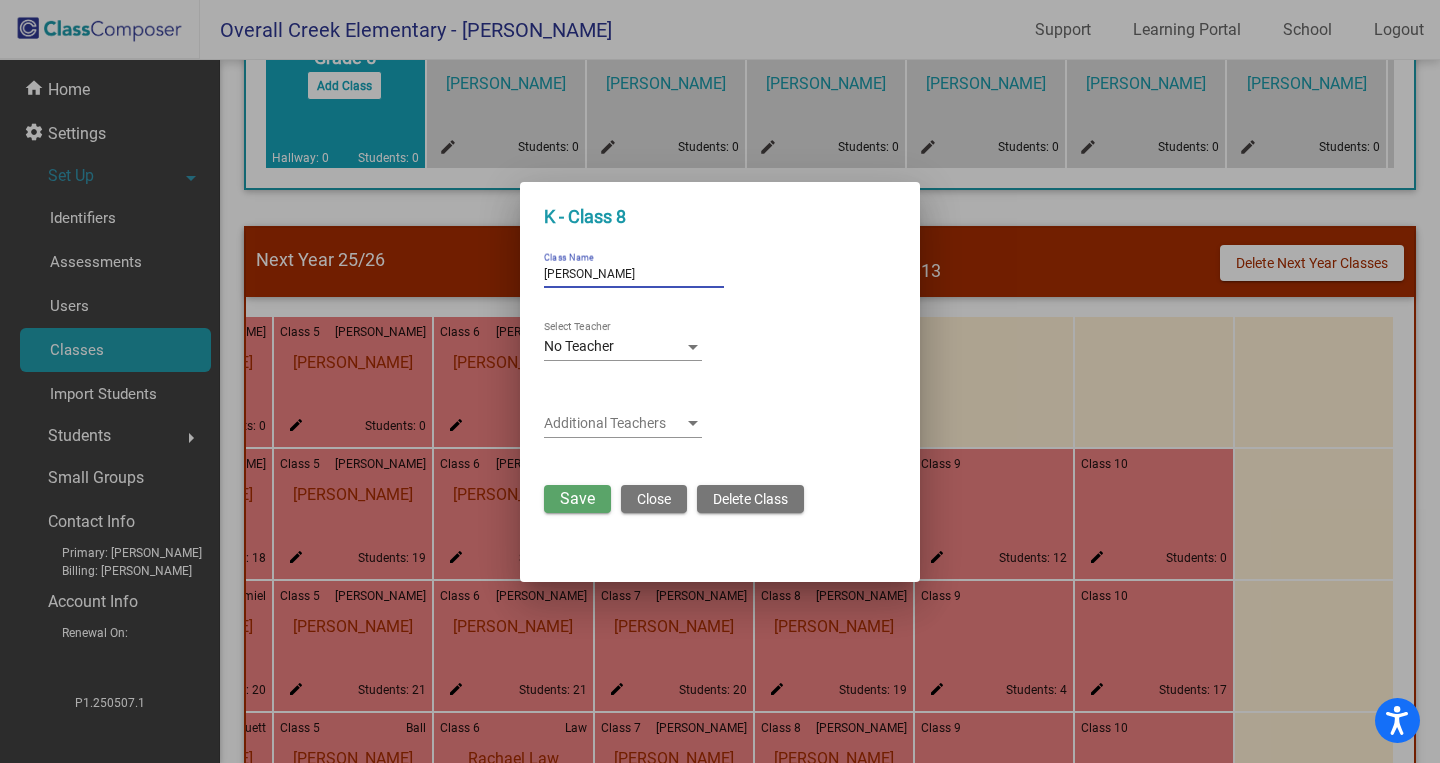 type on "[PERSON_NAME]" 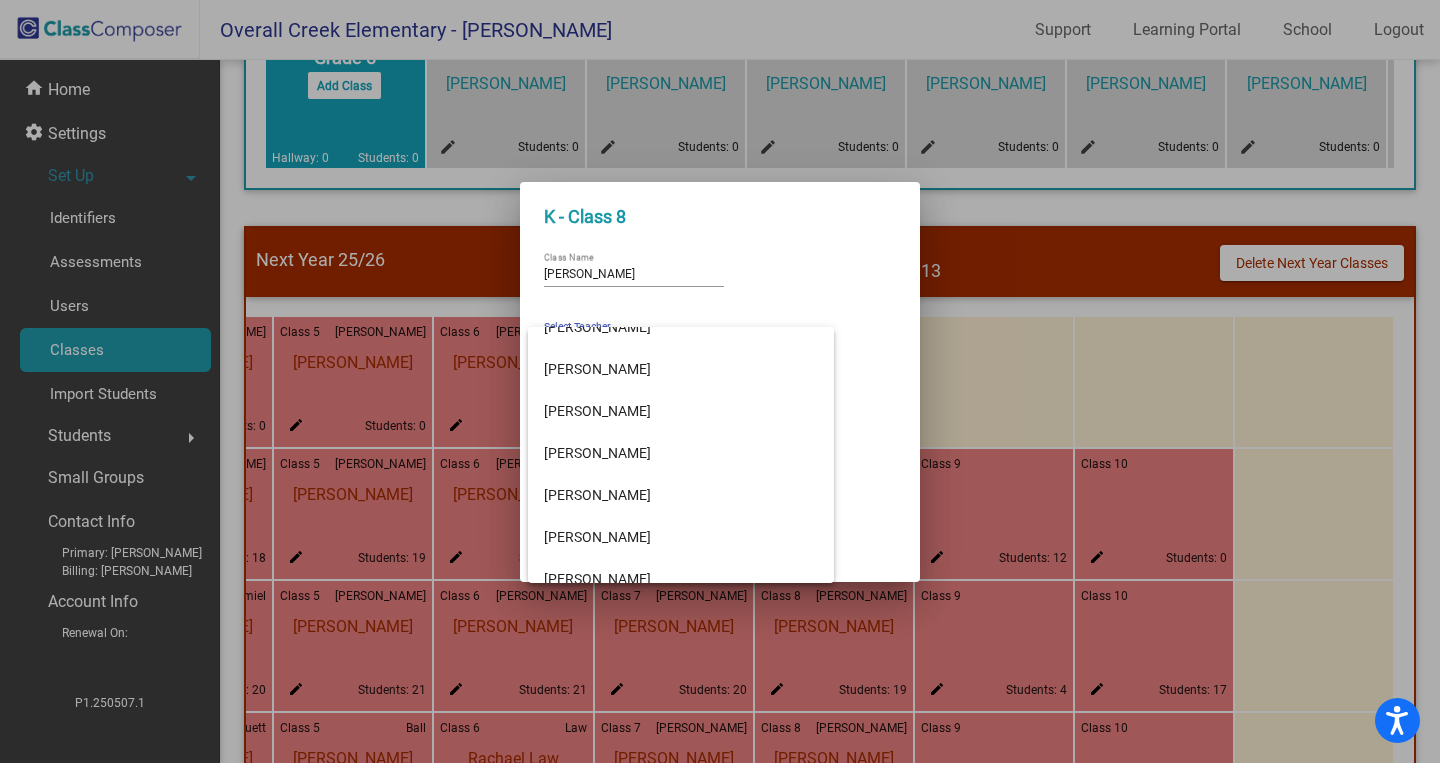 scroll, scrollTop: 1018, scrollLeft: 0, axis: vertical 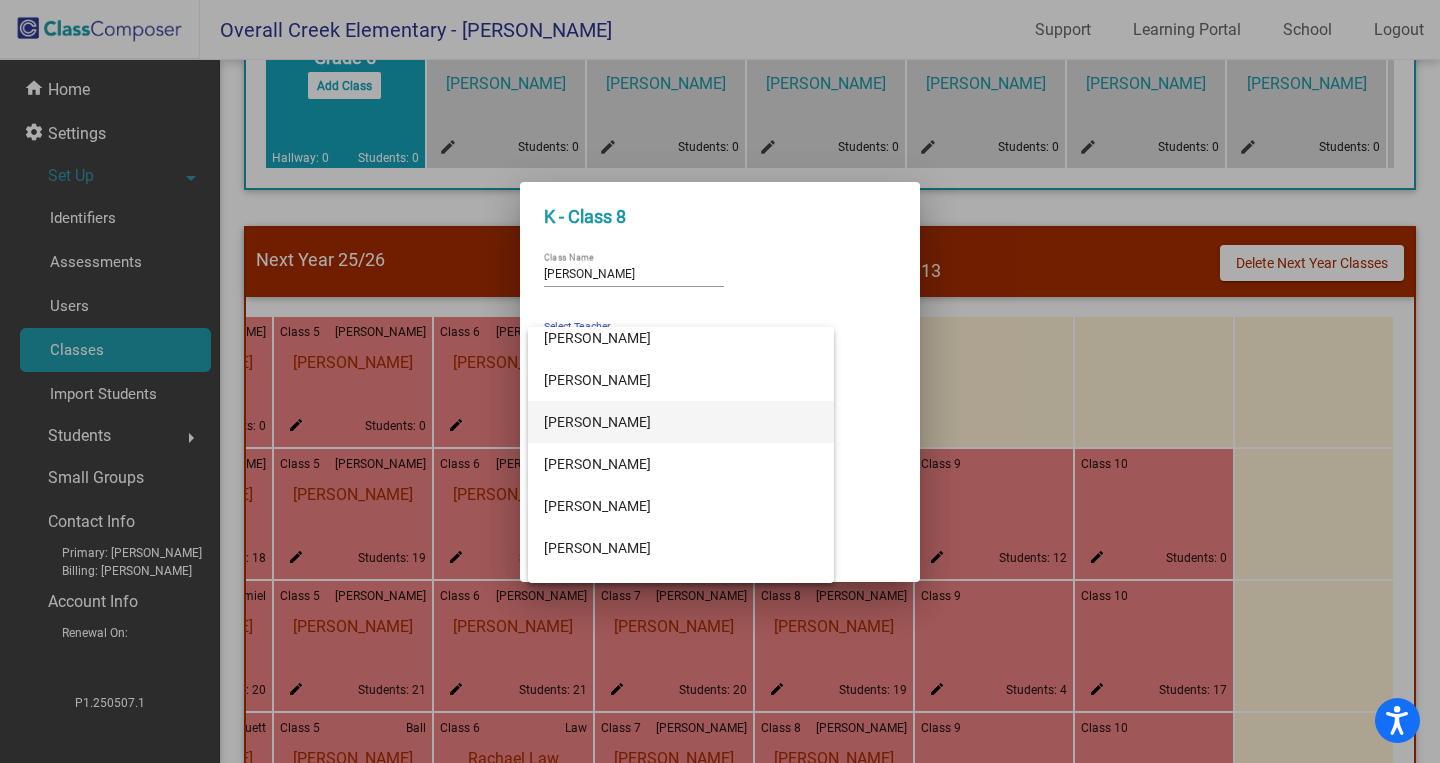click on "[PERSON_NAME]" at bounding box center (681, 422) 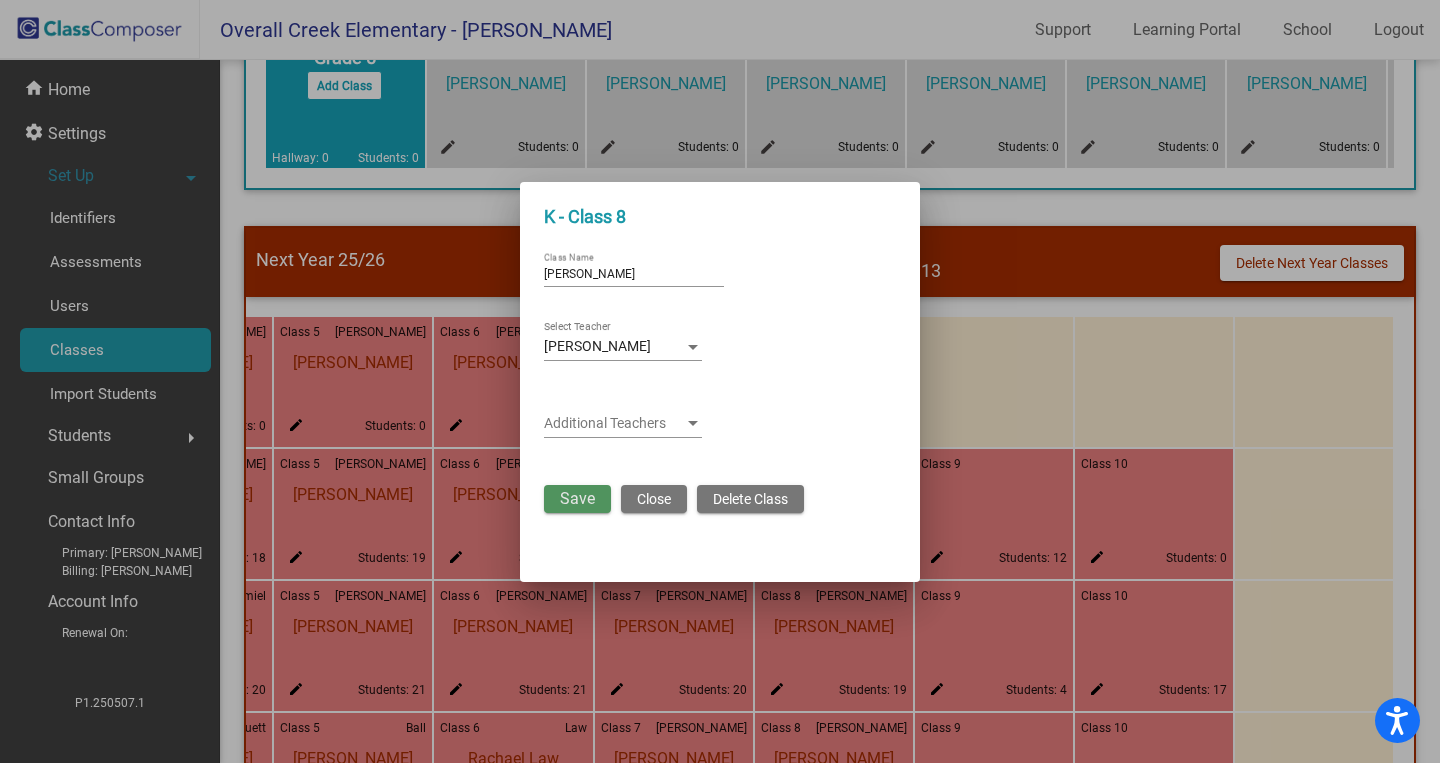 click on "Save" at bounding box center [577, 498] 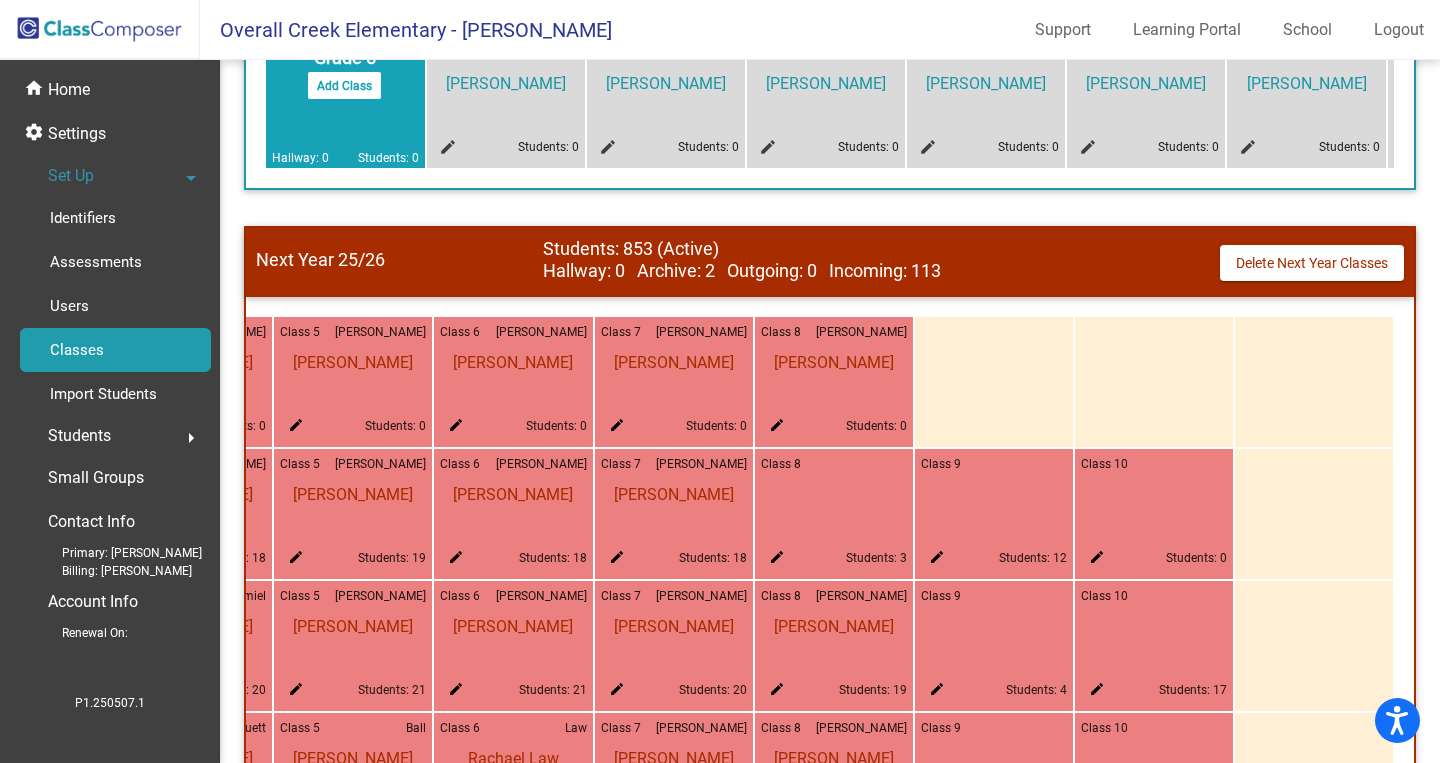 click on "Class 8 edit Students: 3" 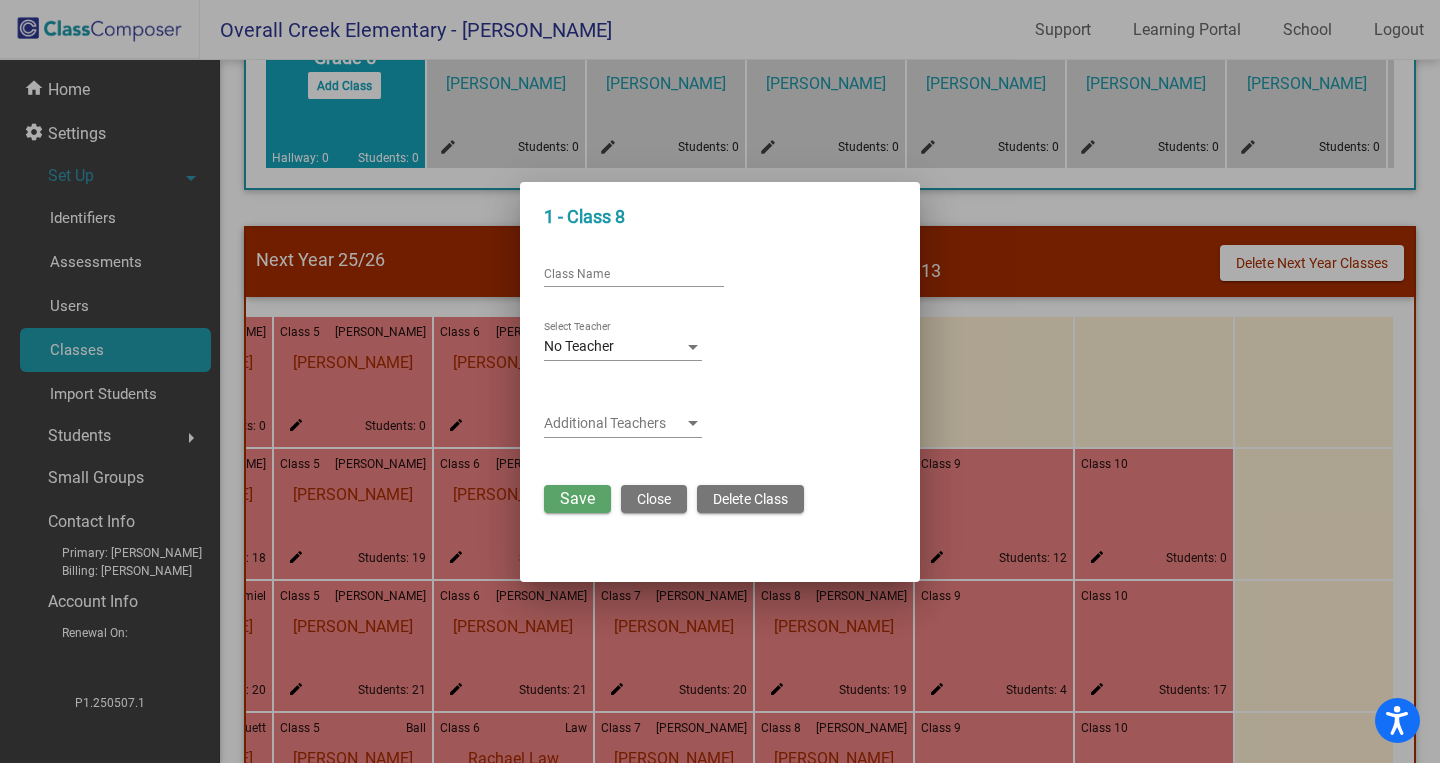 click on "Close" at bounding box center [654, 499] 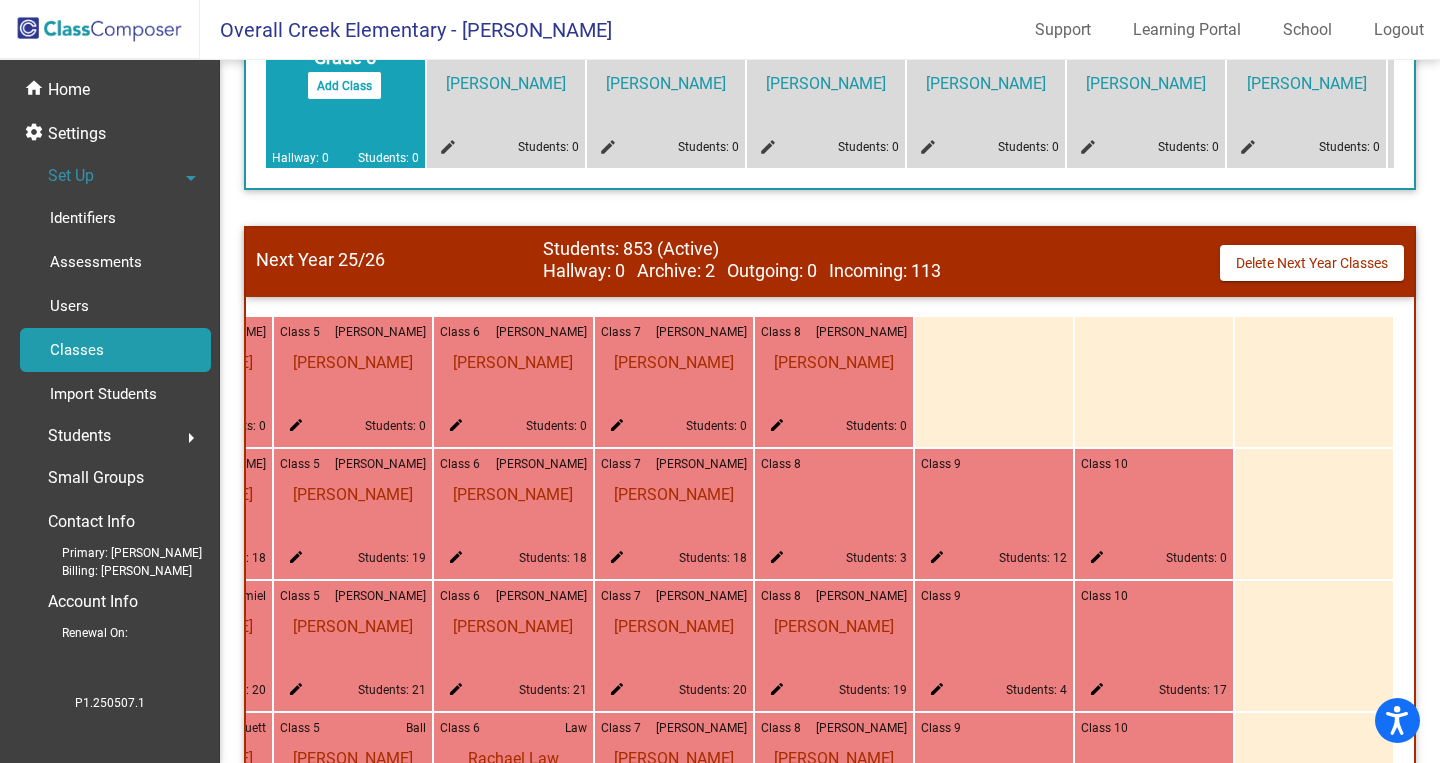 click on "edit" 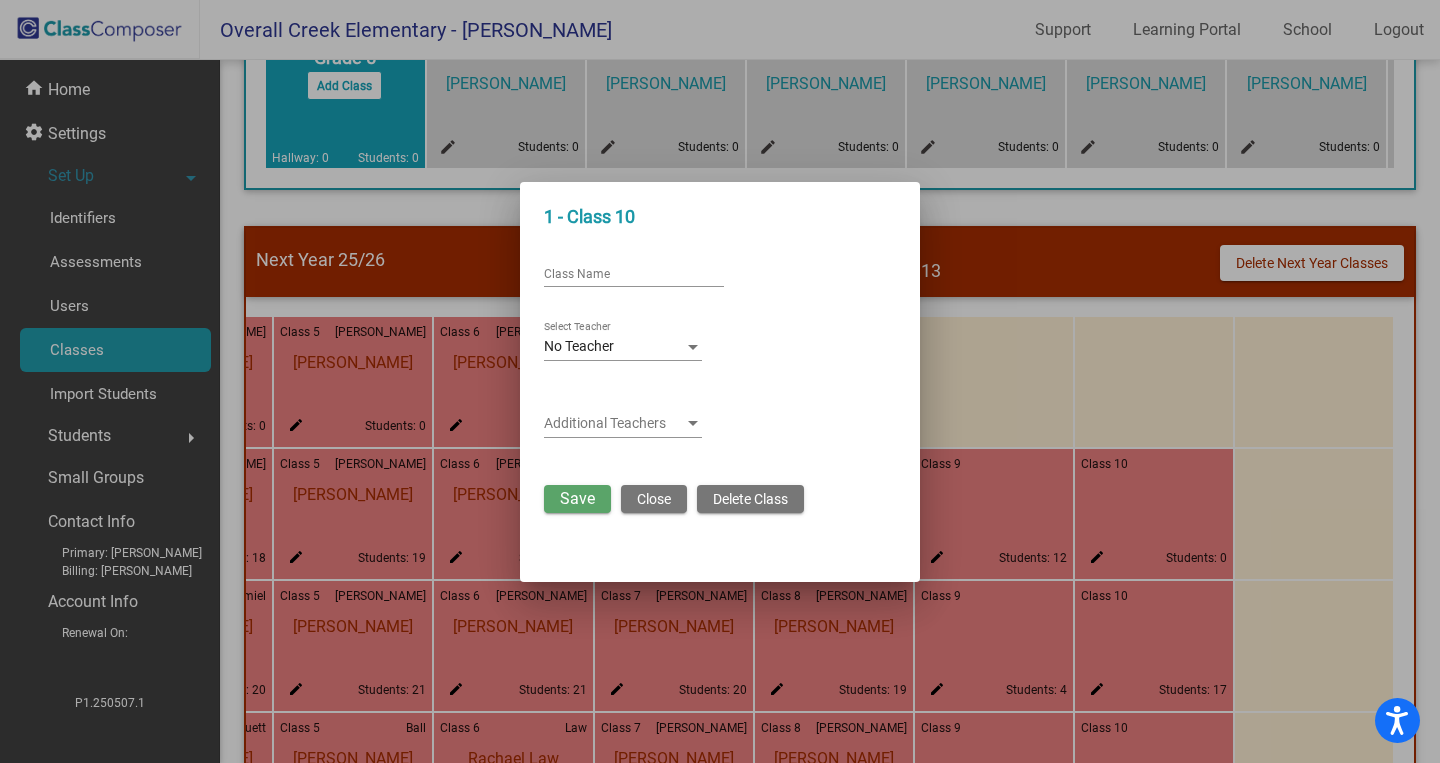 click on "Delete Class" at bounding box center (750, 499) 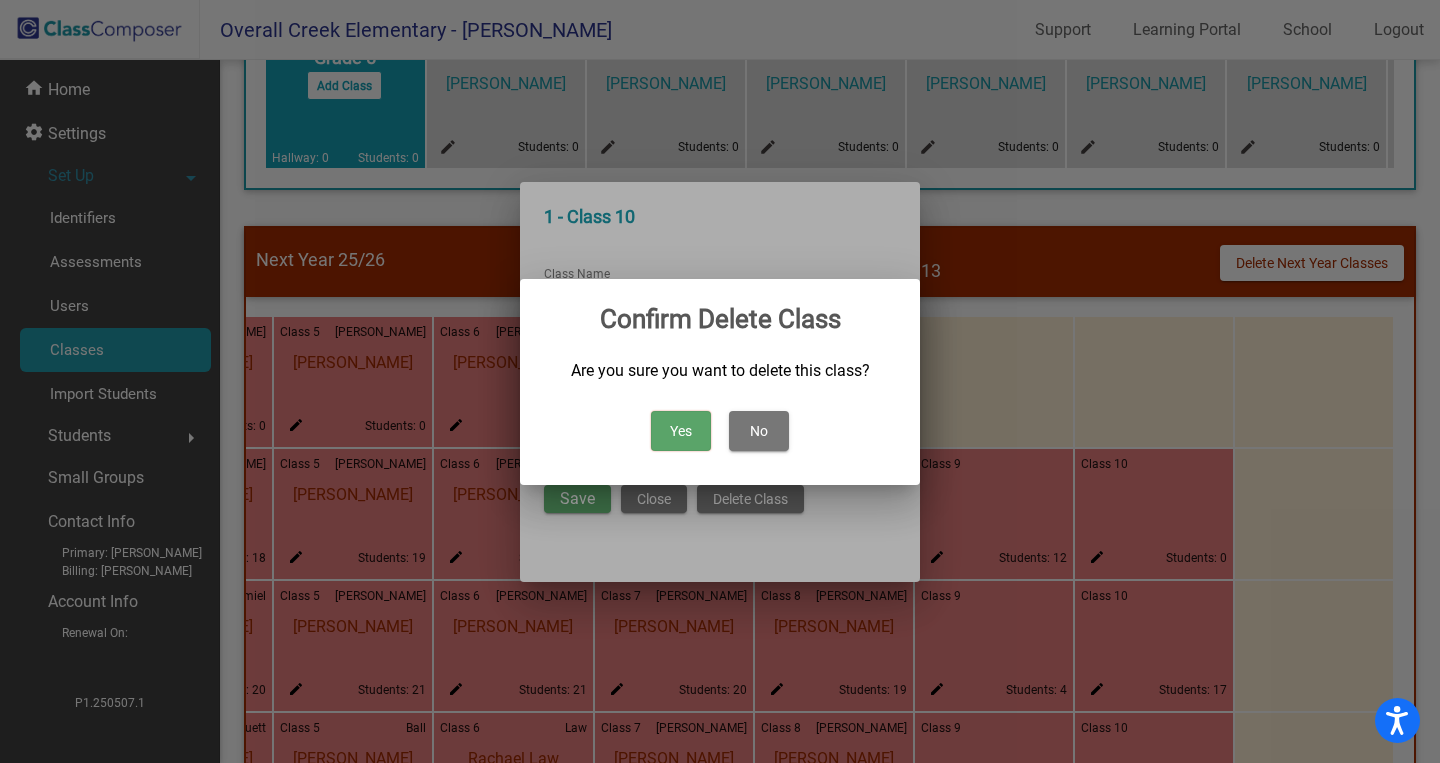 click on "Yes" at bounding box center (681, 431) 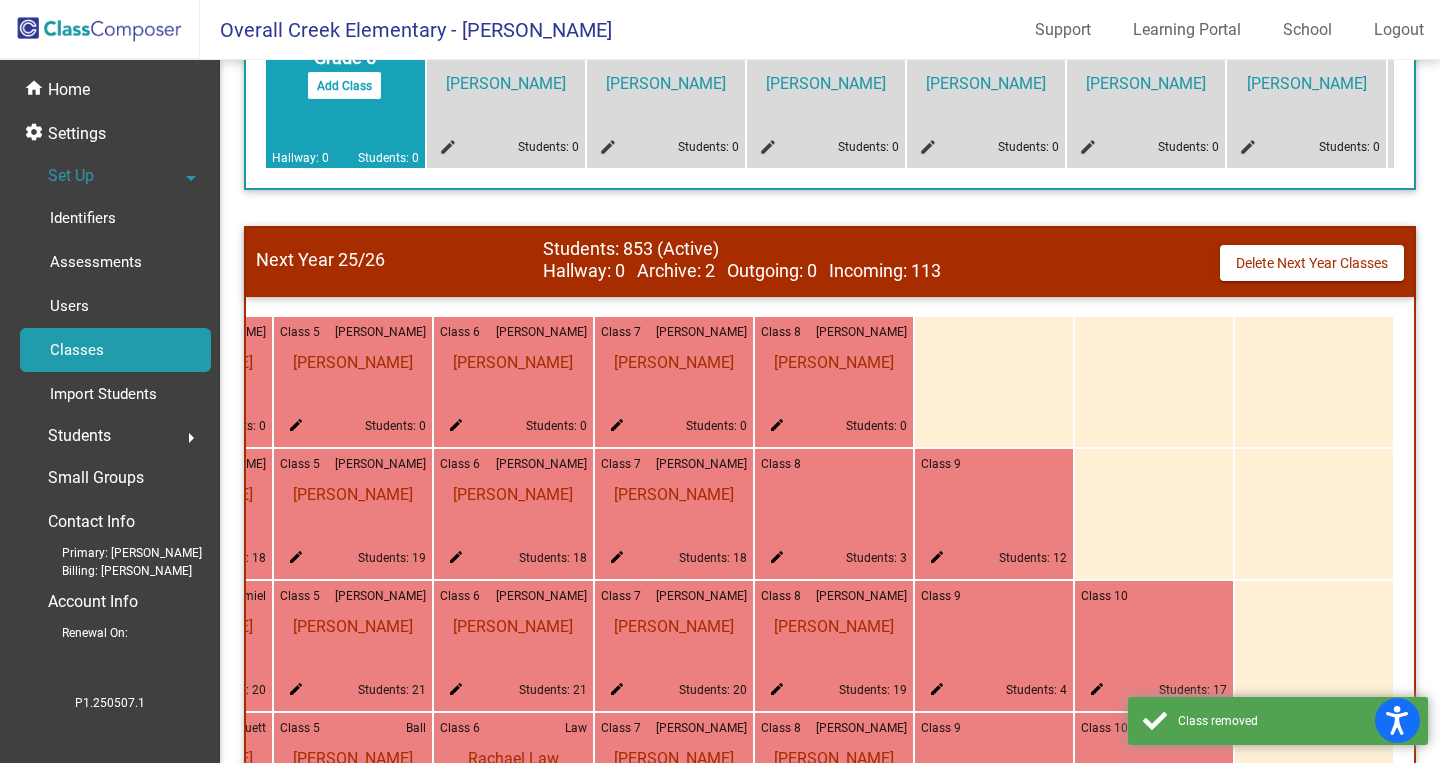 click on "edit" 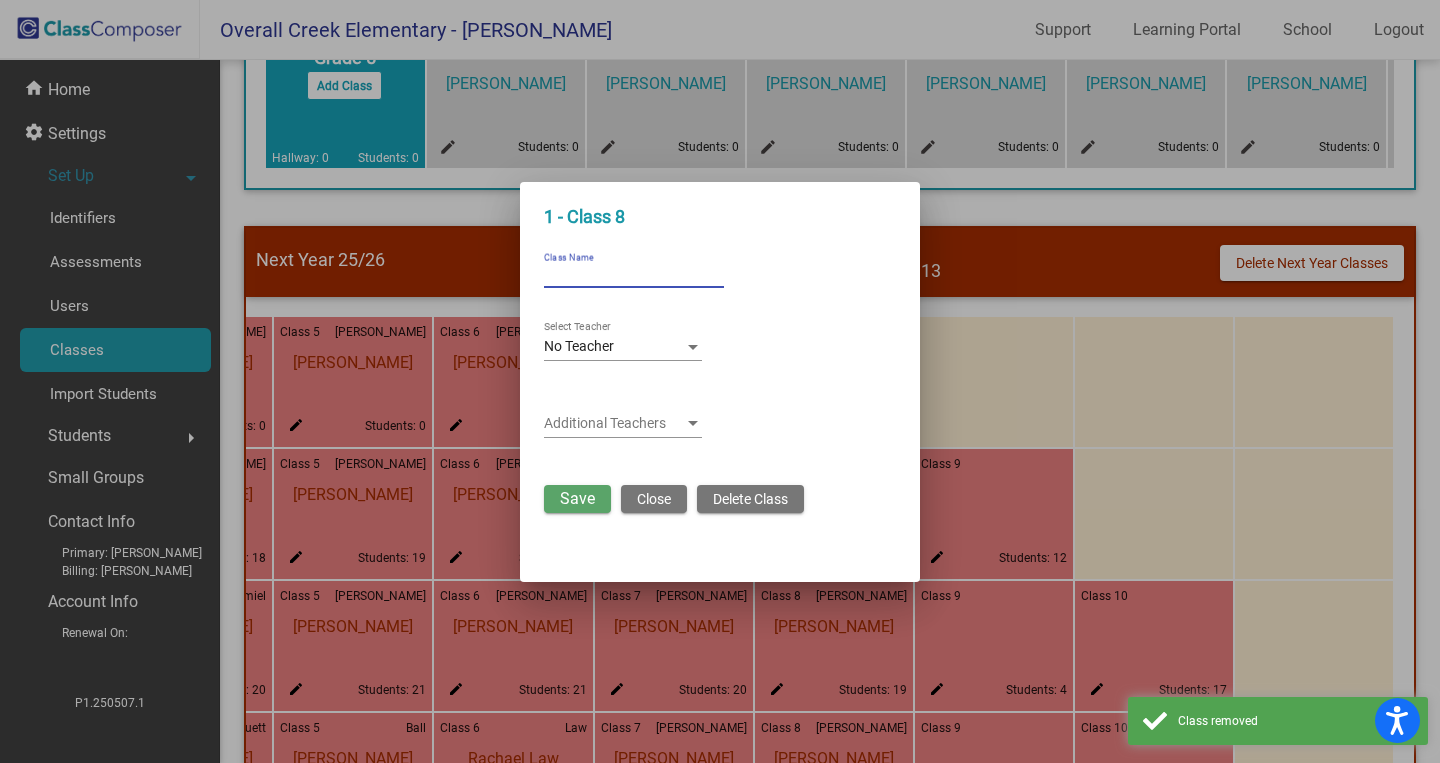 click on "Class Name" at bounding box center (634, 275) 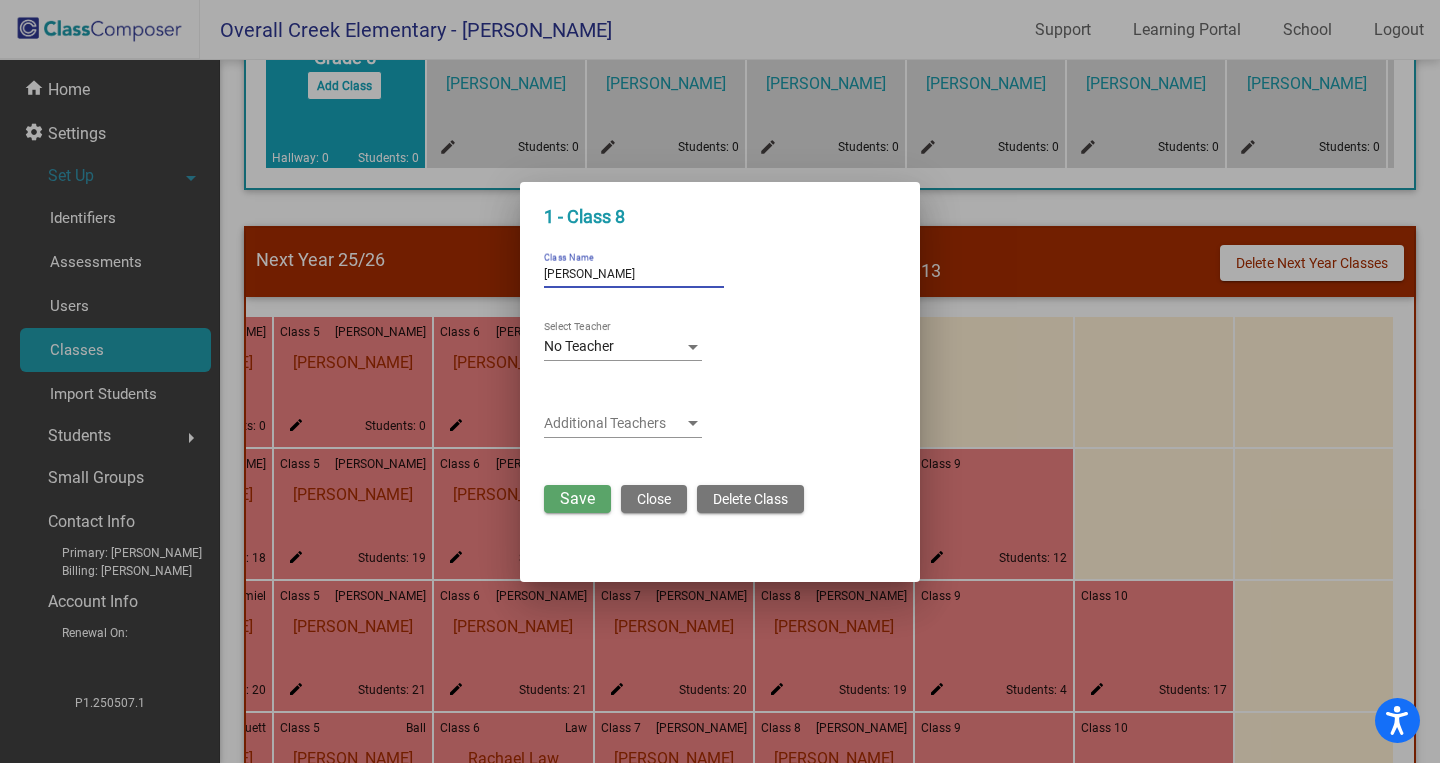 type on "[PERSON_NAME]" 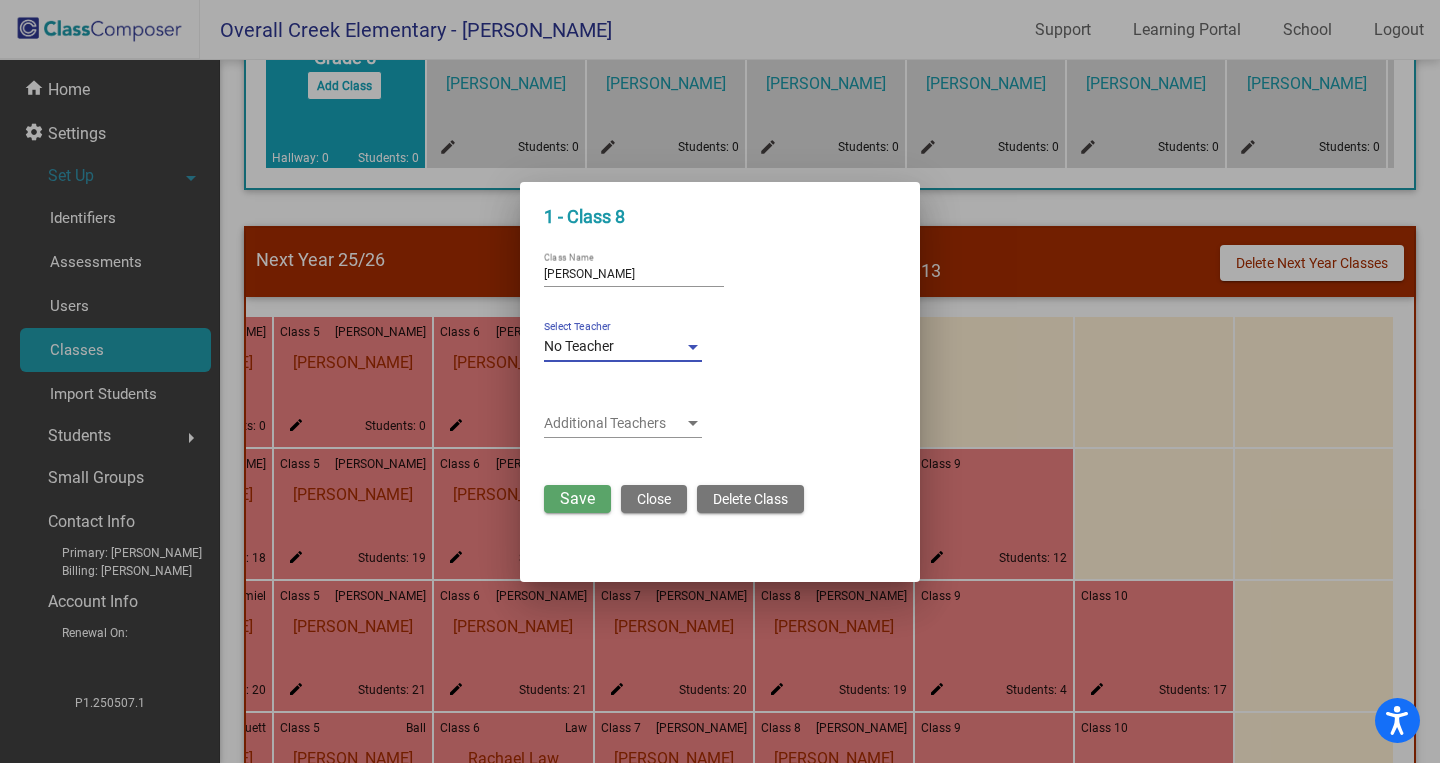 click at bounding box center [693, 347] 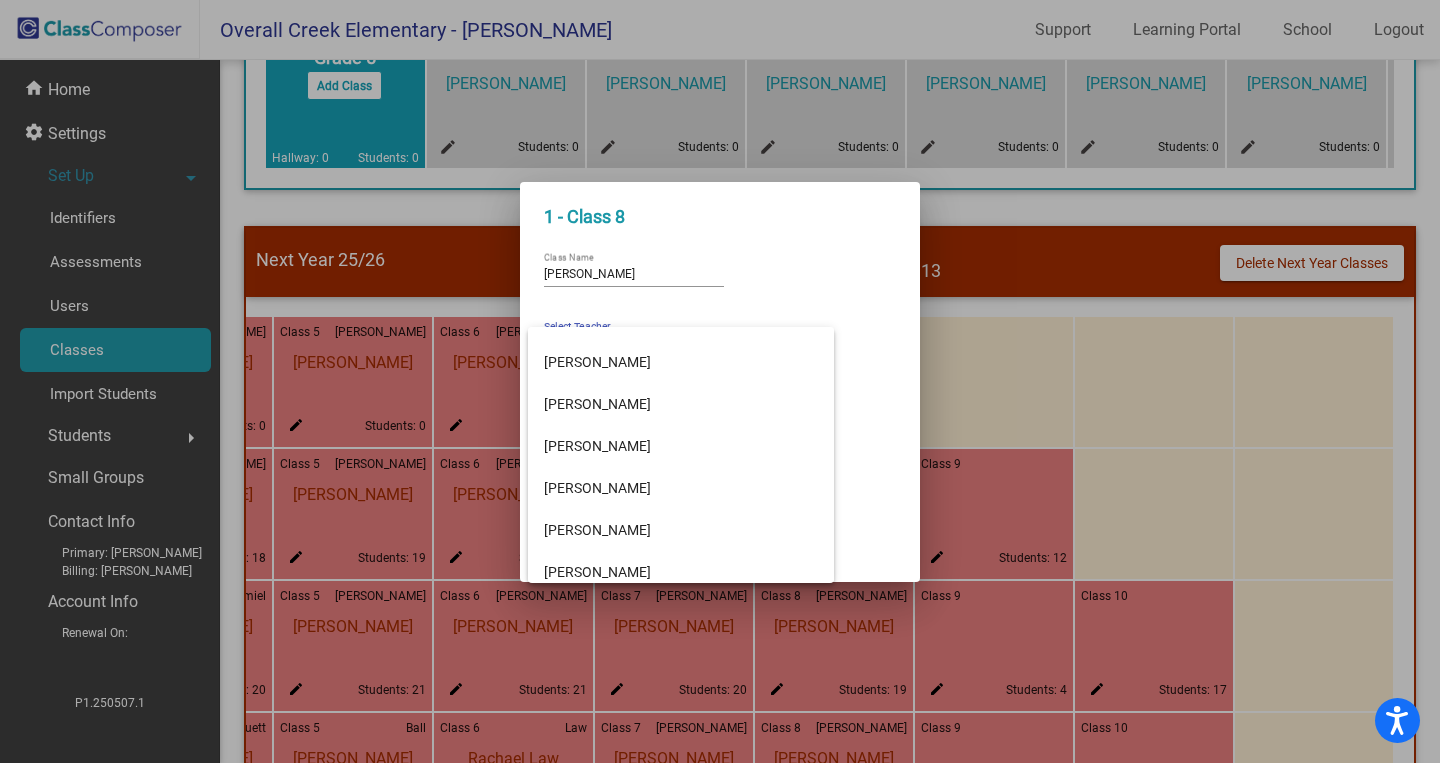 scroll, scrollTop: 1054, scrollLeft: 0, axis: vertical 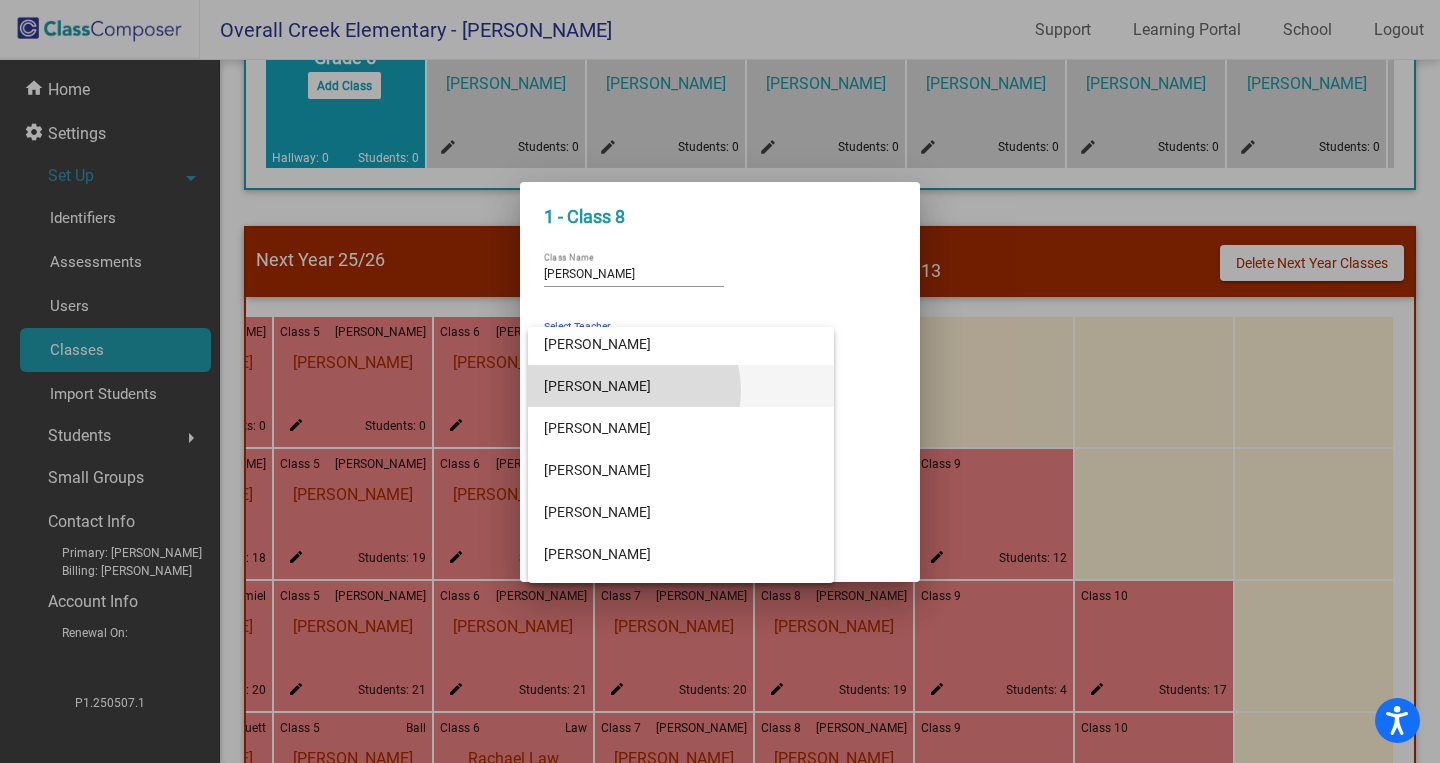 click on "[PERSON_NAME]" at bounding box center (681, 386) 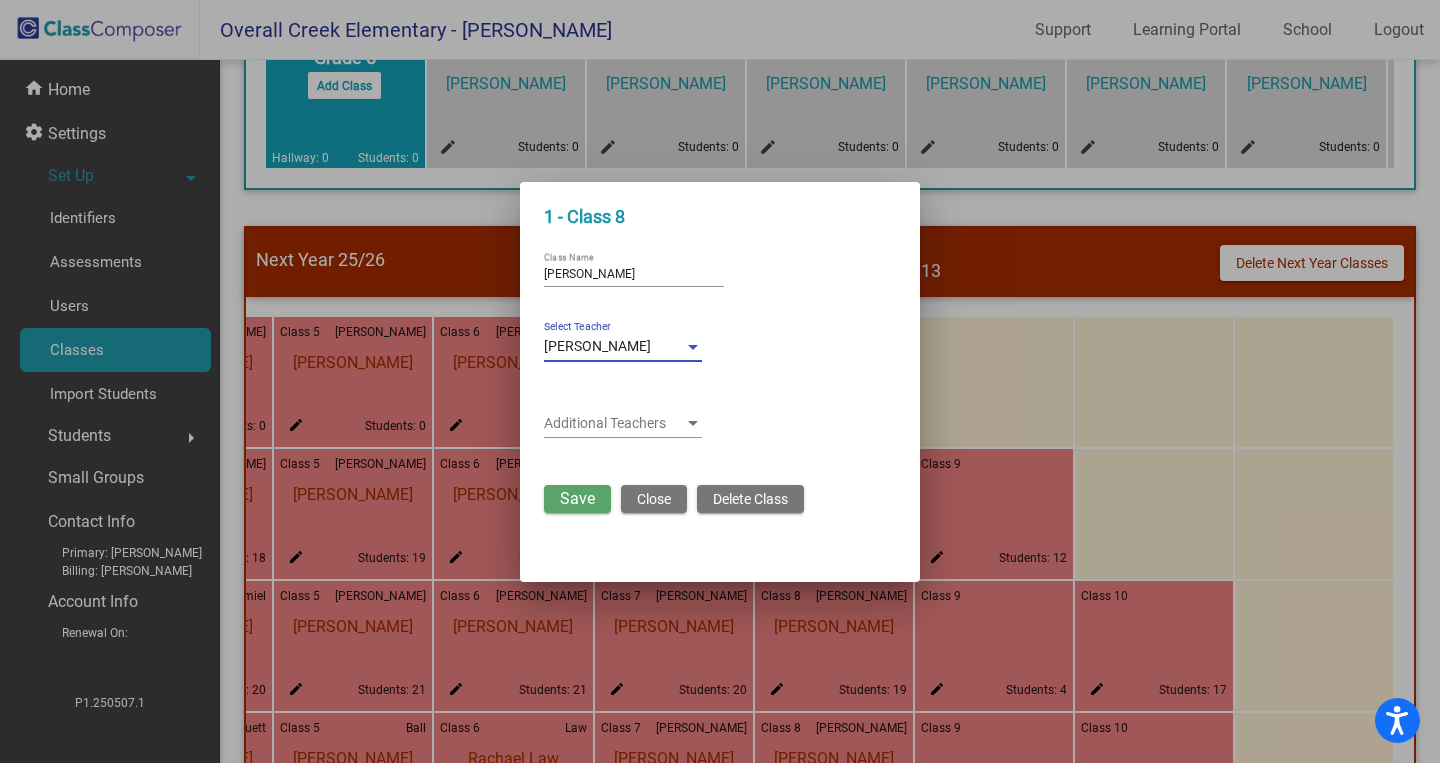 click on "Save" at bounding box center (577, 498) 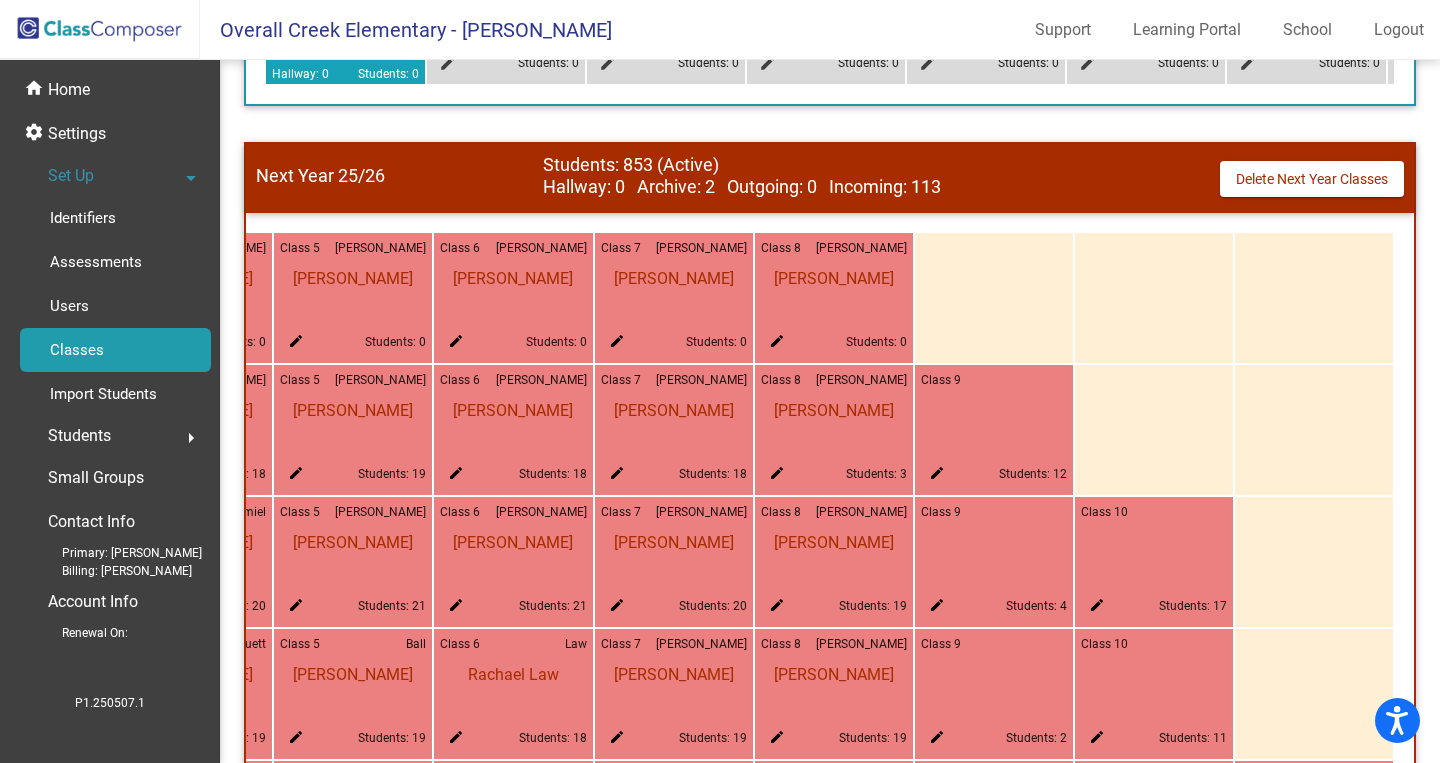 scroll, scrollTop: 1000, scrollLeft: 0, axis: vertical 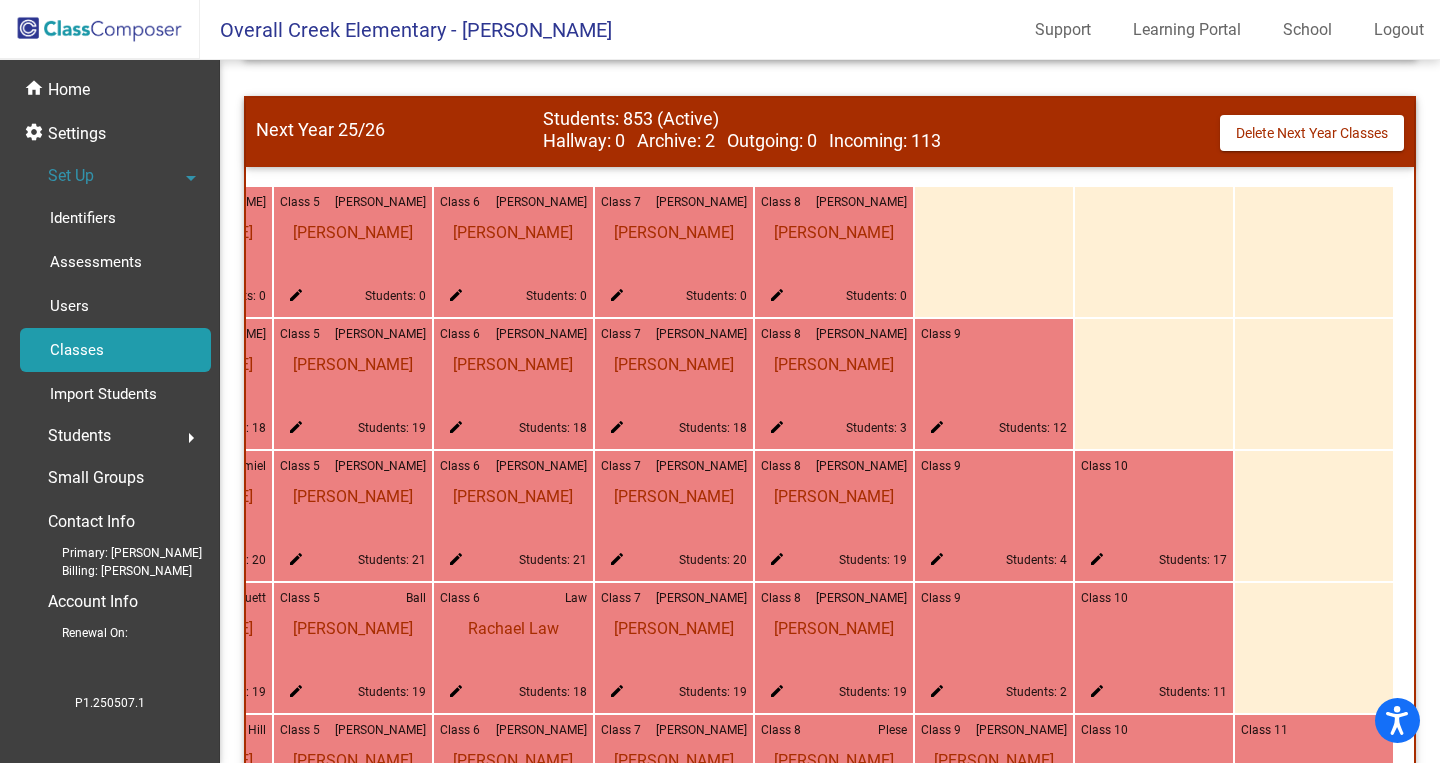 click on "edit" 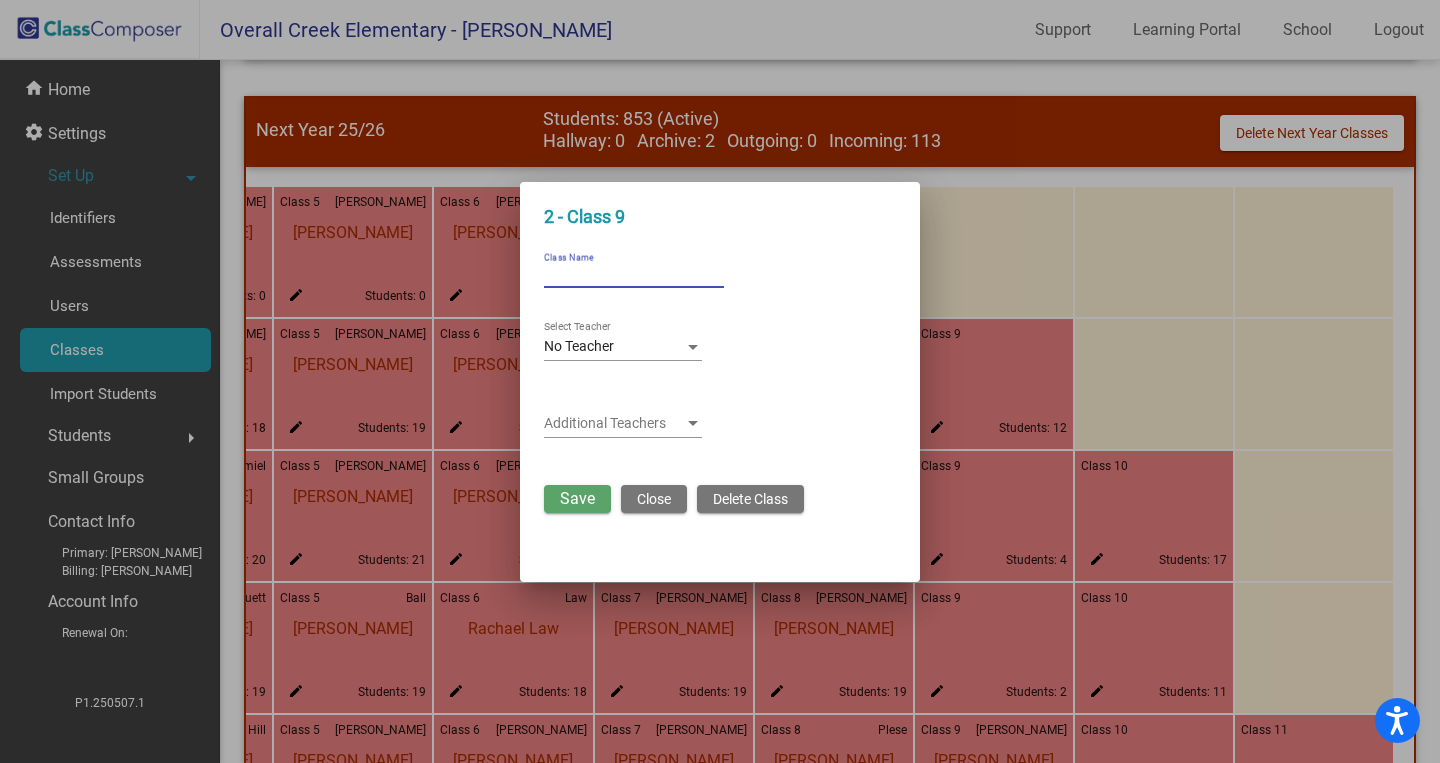 click on "Class Name" at bounding box center (634, 275) 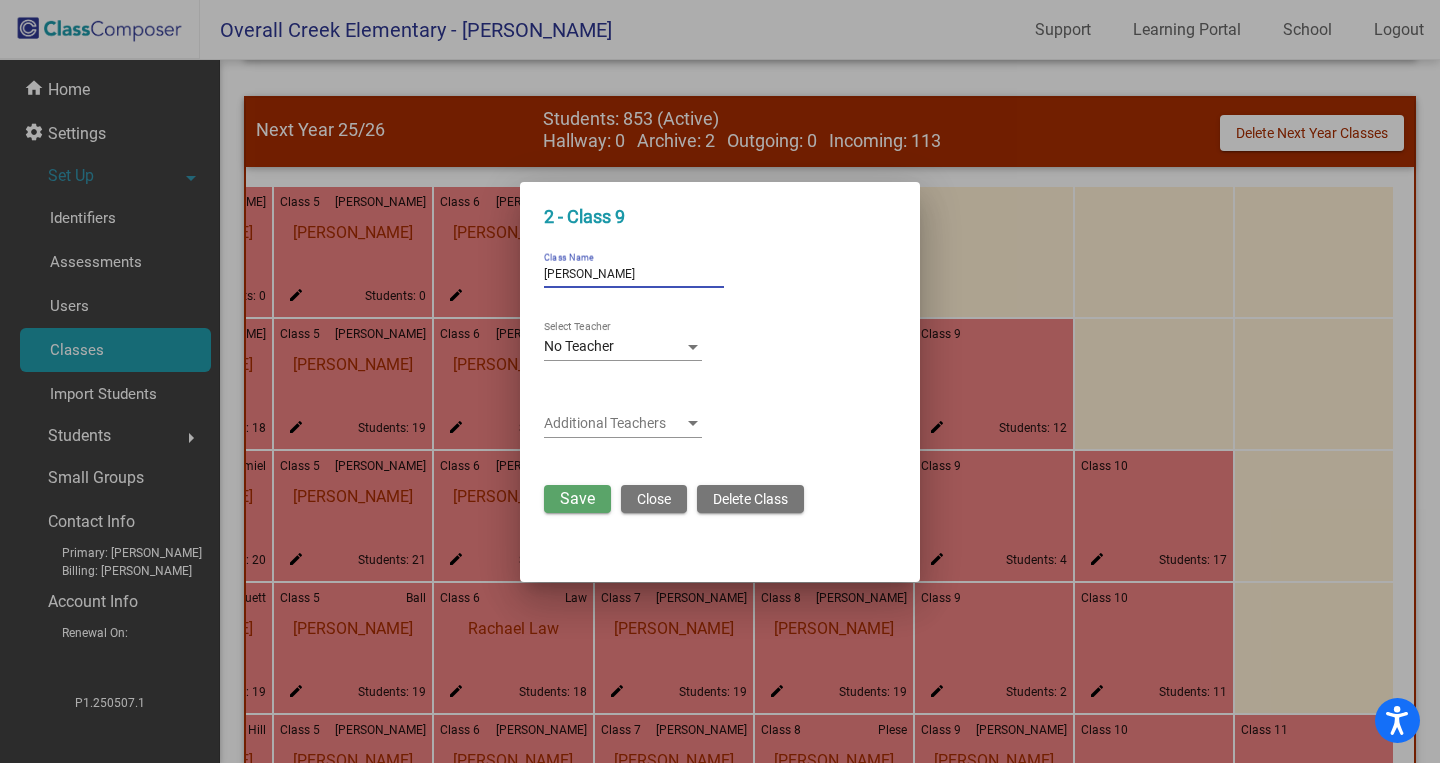 type on "[PERSON_NAME]" 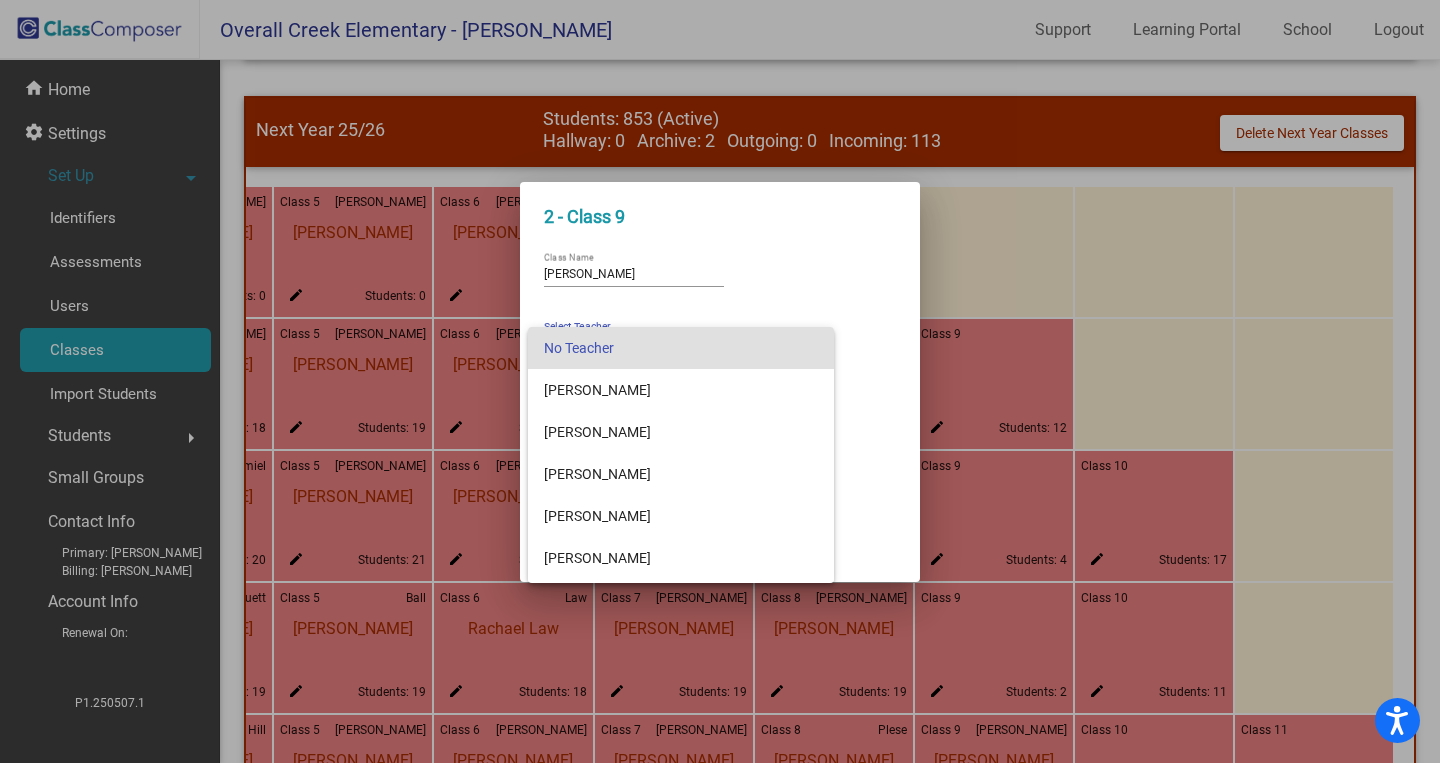 scroll, scrollTop: 878, scrollLeft: 0, axis: vertical 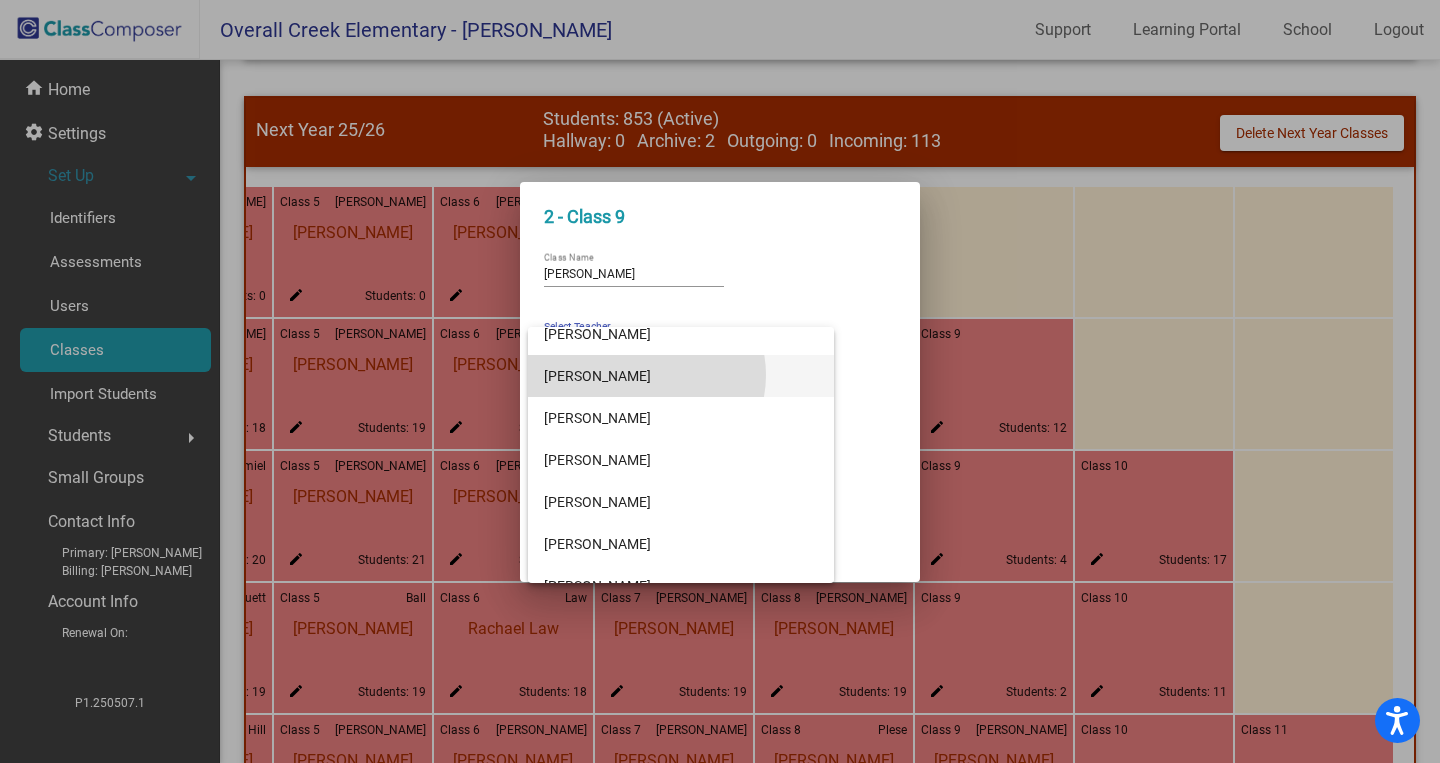 click on "[PERSON_NAME]" at bounding box center [681, 376] 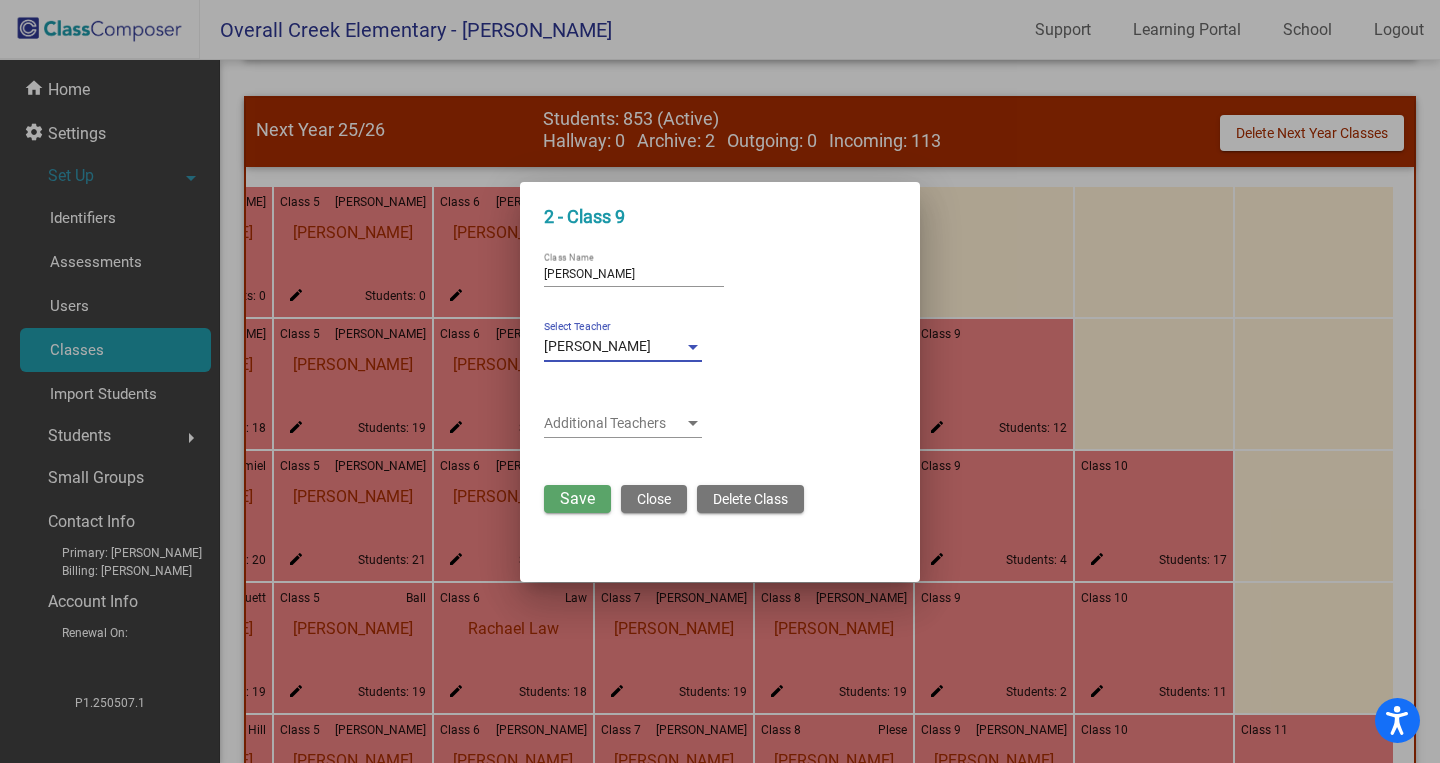 click on "Save" at bounding box center [577, 498] 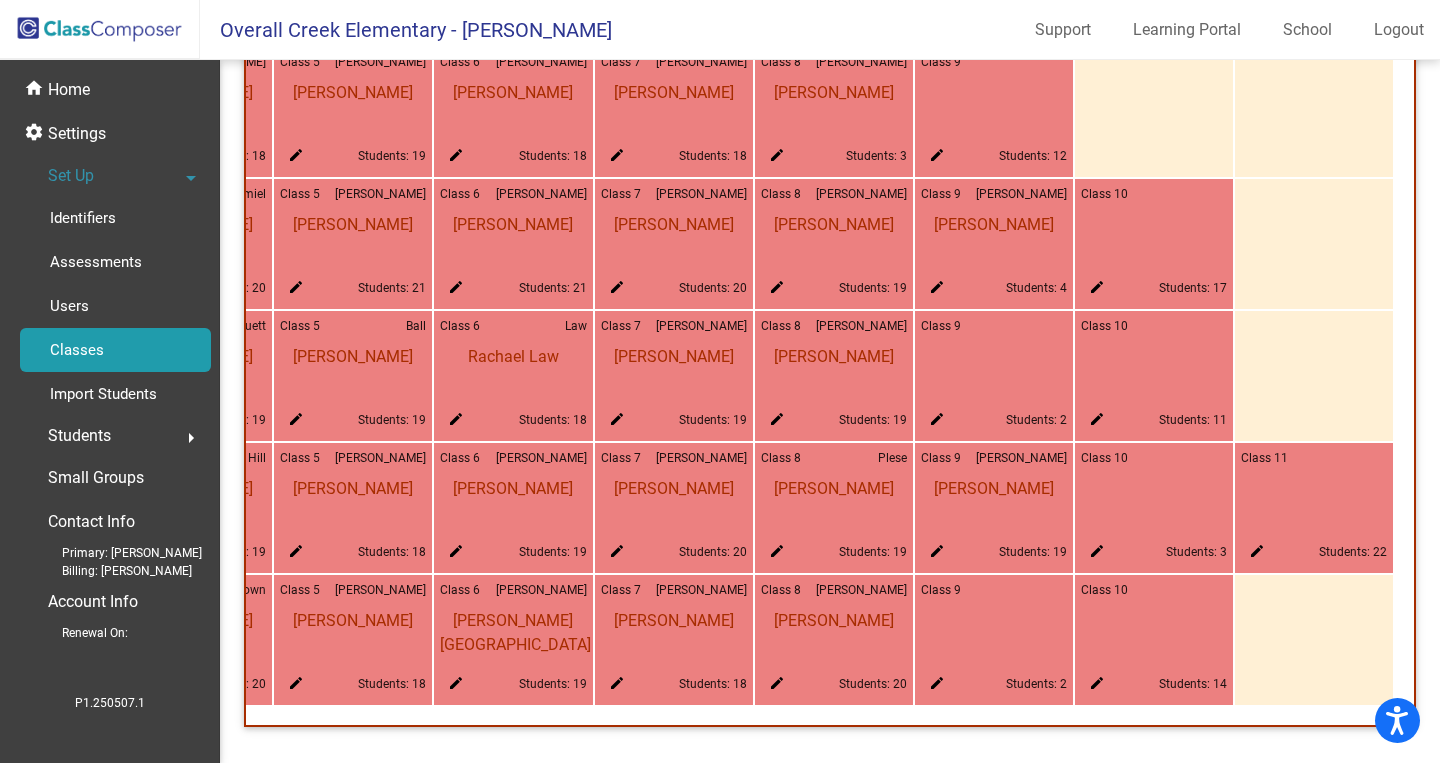 scroll, scrollTop: 1303, scrollLeft: 0, axis: vertical 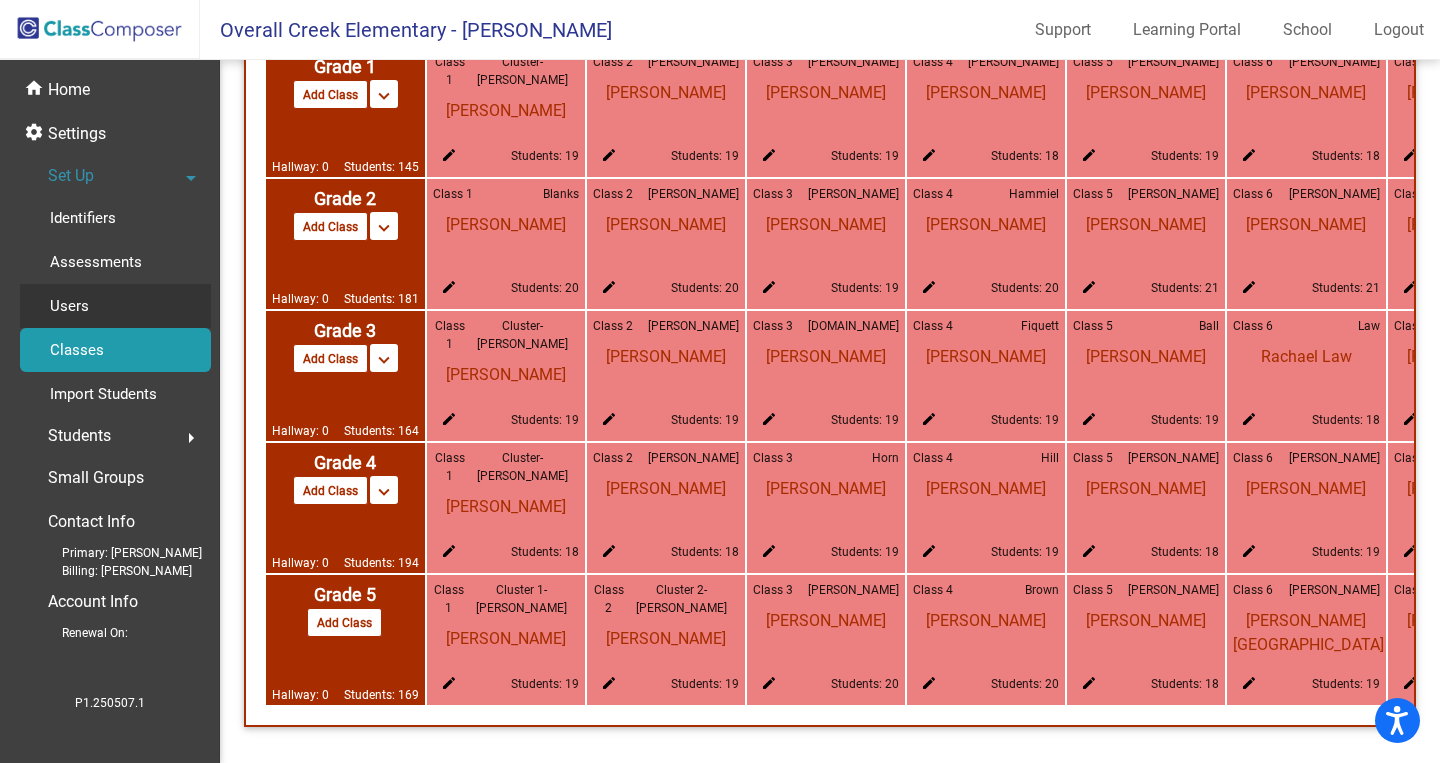 click on "Users" 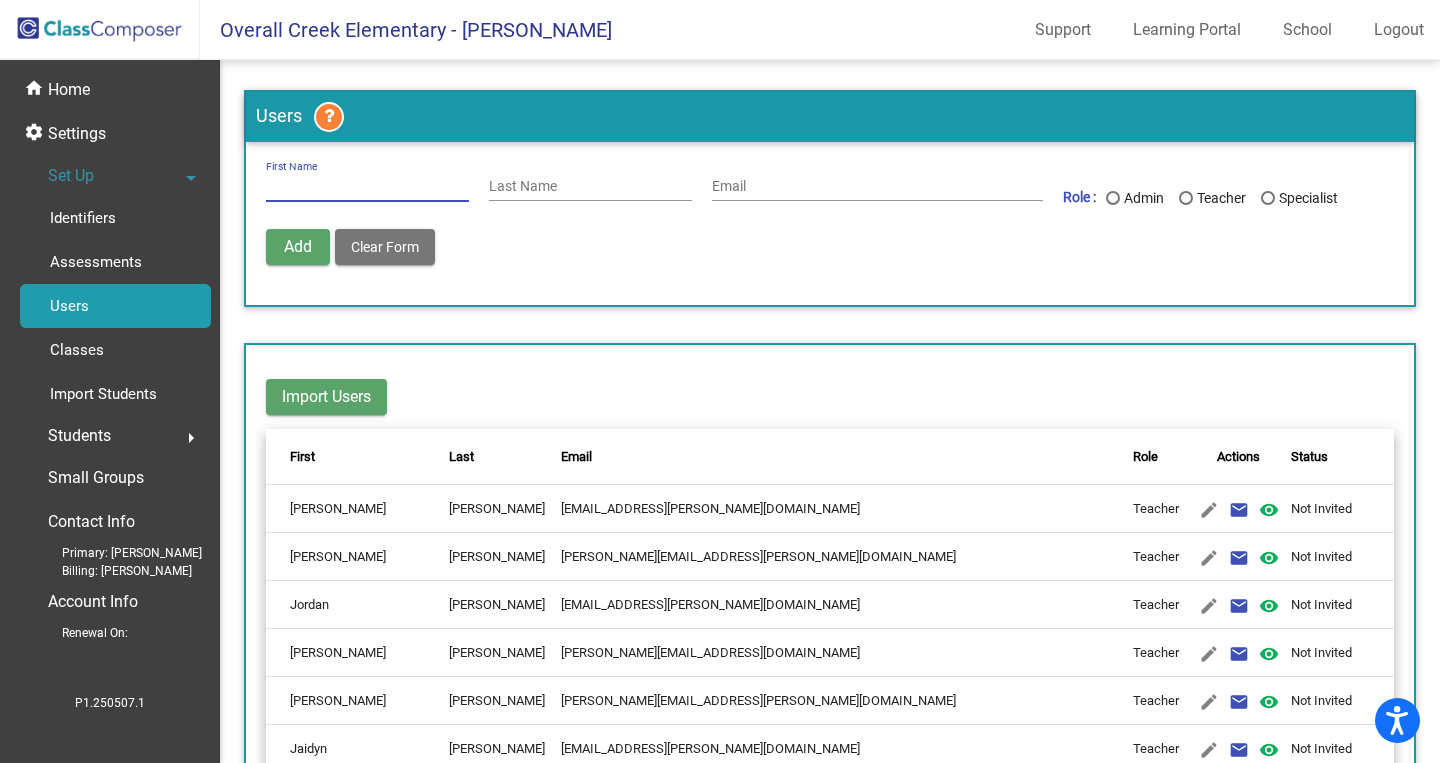 click on "First Name" at bounding box center (367, 187) 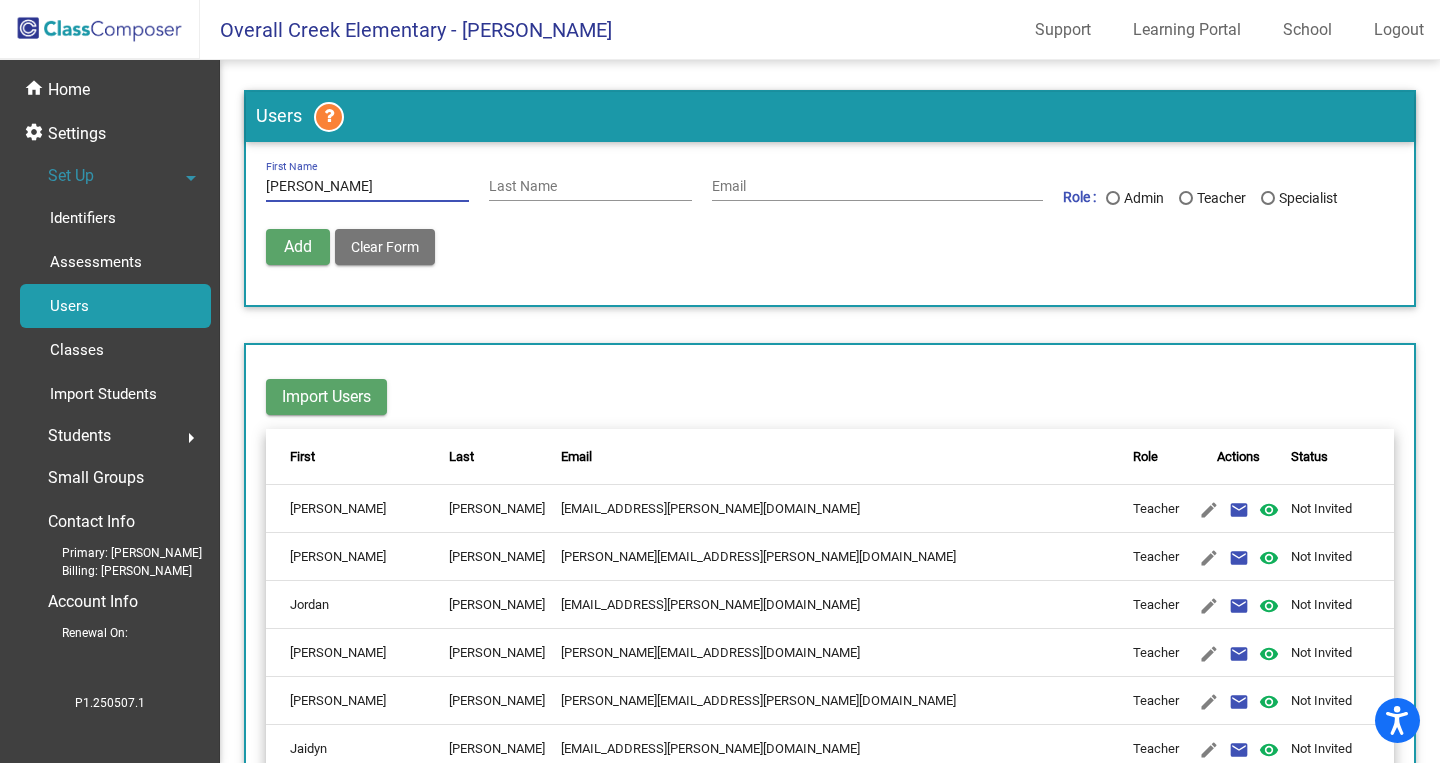 type on "[PERSON_NAME]" 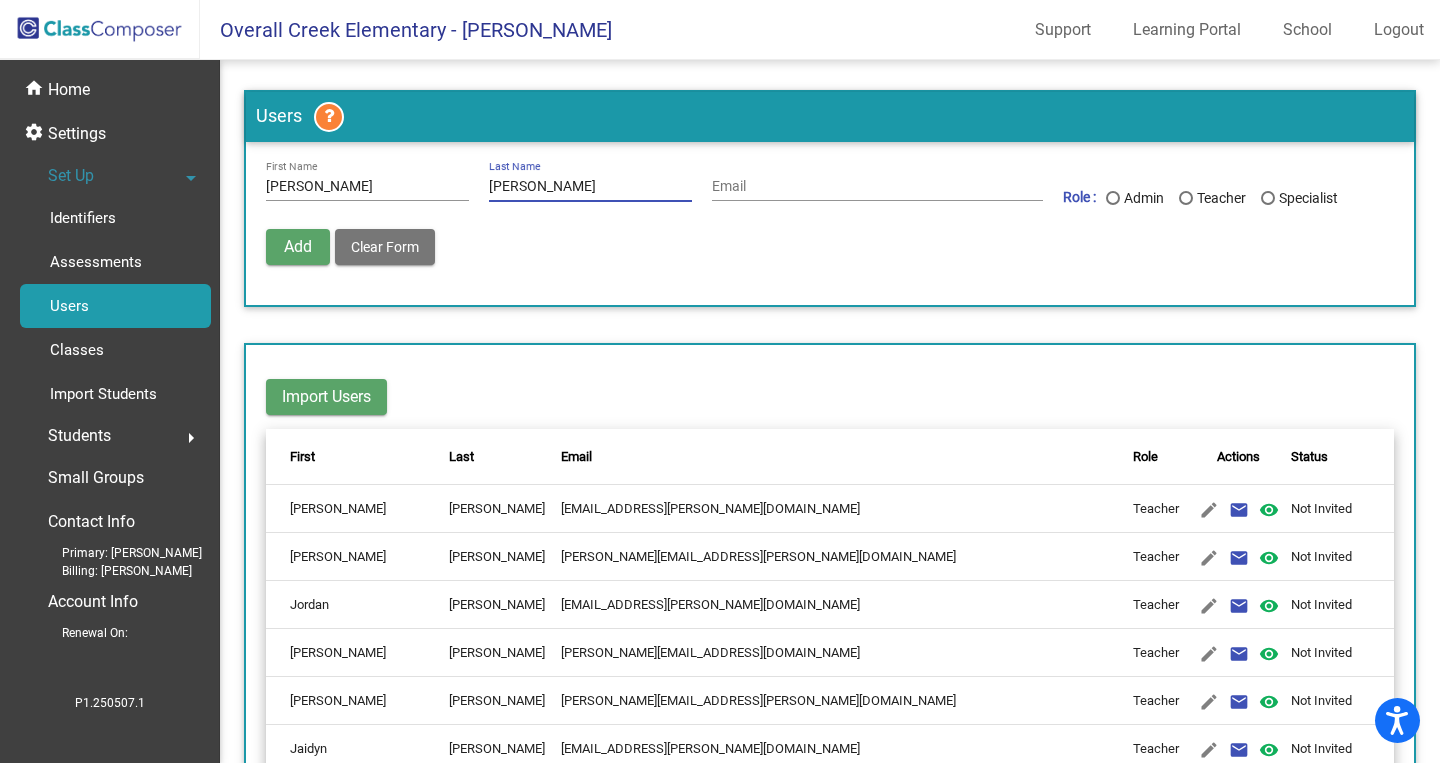 type on "[PERSON_NAME]" 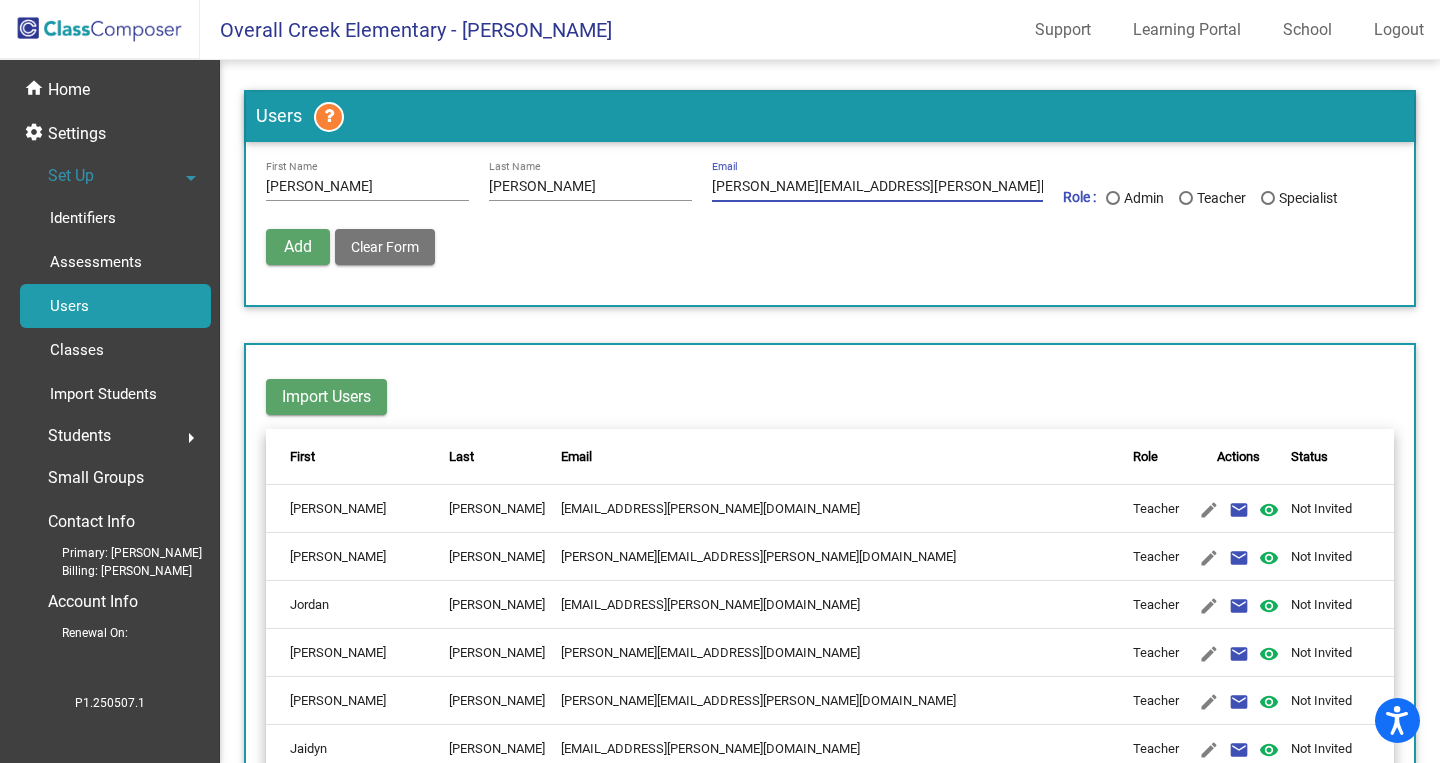 type on "[PERSON_NAME][EMAIL_ADDRESS][PERSON_NAME][DOMAIN_NAME]" 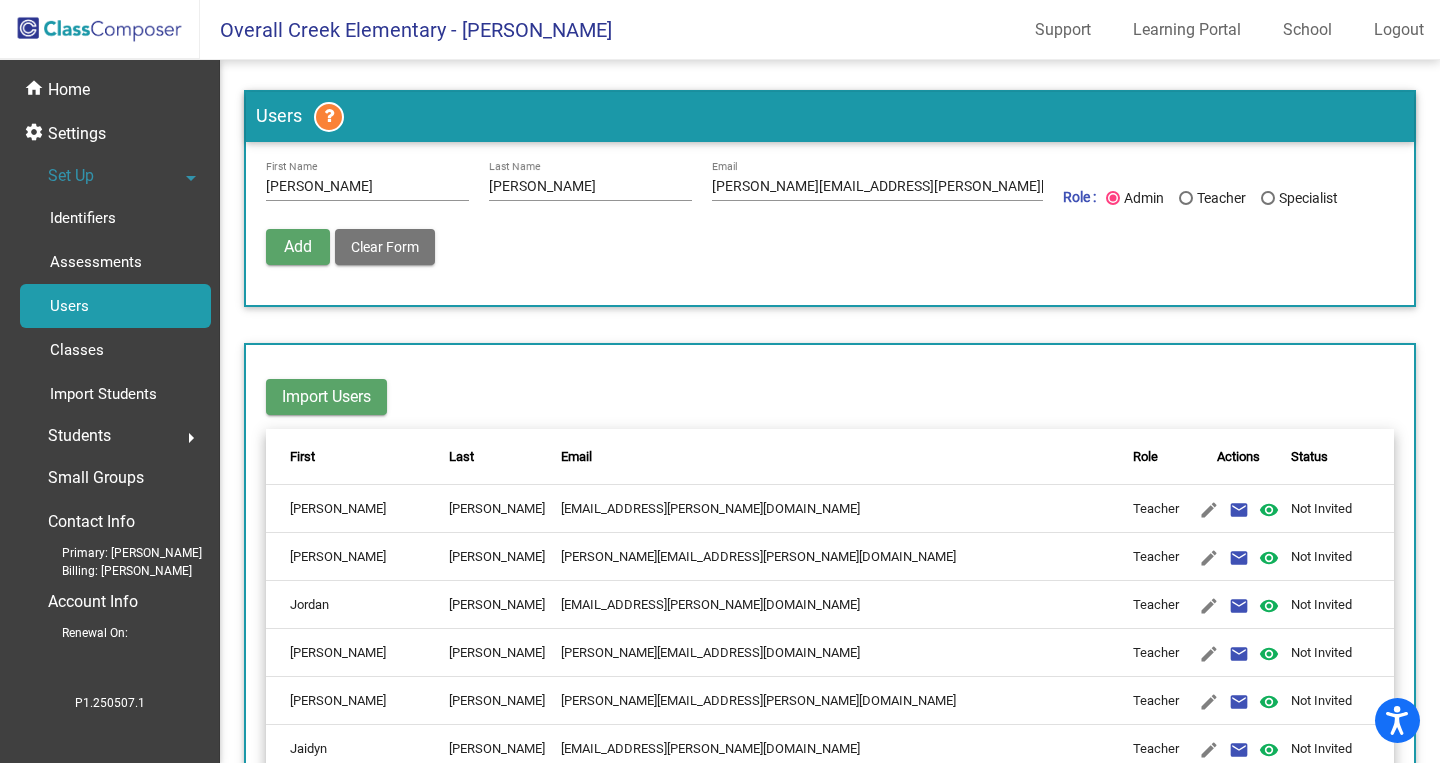click at bounding box center (1186, 198) 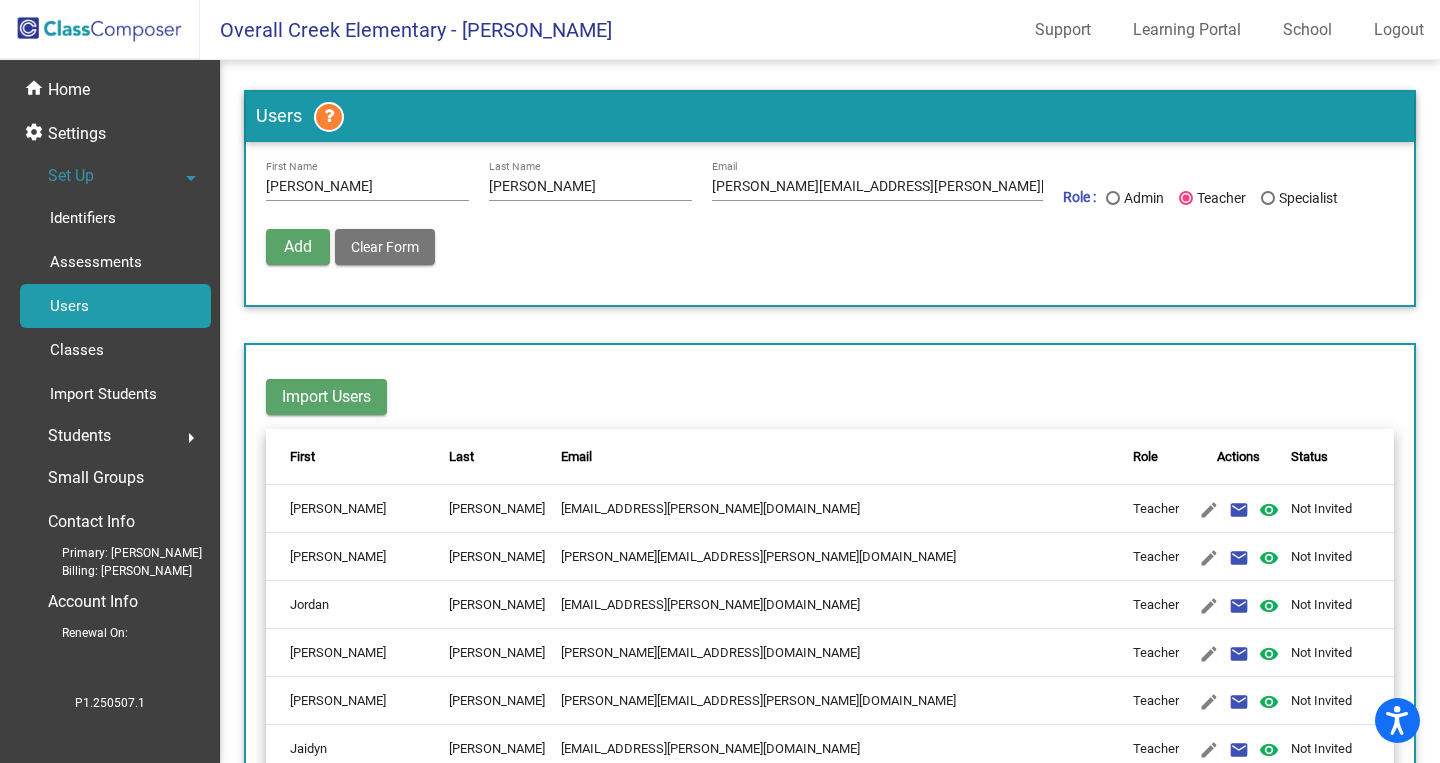 click on "Add" at bounding box center (298, 247) 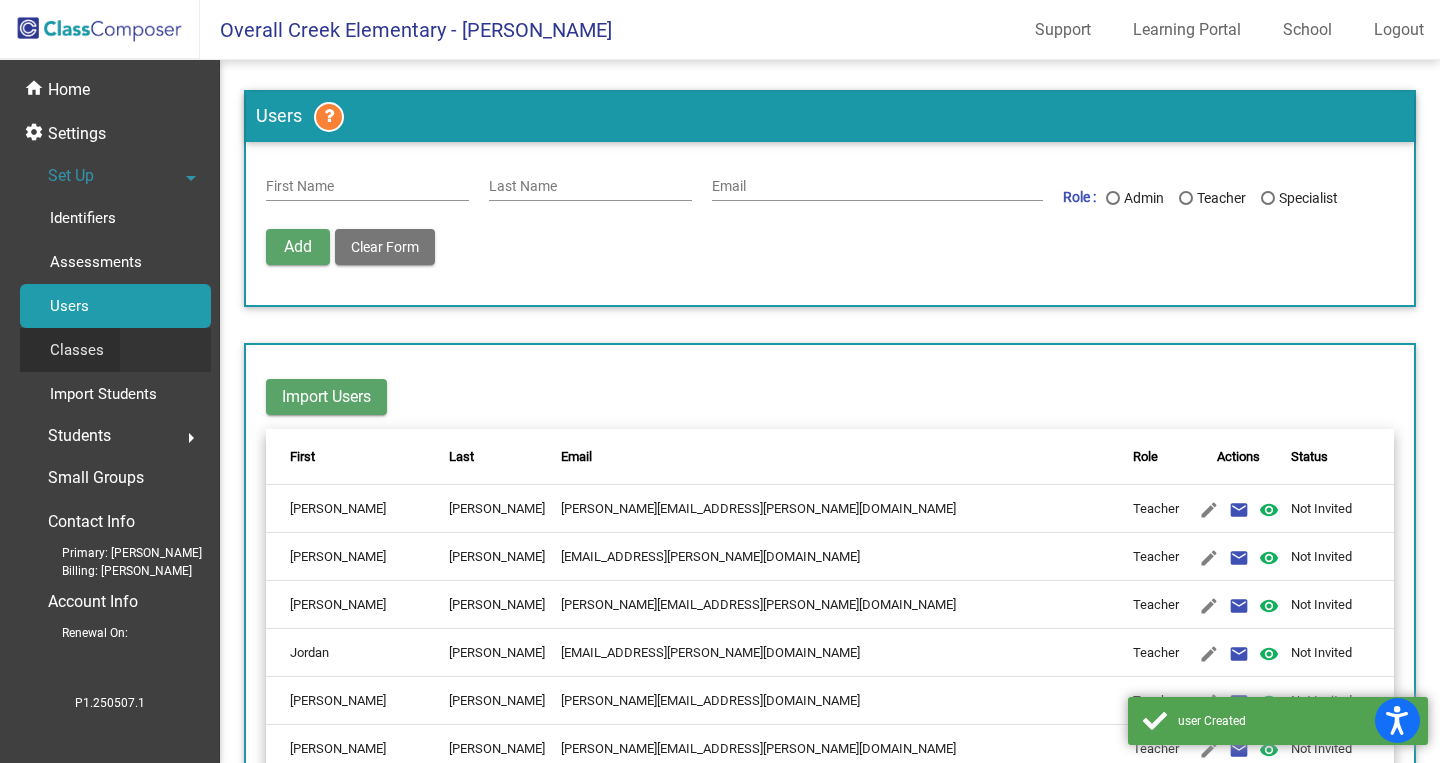 click on "Classes" 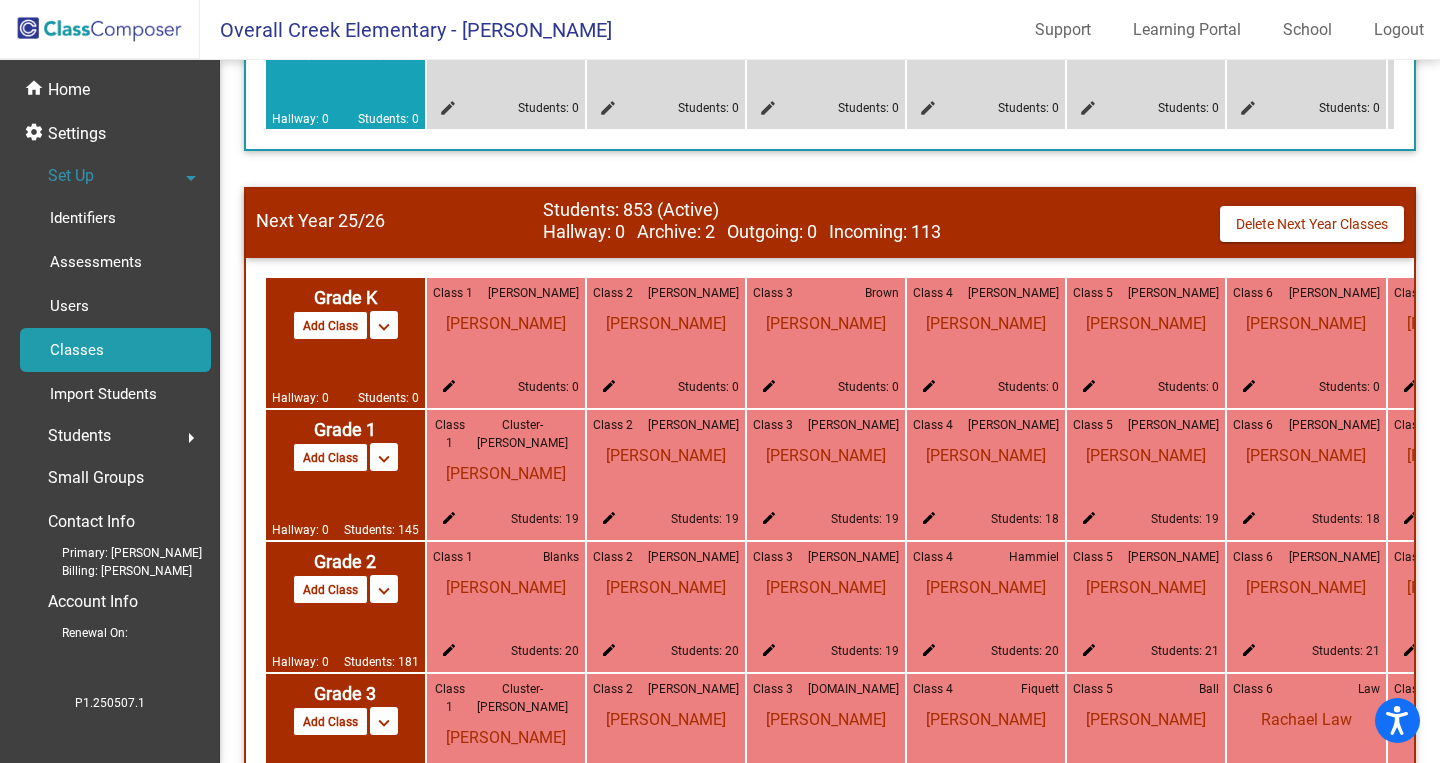 scroll, scrollTop: 1303, scrollLeft: 0, axis: vertical 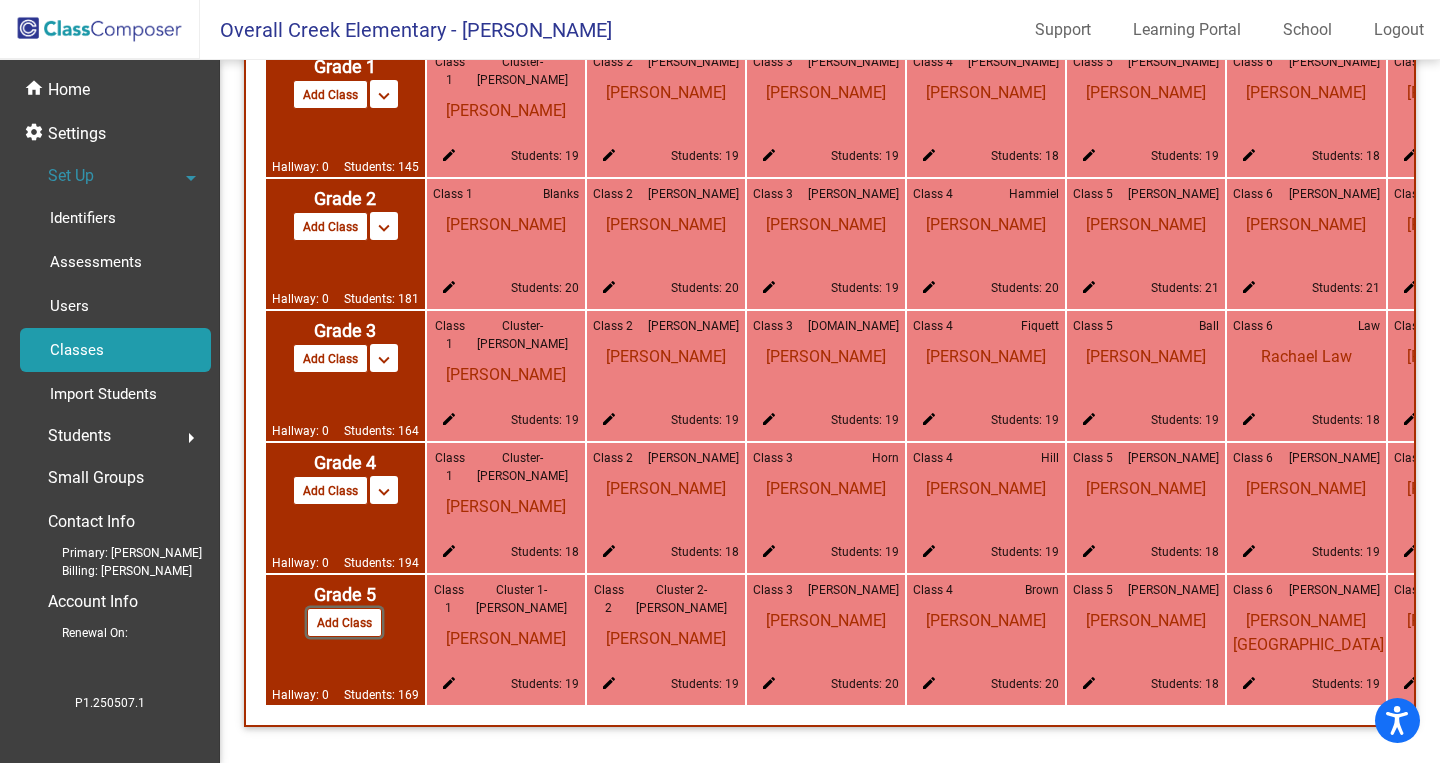 click on "Add Class" 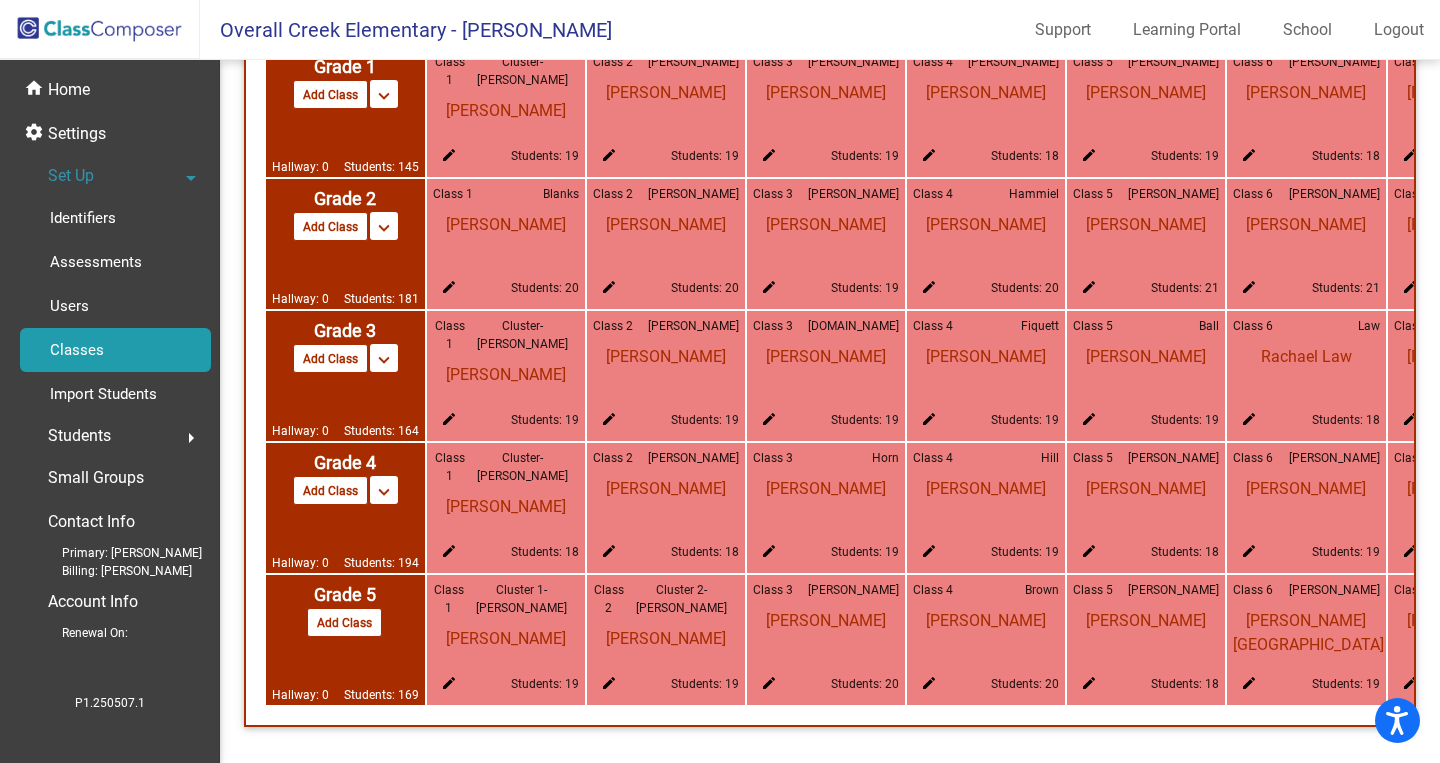 scroll, scrollTop: 0, scrollLeft: 807, axis: horizontal 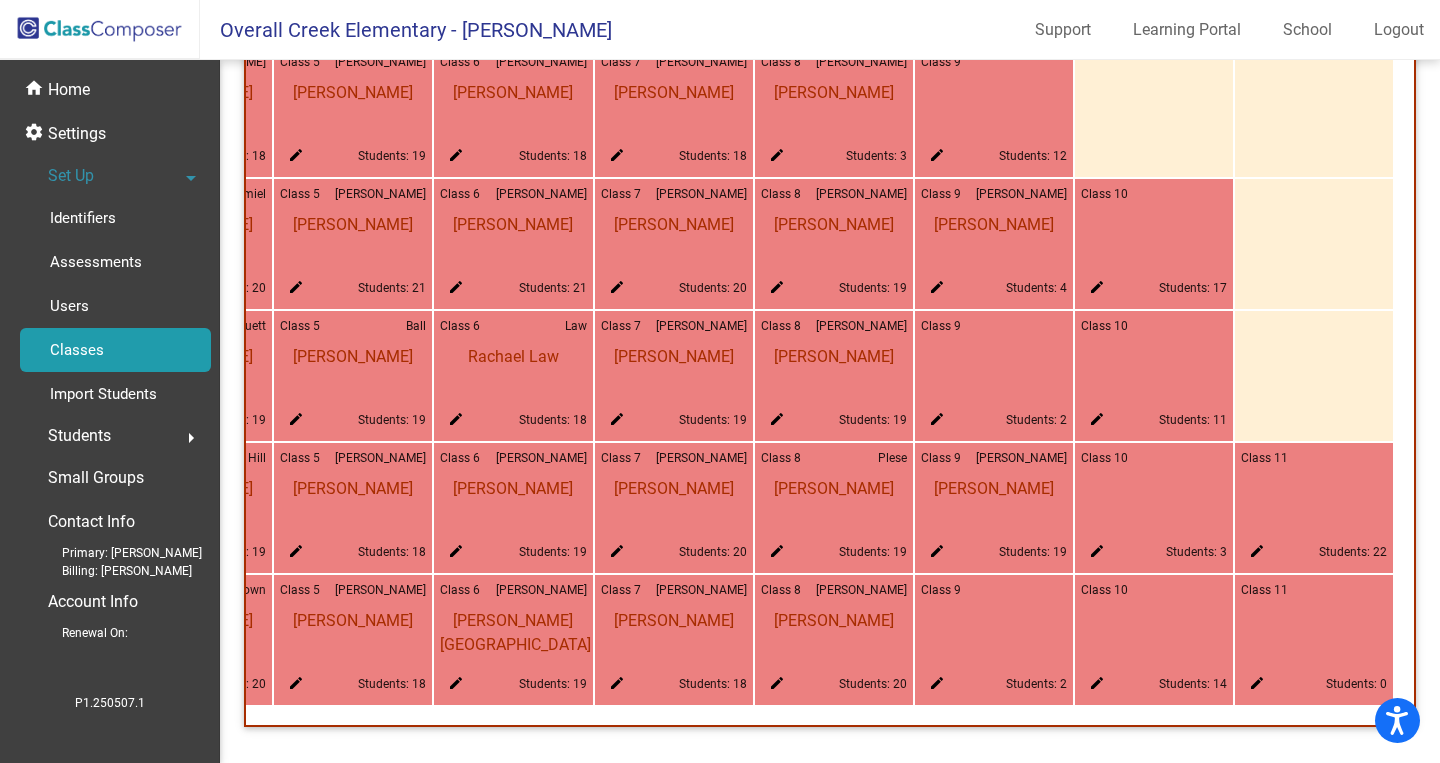 click on "edit" 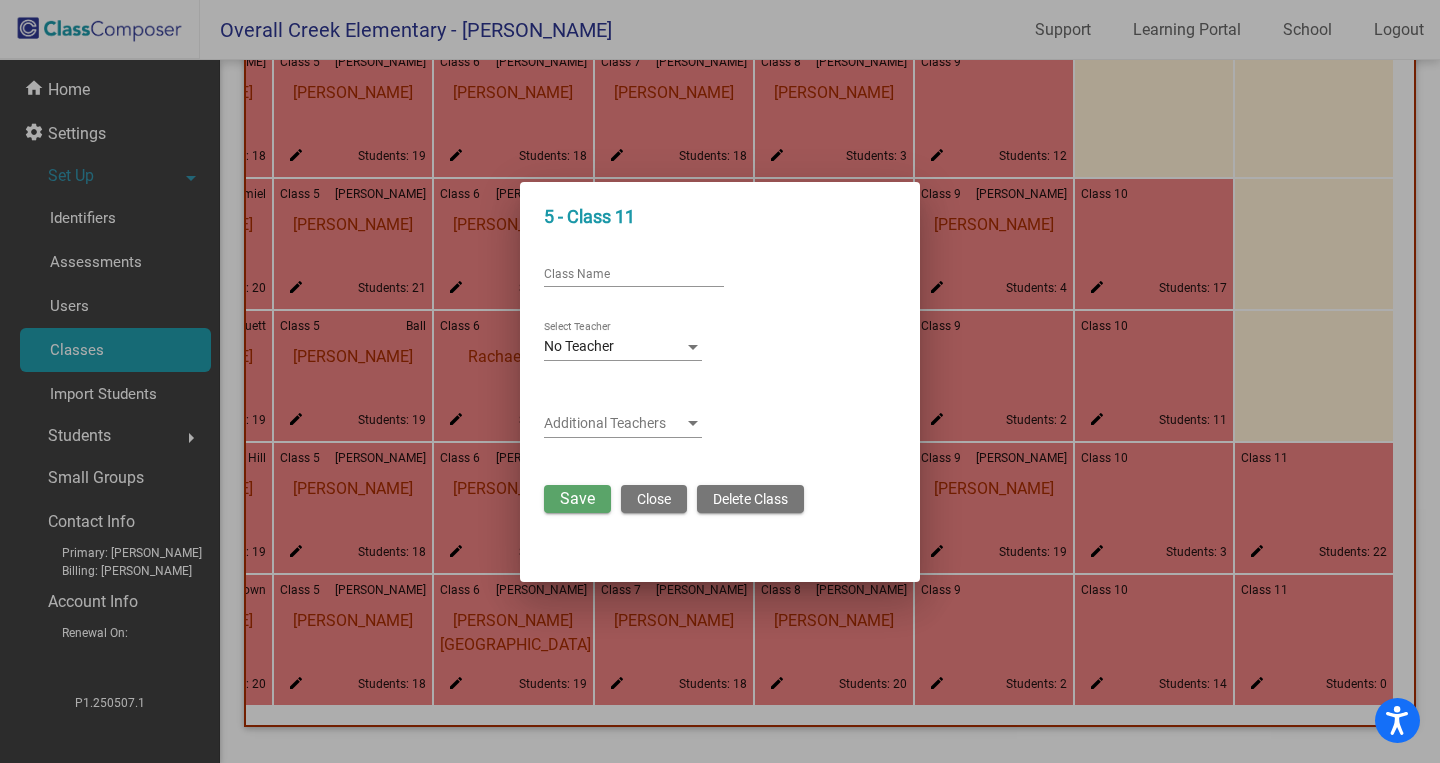 click on "Delete Class" at bounding box center [750, 499] 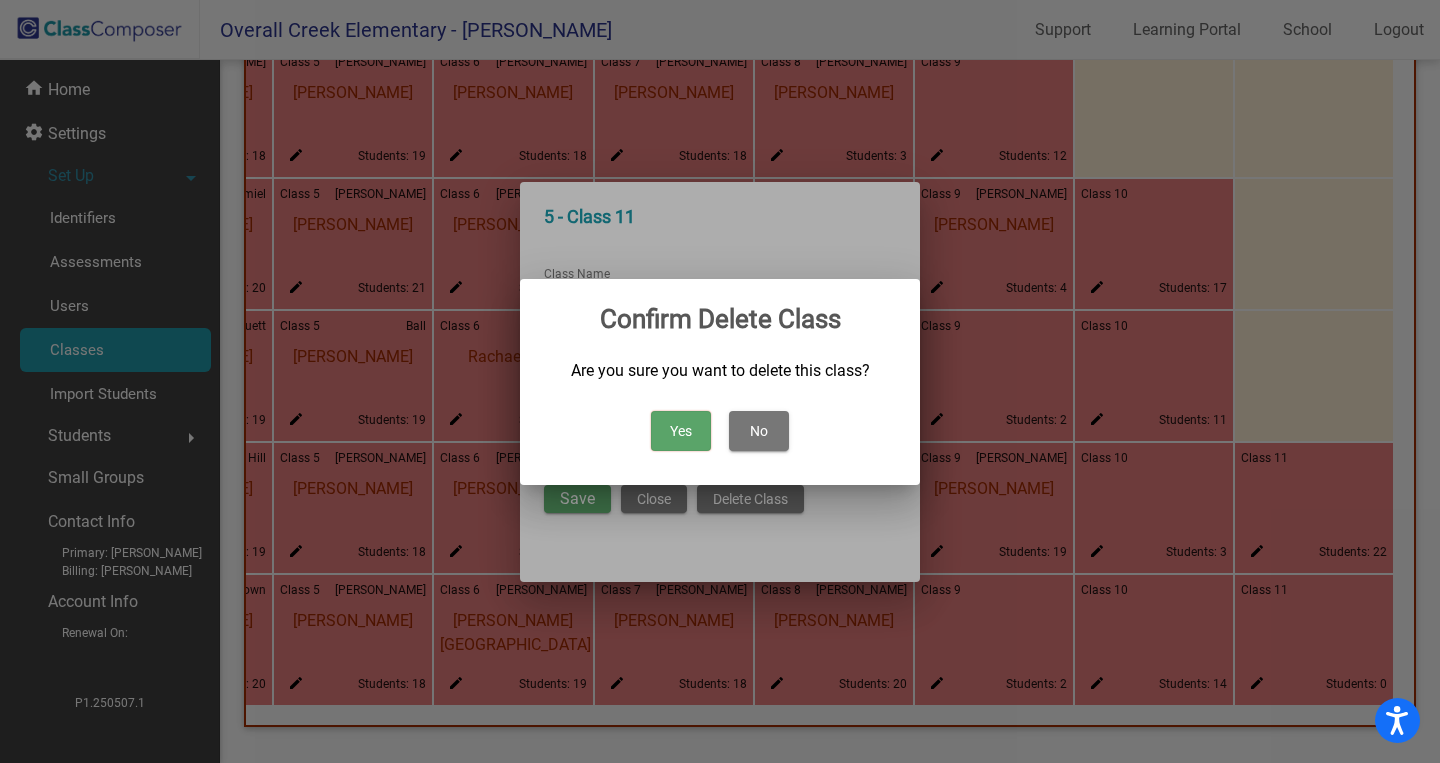 click on "Yes" at bounding box center (681, 431) 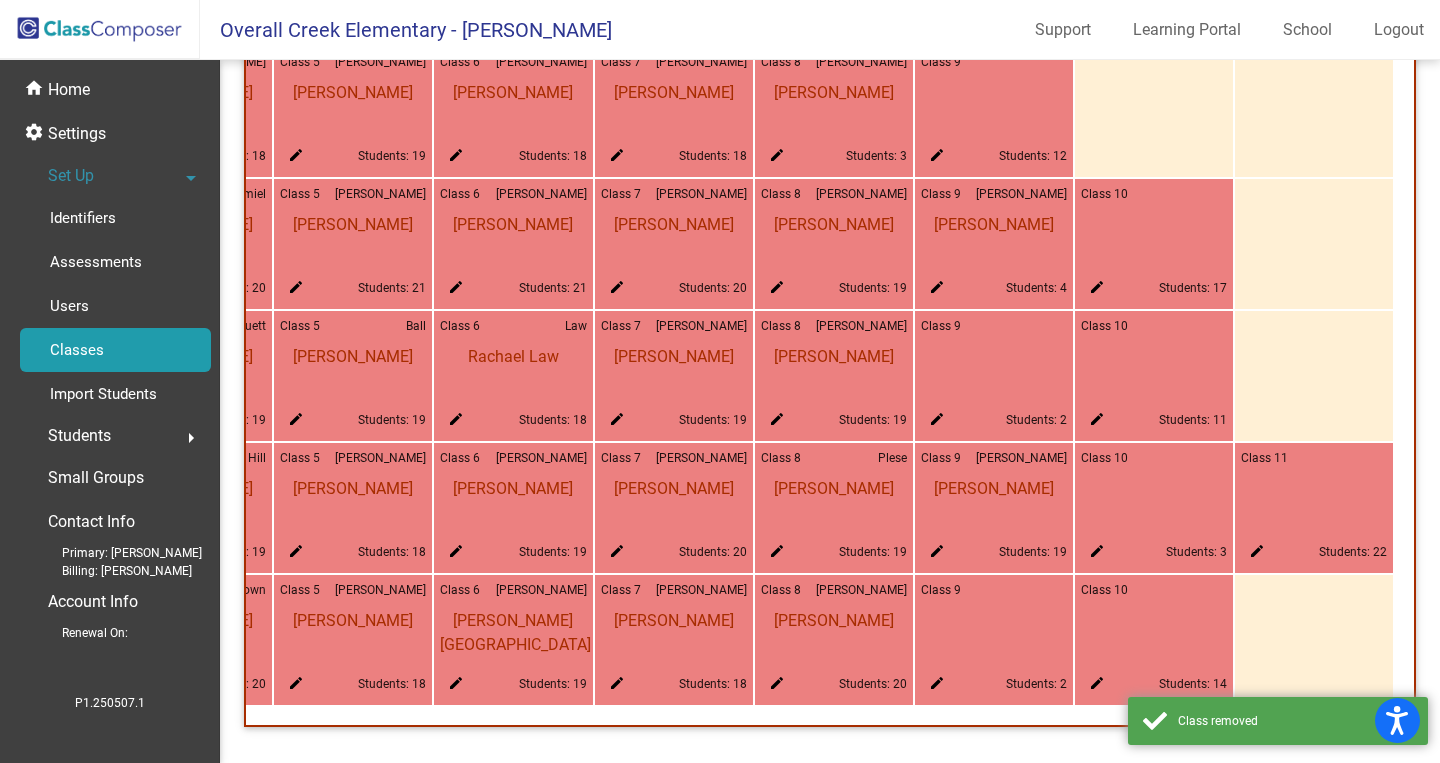 click on "edit" 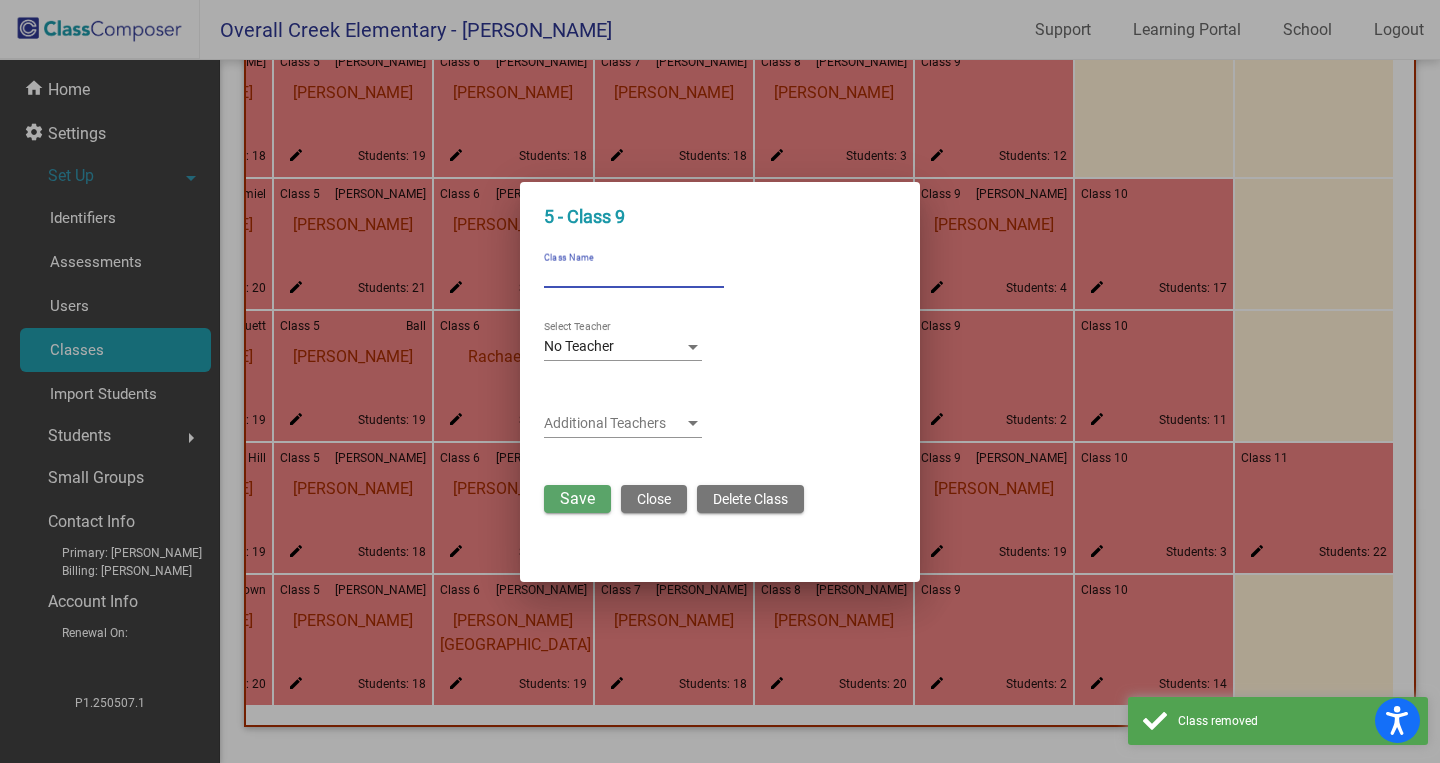 click on "Class Name" at bounding box center (634, 275) 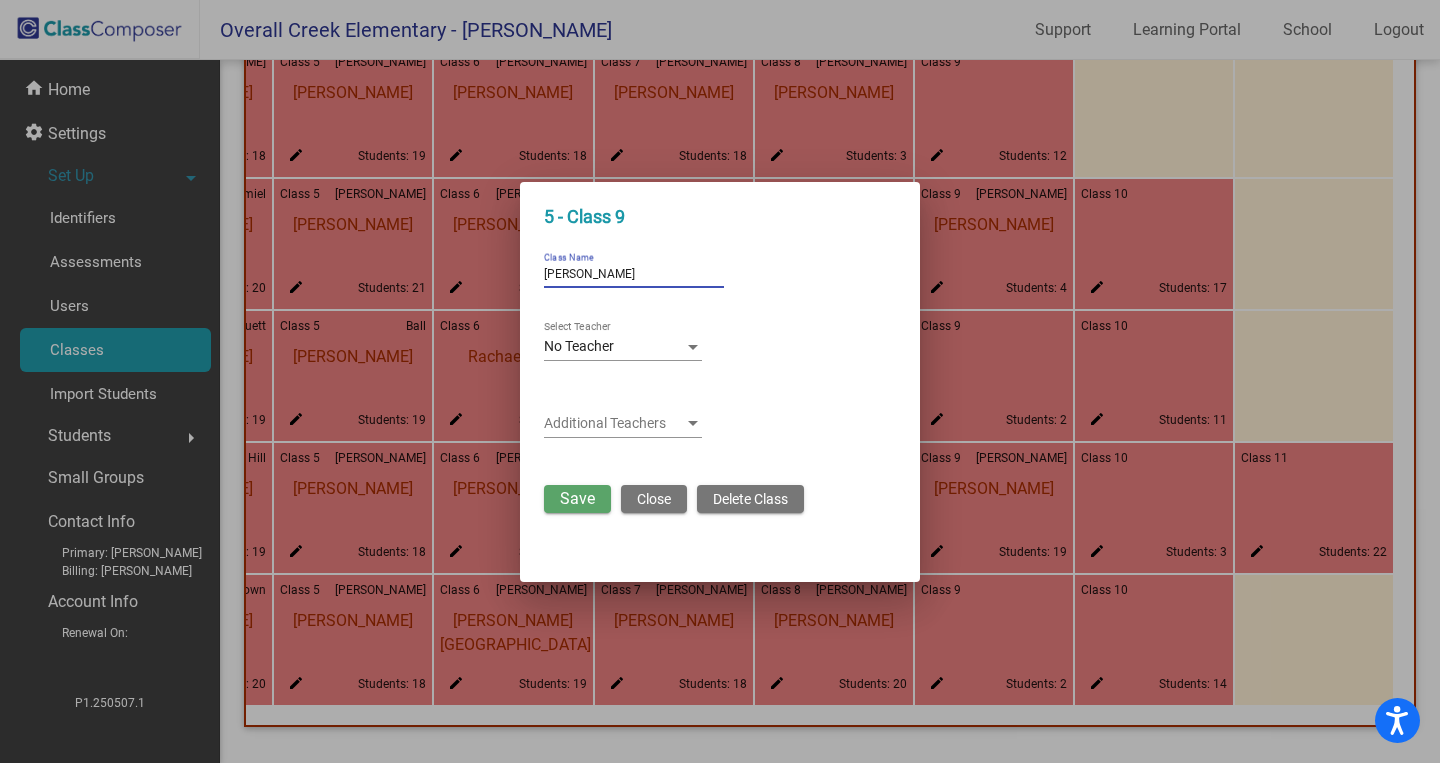 type on "[PERSON_NAME]" 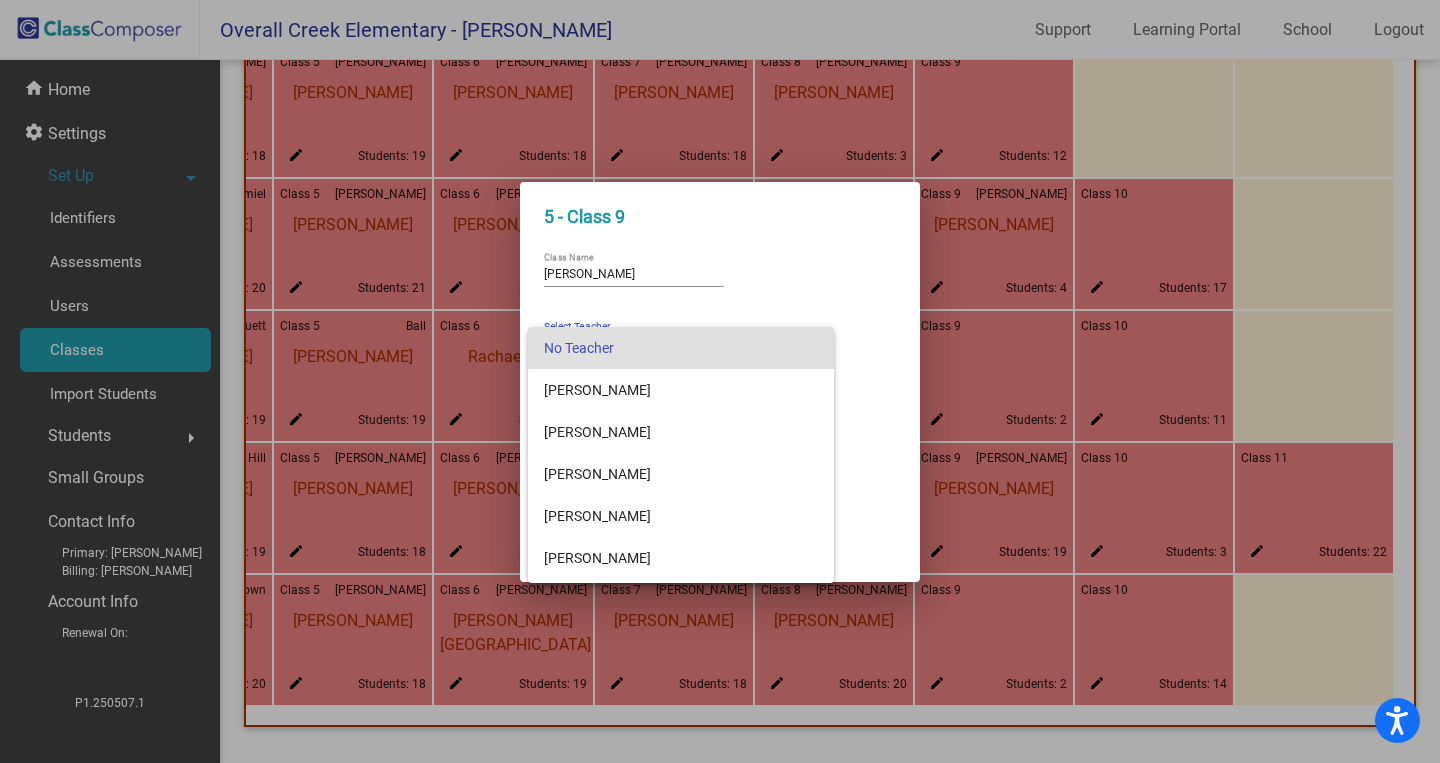 click on "No Teacher" at bounding box center [681, 348] 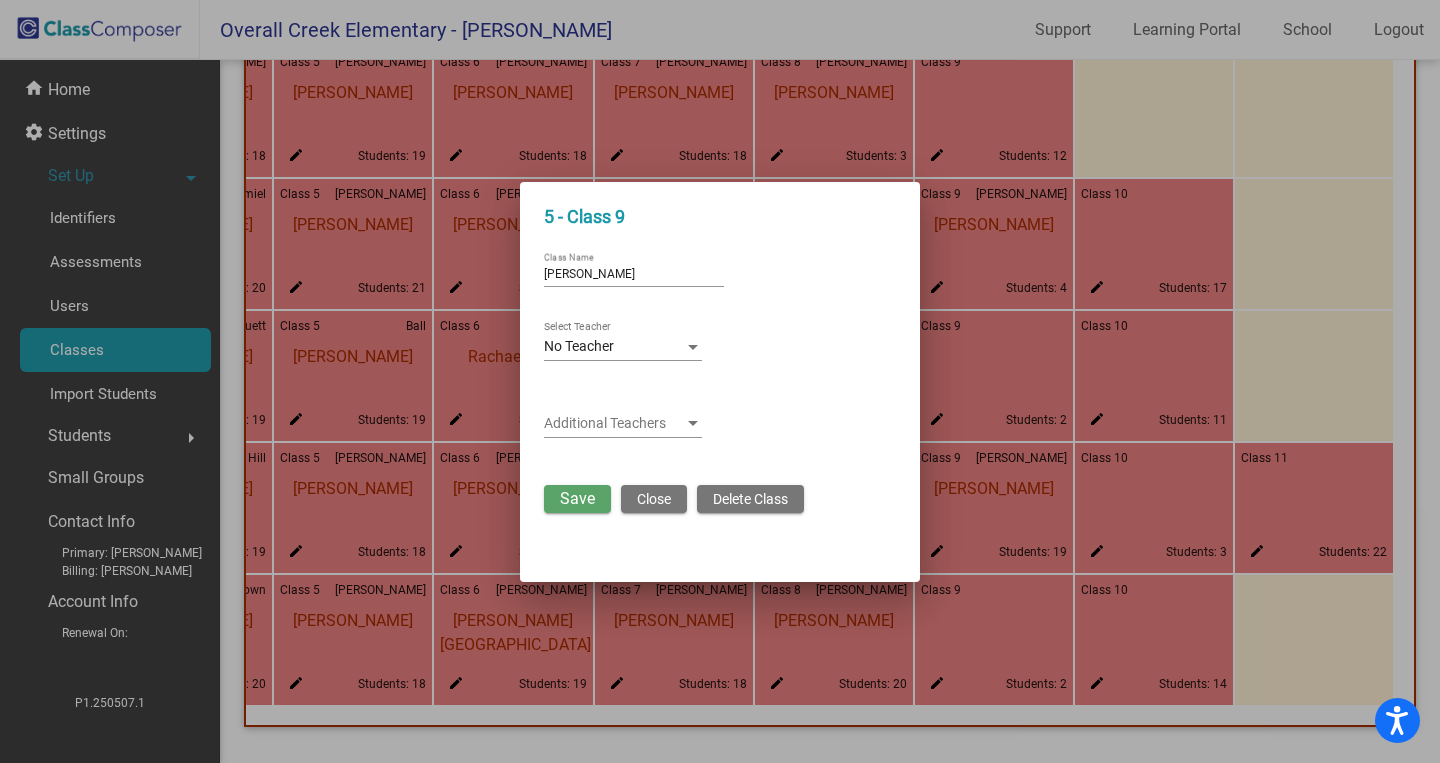 click on "No Teacher Select Teacher" at bounding box center [623, 341] 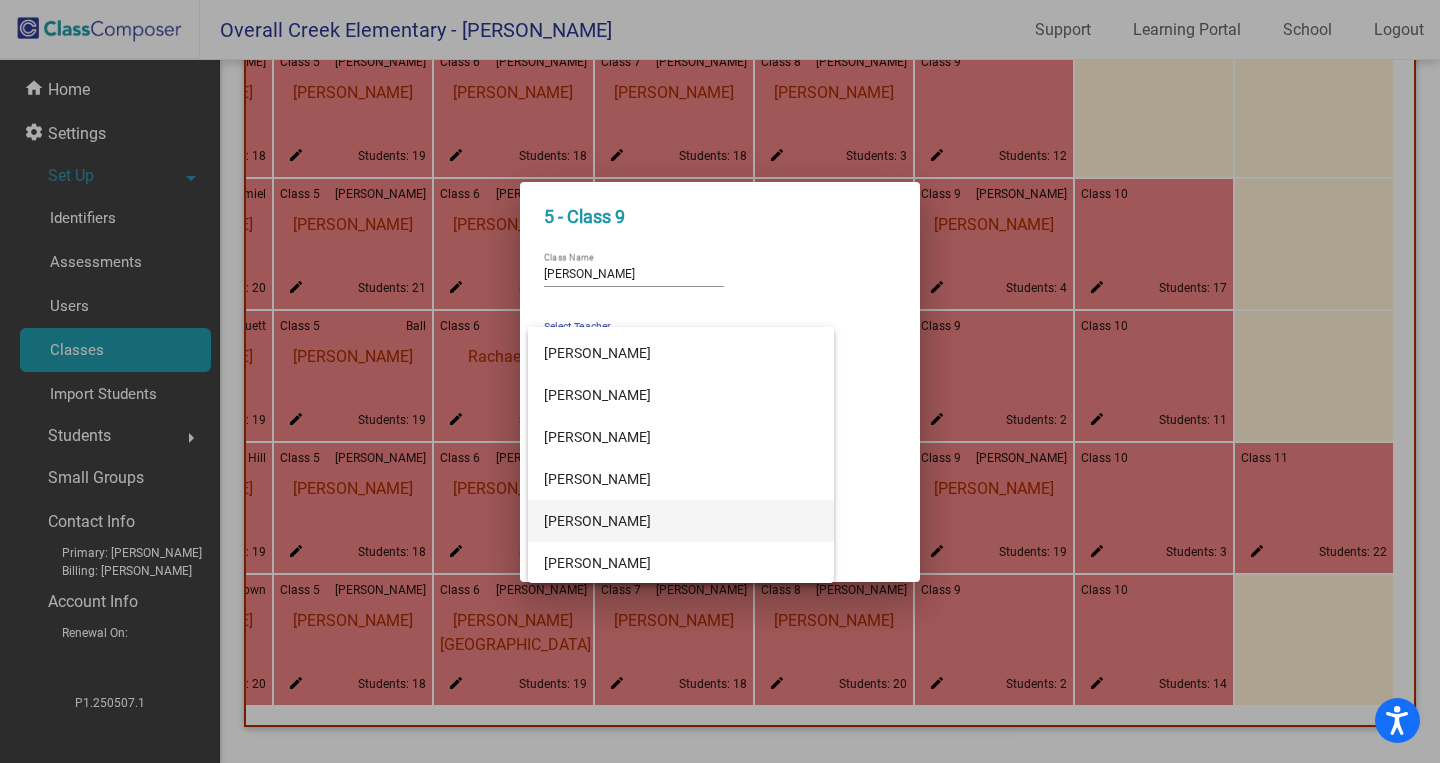 scroll, scrollTop: 1722, scrollLeft: 0, axis: vertical 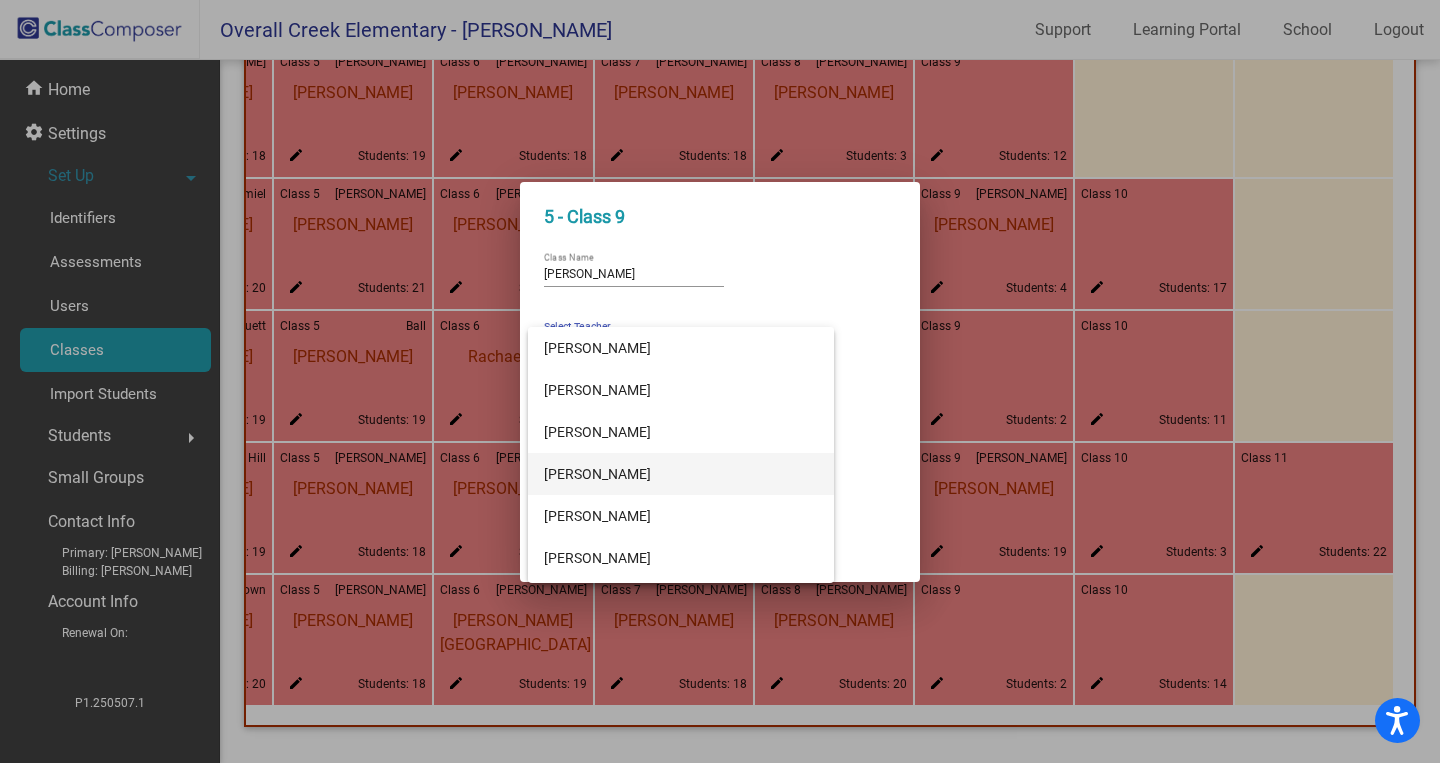 click on "[PERSON_NAME]" at bounding box center [681, 474] 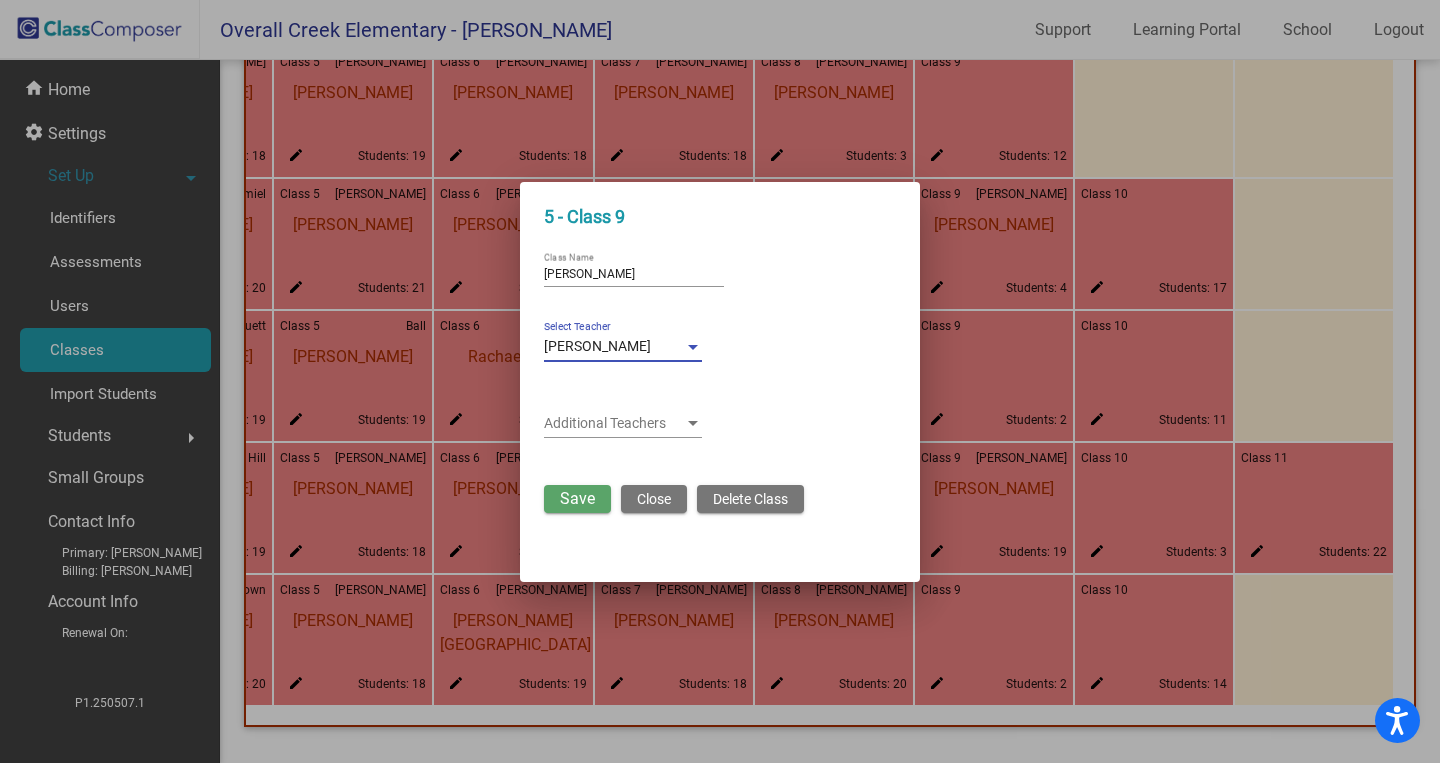 click on "Save" at bounding box center [577, 498] 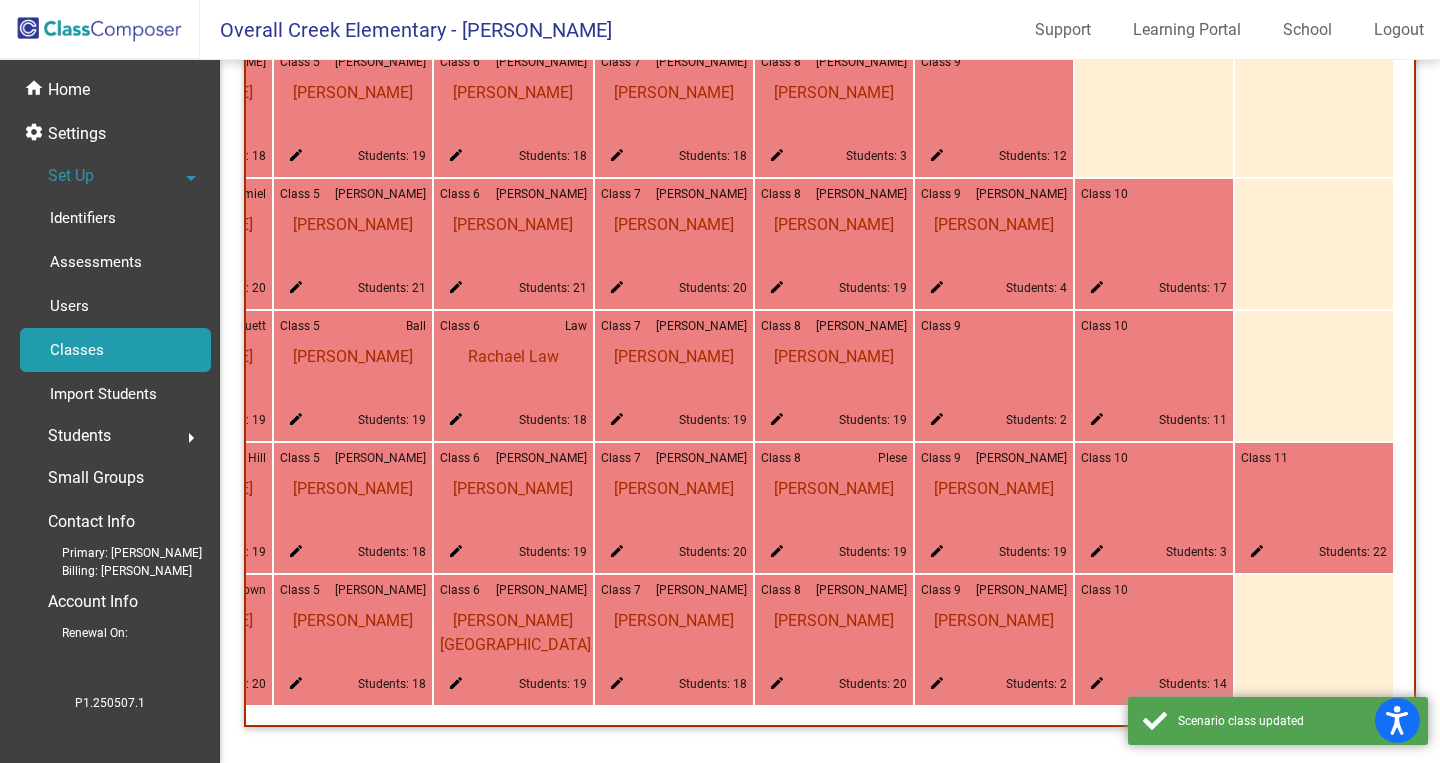 click on "edit Students: 3" 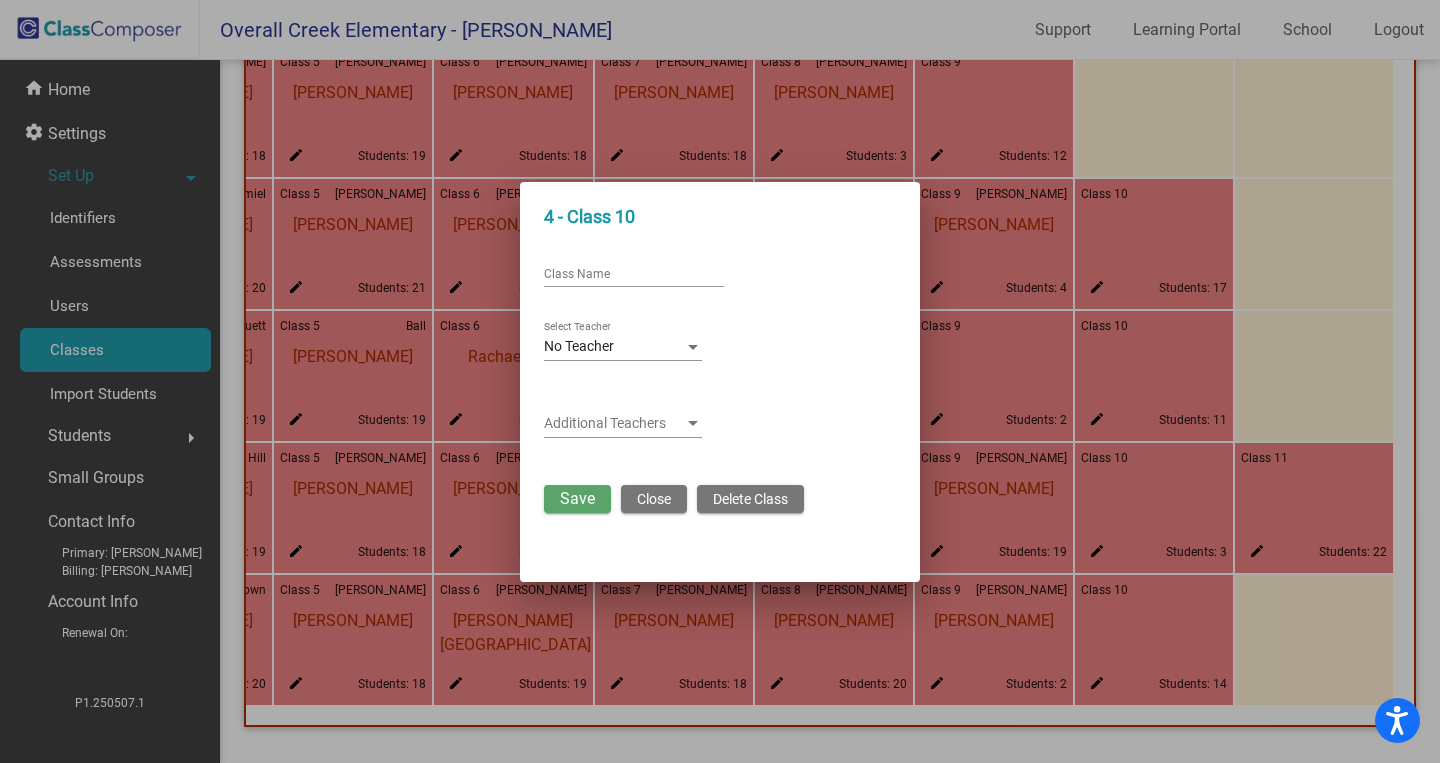 click on "Class Name" at bounding box center [634, 270] 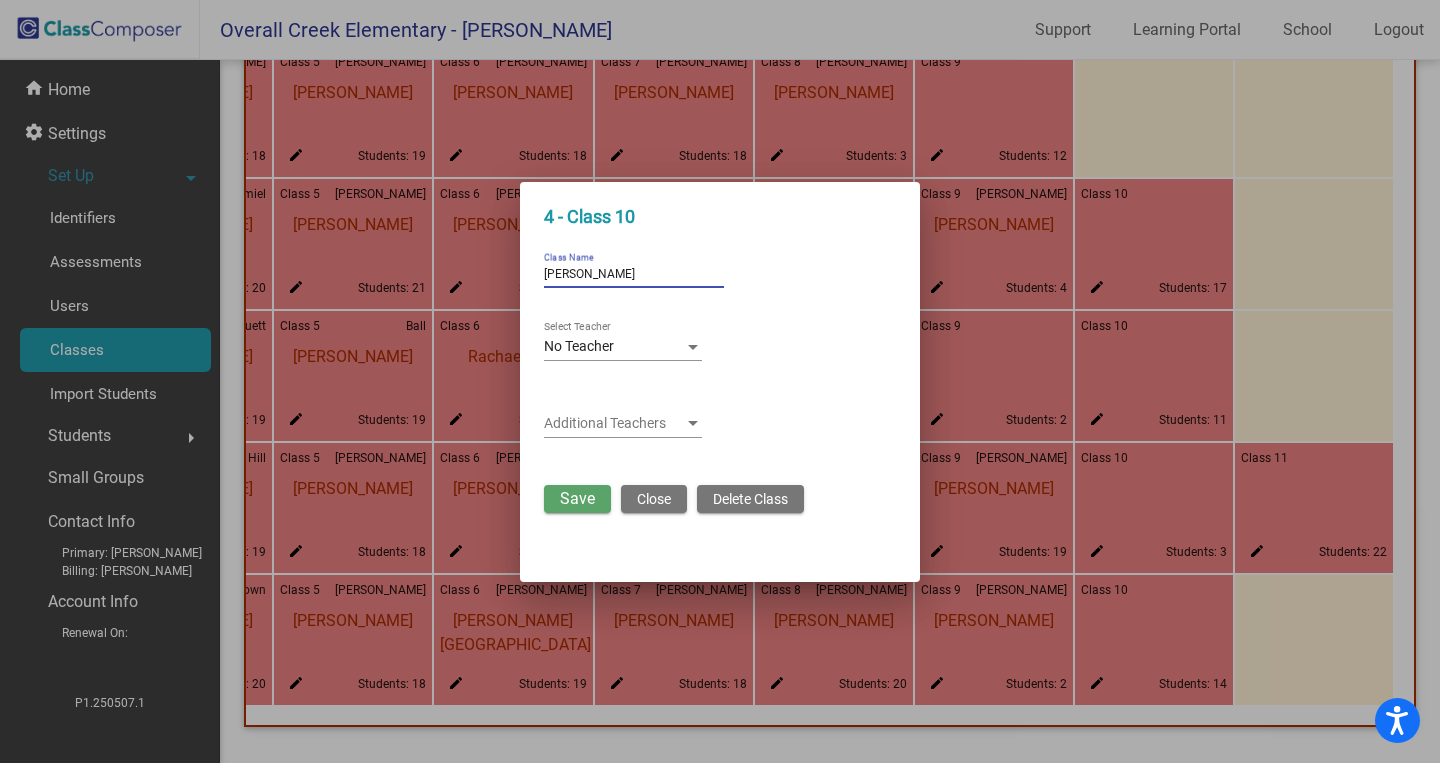 type on "[PERSON_NAME]" 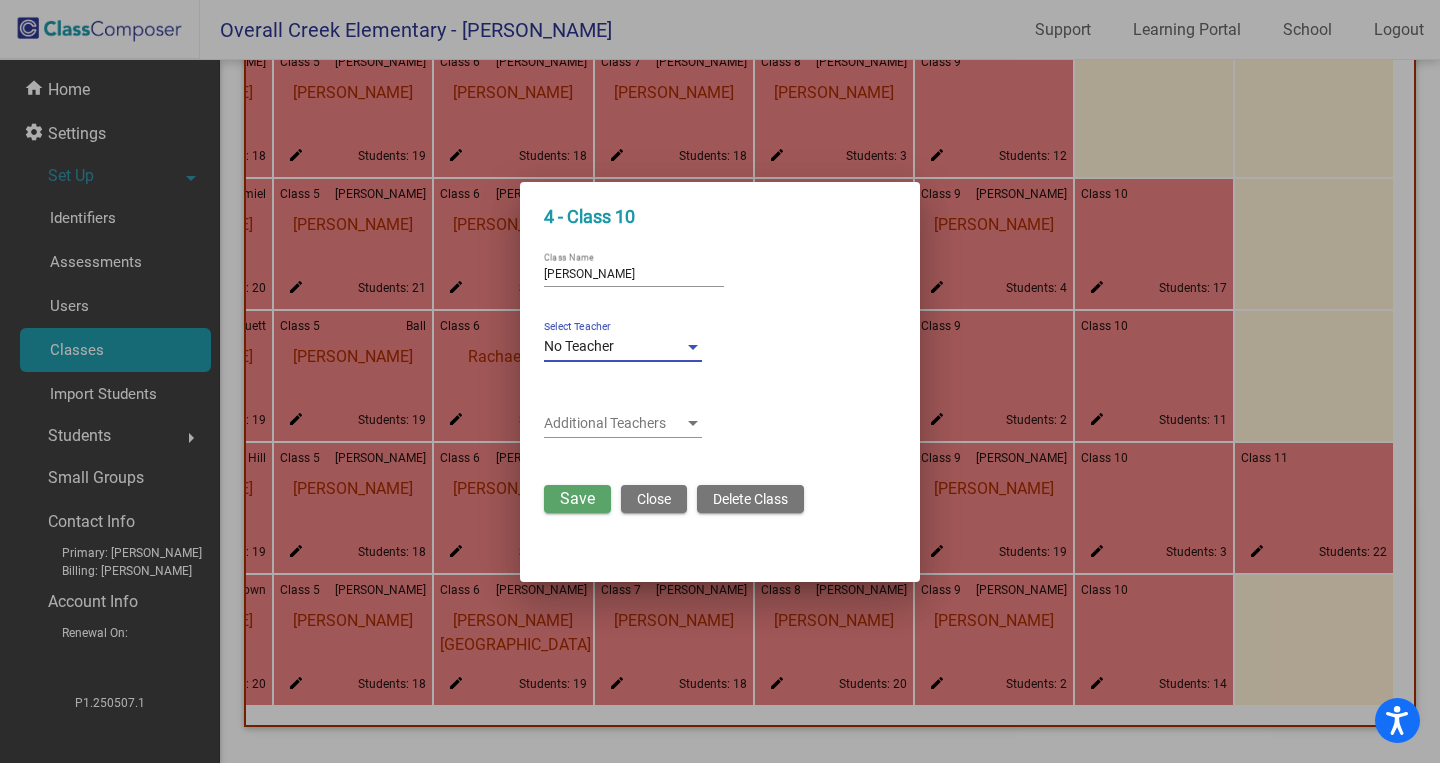 click on "No Teacher" at bounding box center [614, 347] 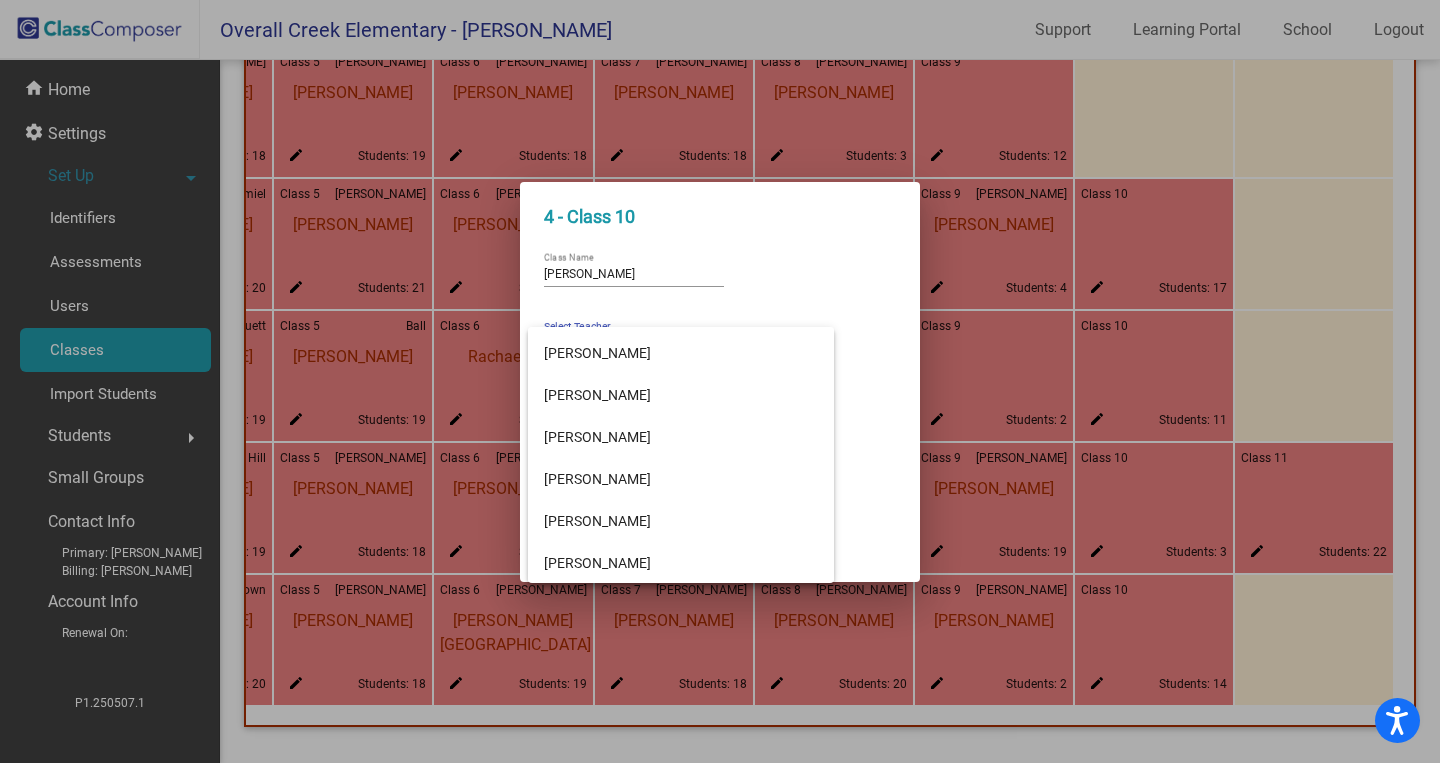 scroll, scrollTop: 1634, scrollLeft: 0, axis: vertical 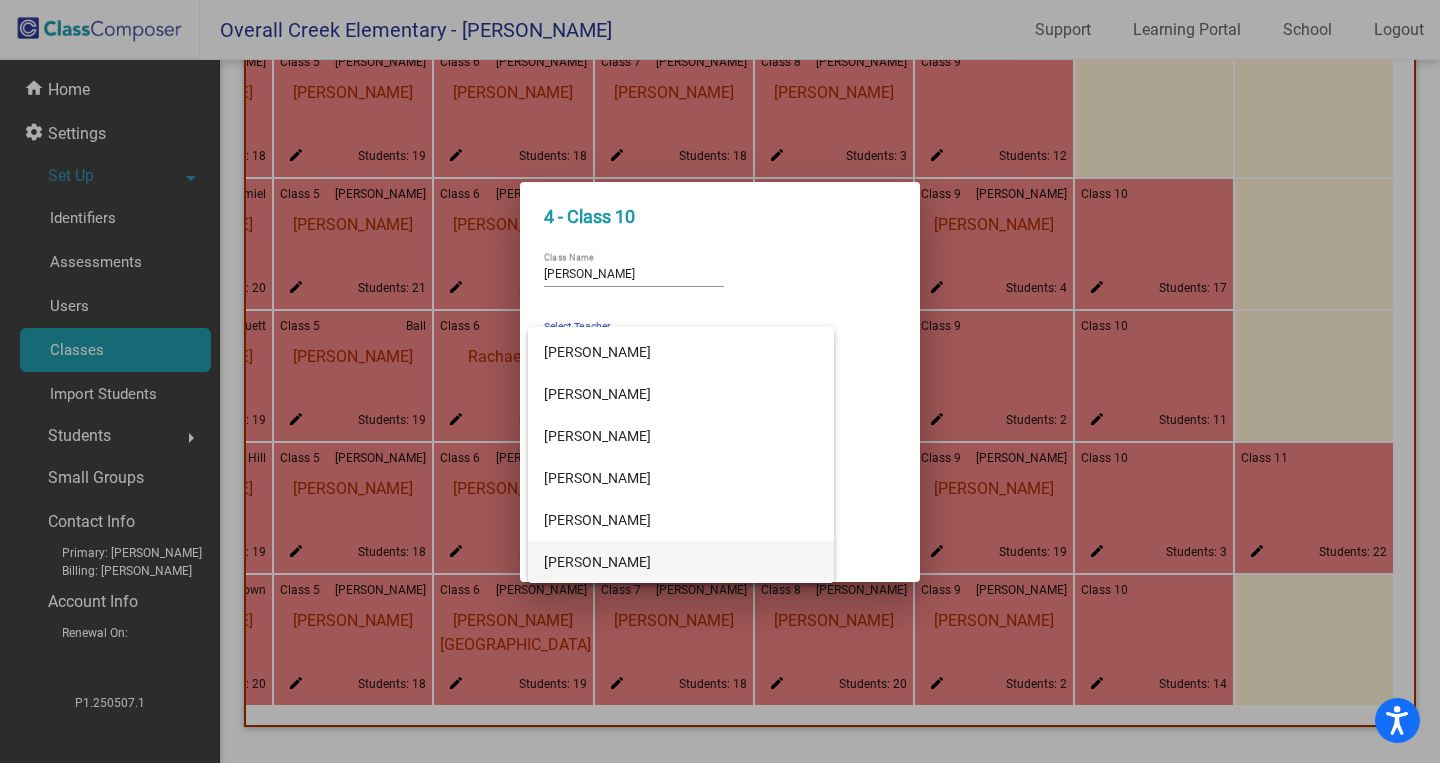 click on "[PERSON_NAME]" at bounding box center (681, 562) 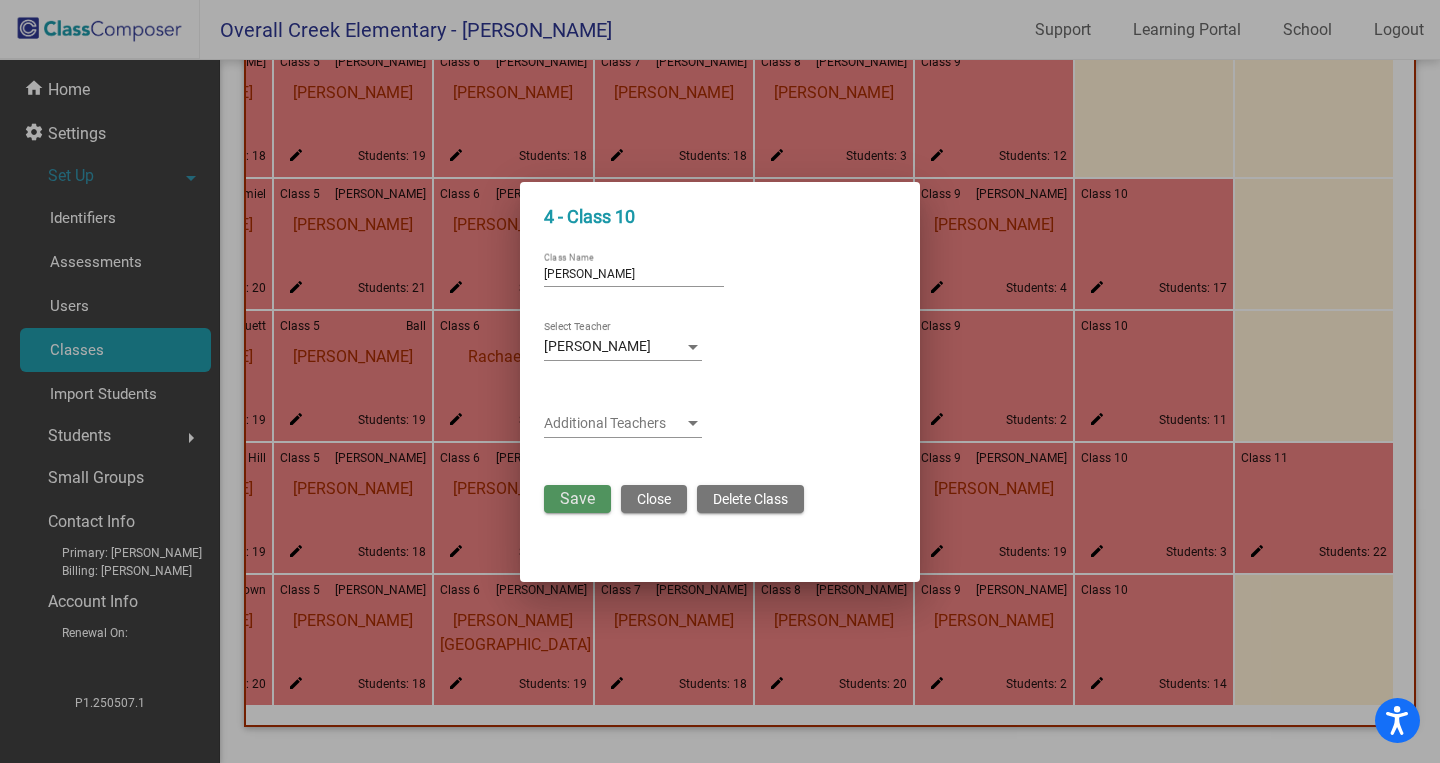 click on "Save" at bounding box center [577, 498] 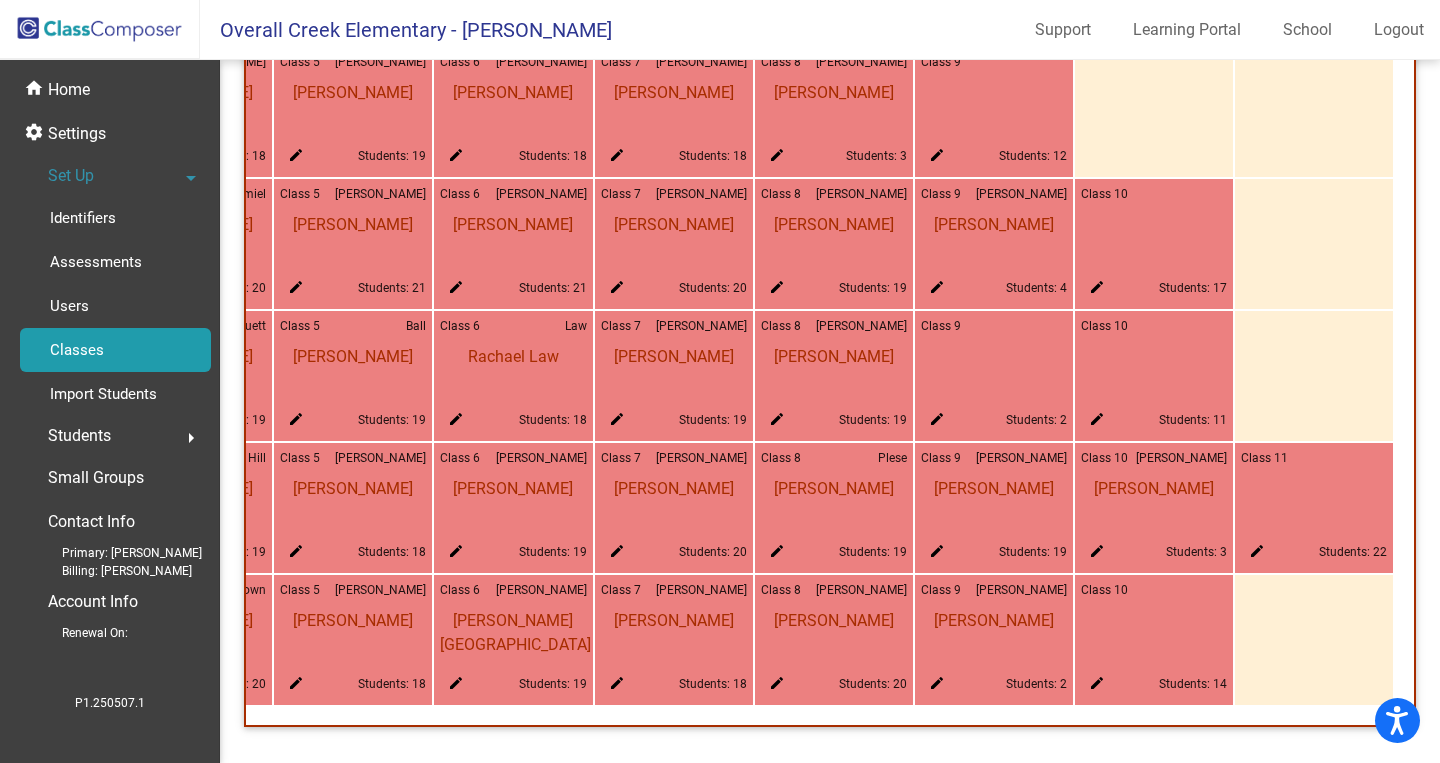 click on "edit" 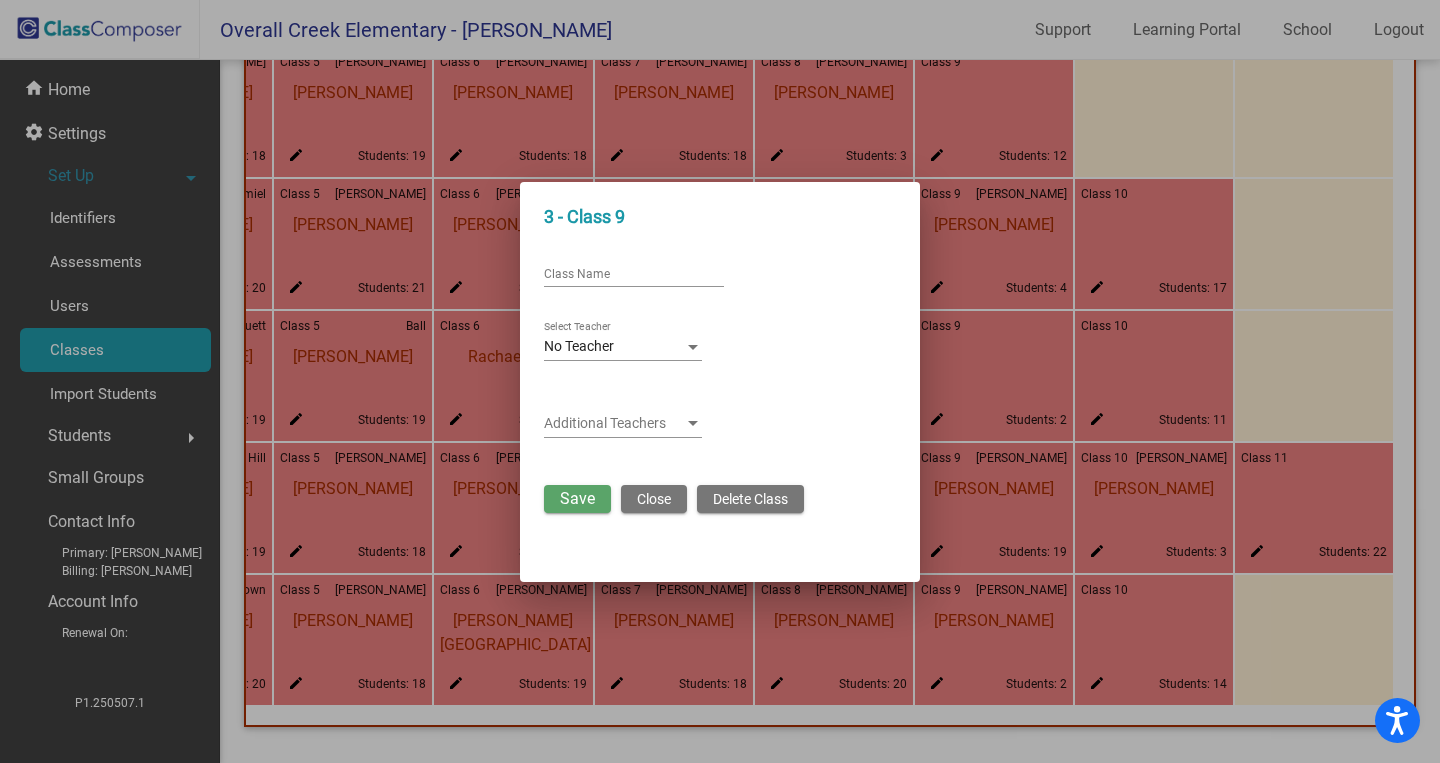 click on "Class Name" at bounding box center [634, 275] 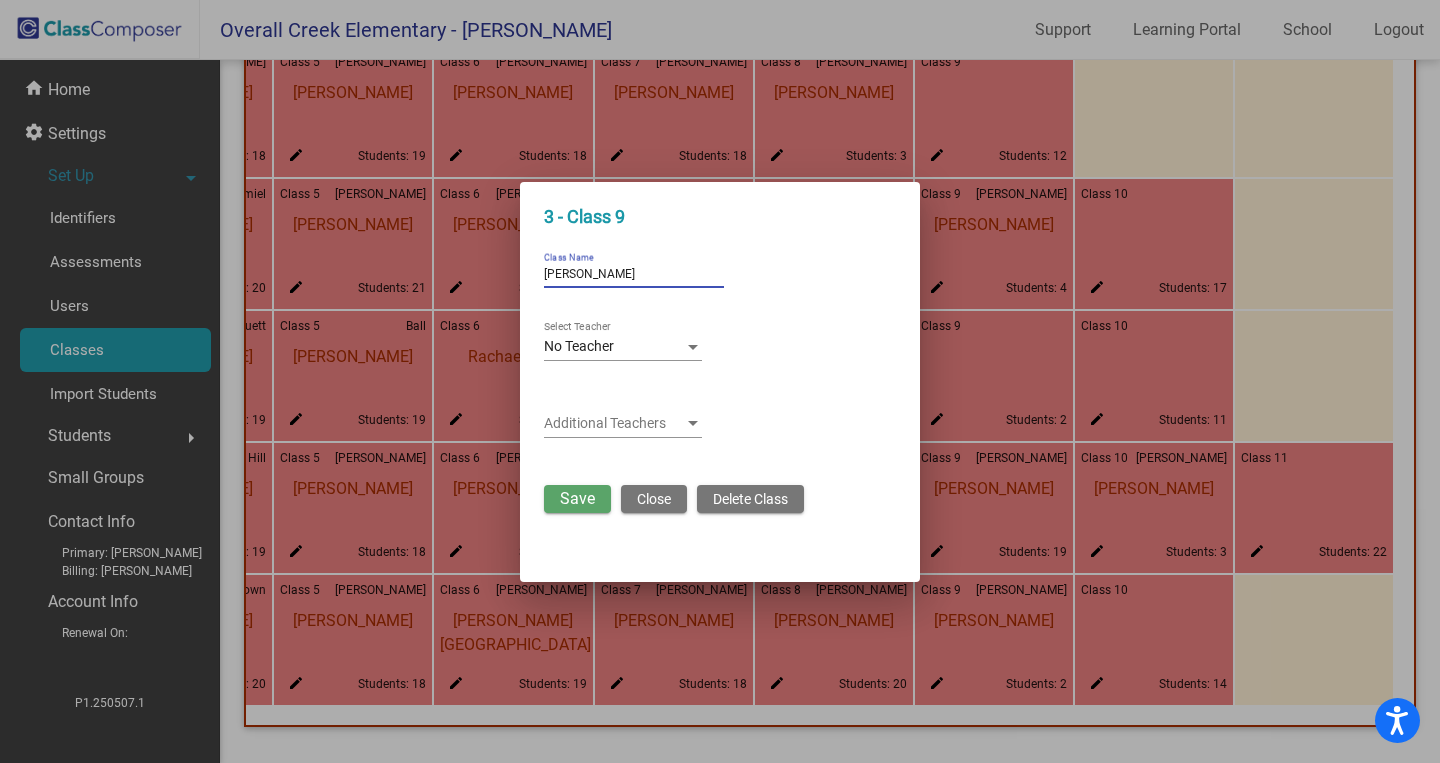 type on "[PERSON_NAME]" 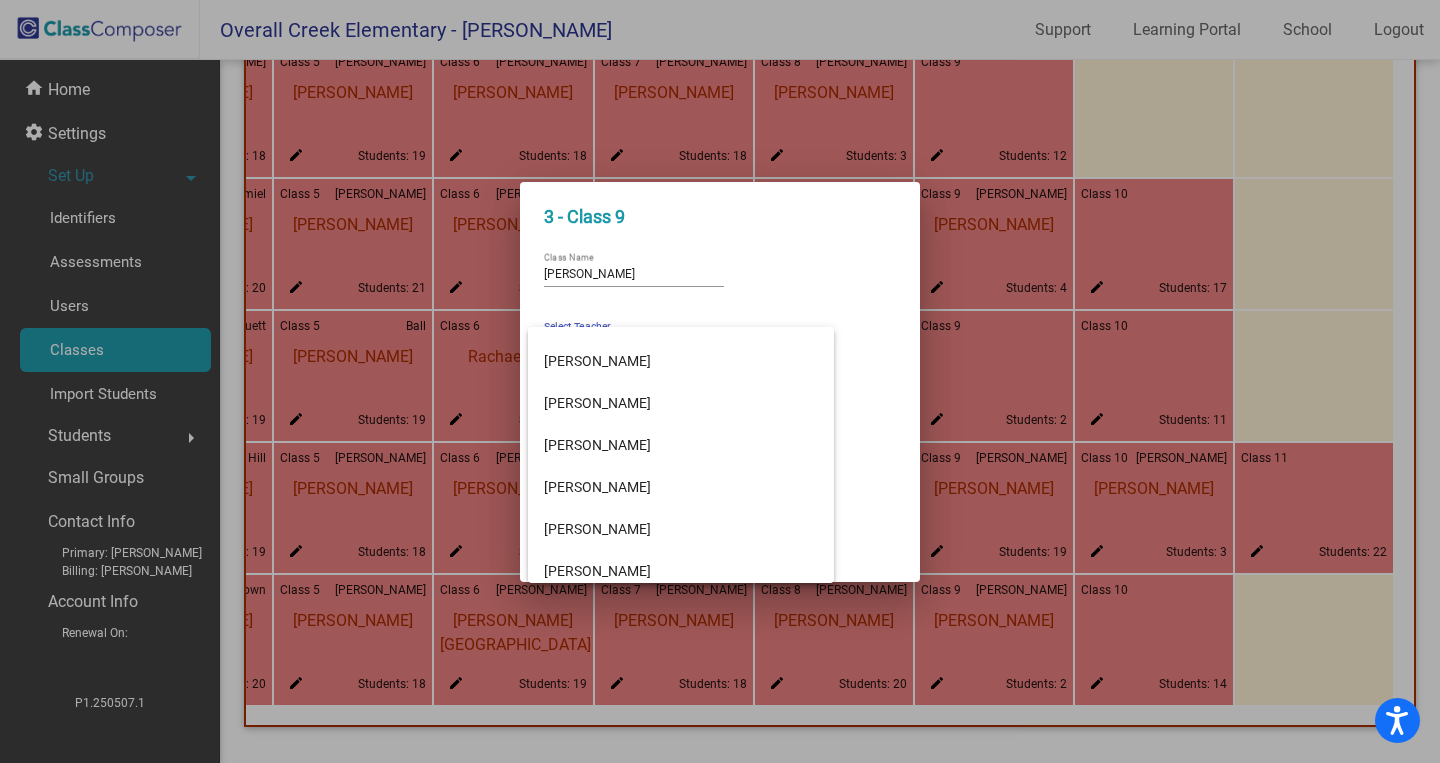 scroll, scrollTop: 1707, scrollLeft: 0, axis: vertical 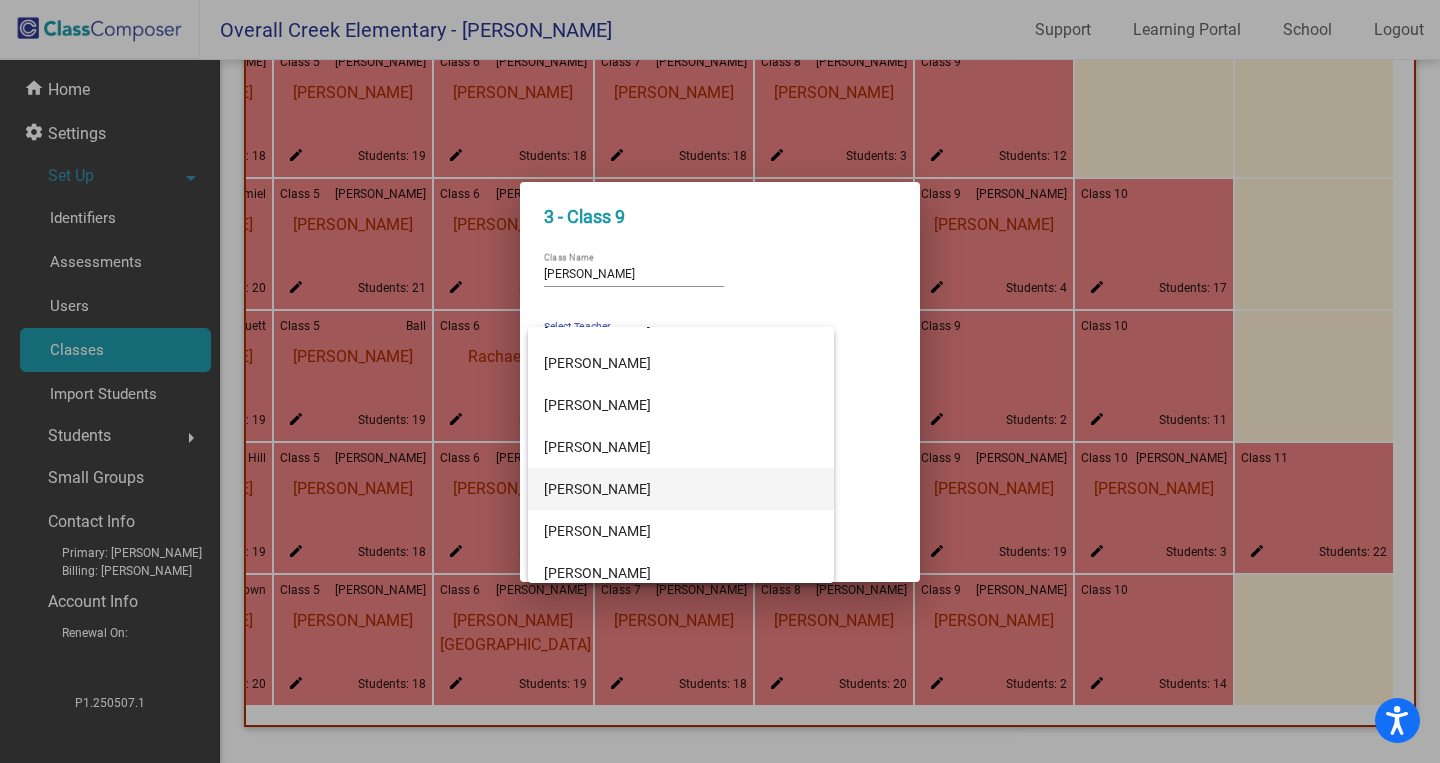 click on "[PERSON_NAME]" at bounding box center [681, 489] 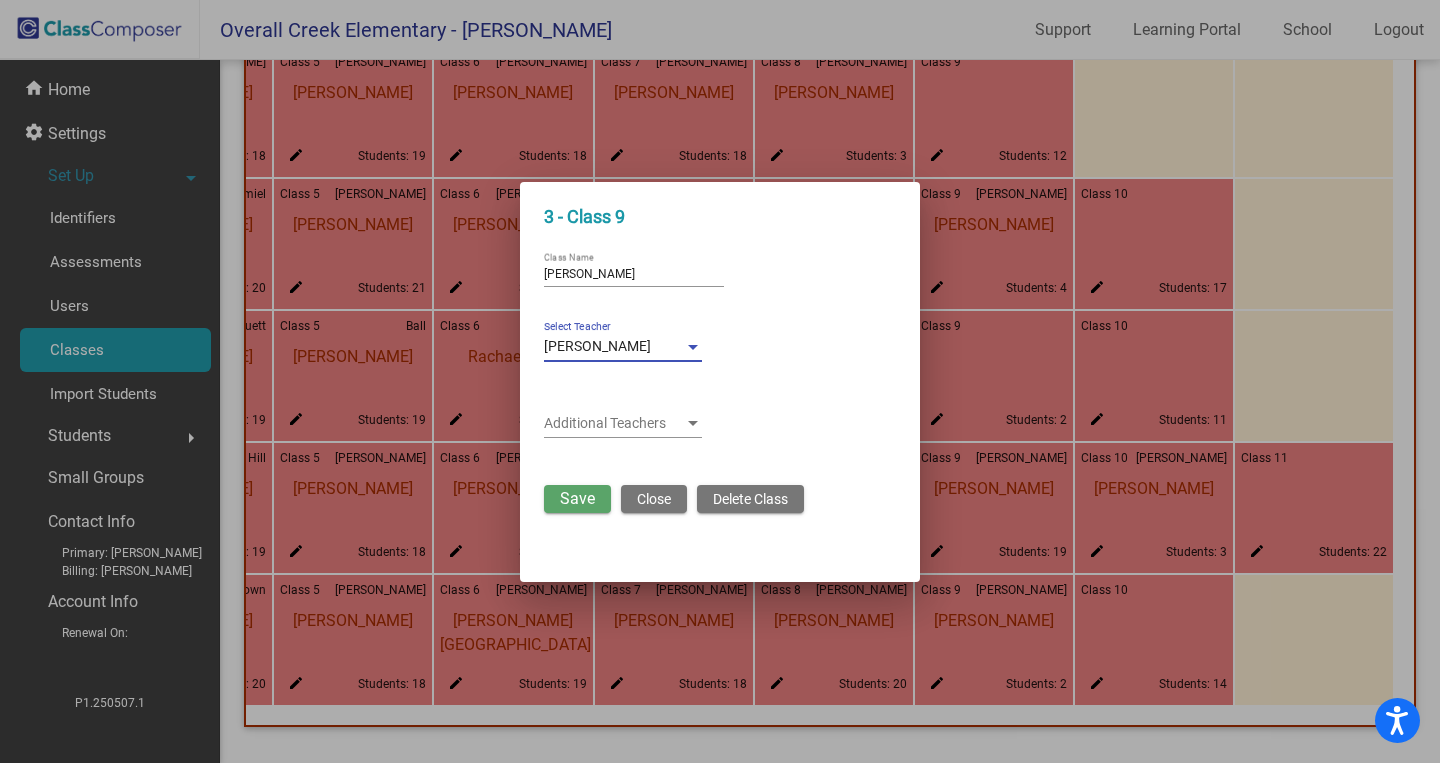 click on "Save" at bounding box center (577, 498) 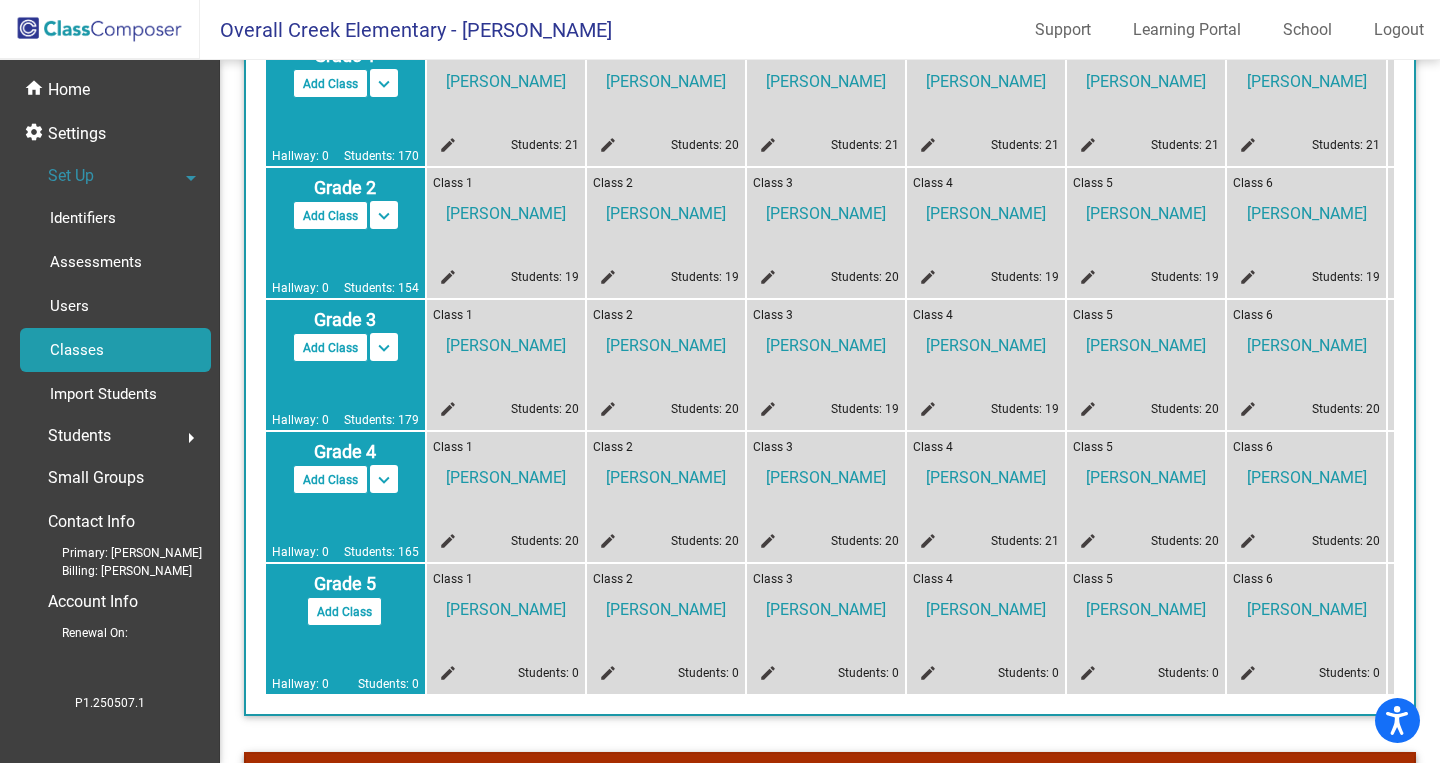 scroll, scrollTop: 0, scrollLeft: 0, axis: both 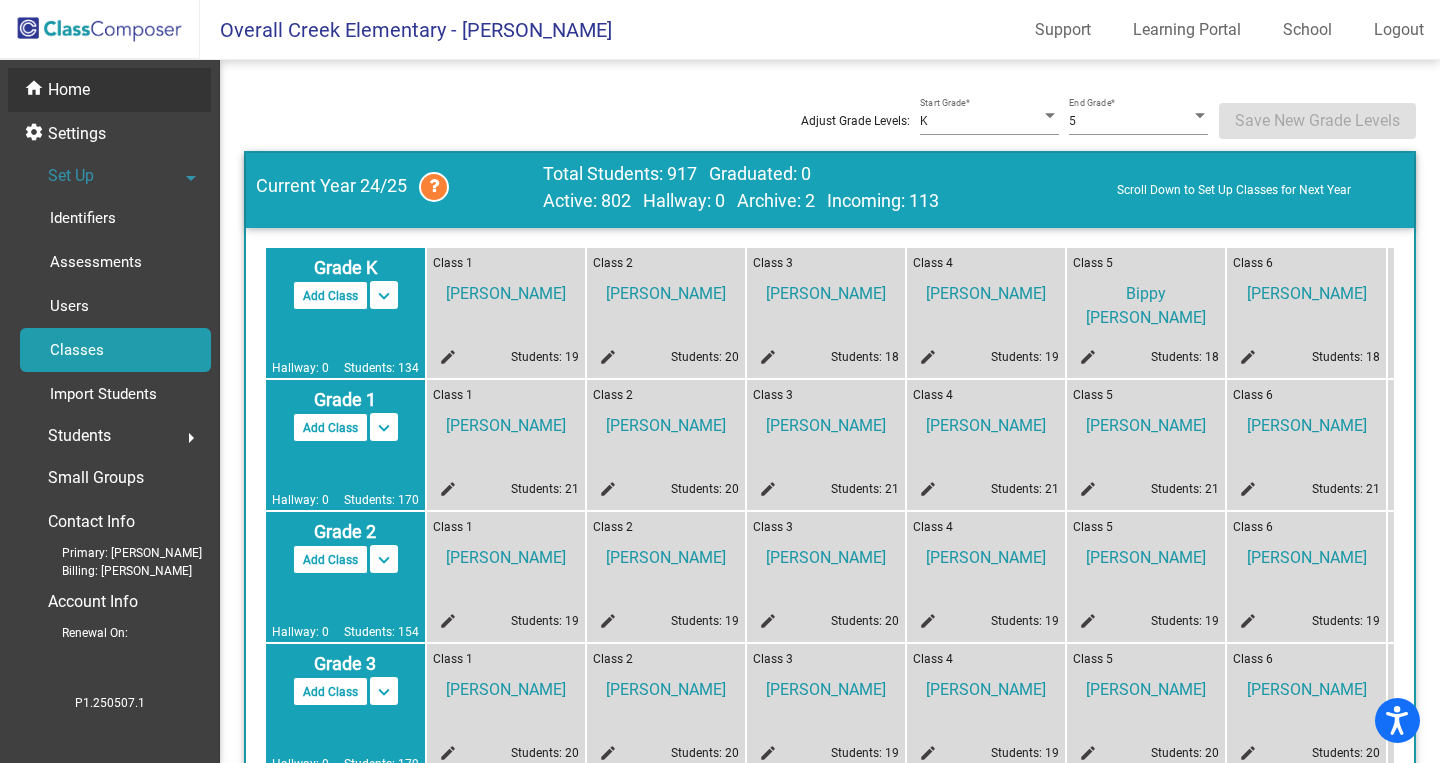 click on "Home" 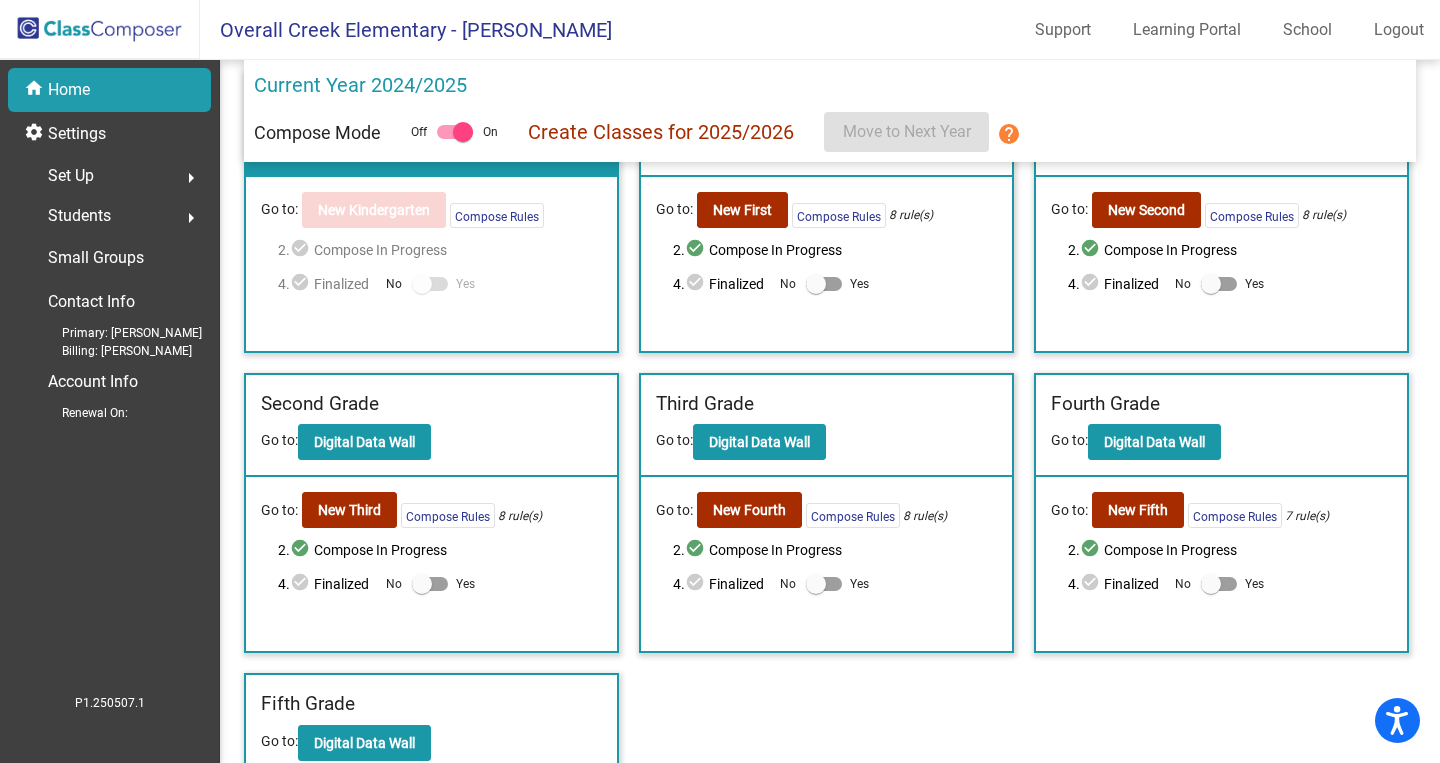 scroll, scrollTop: 0, scrollLeft: 0, axis: both 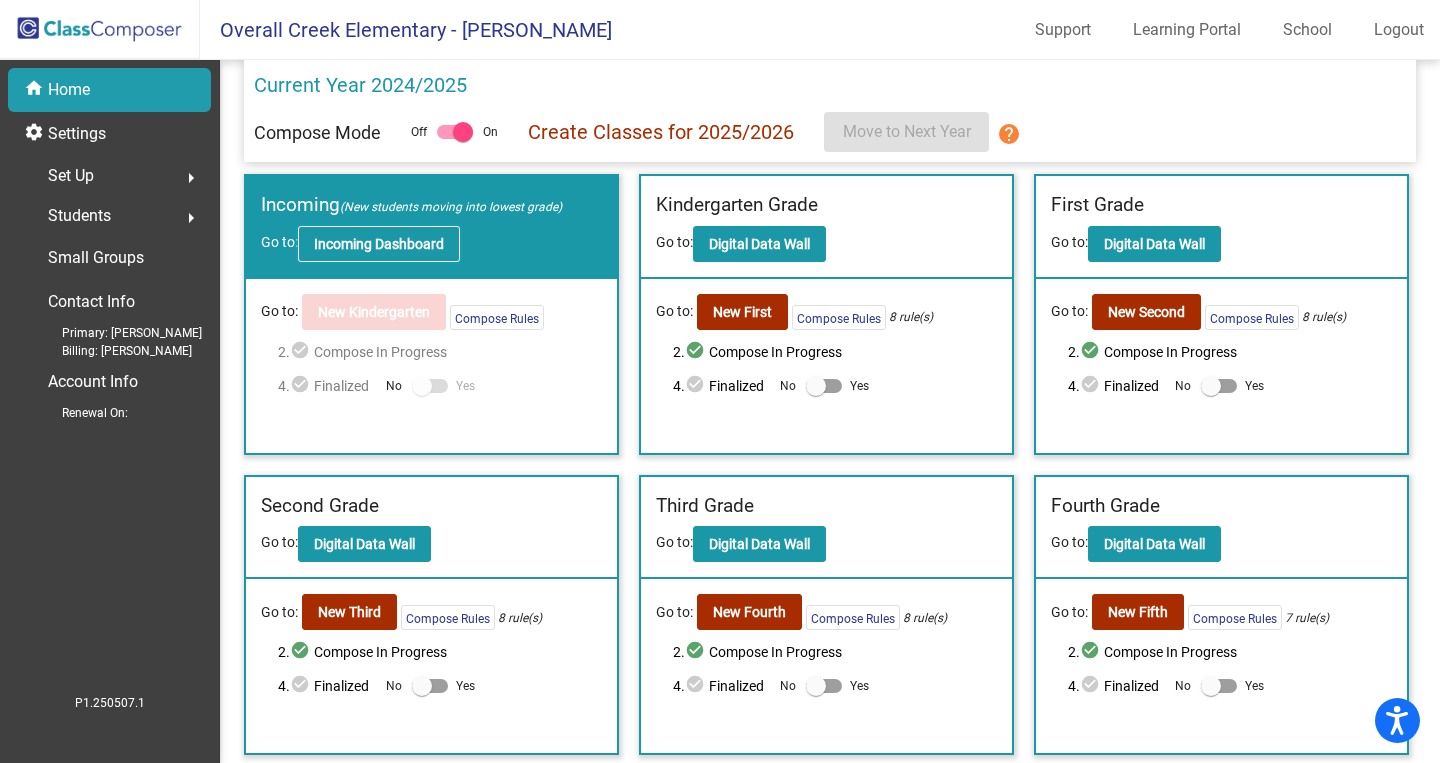 click on "Incoming Dashboard" 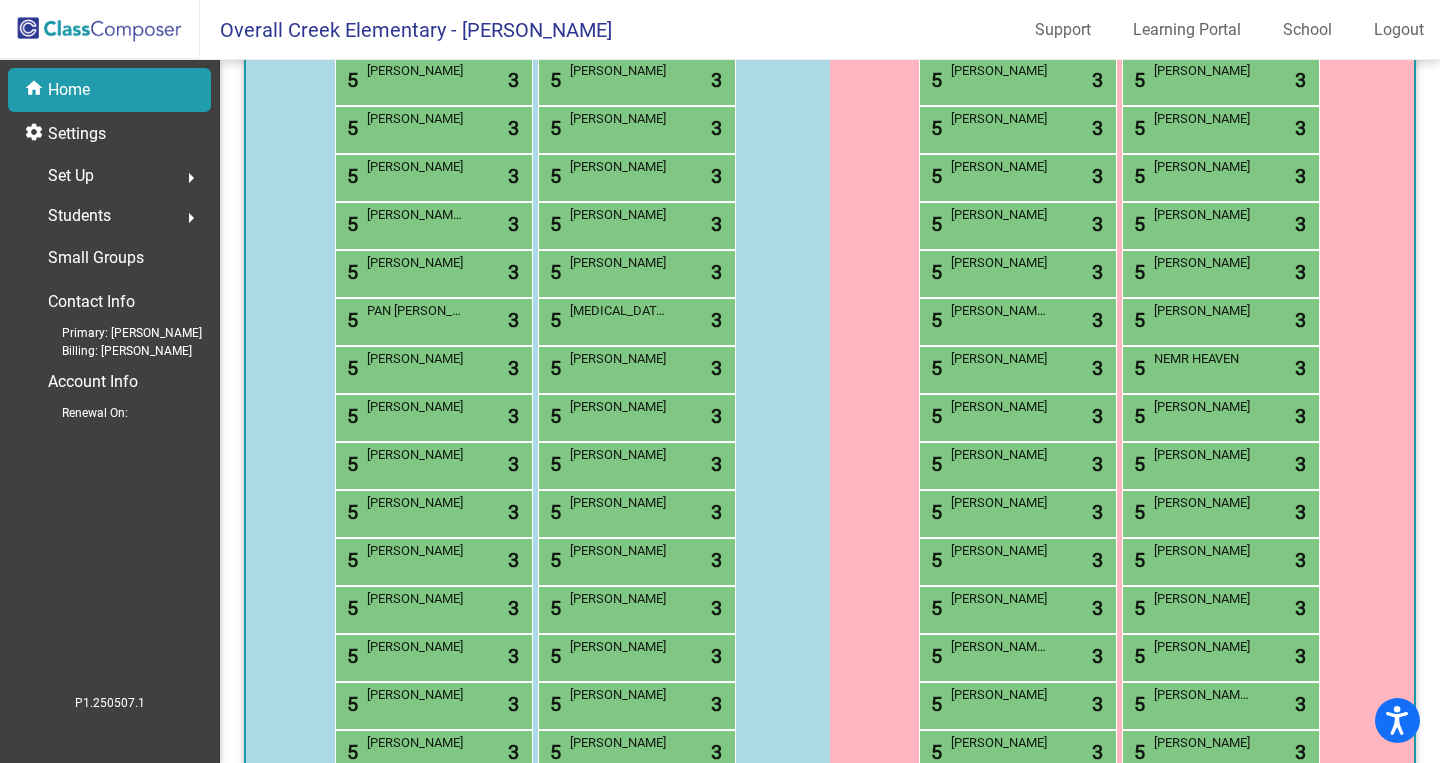 scroll, scrollTop: 0, scrollLeft: 0, axis: both 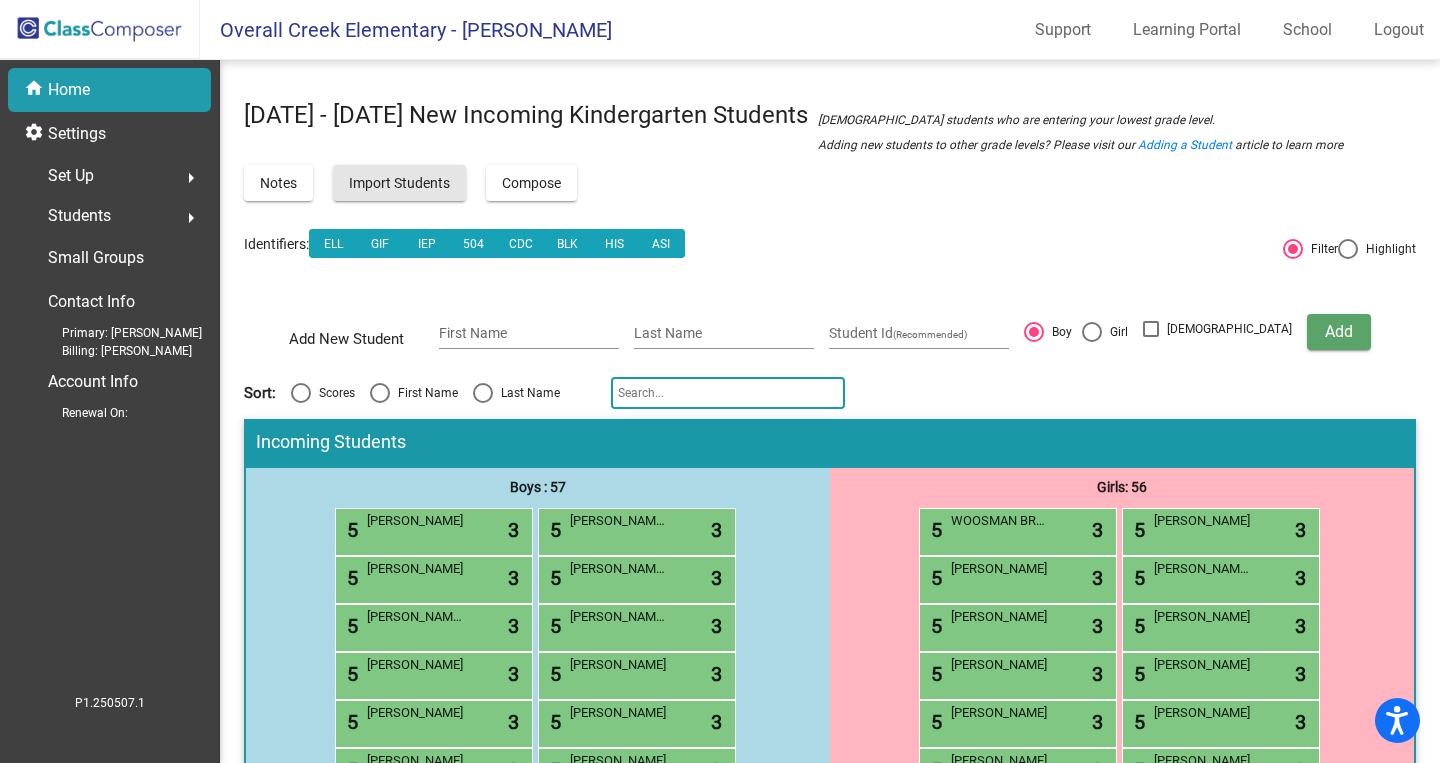 click on "Import Students" 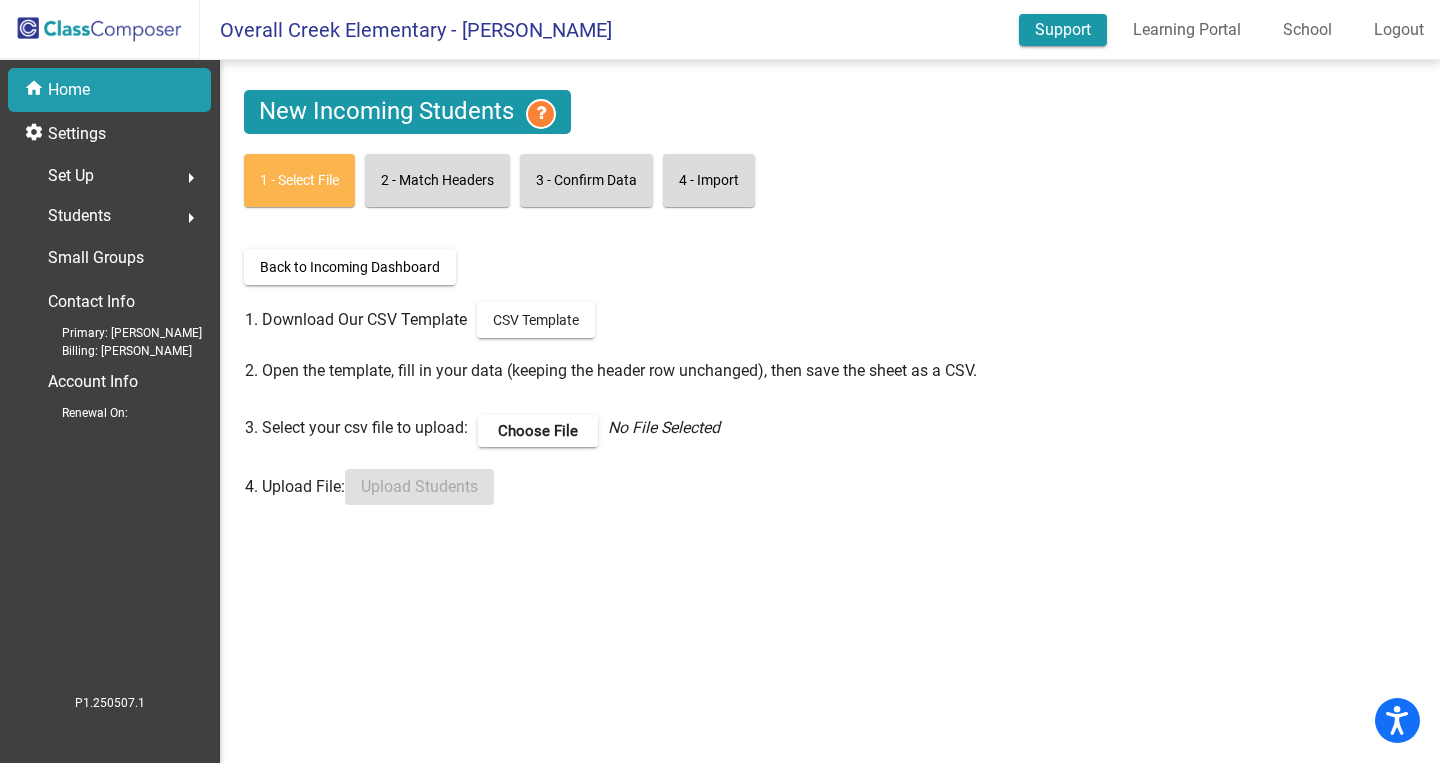 click on "Support" 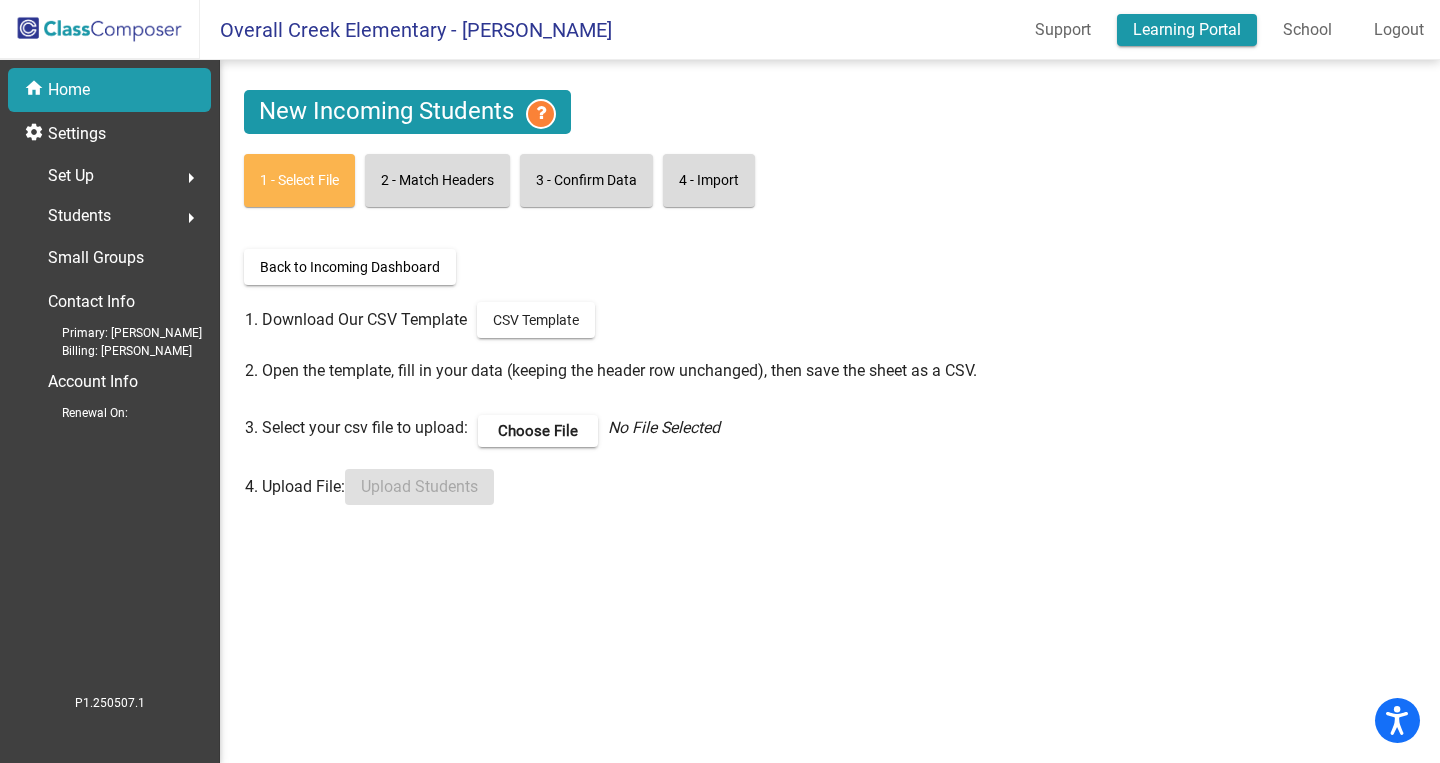 click on "Learning Portal" 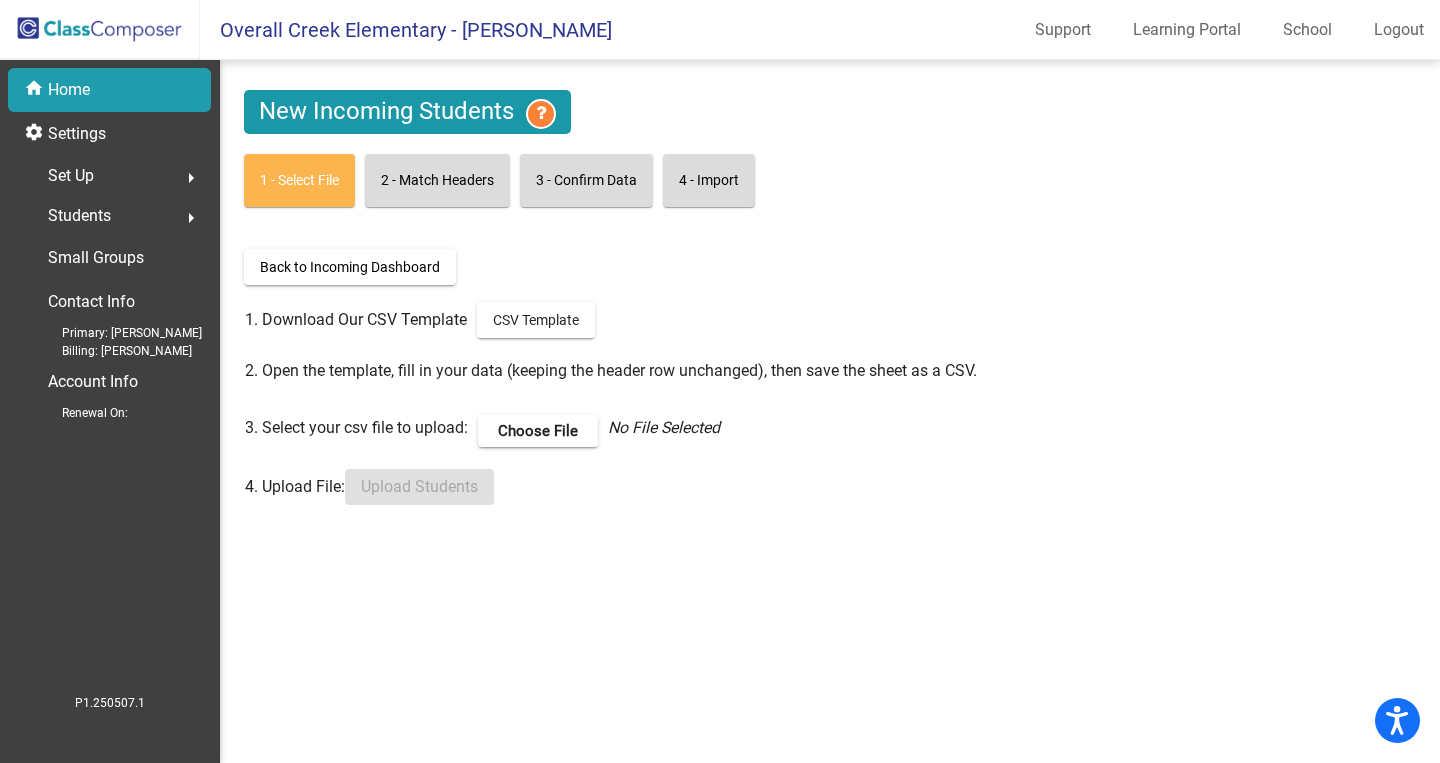 click on "Set Up  arrow_right" 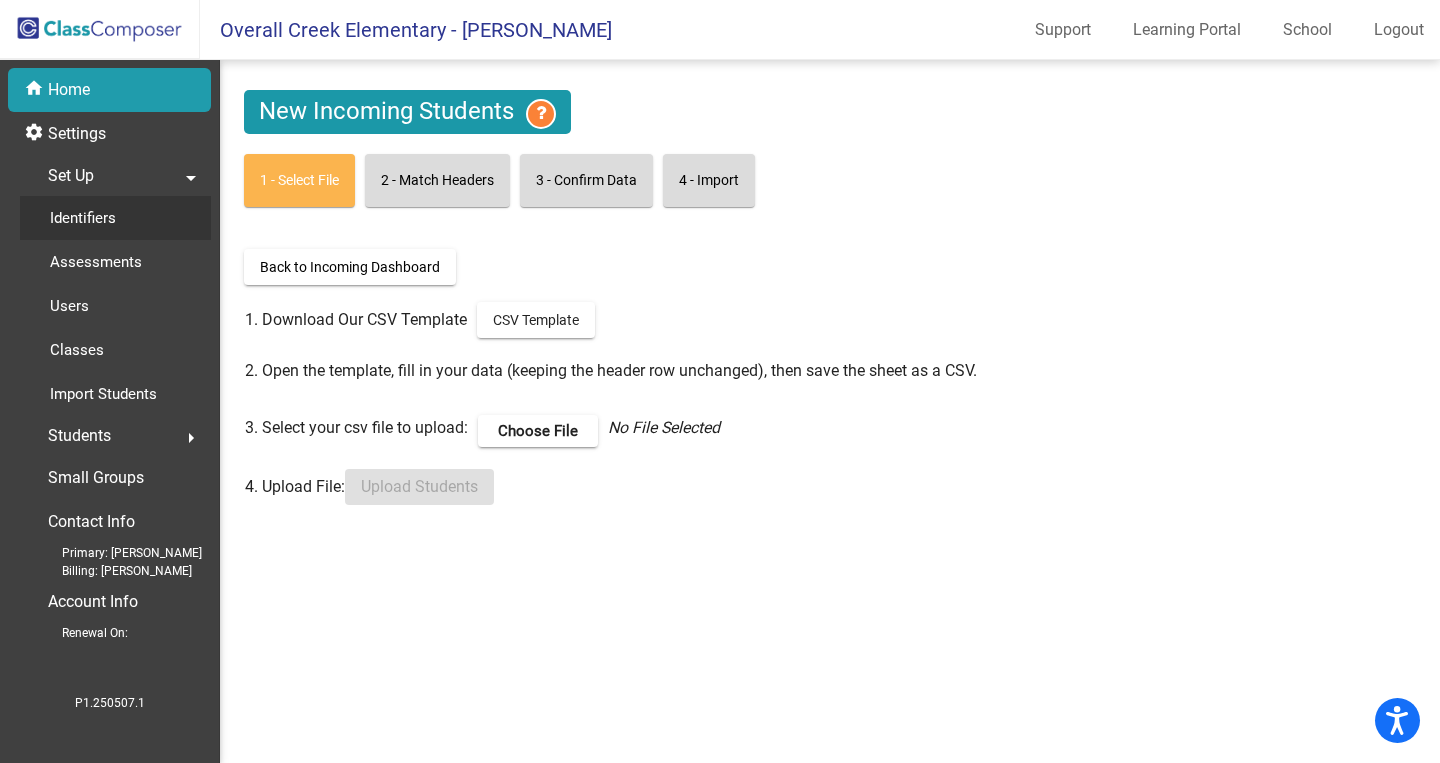 click on "Identifiers" 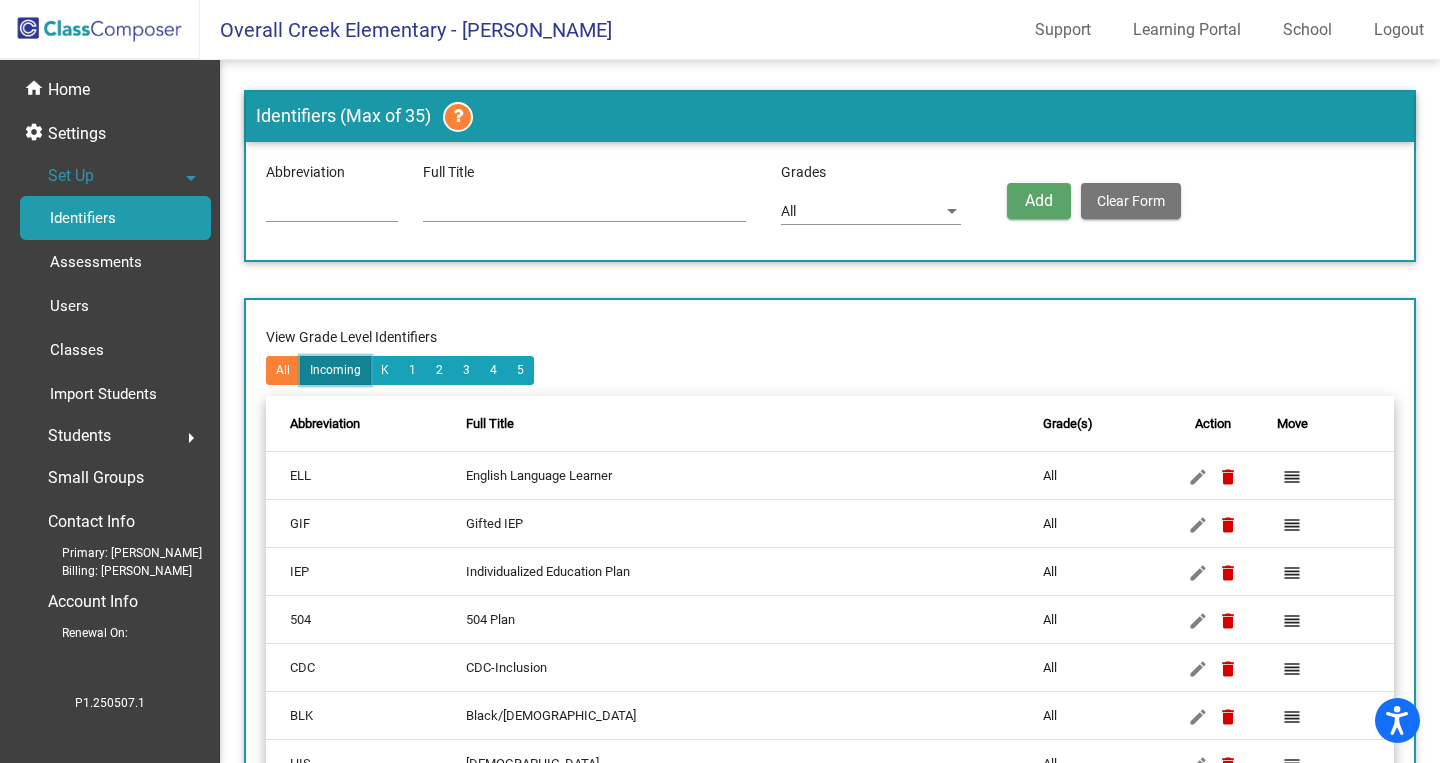 click on "Incoming" at bounding box center [335, 370] 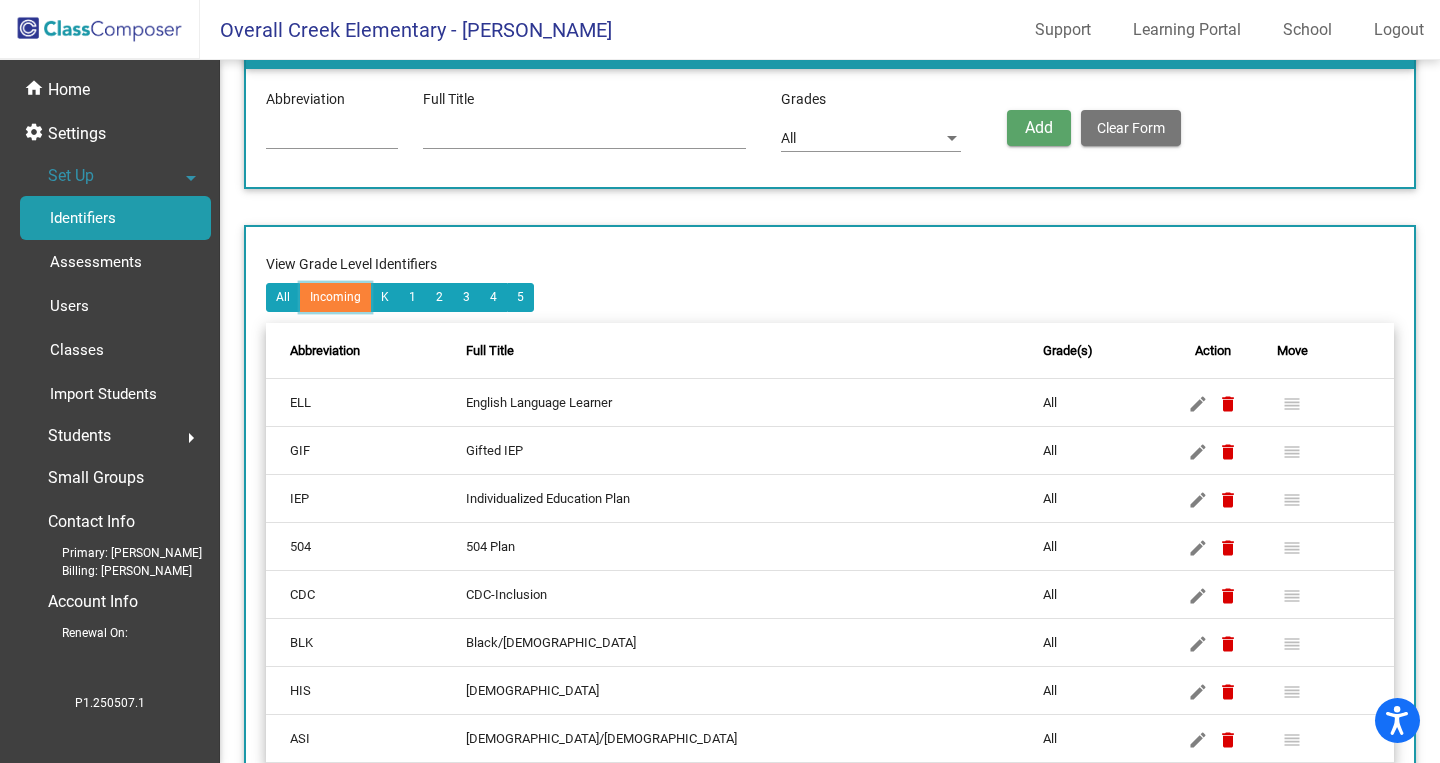 scroll, scrollTop: 132, scrollLeft: 0, axis: vertical 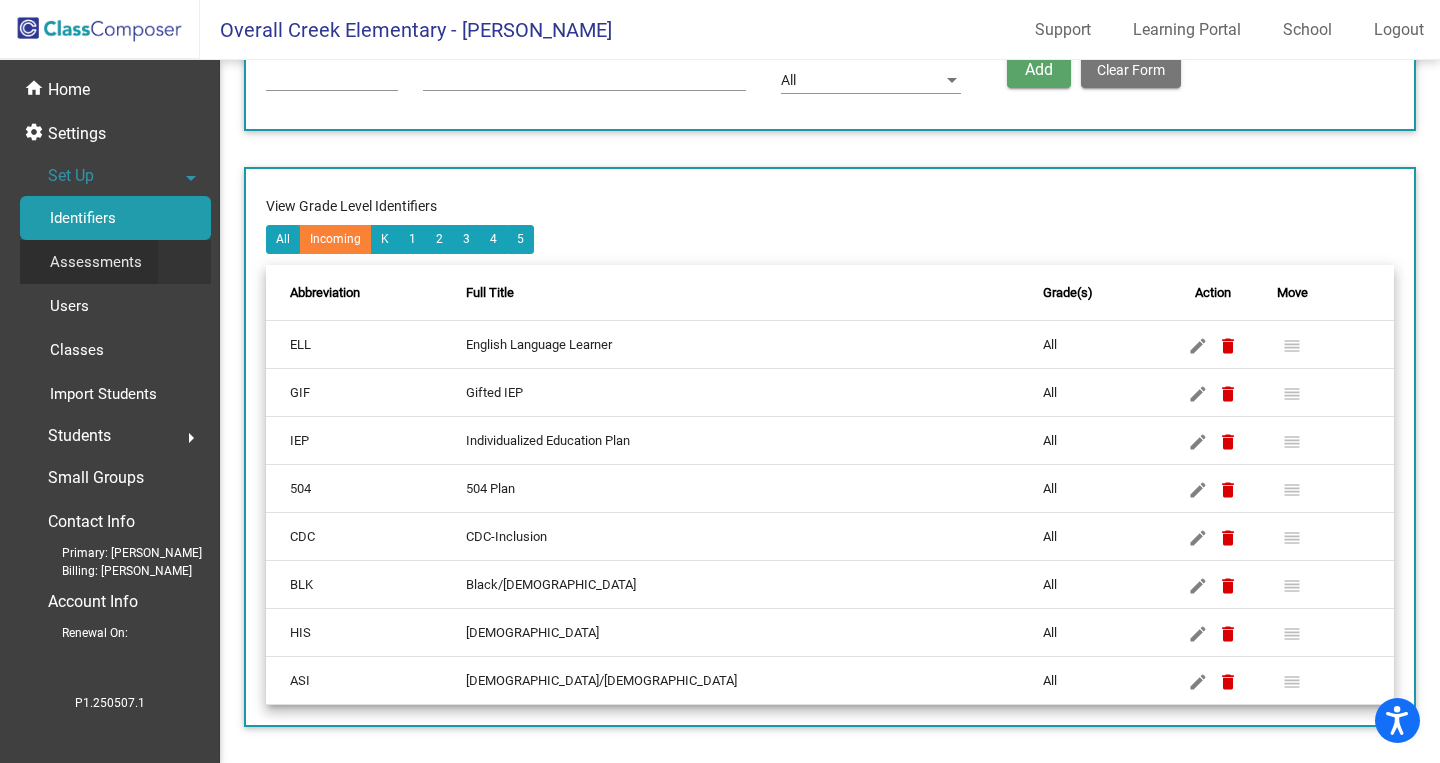 click on "Assessments" 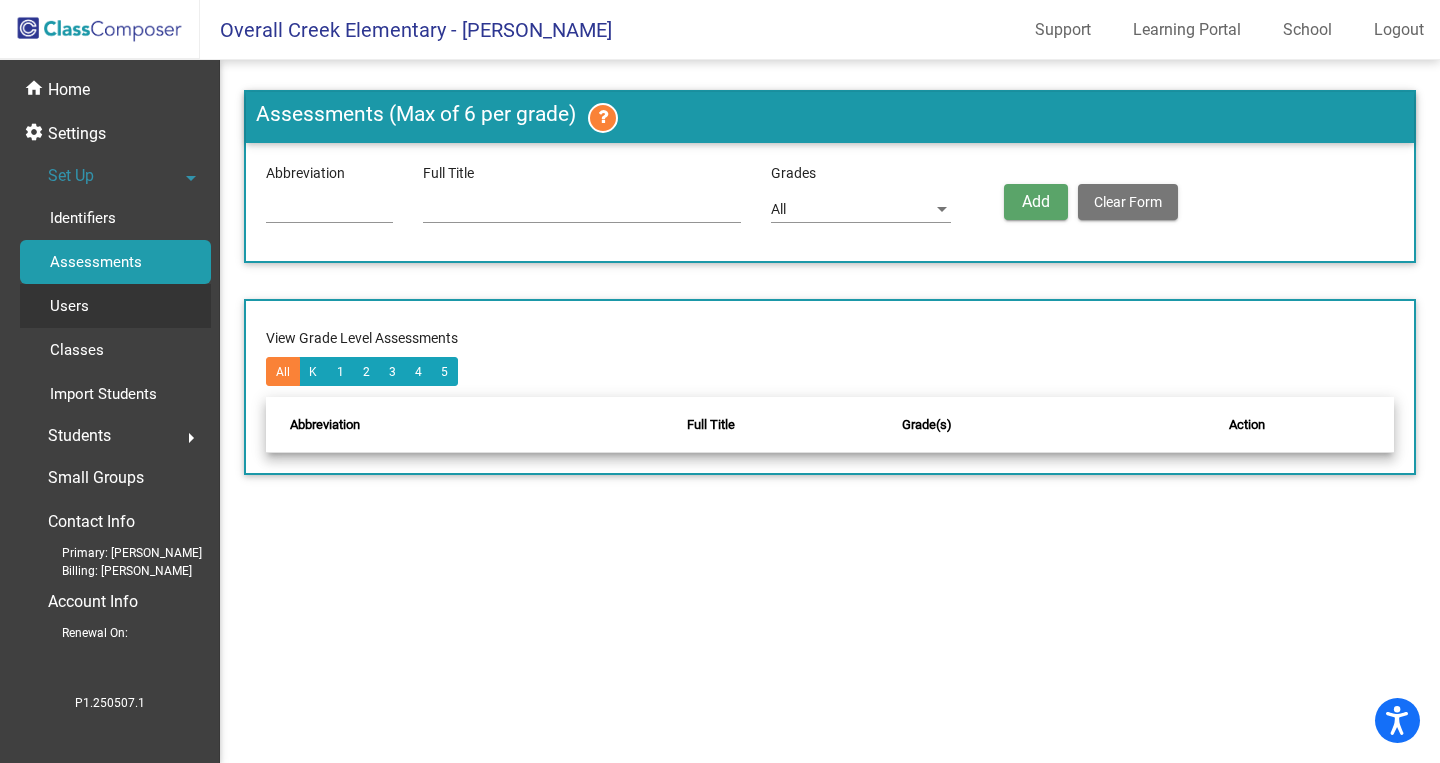 click on "Users" 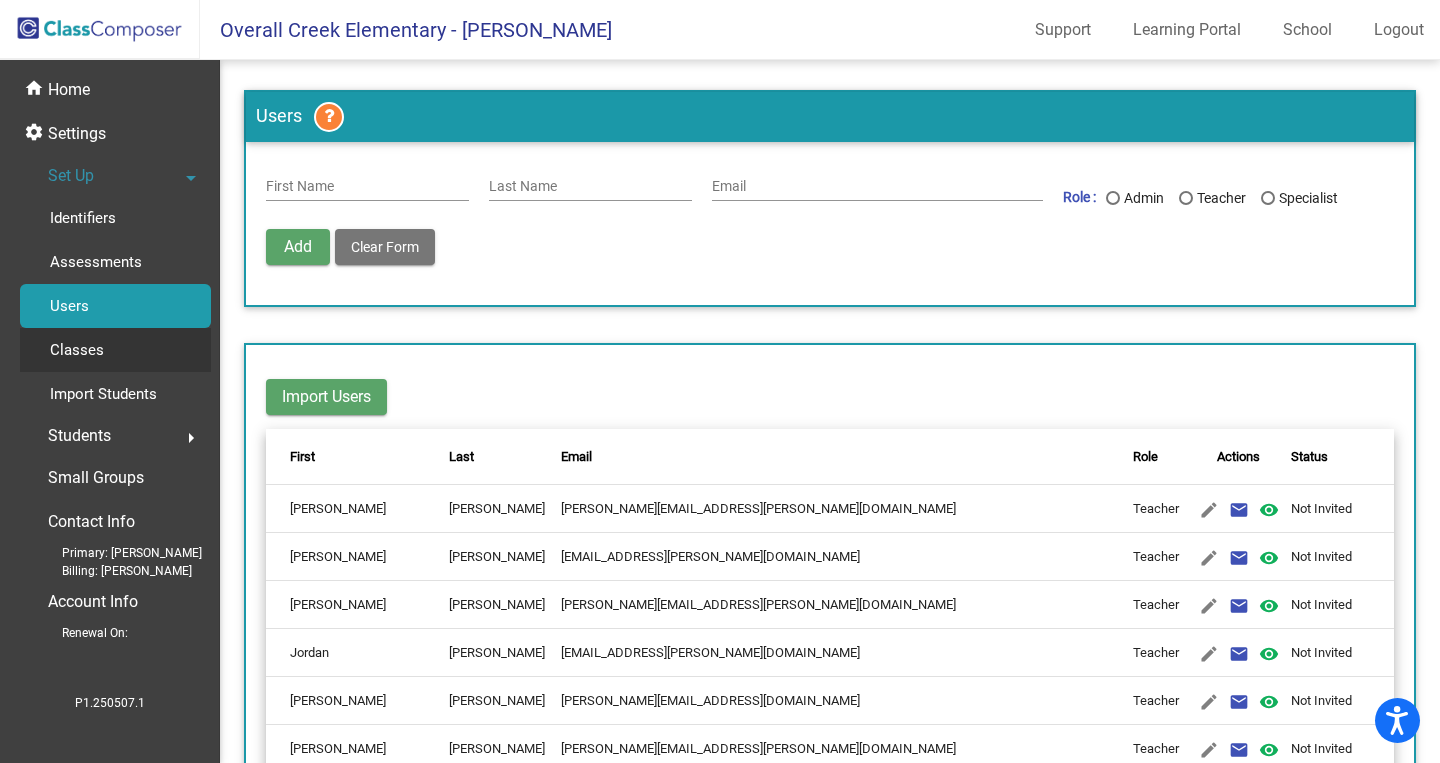 click on "Classes" 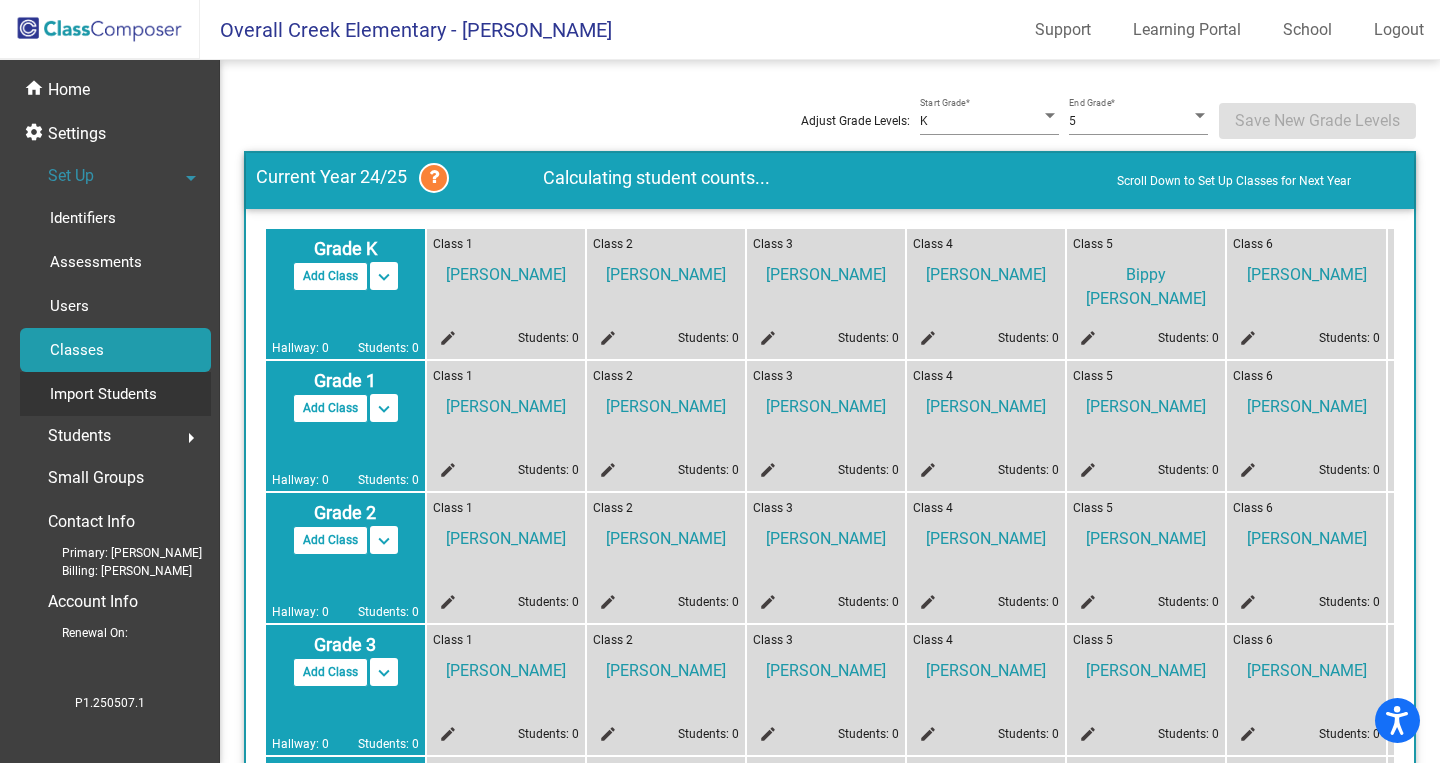 click on "Import Students" 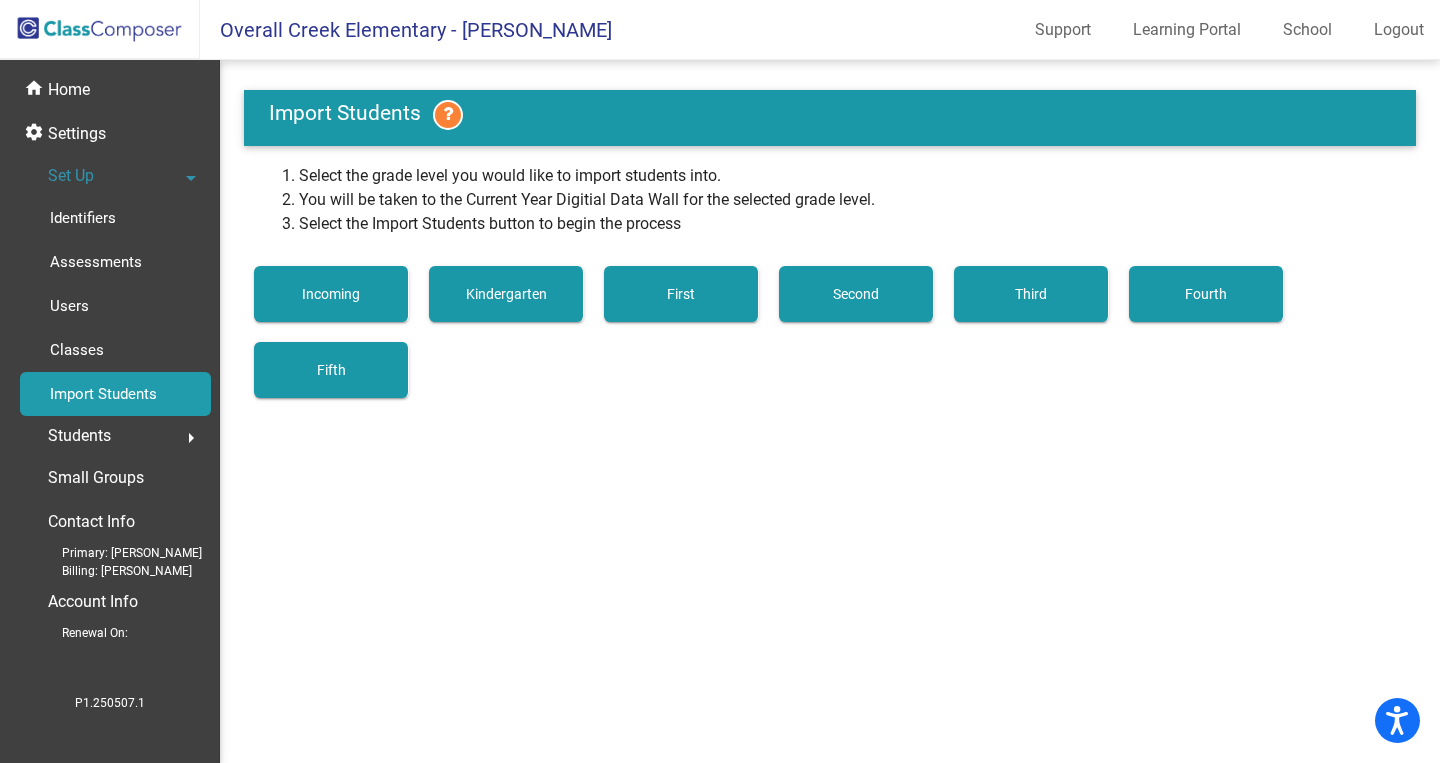 click on "Incoming" at bounding box center [331, 294] 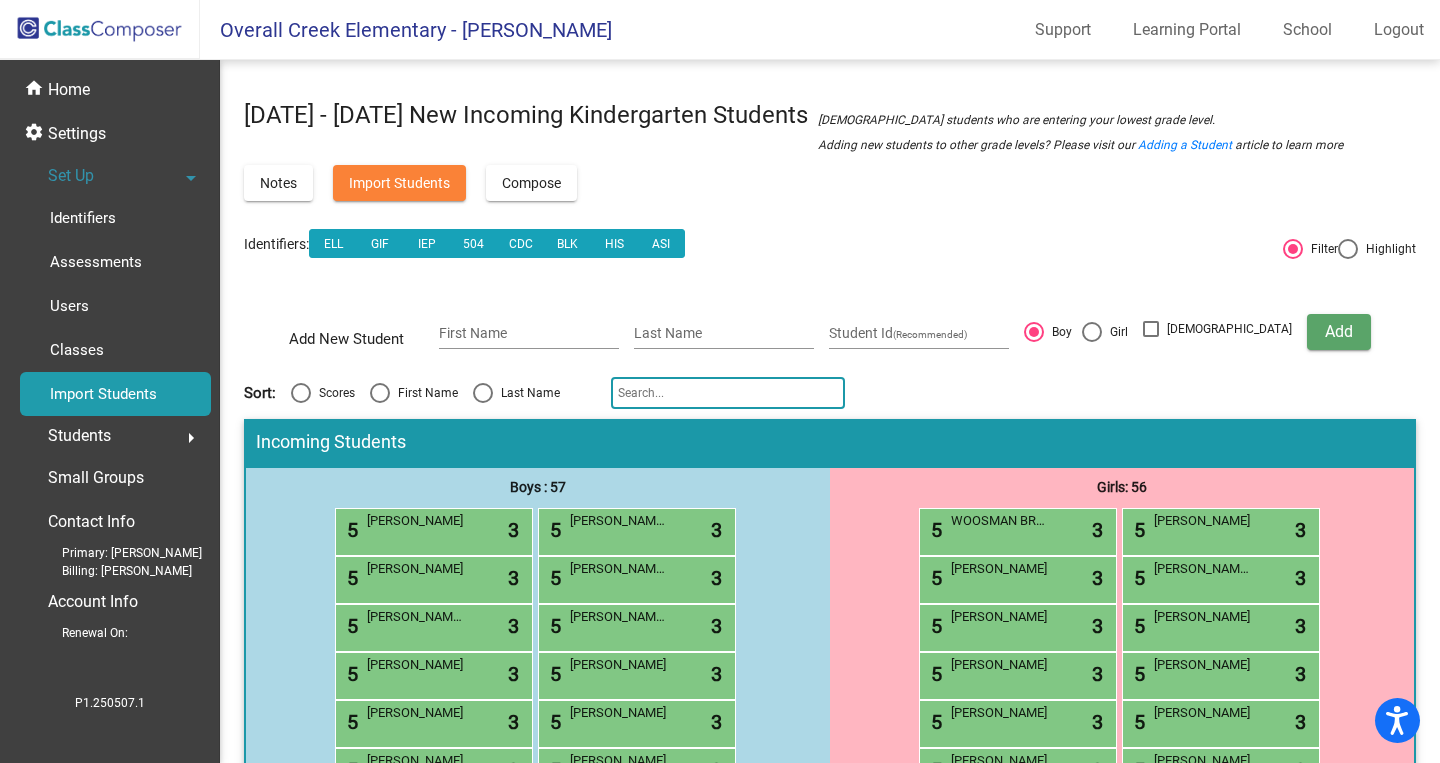 click on "Students  arrow_right" 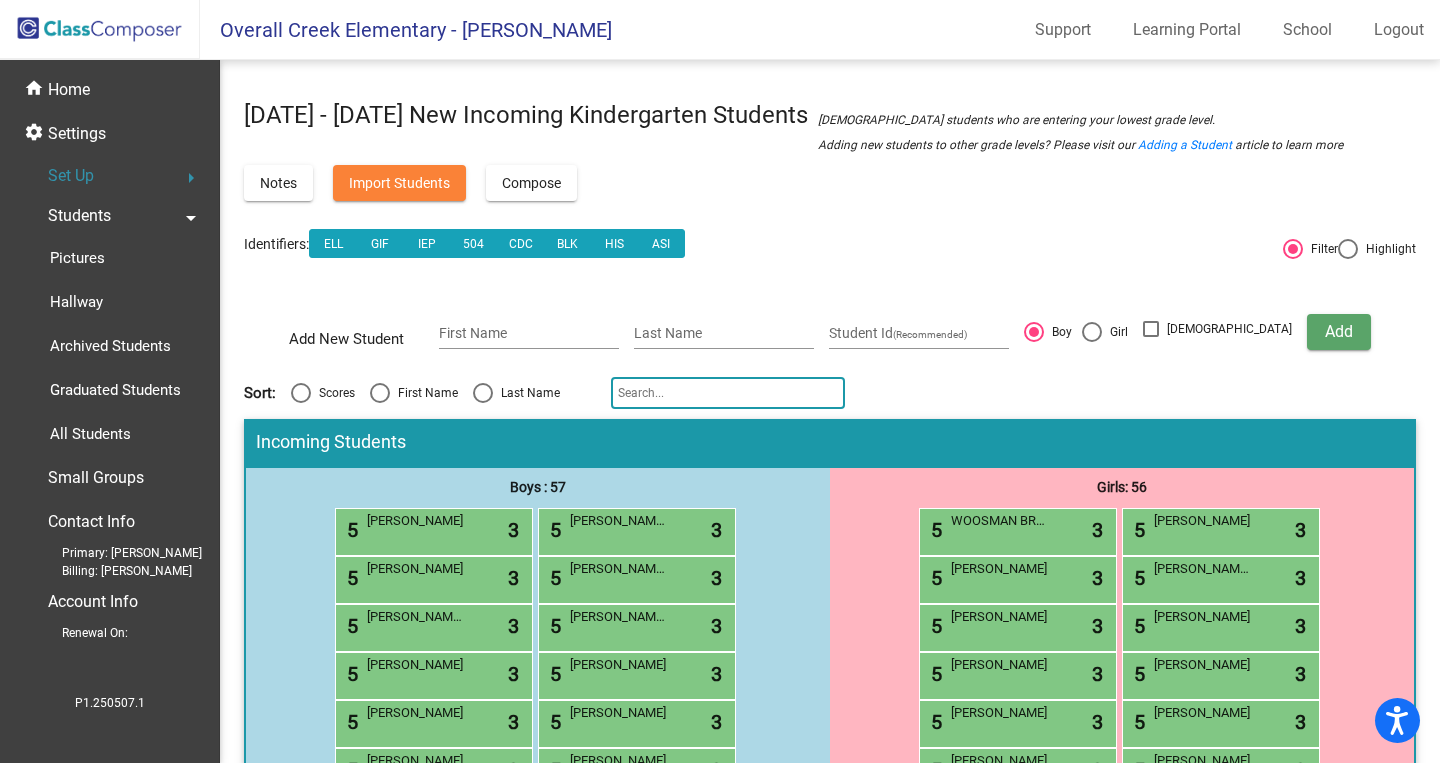 click on "Set Up" 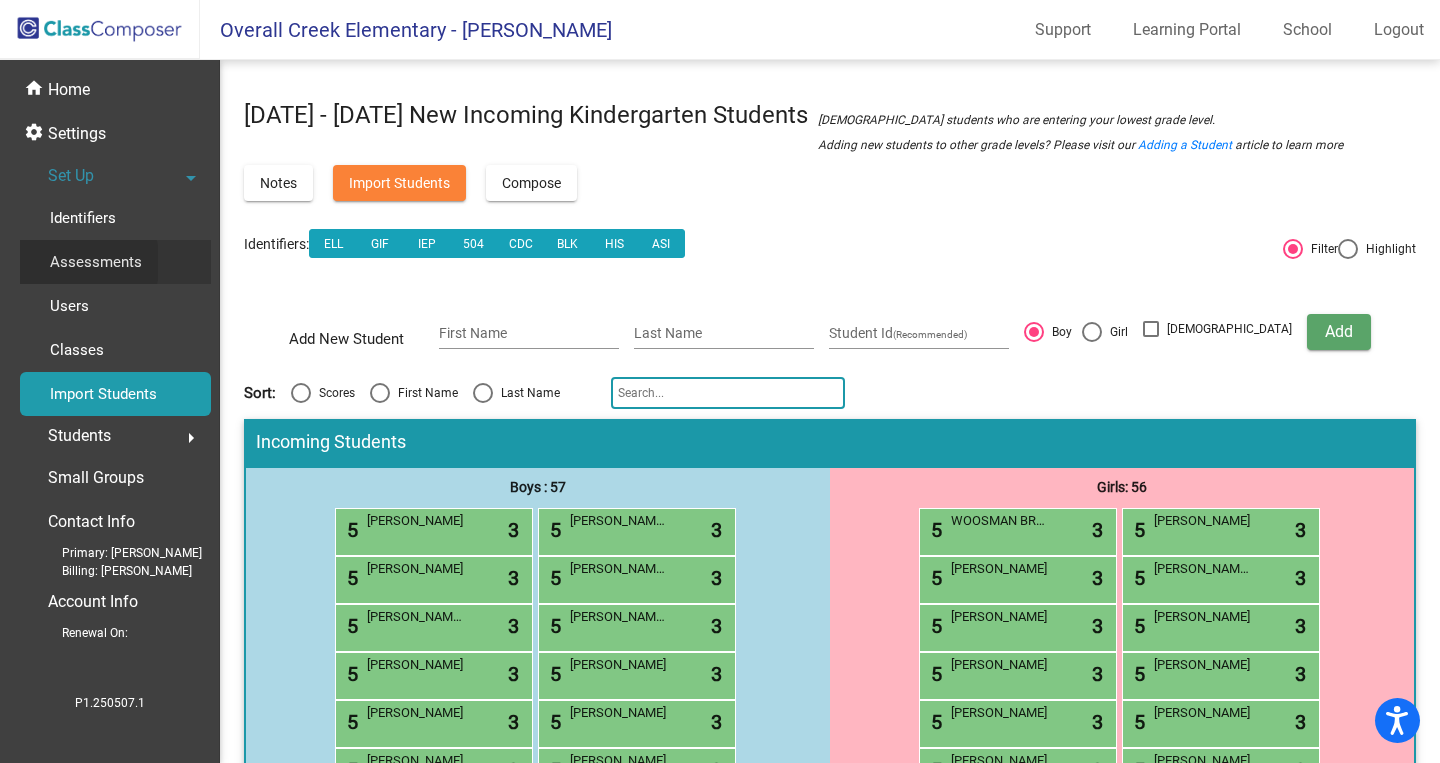 click on "Assessments" 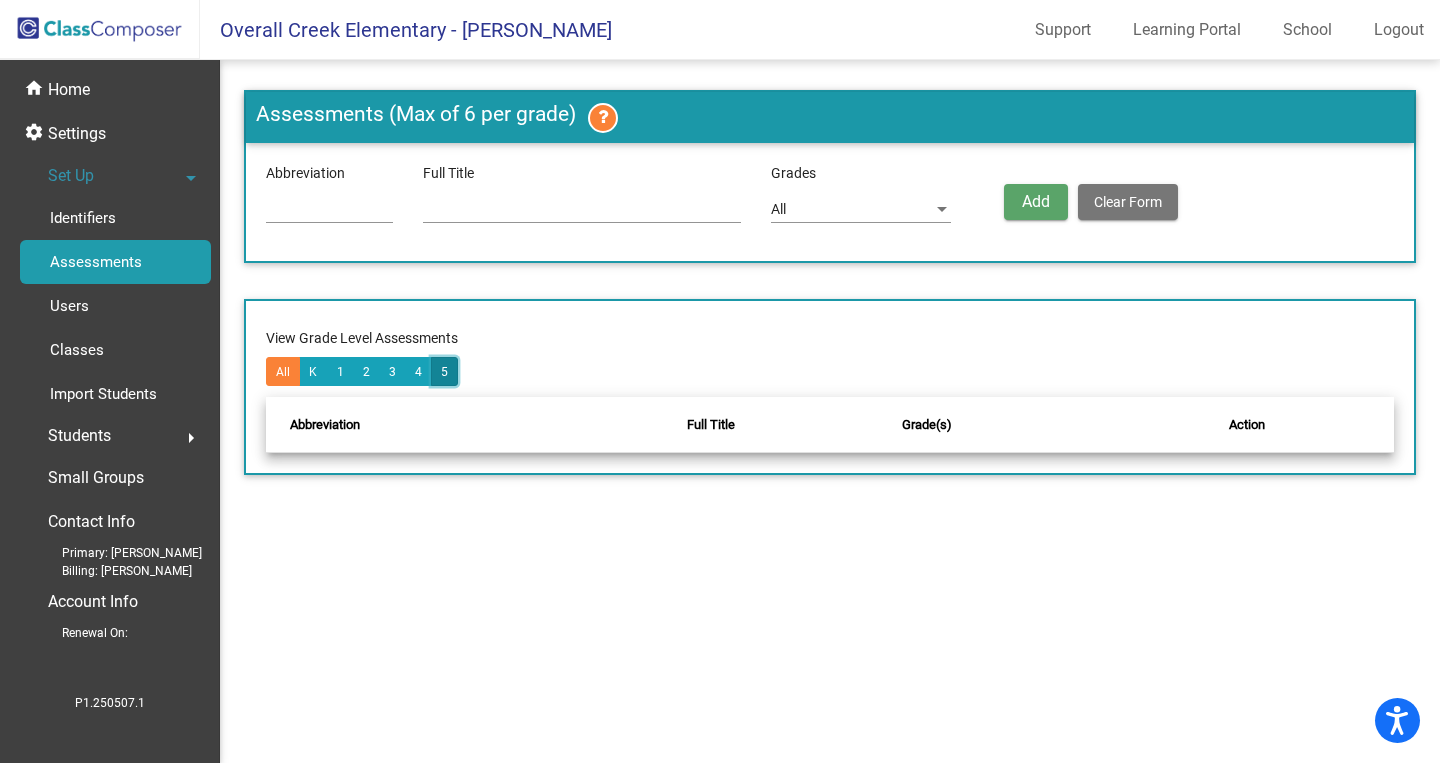 click on "5" at bounding box center [444, 371] 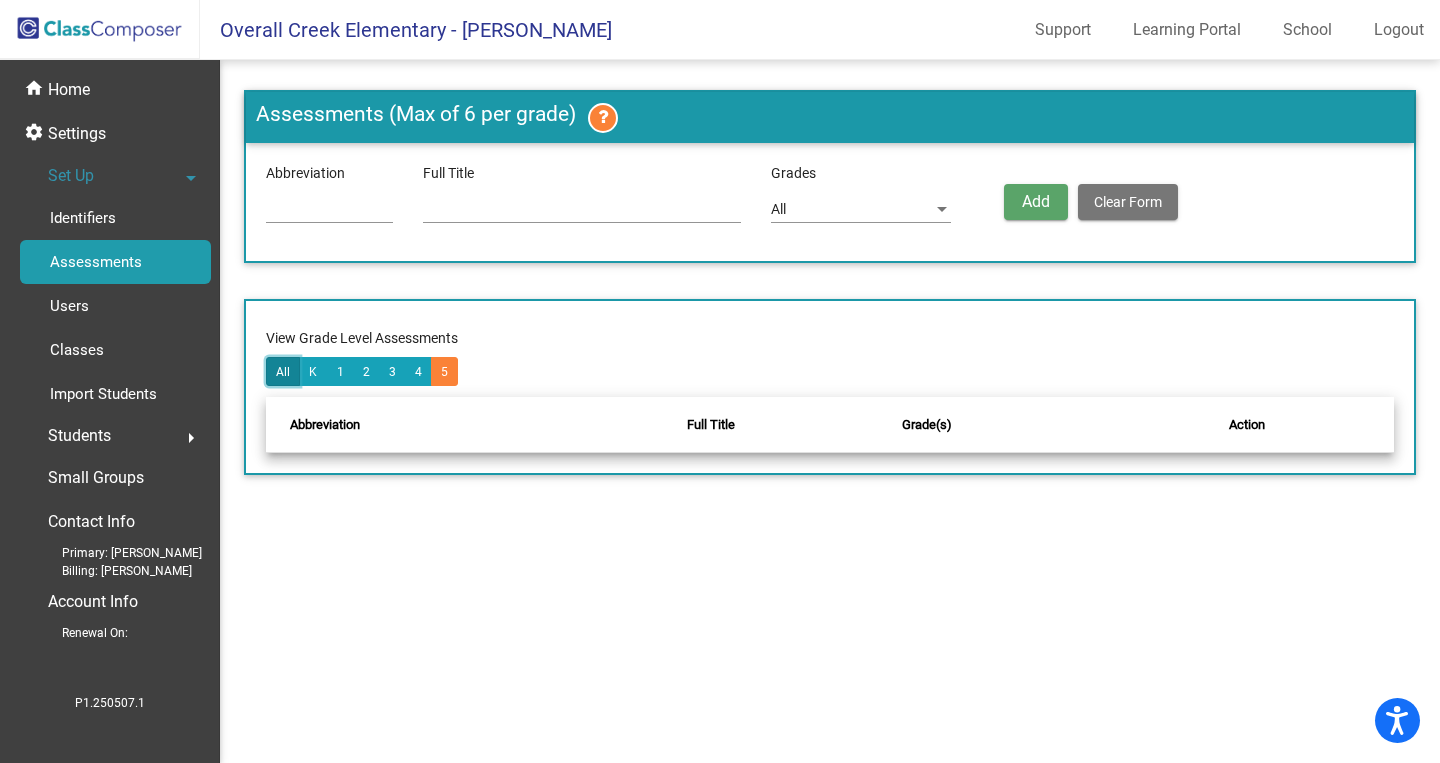 click on "All" at bounding box center [283, 371] 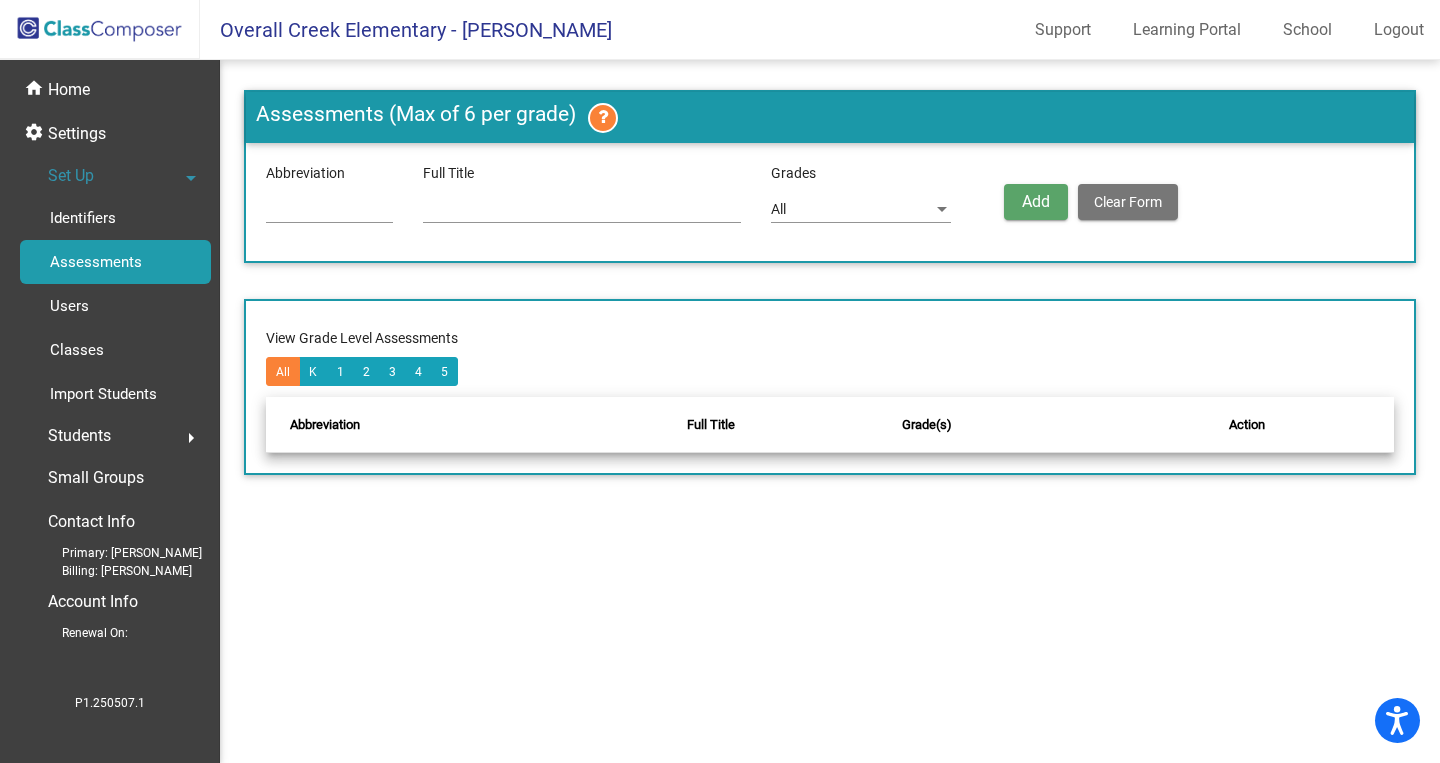 click on "Abbreviation" 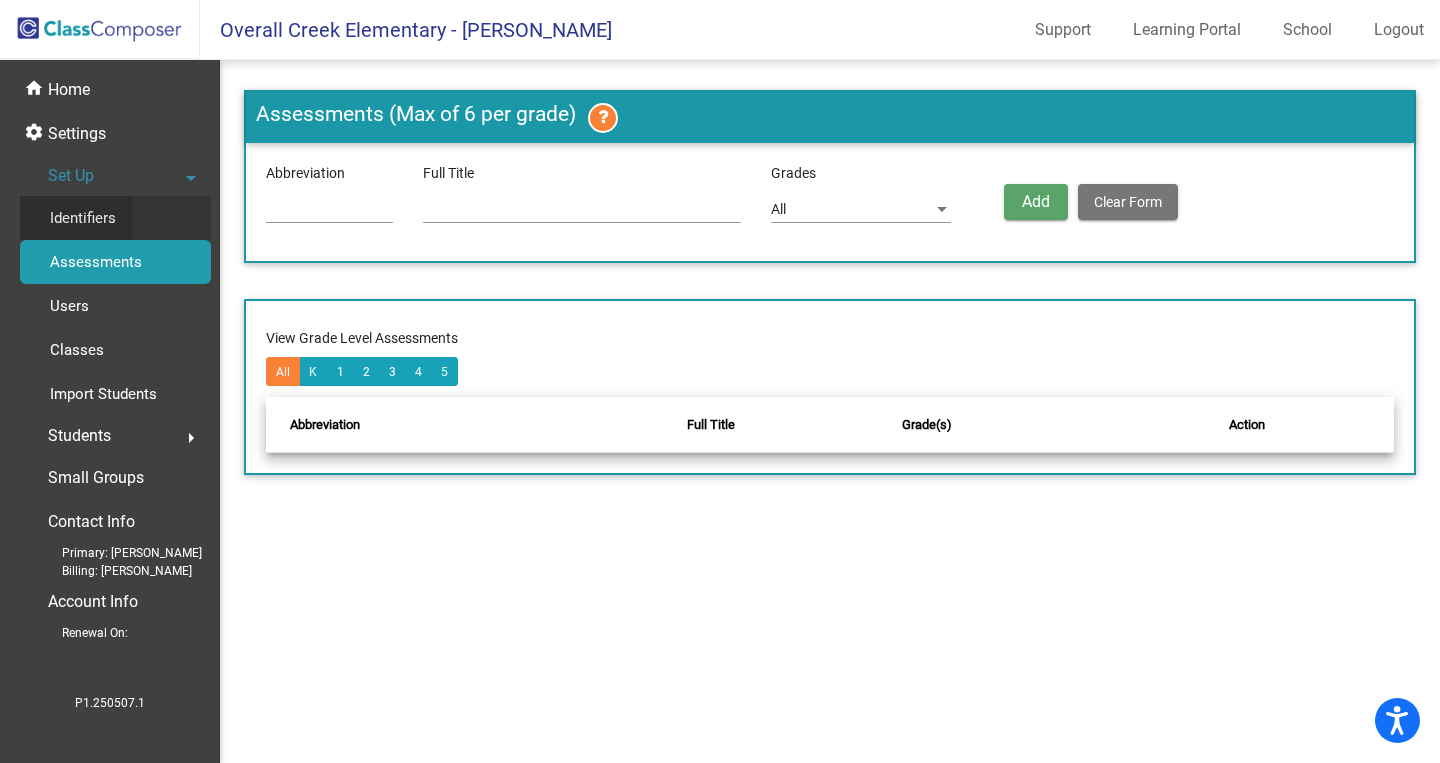 click on "Identifiers" 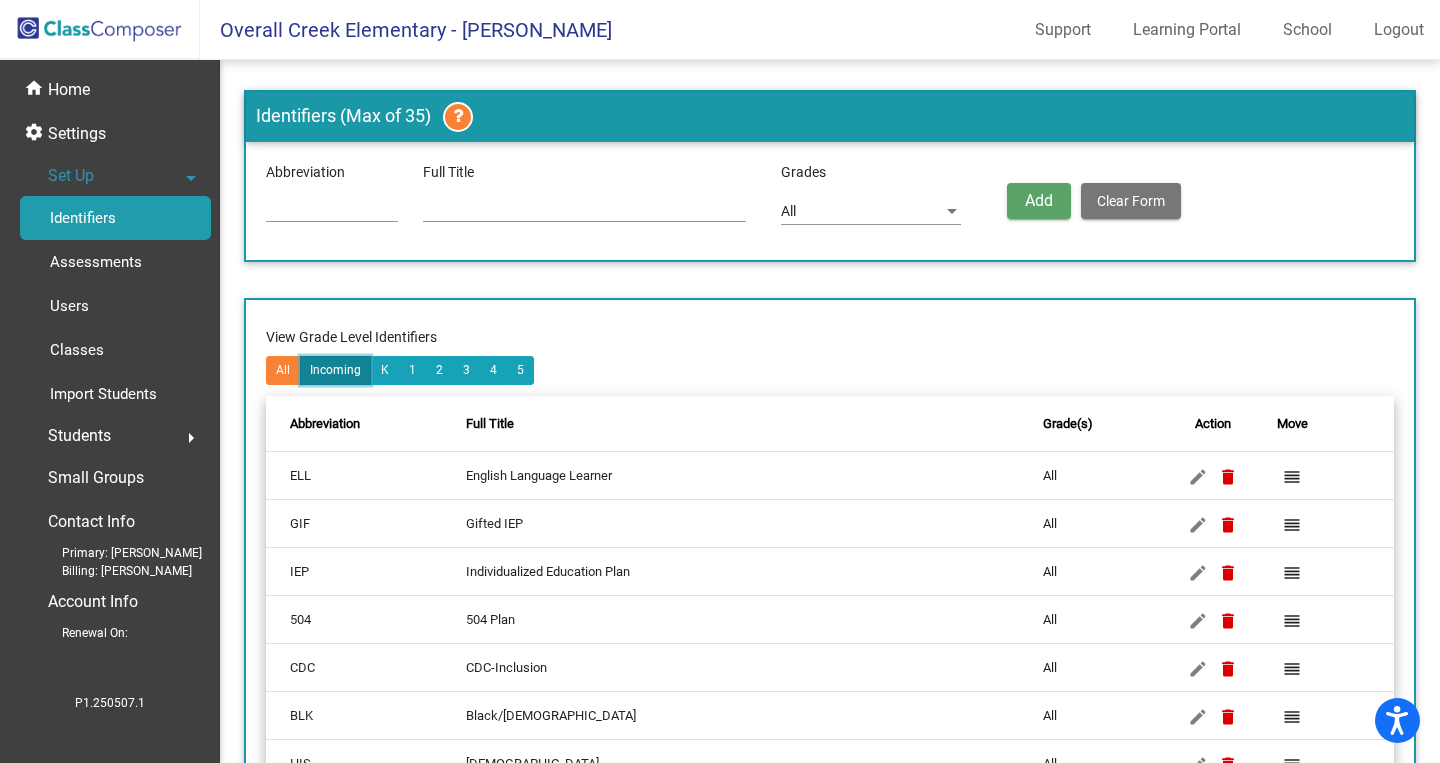 click on "Incoming" at bounding box center [335, 370] 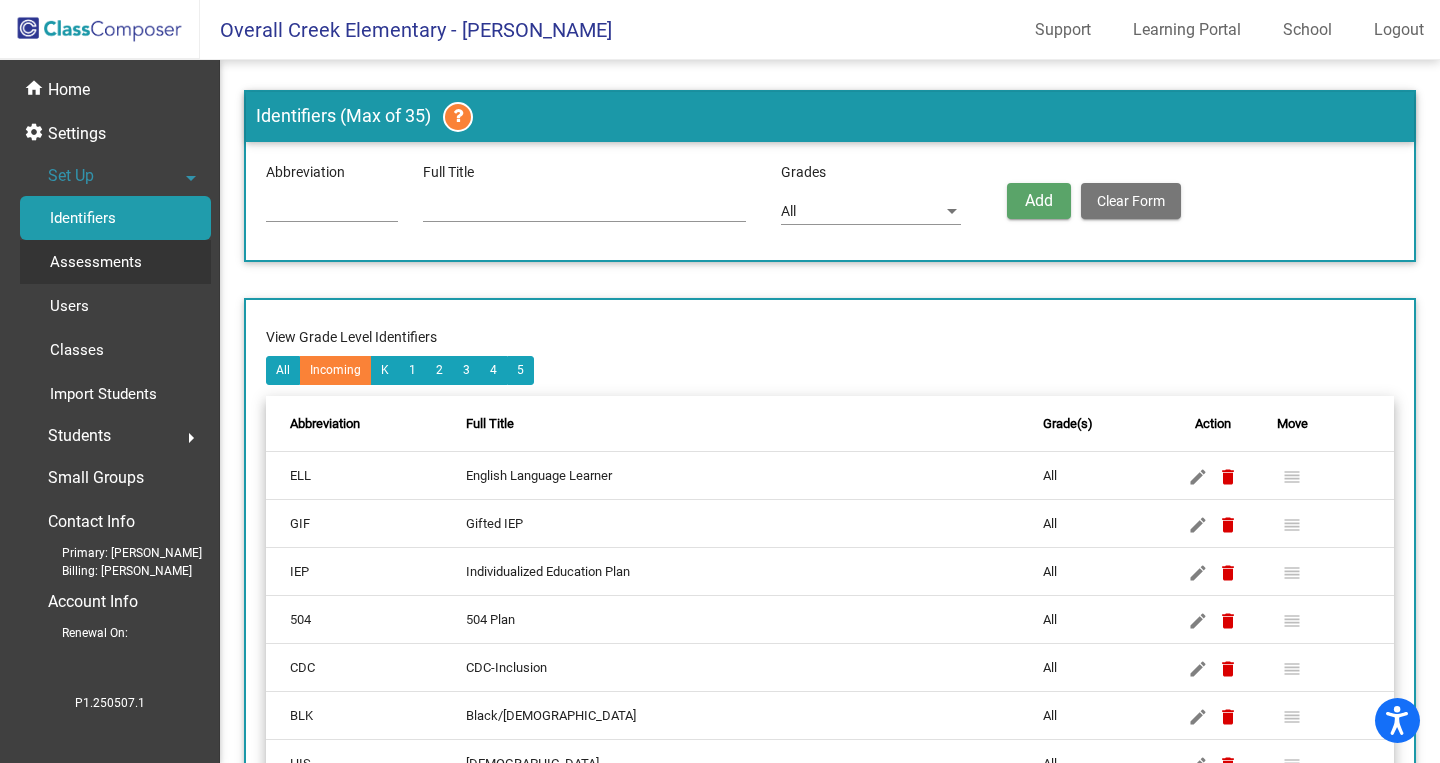 click on "Assessments" 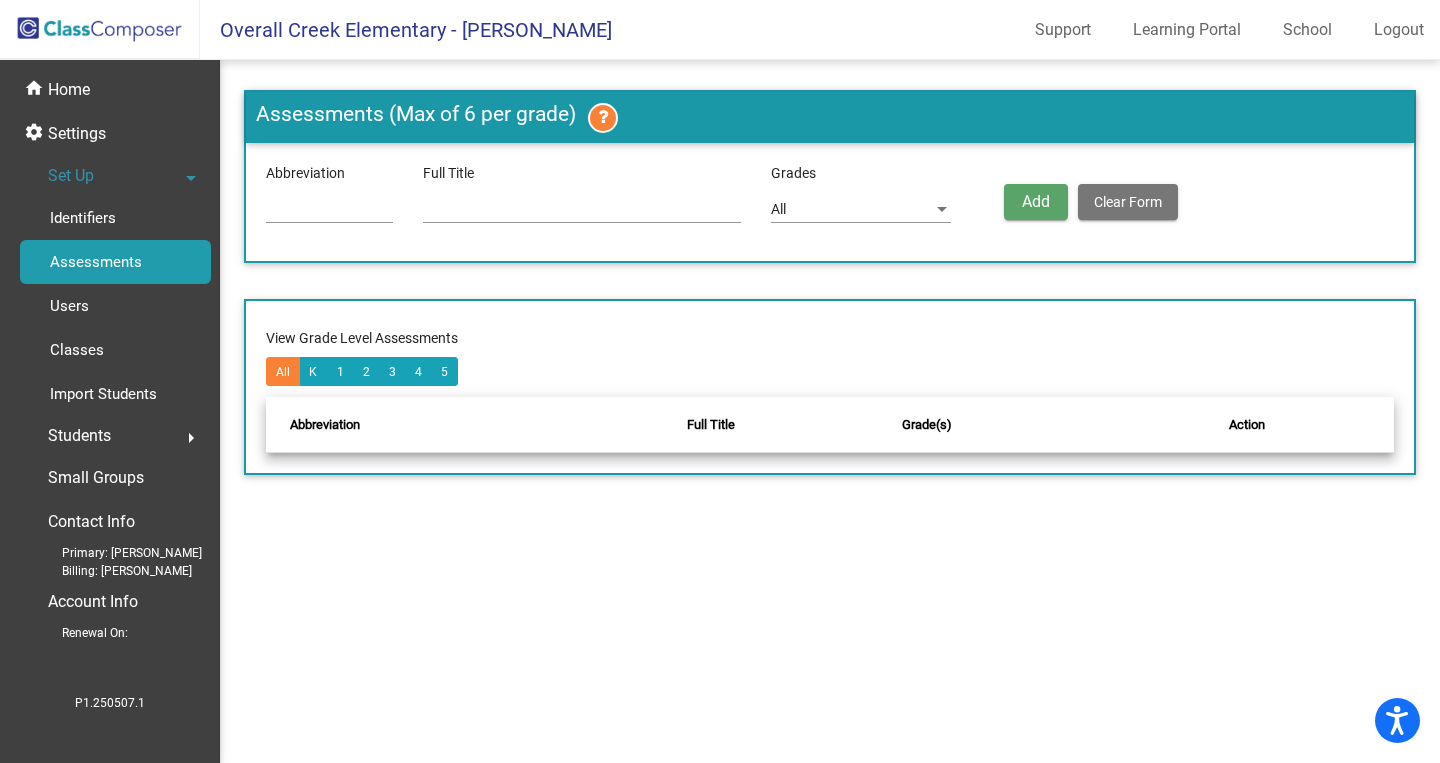 click on "All" 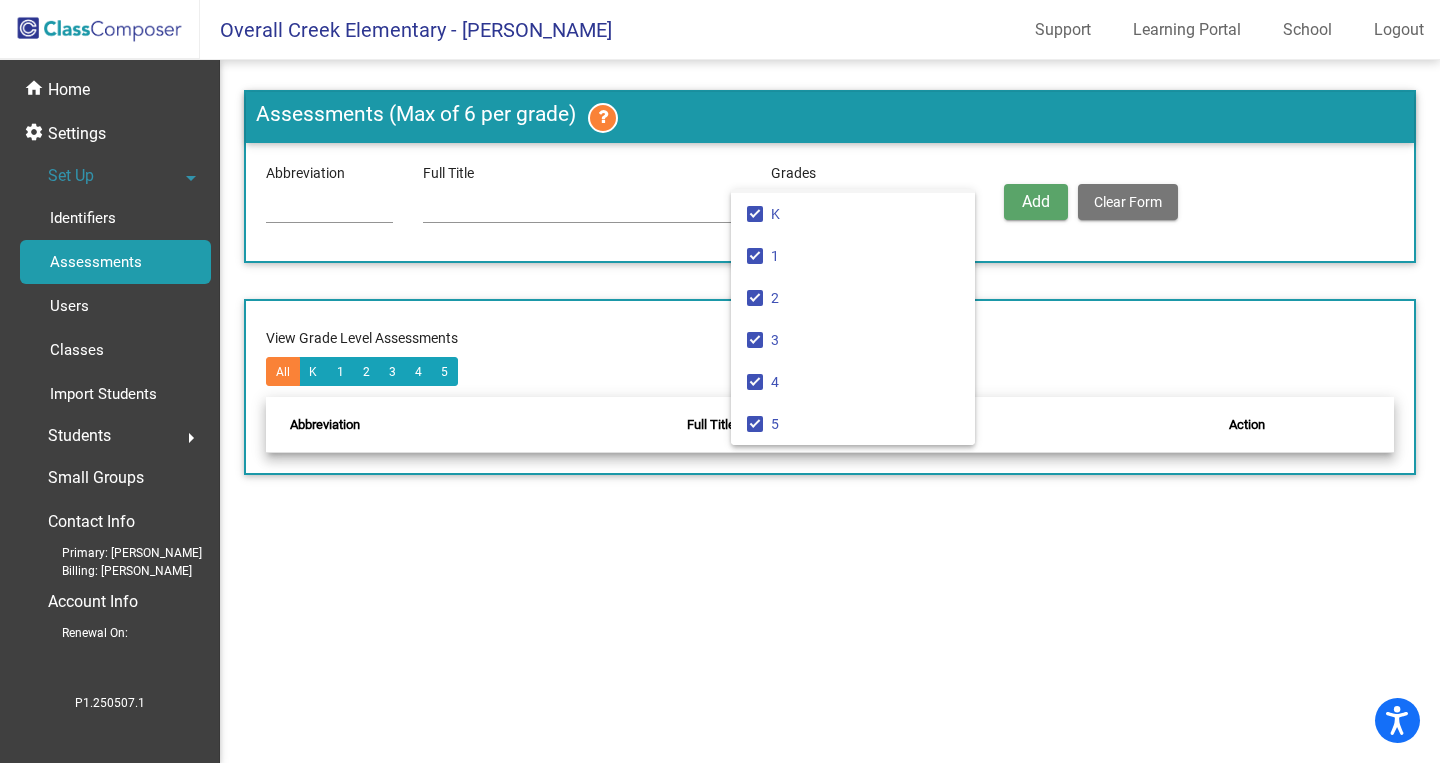 scroll, scrollTop: 0, scrollLeft: 0, axis: both 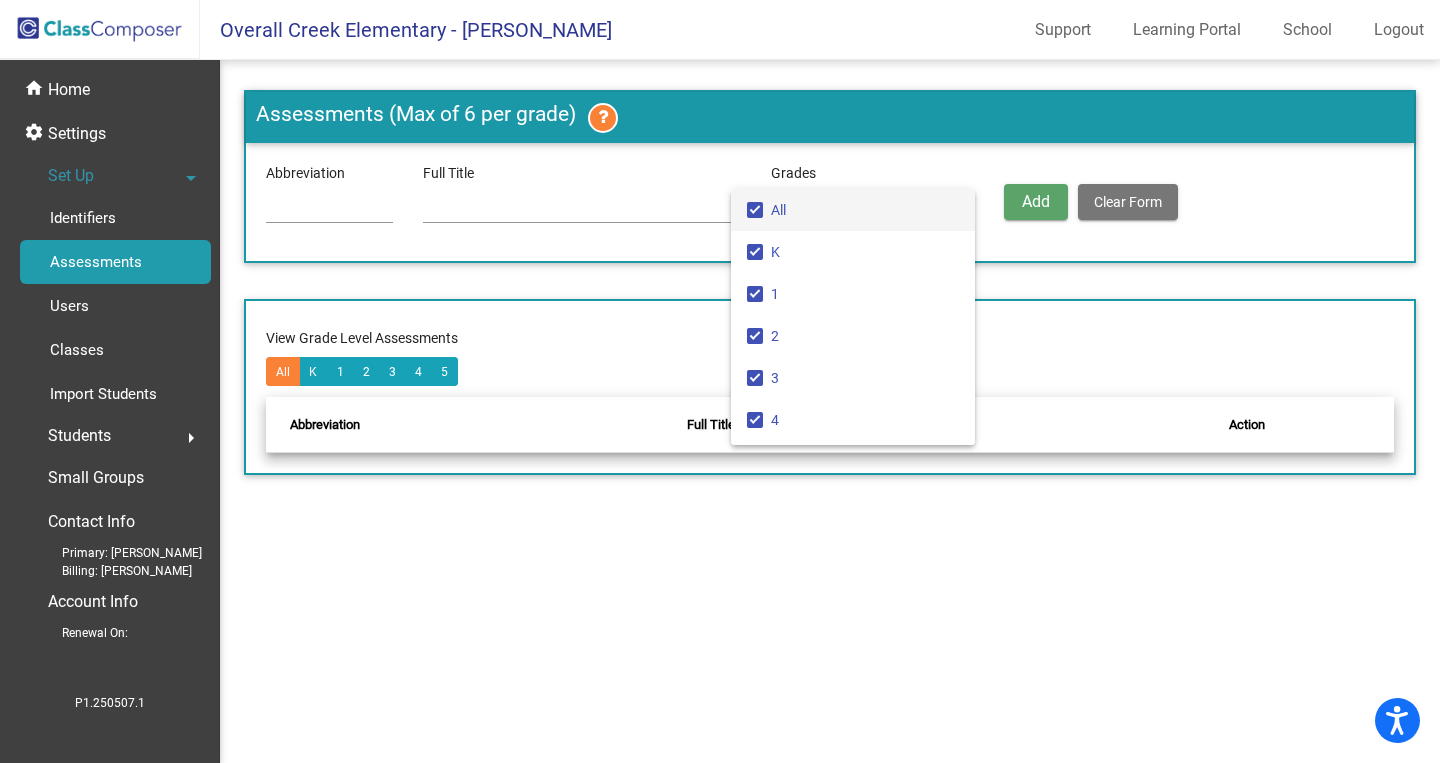 click at bounding box center [720, 381] 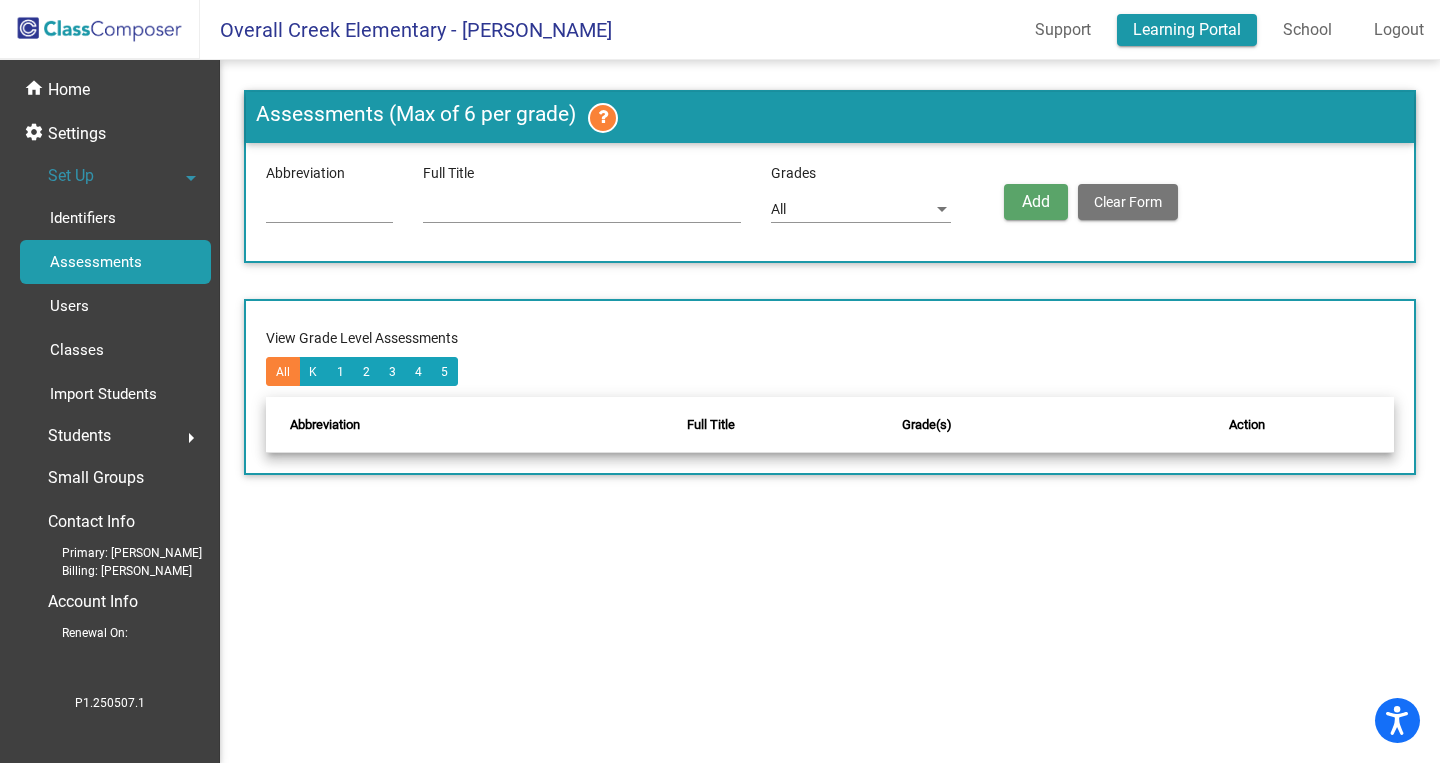 click on "Learning Portal" 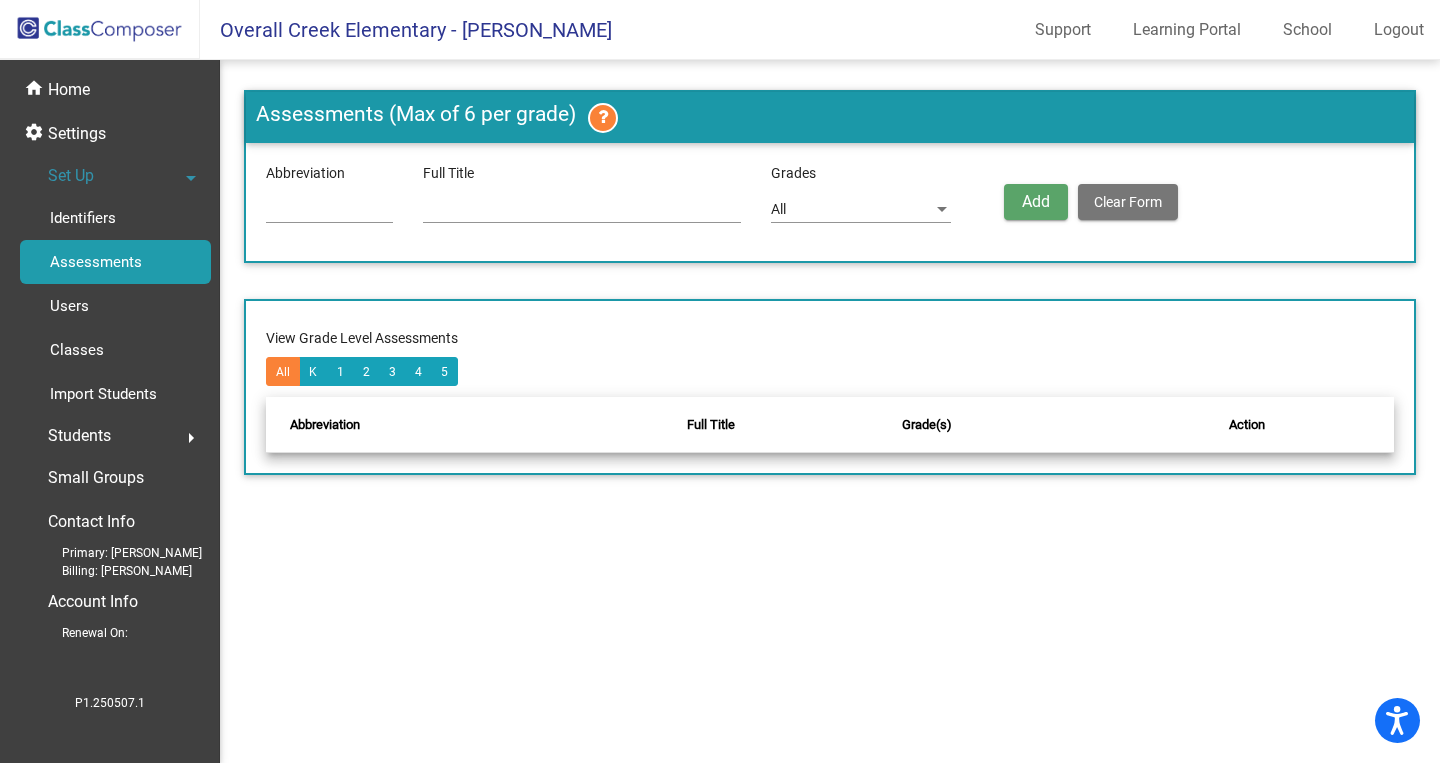 click on "Set Up" 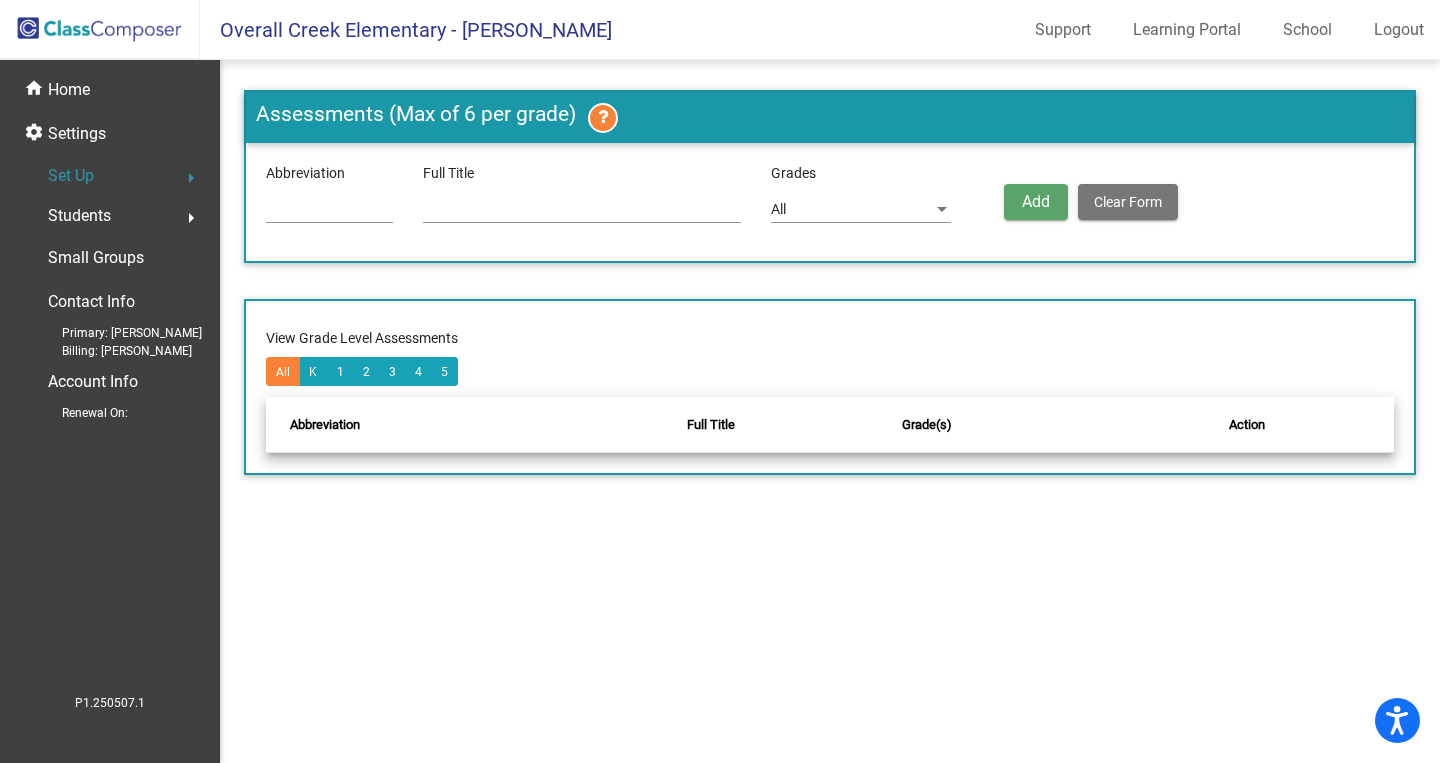 click on "Set Up" 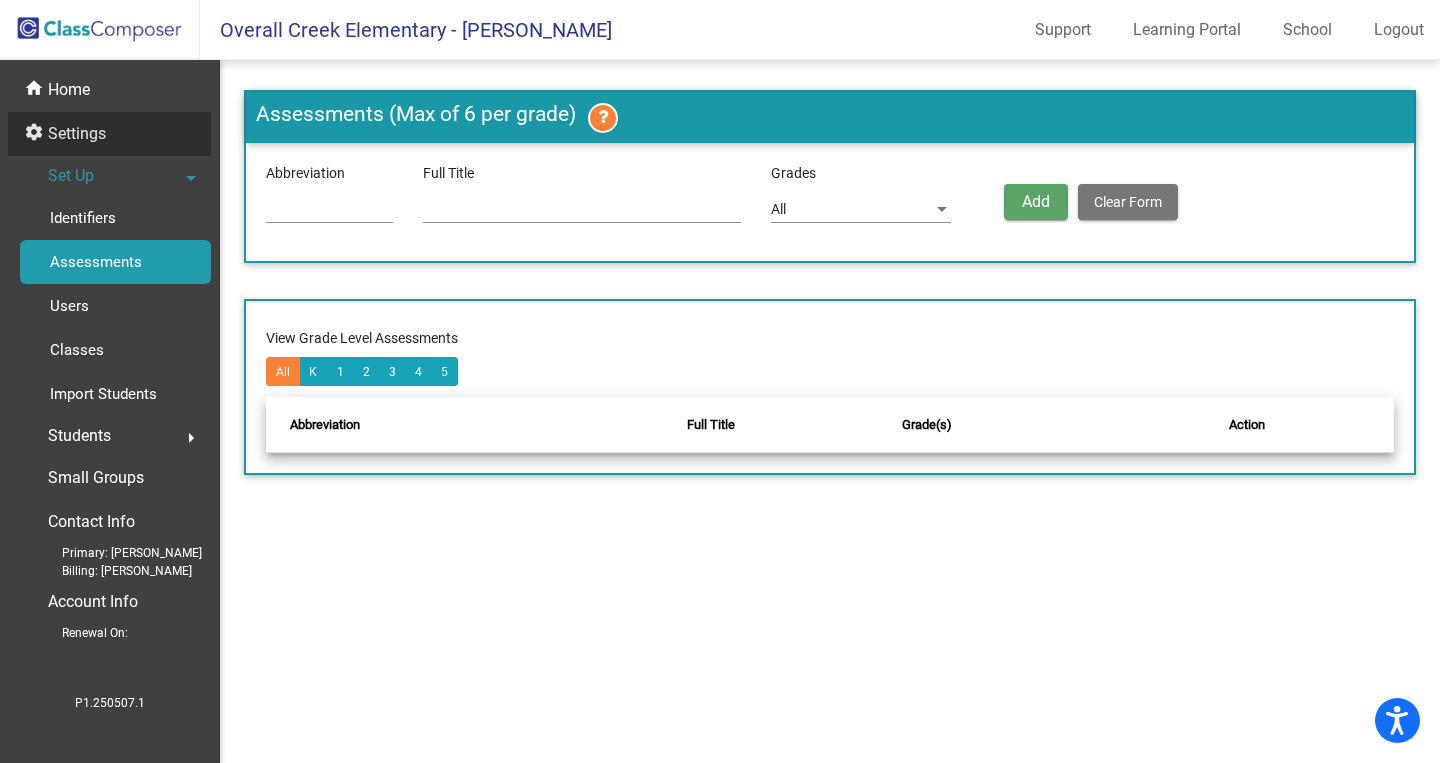 click on "Settings" 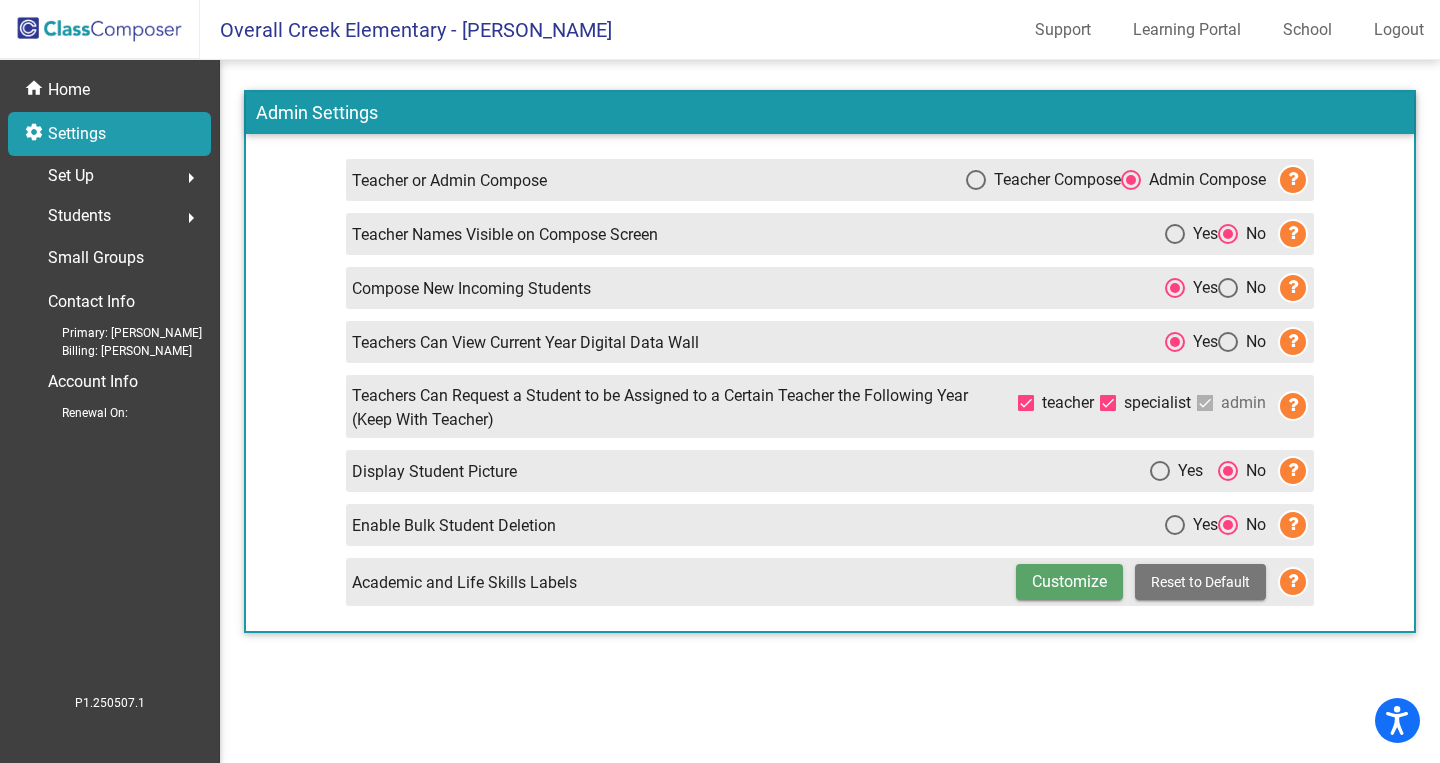 click 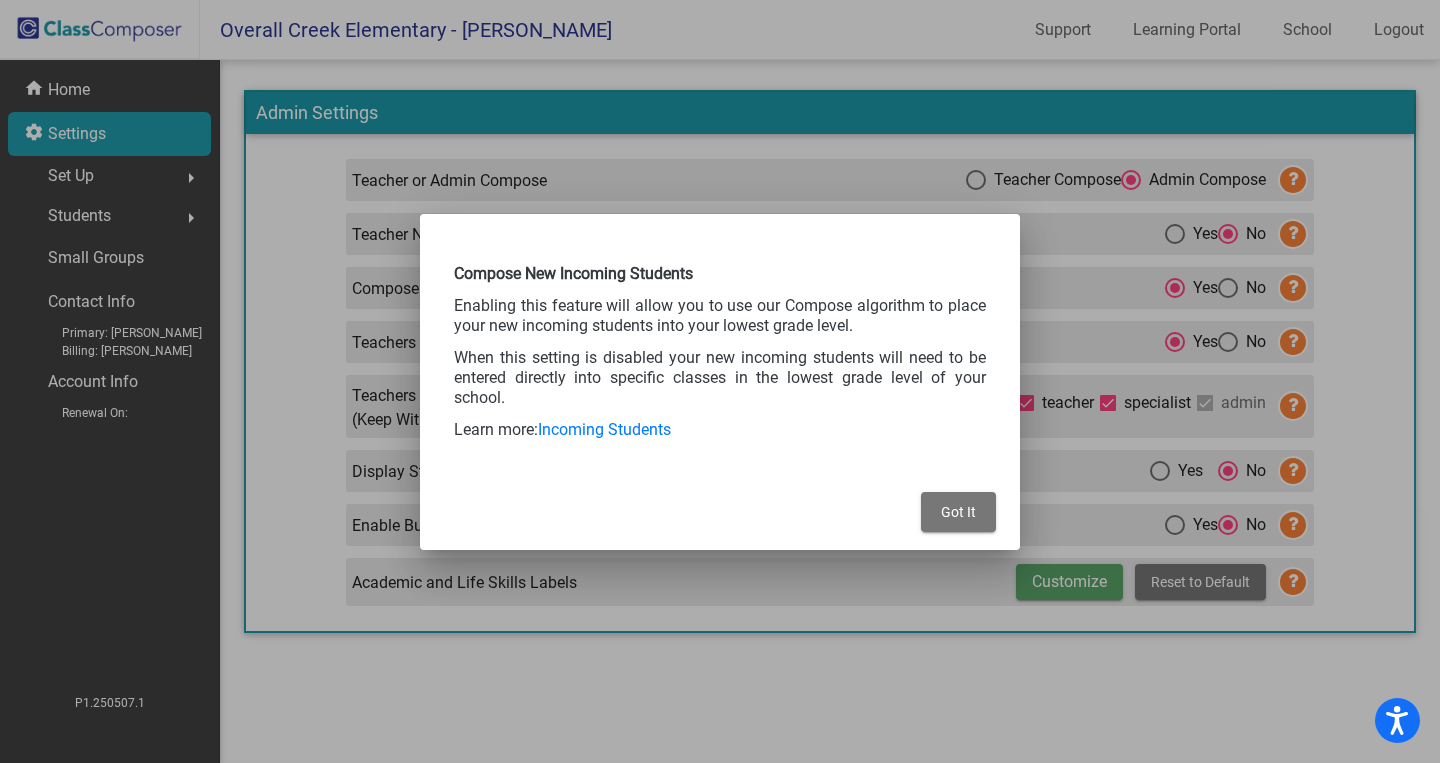 click on "Got It" at bounding box center (958, 512) 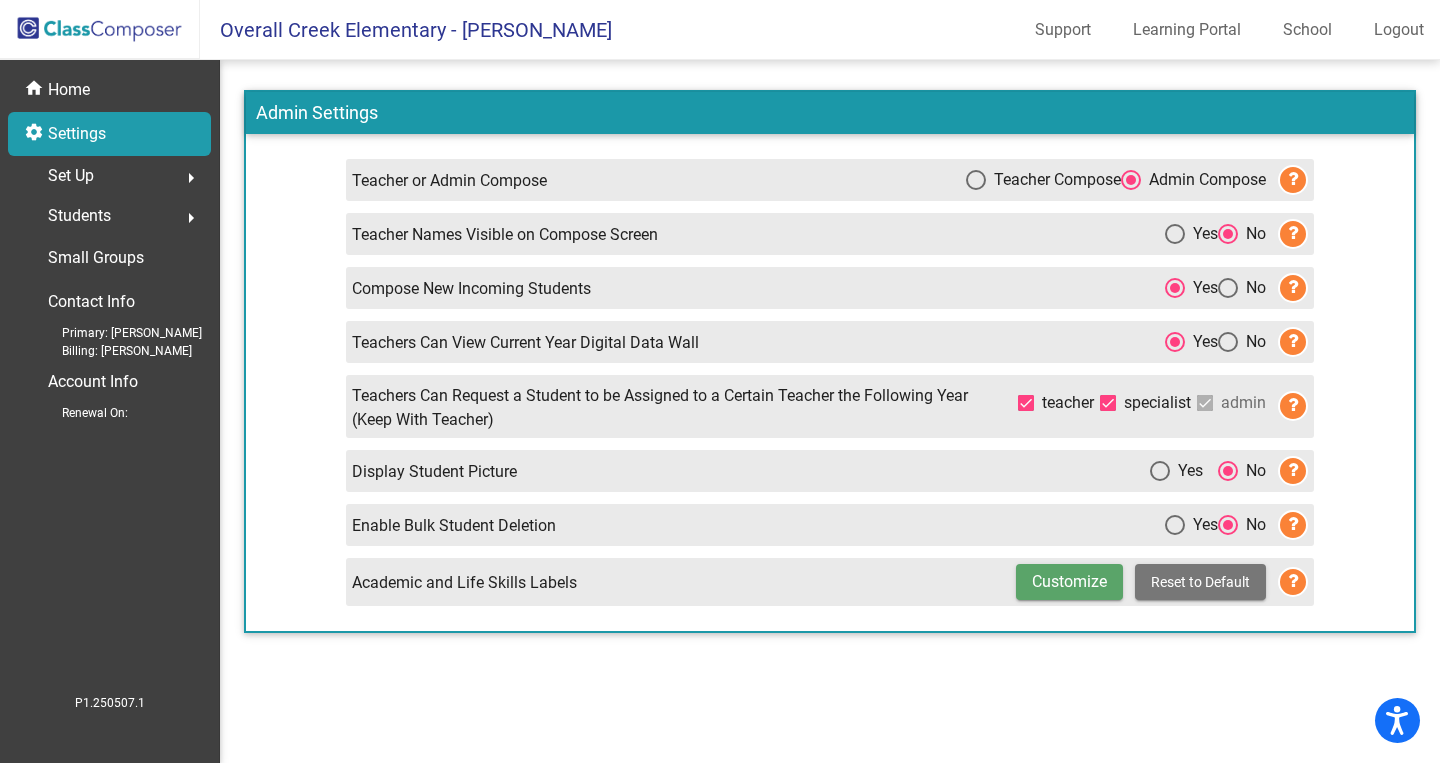 click 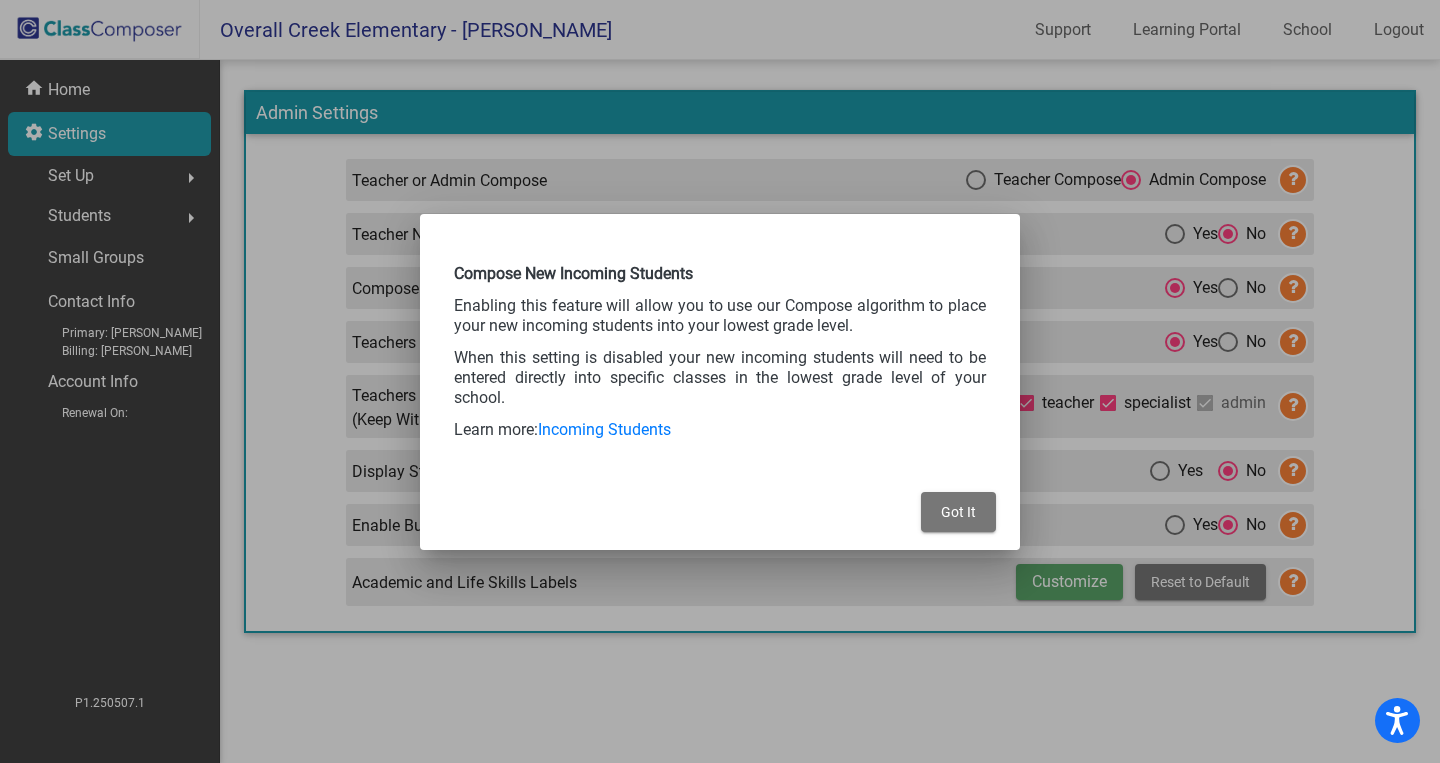 click on "Got It" at bounding box center [958, 512] 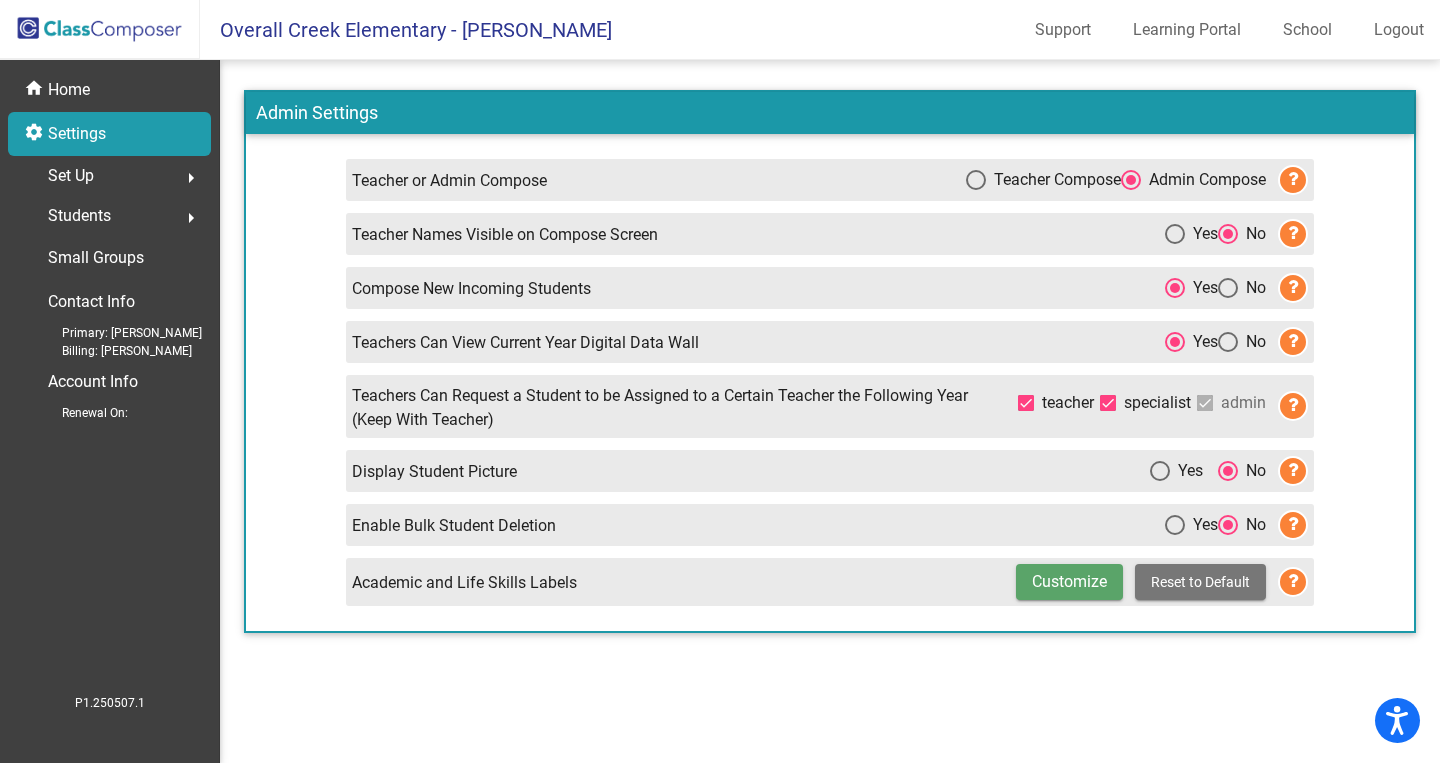 click on "Set Up  arrow_right" 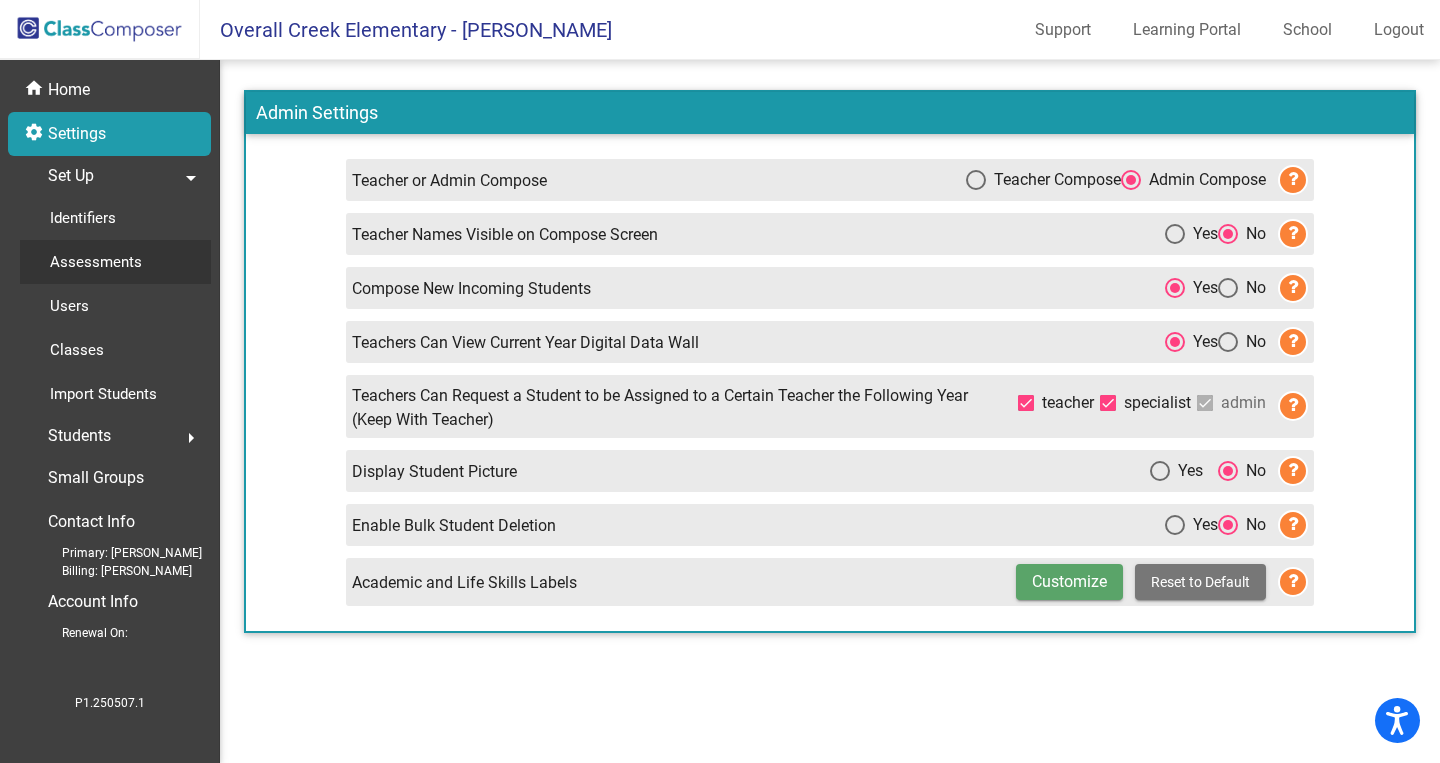 click on "Assessments" 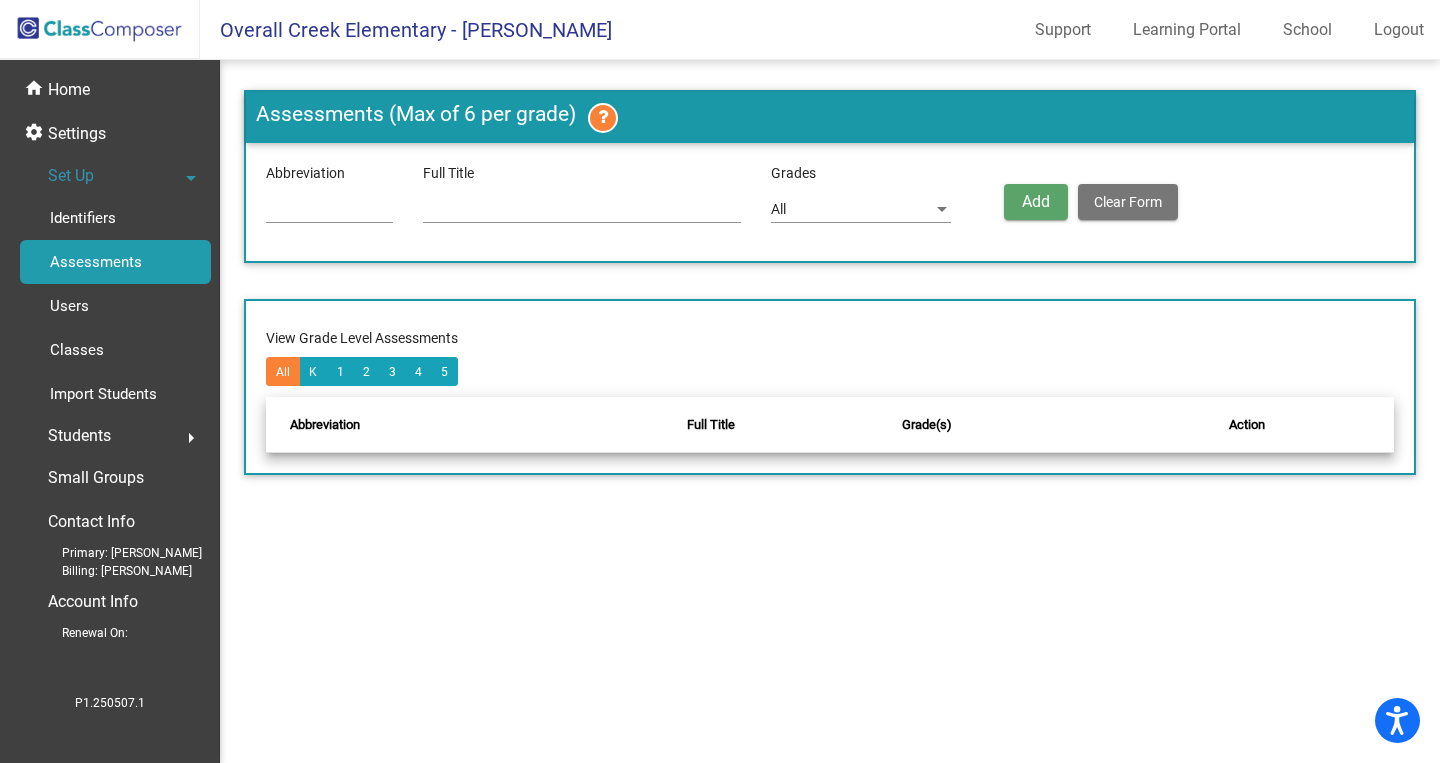 click at bounding box center [329, 210] 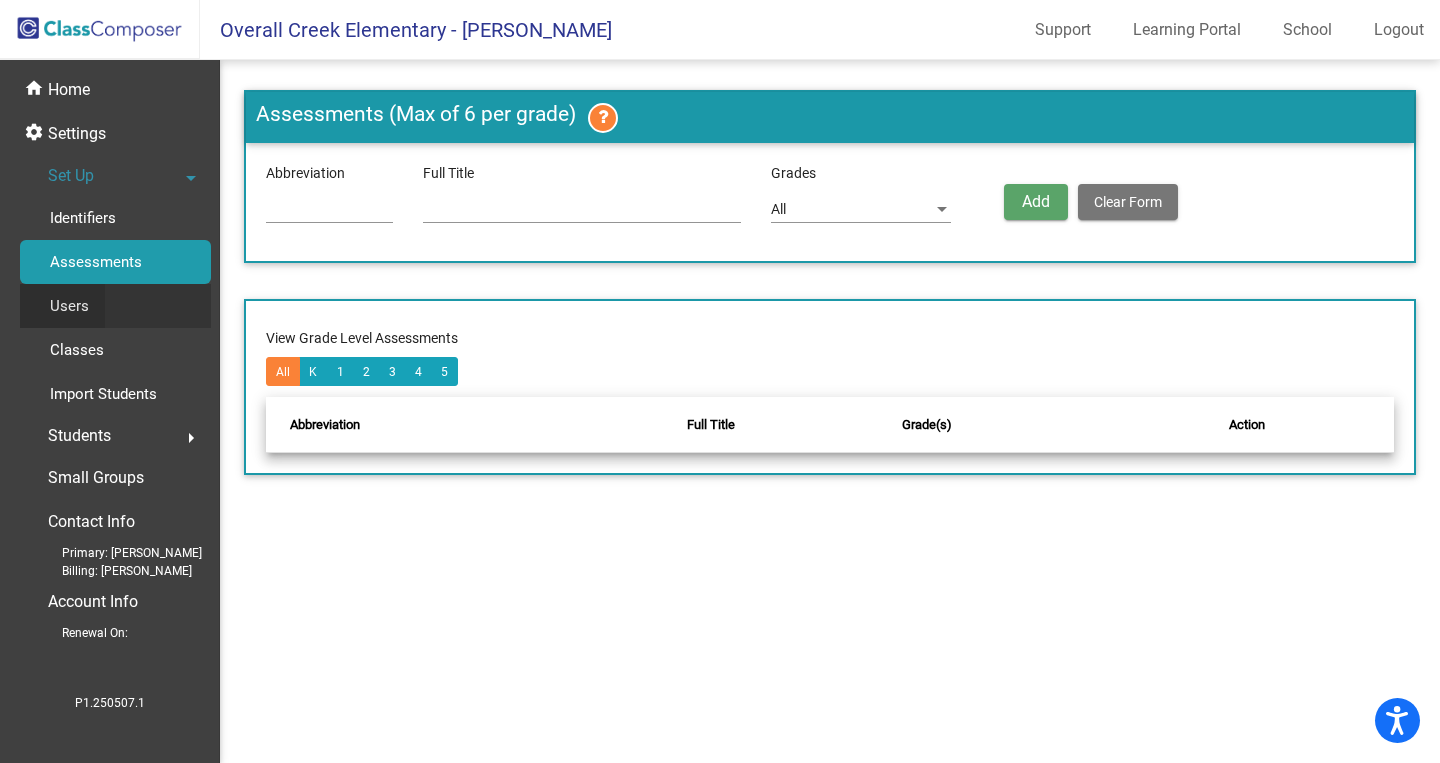 click on "Users" 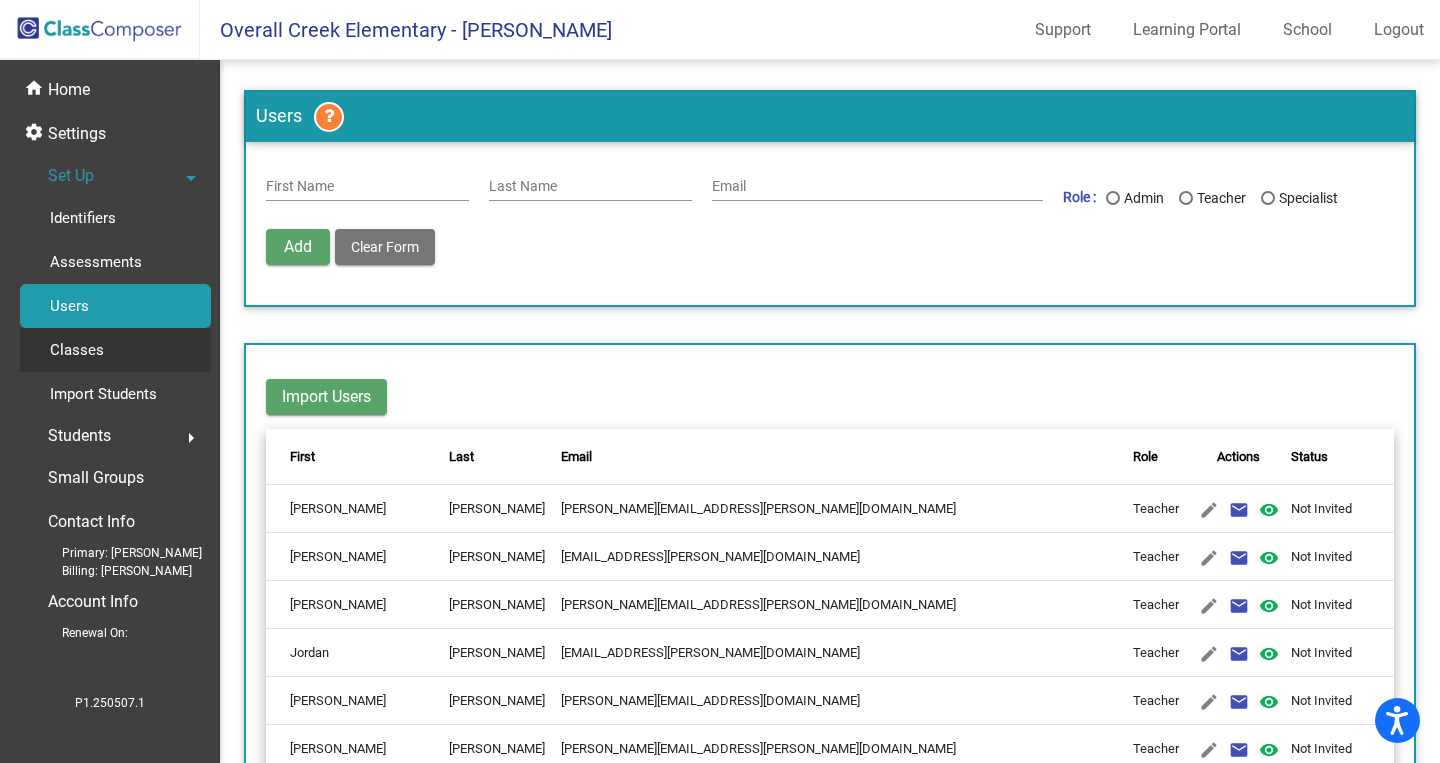 click on "Classes" 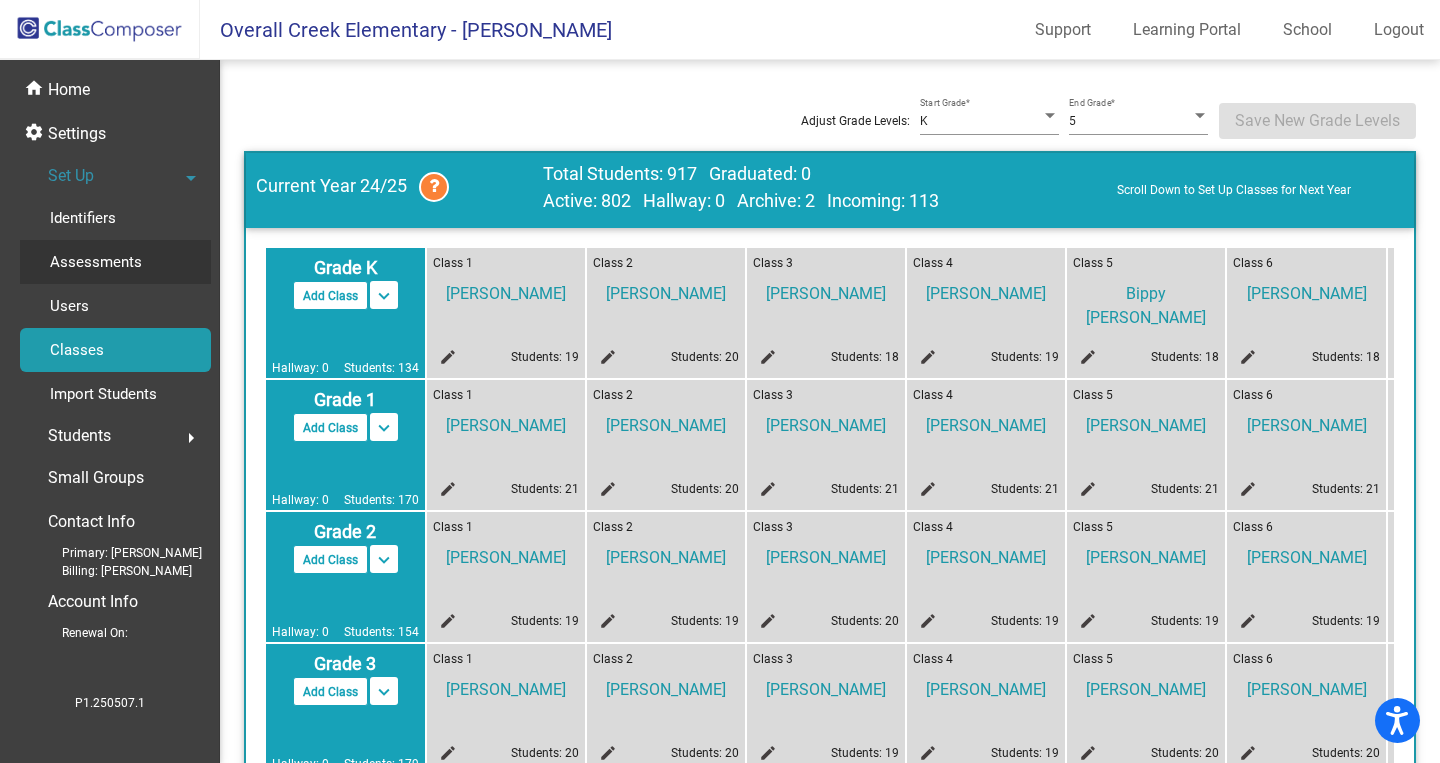 click on "Assessments" 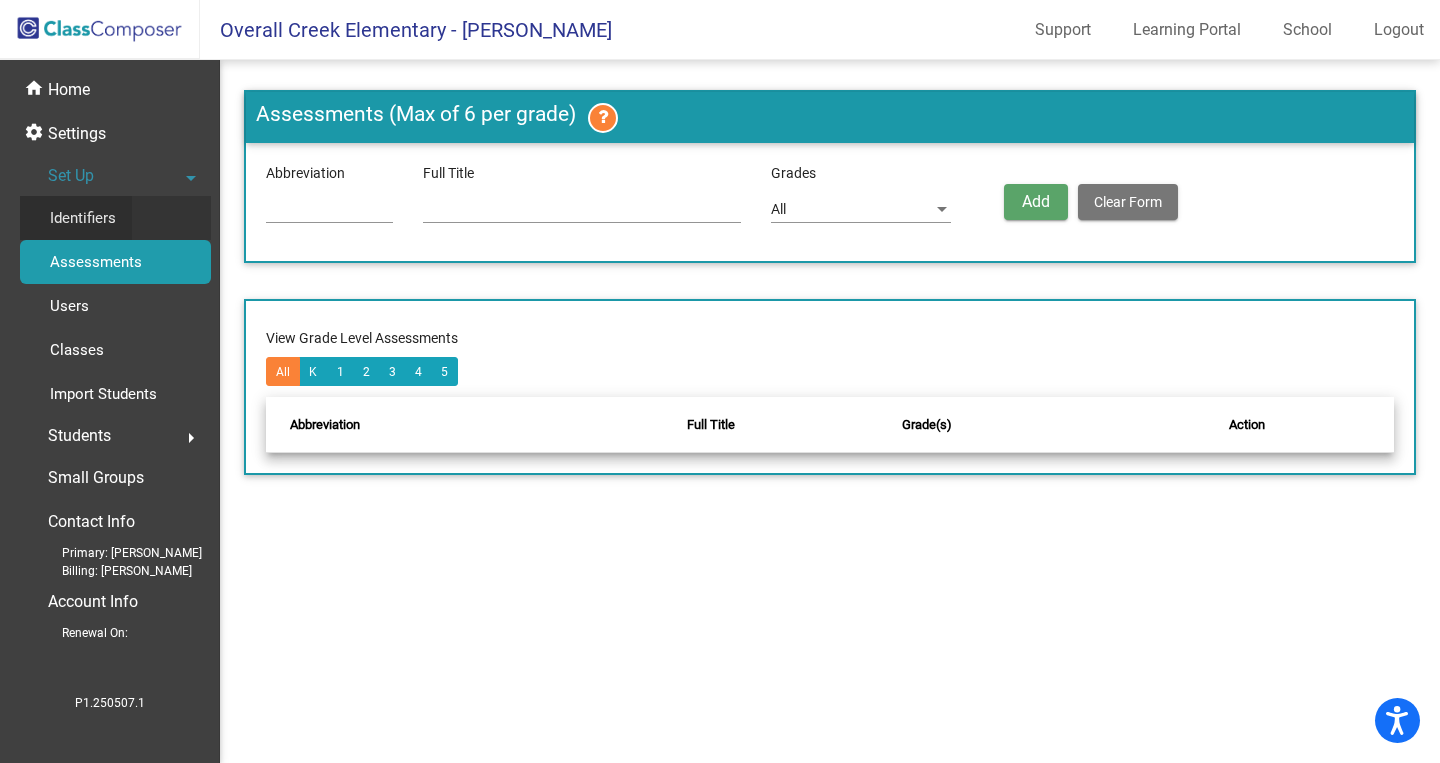 click on "Identifiers" 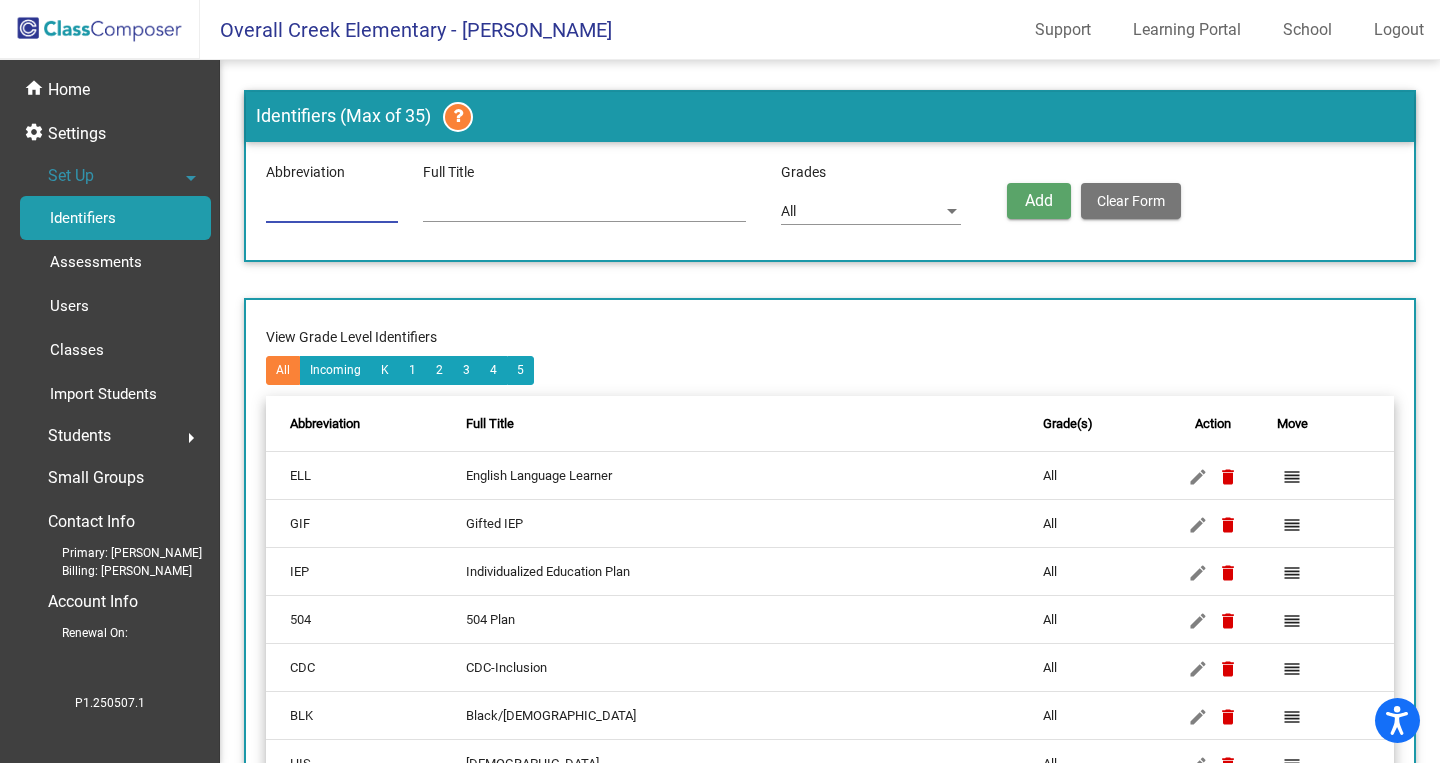 click at bounding box center [332, 208] 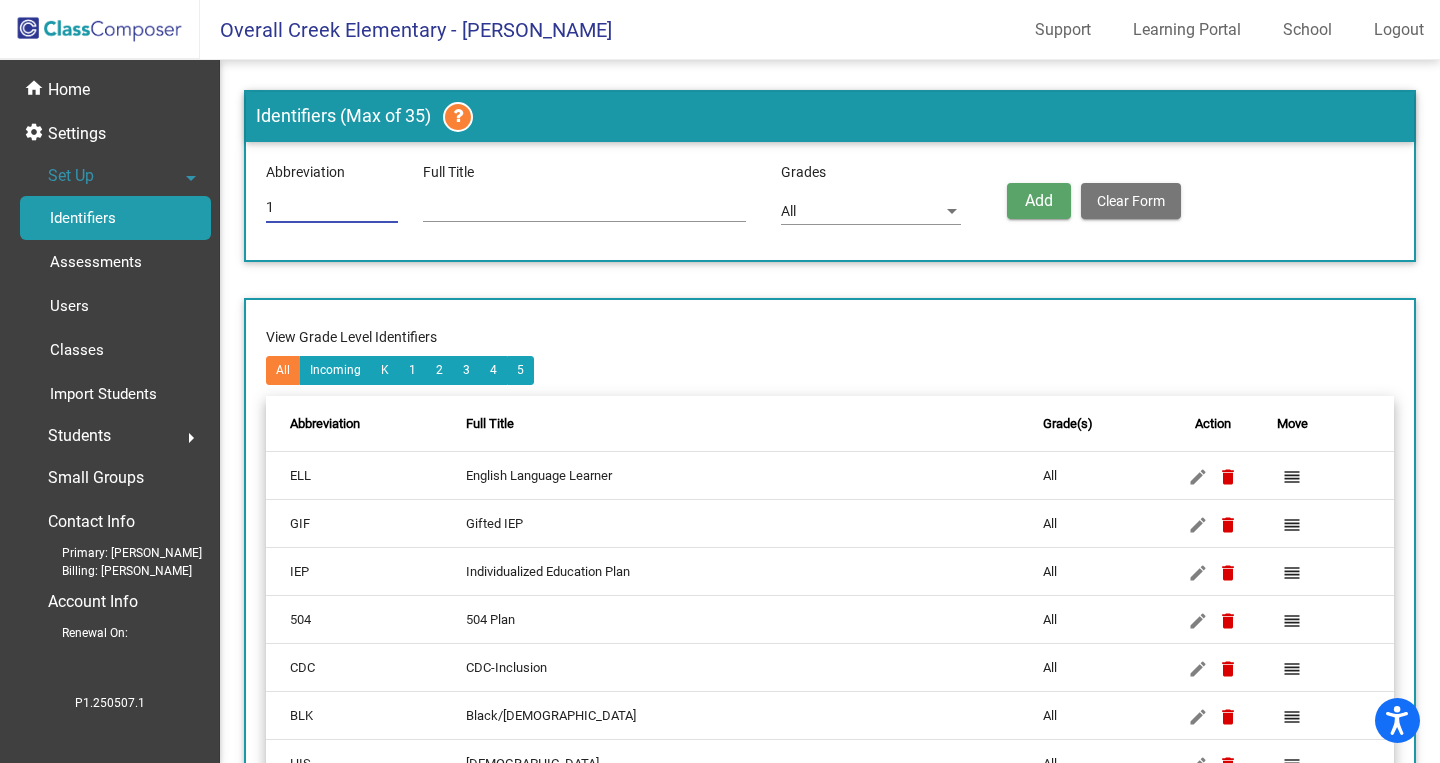 type on "1" 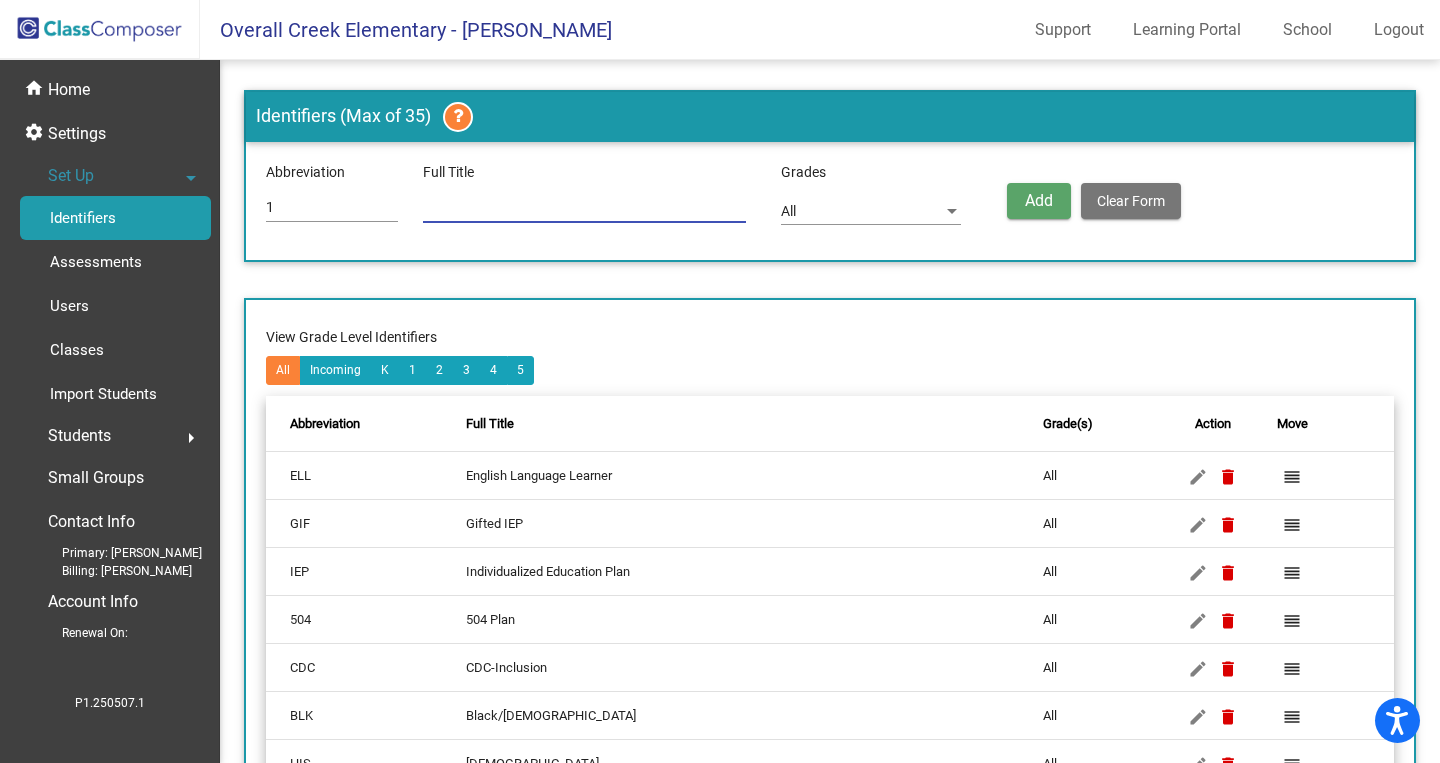 click at bounding box center (584, 208) 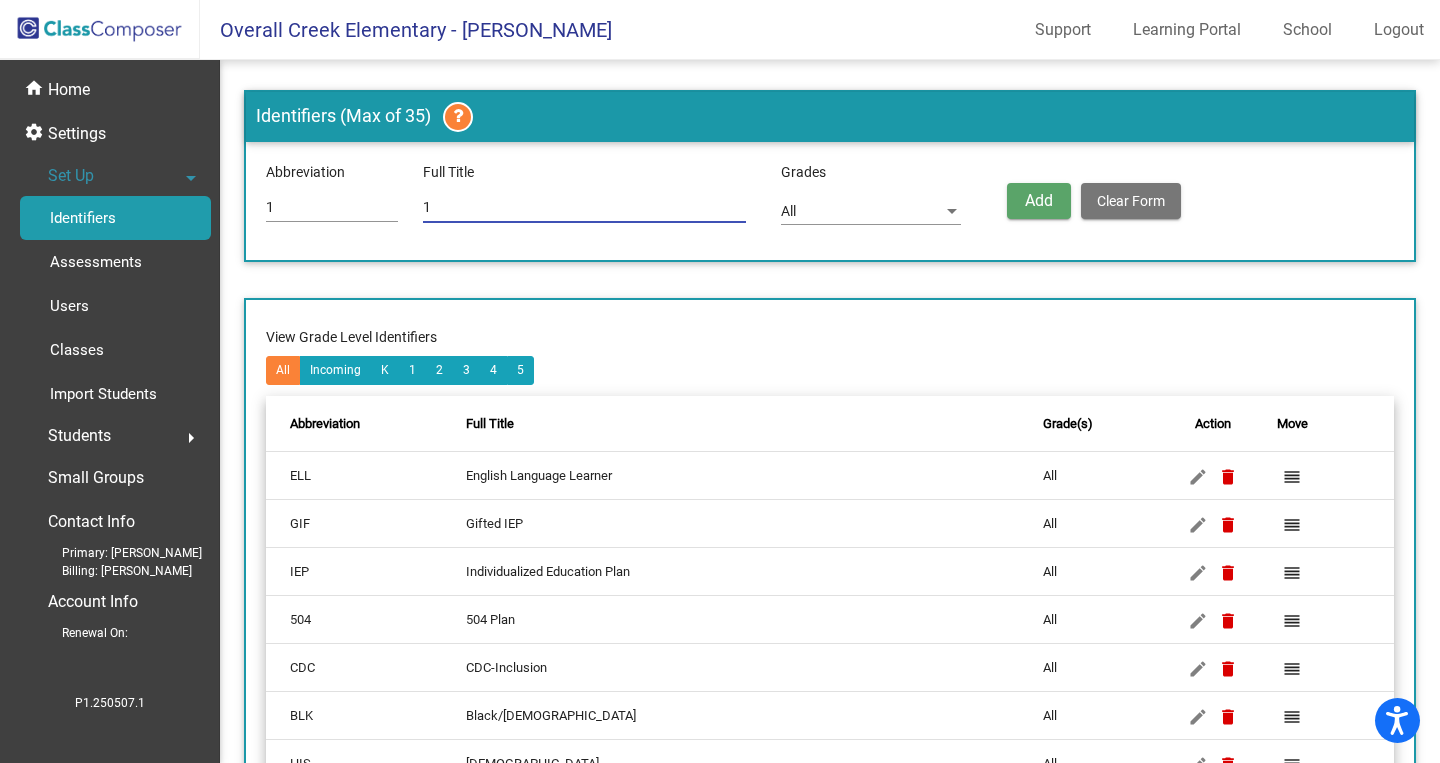 type on "1" 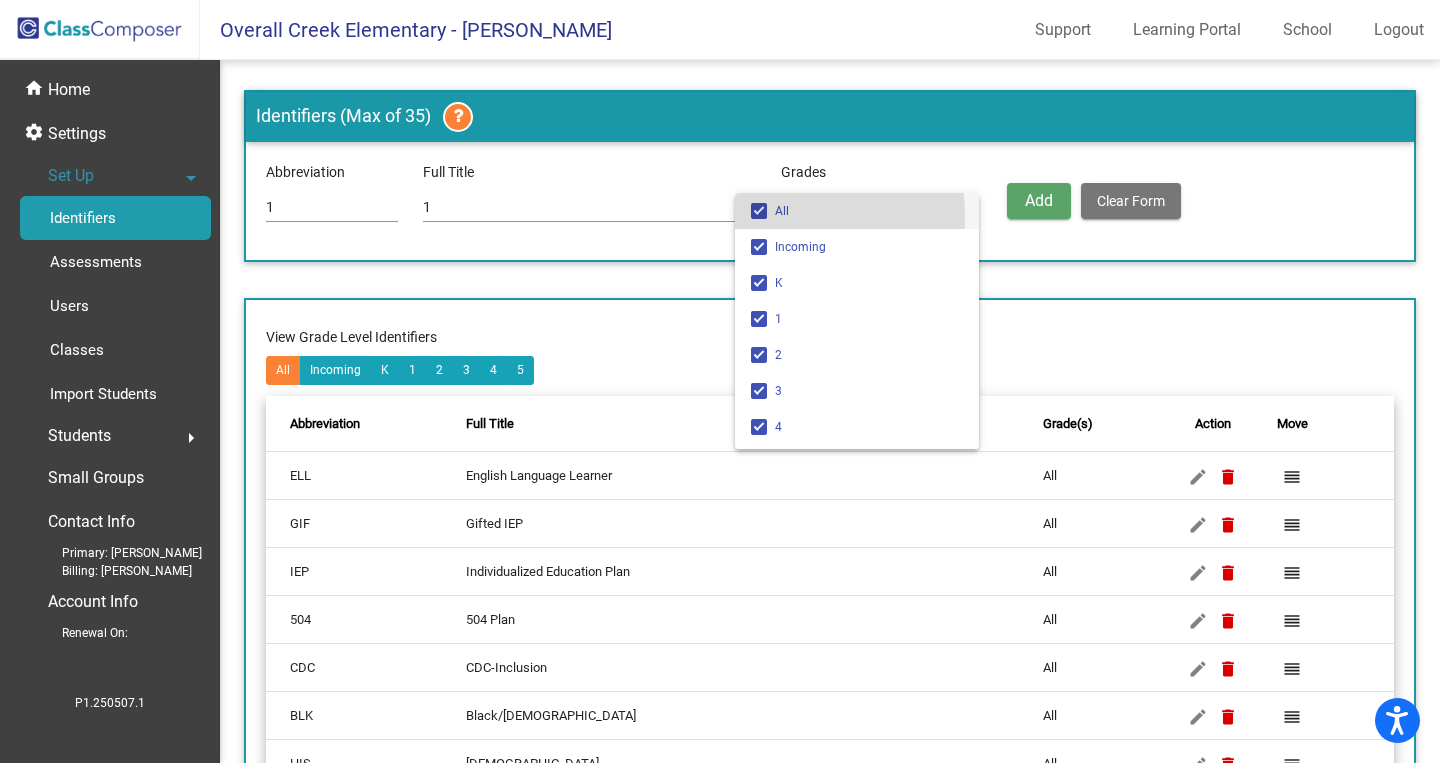 click at bounding box center (759, 211) 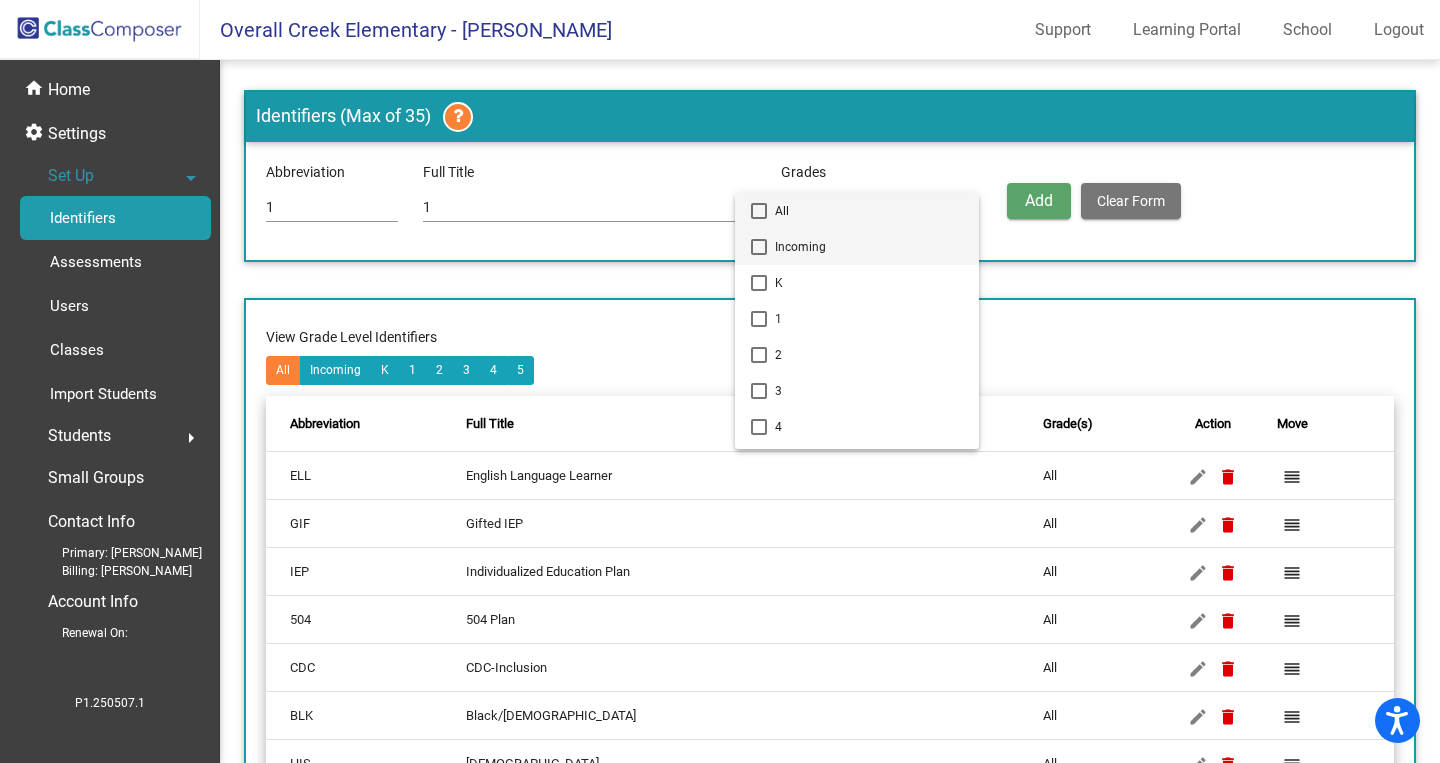 click at bounding box center (759, 247) 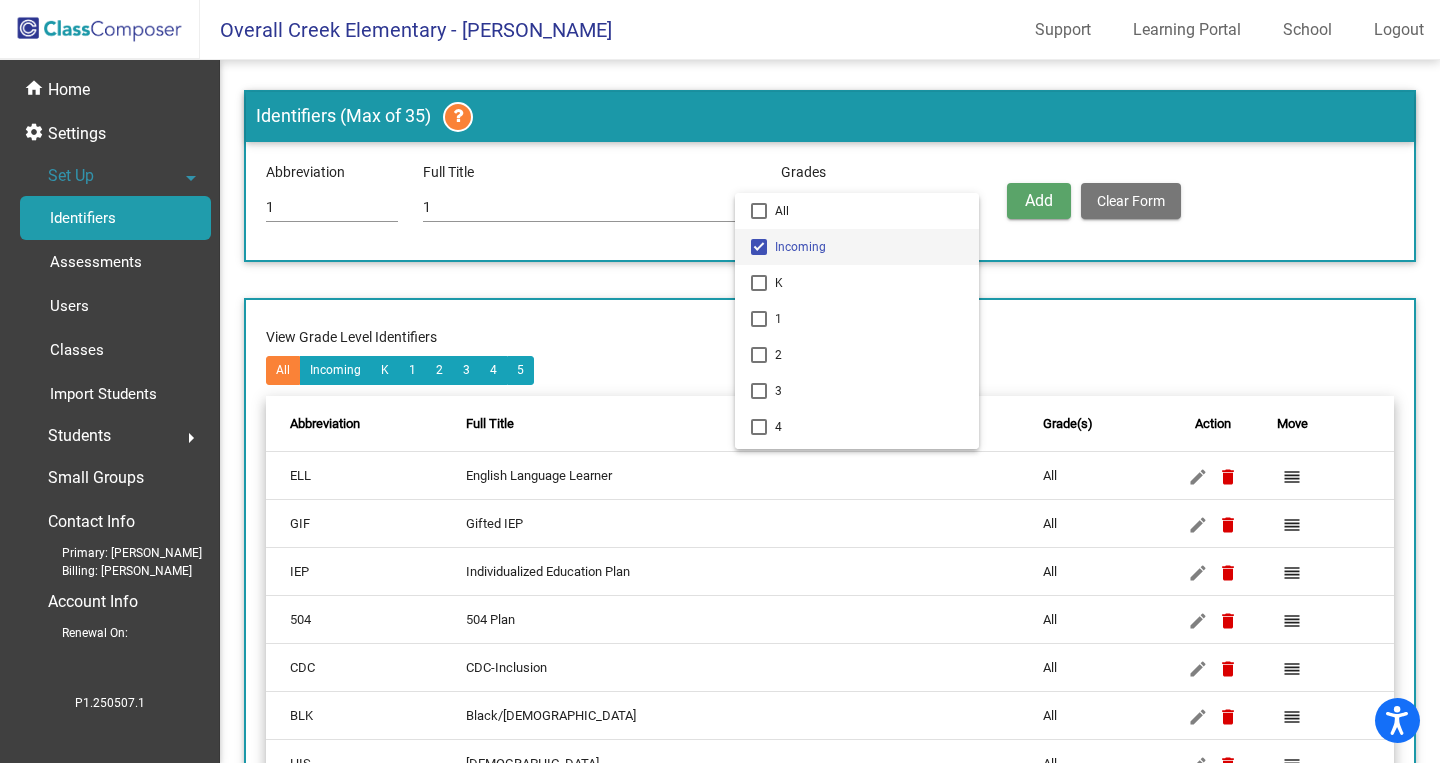 click at bounding box center (720, 381) 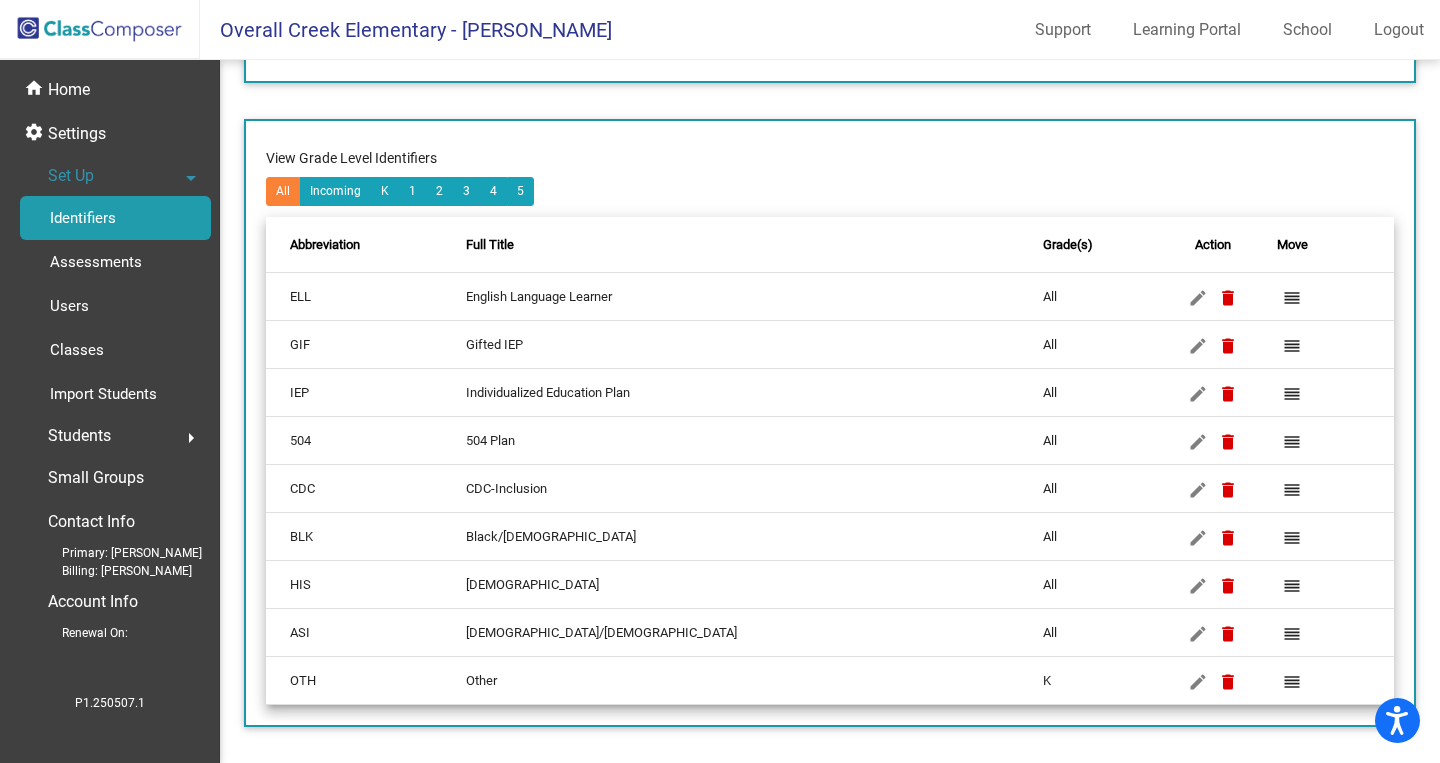 scroll, scrollTop: 0, scrollLeft: 0, axis: both 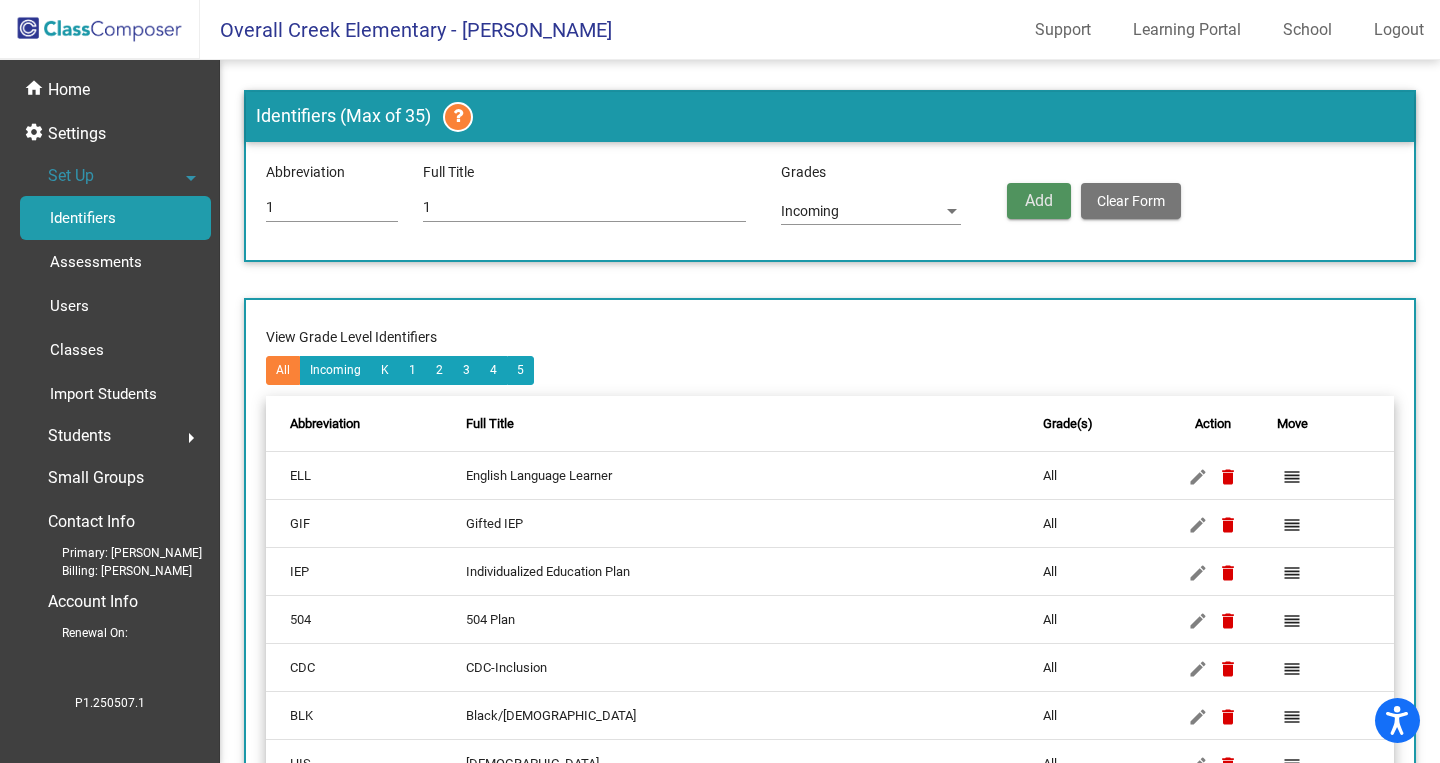 click on "Add" 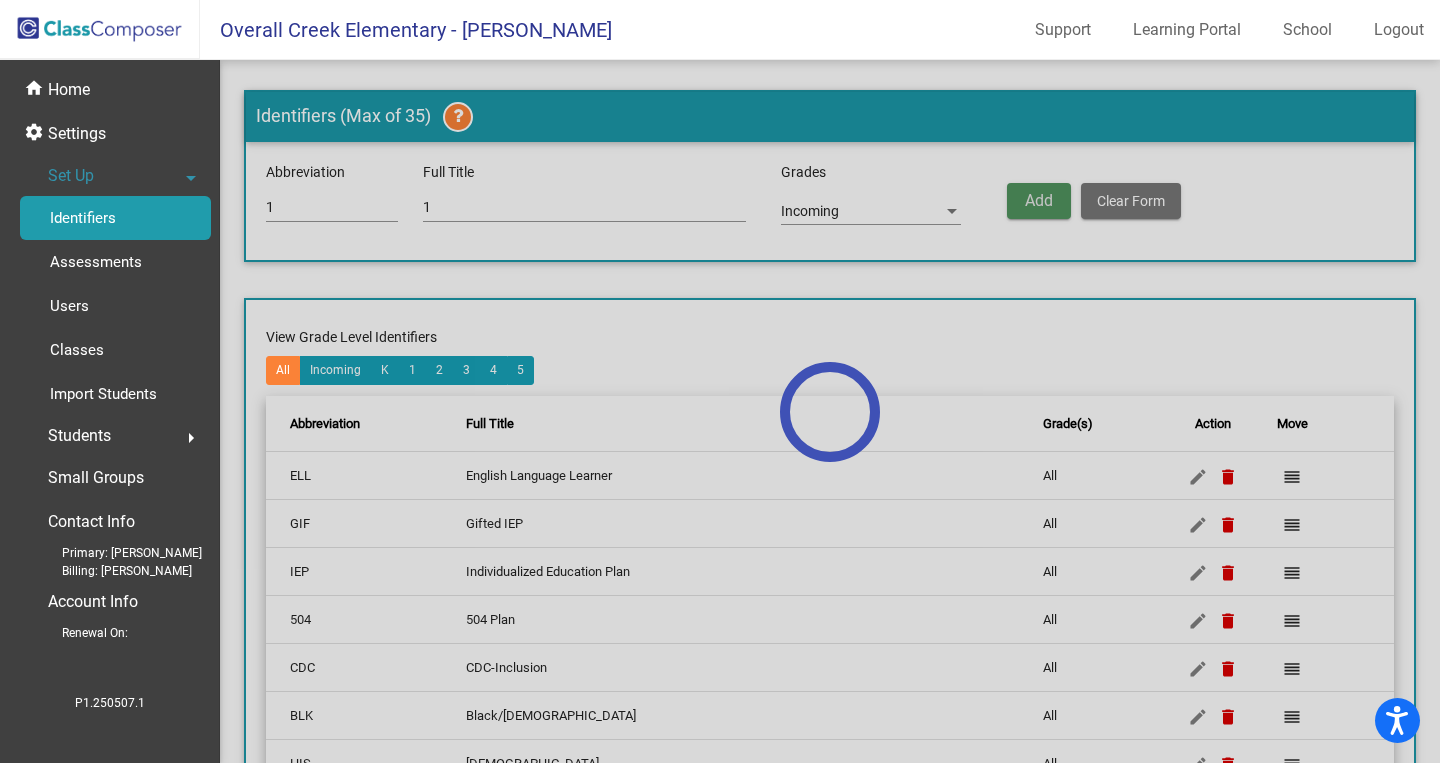 type 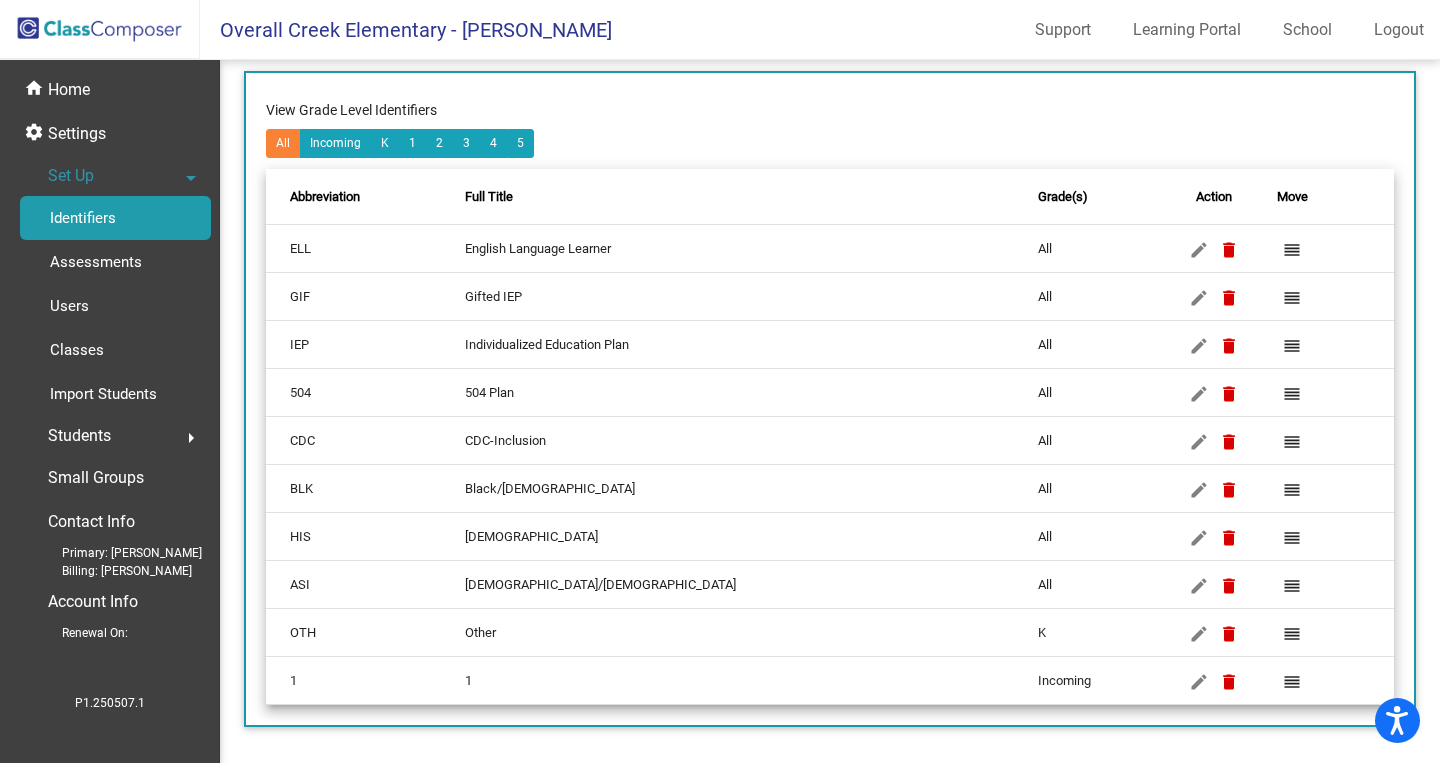 scroll, scrollTop: 0, scrollLeft: 0, axis: both 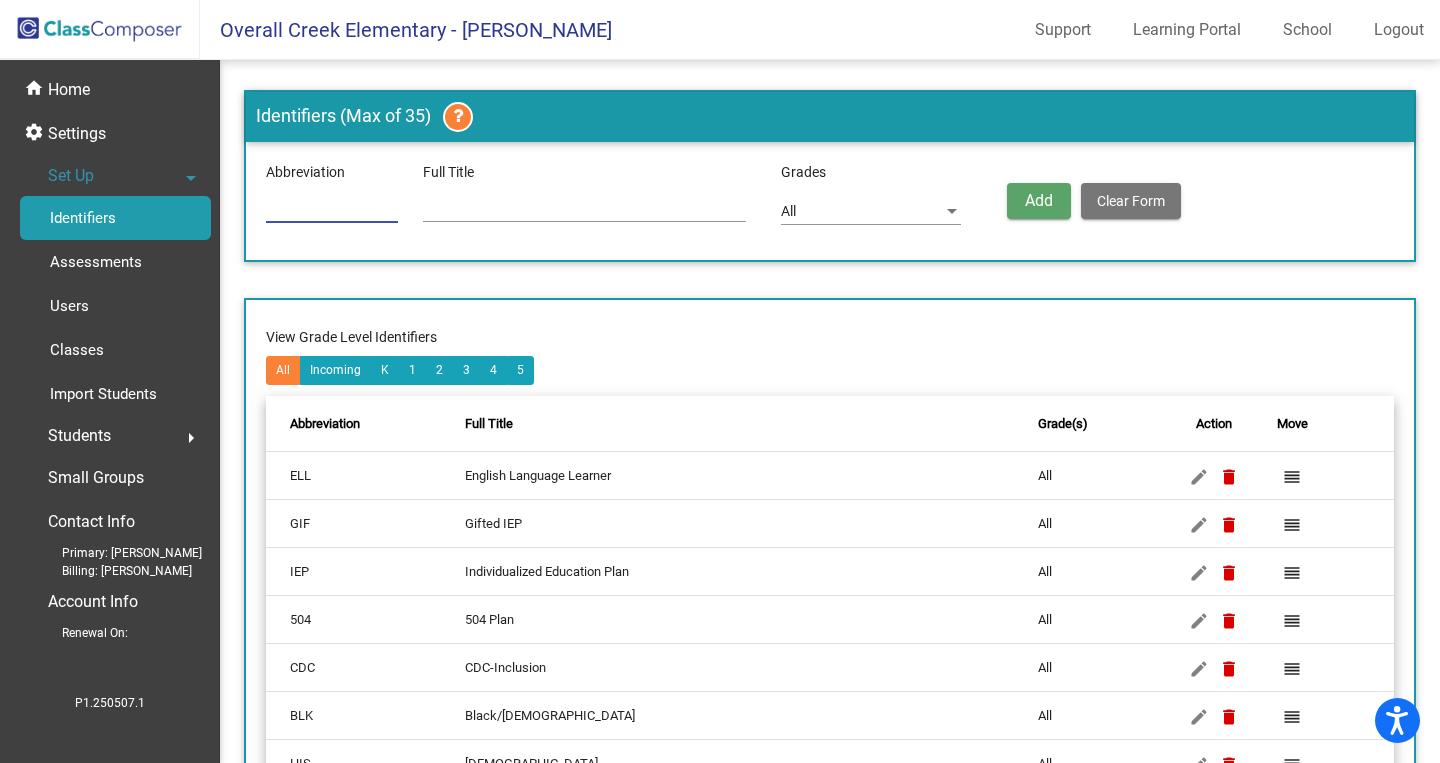 click at bounding box center (332, 208) 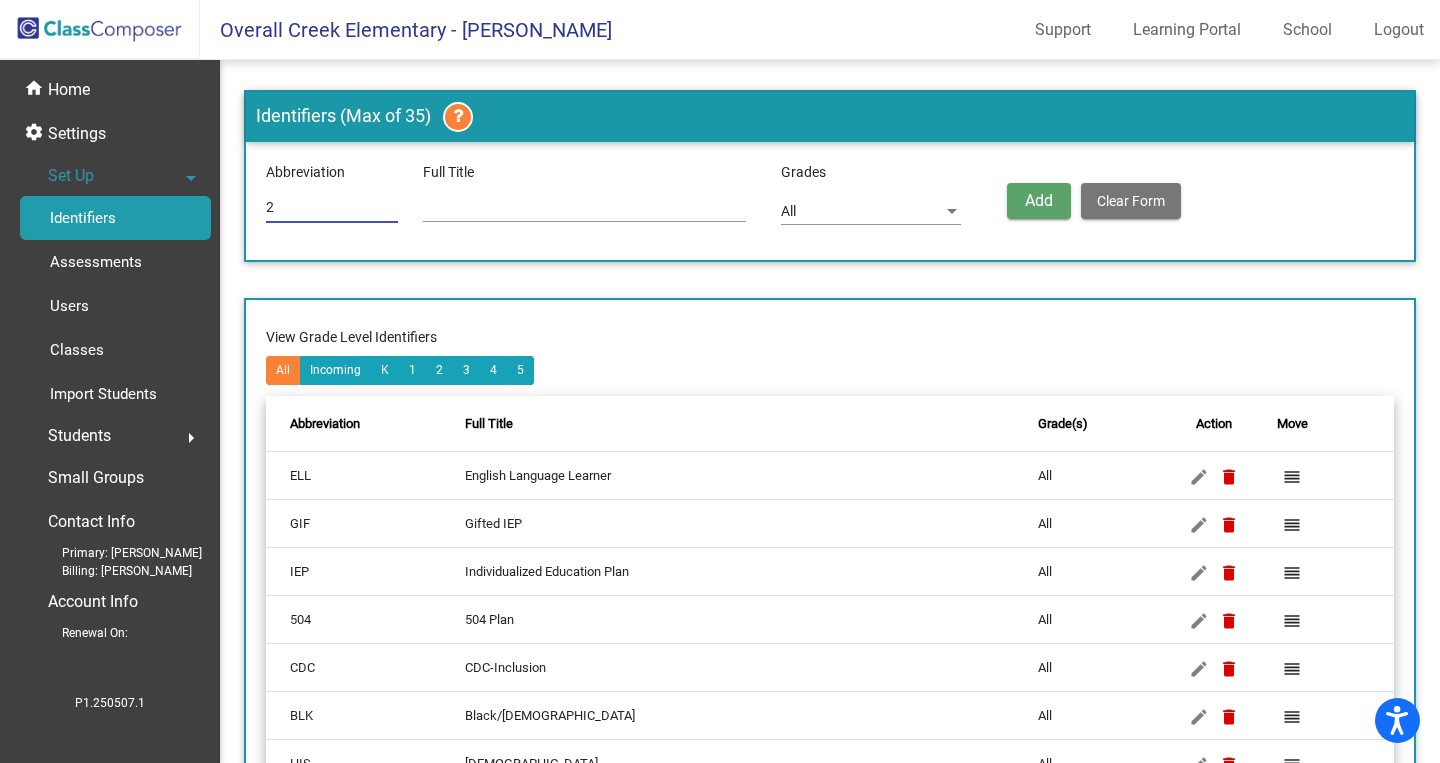 type on "2" 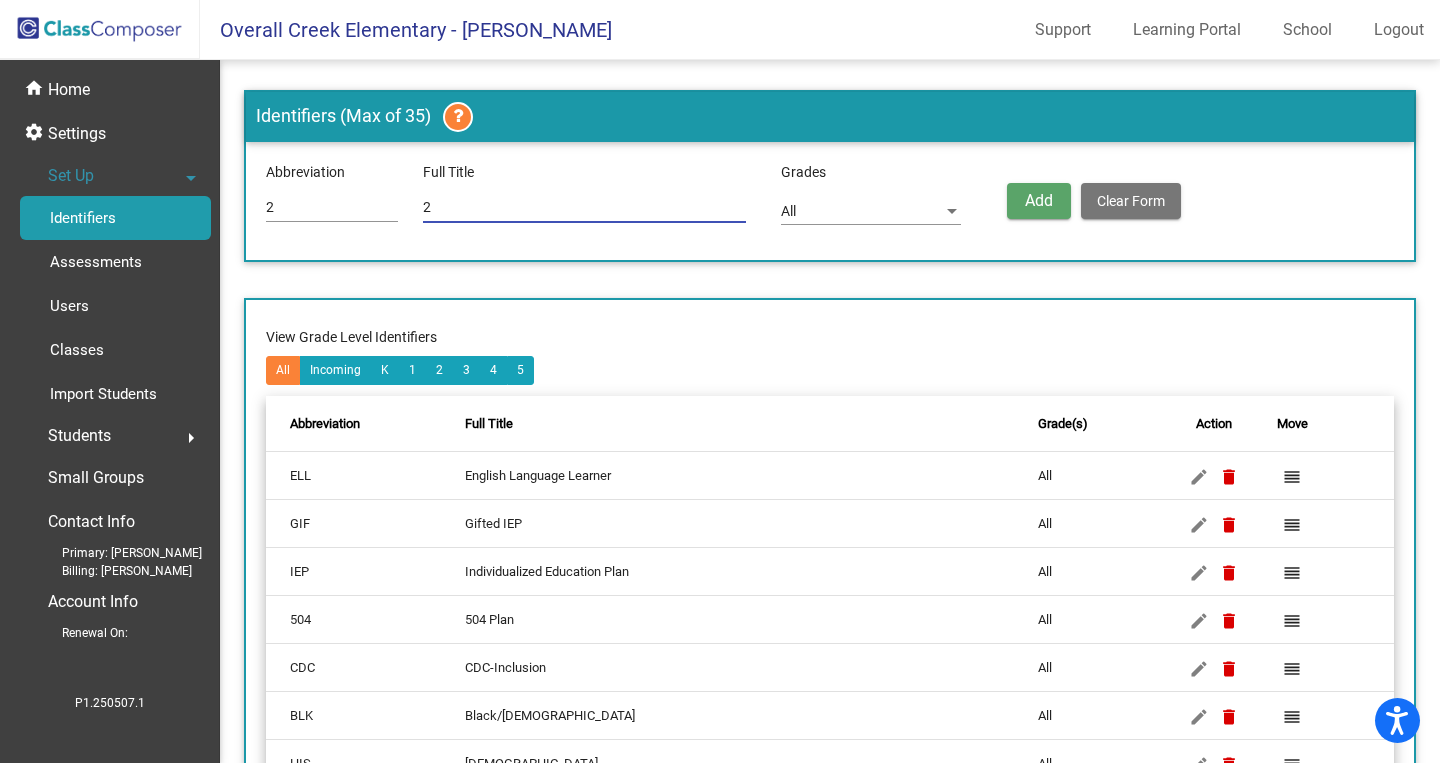 type on "2" 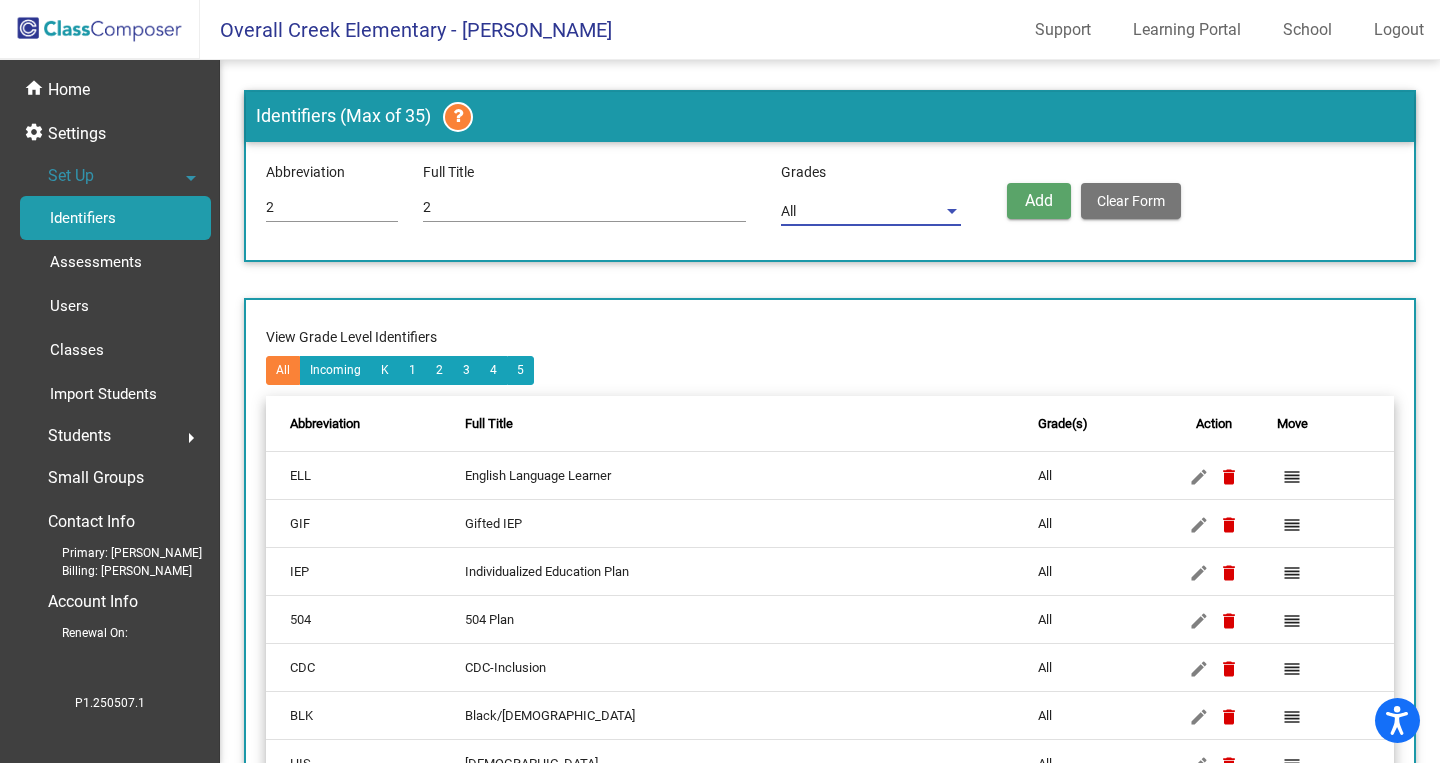 click on "All" at bounding box center (862, 212) 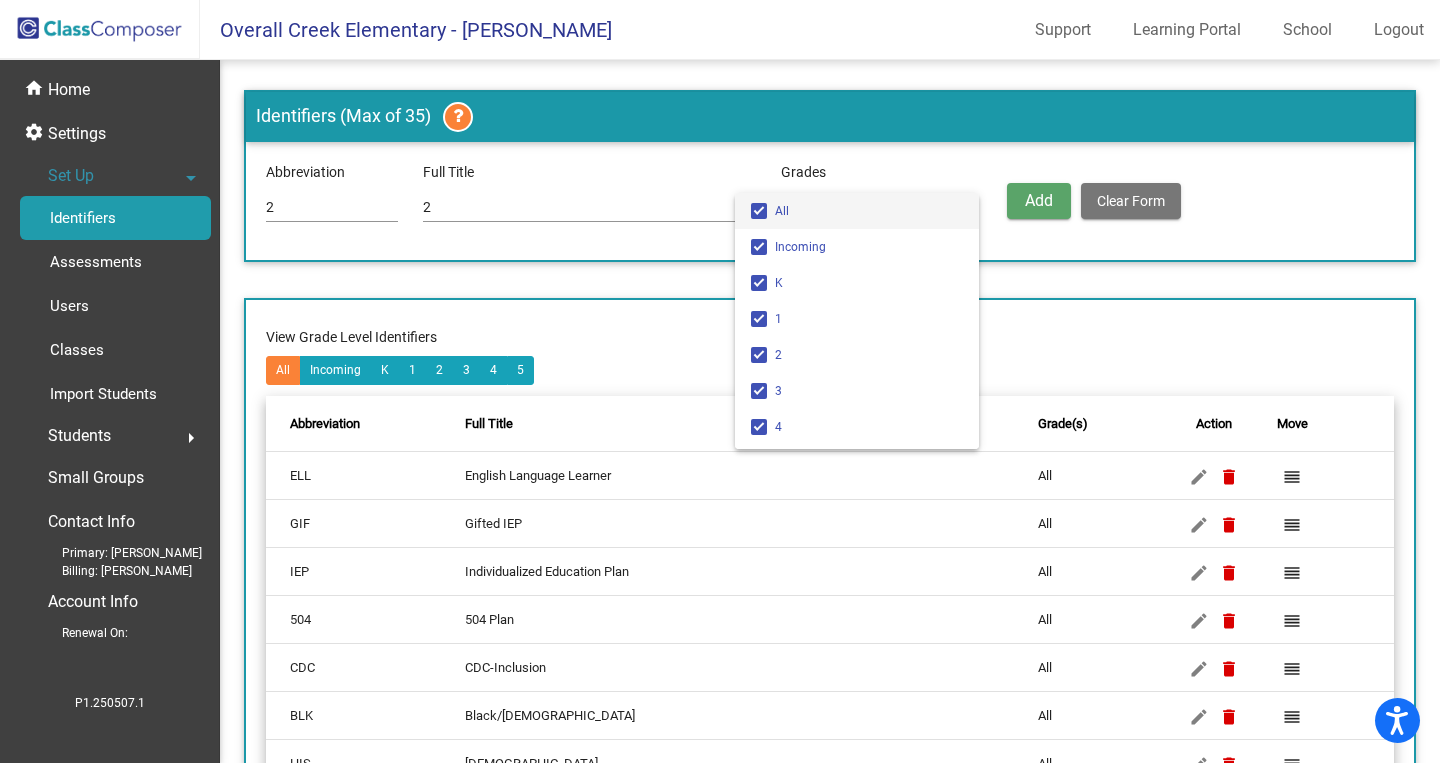 click at bounding box center (759, 211) 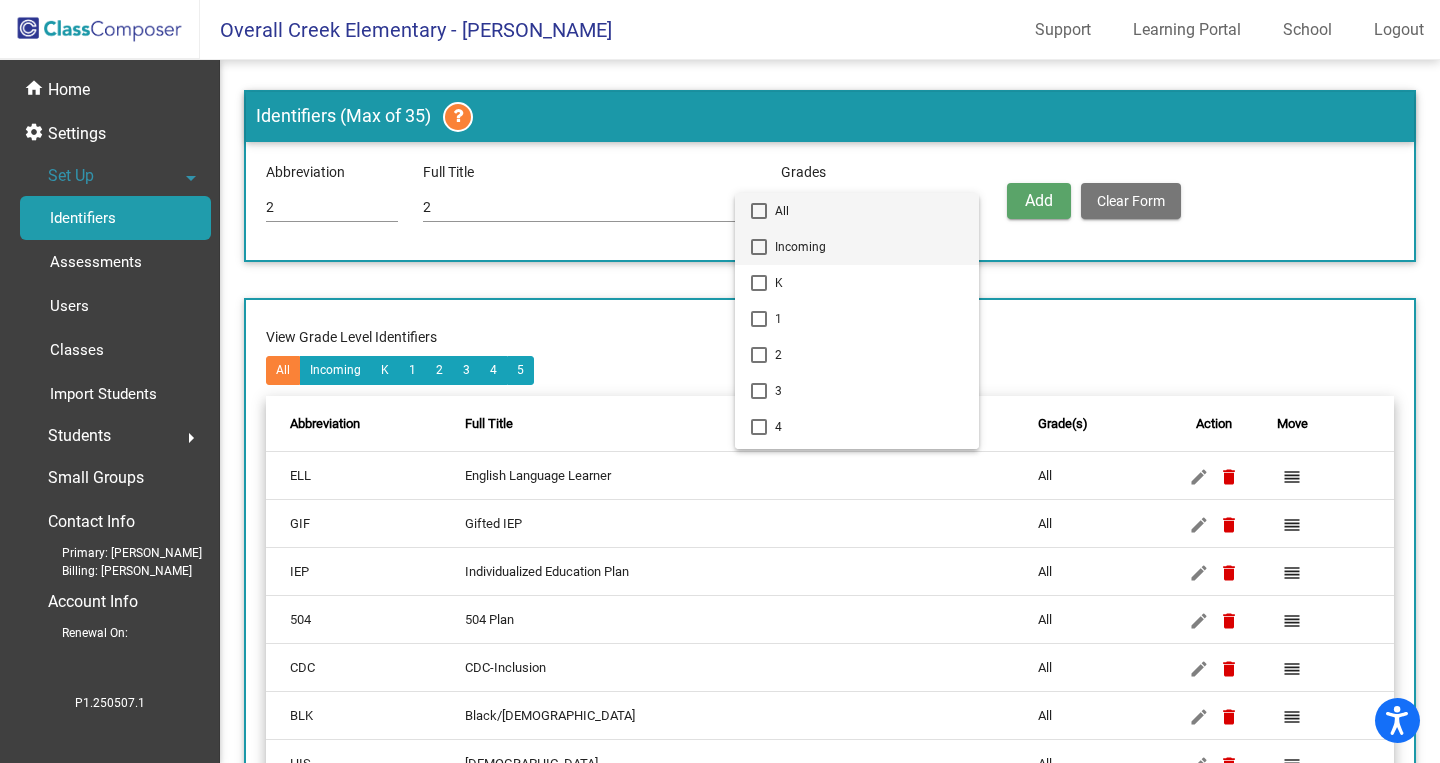 click on "Incoming" at bounding box center (857, 247) 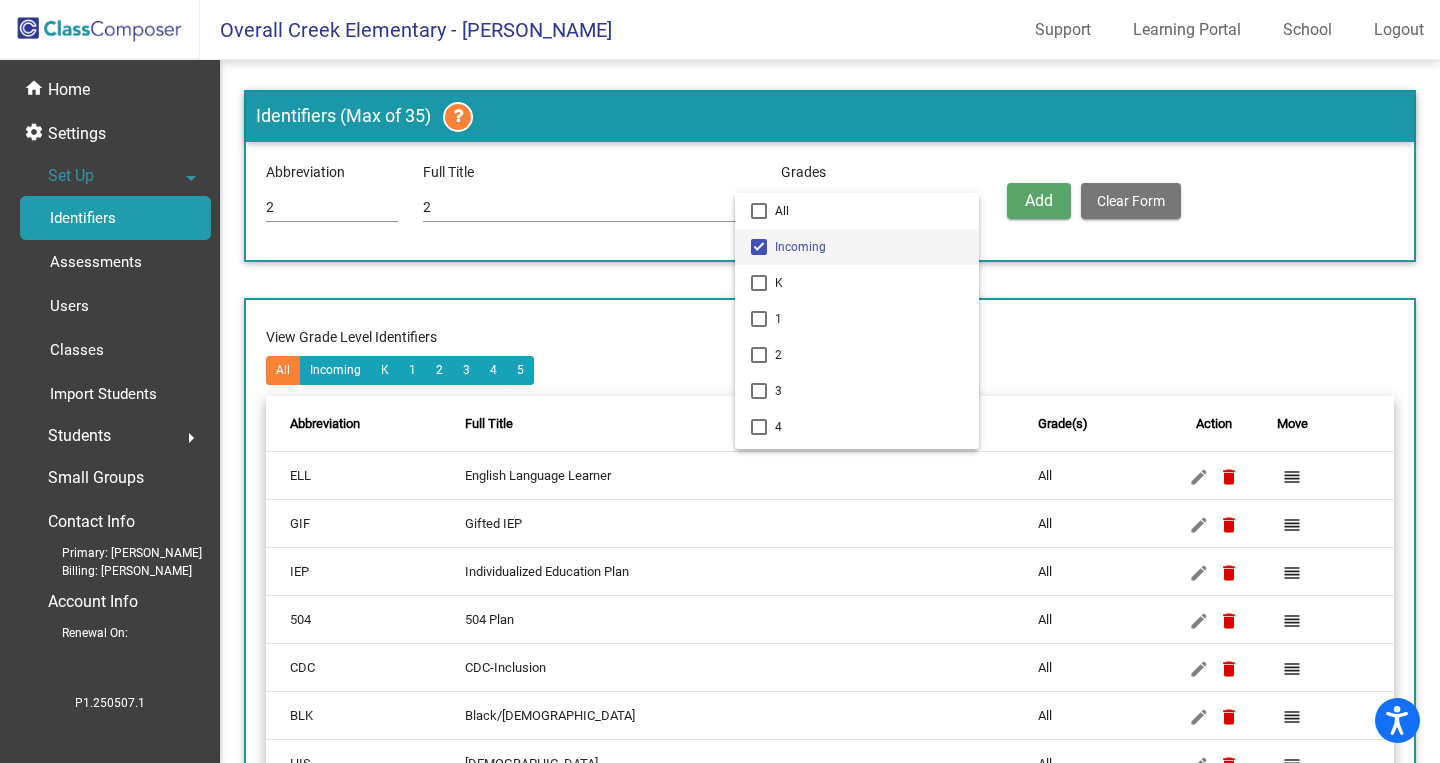 click at bounding box center (720, 381) 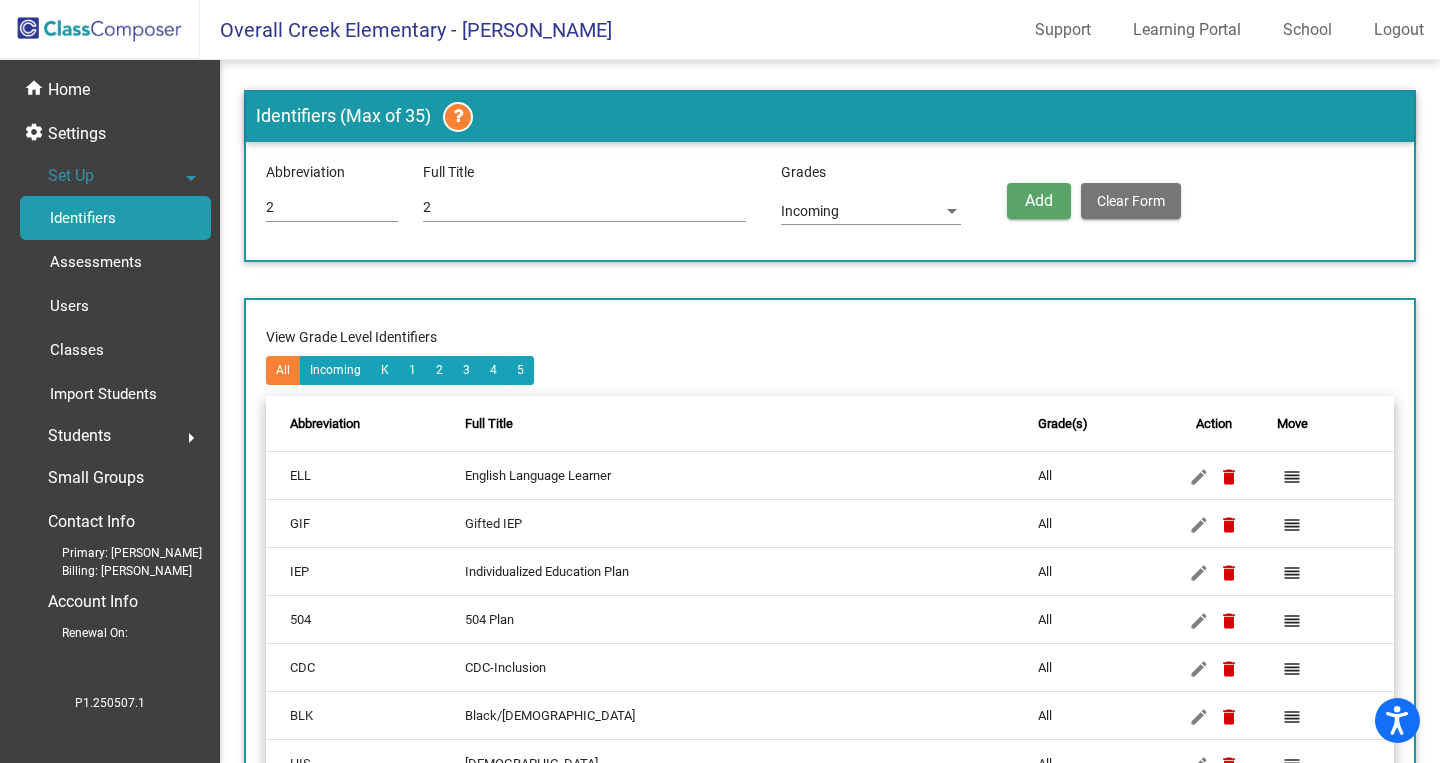 click on "Add" 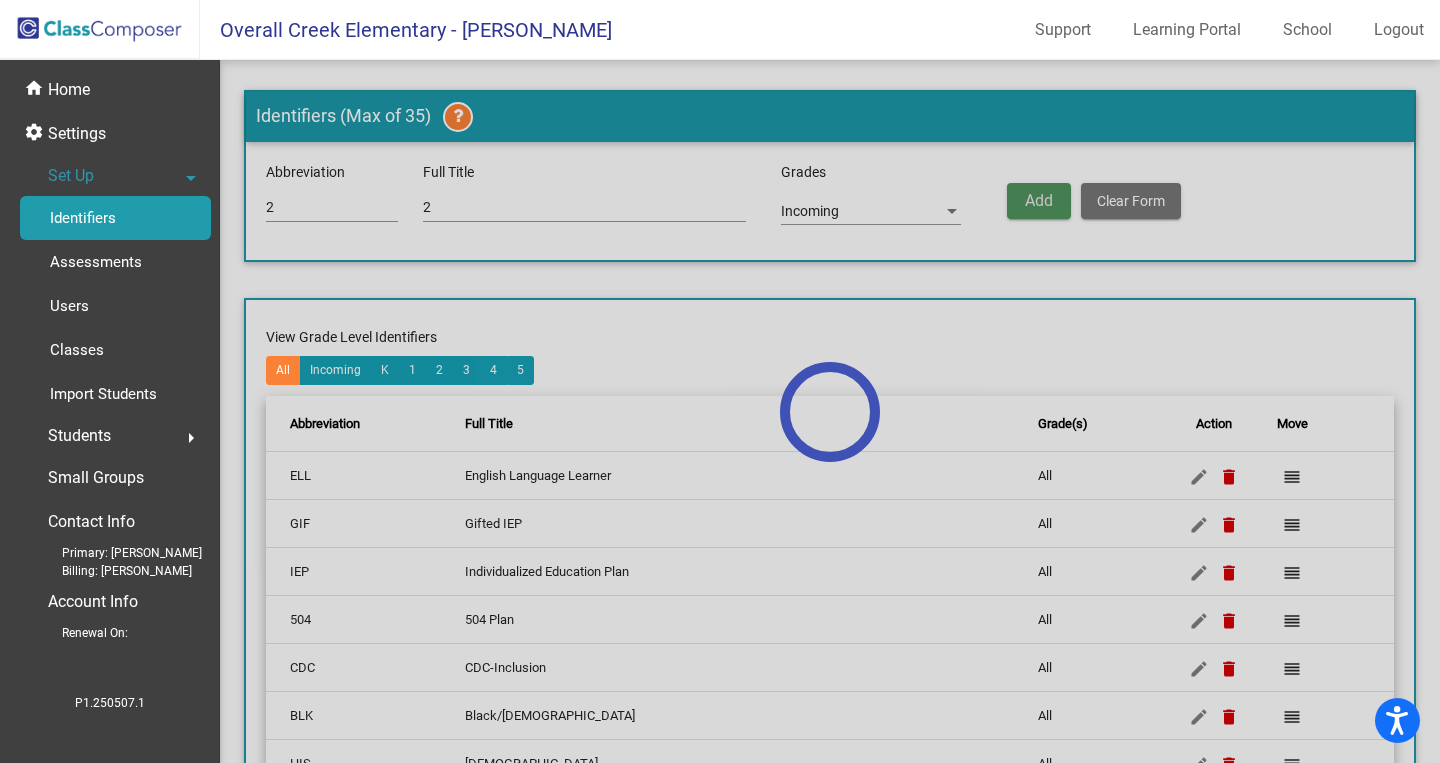 type 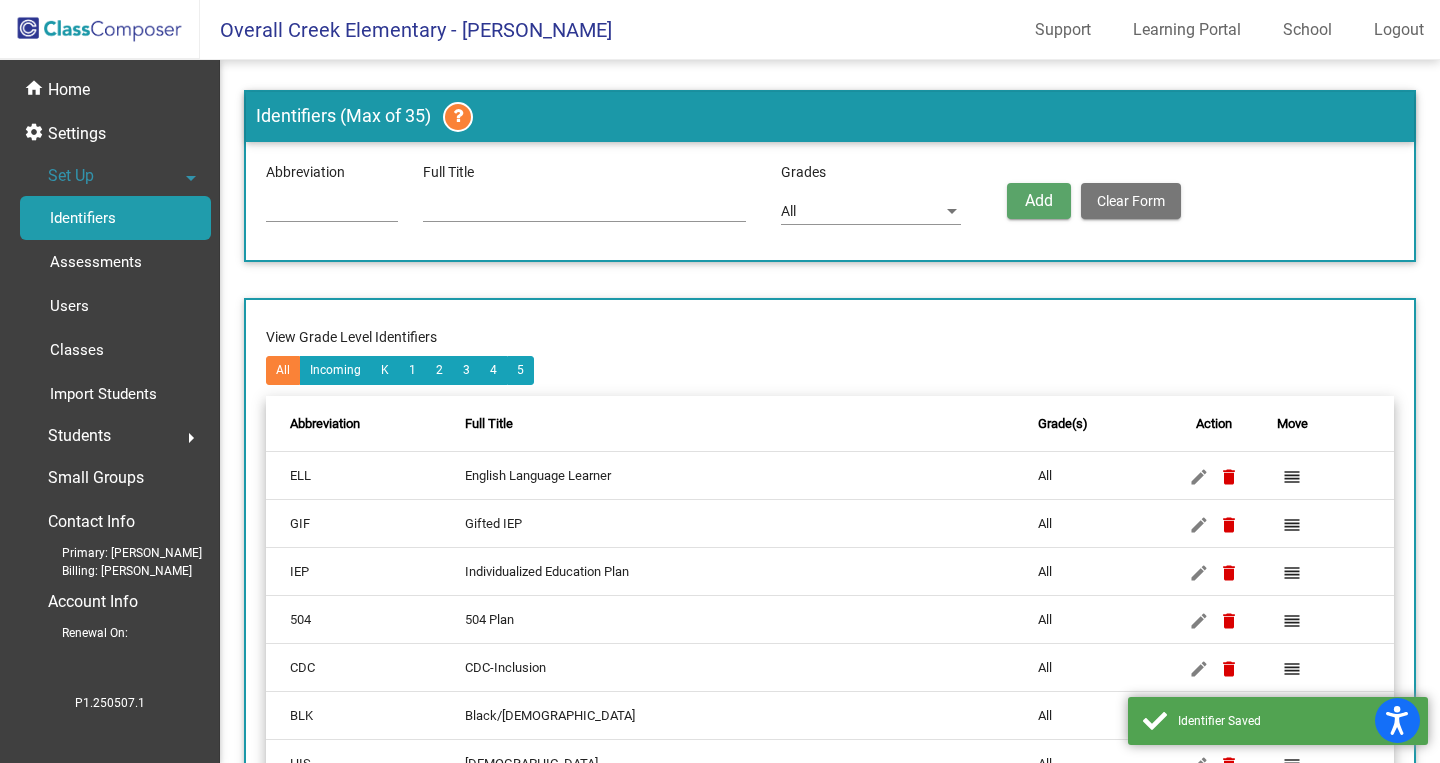 click 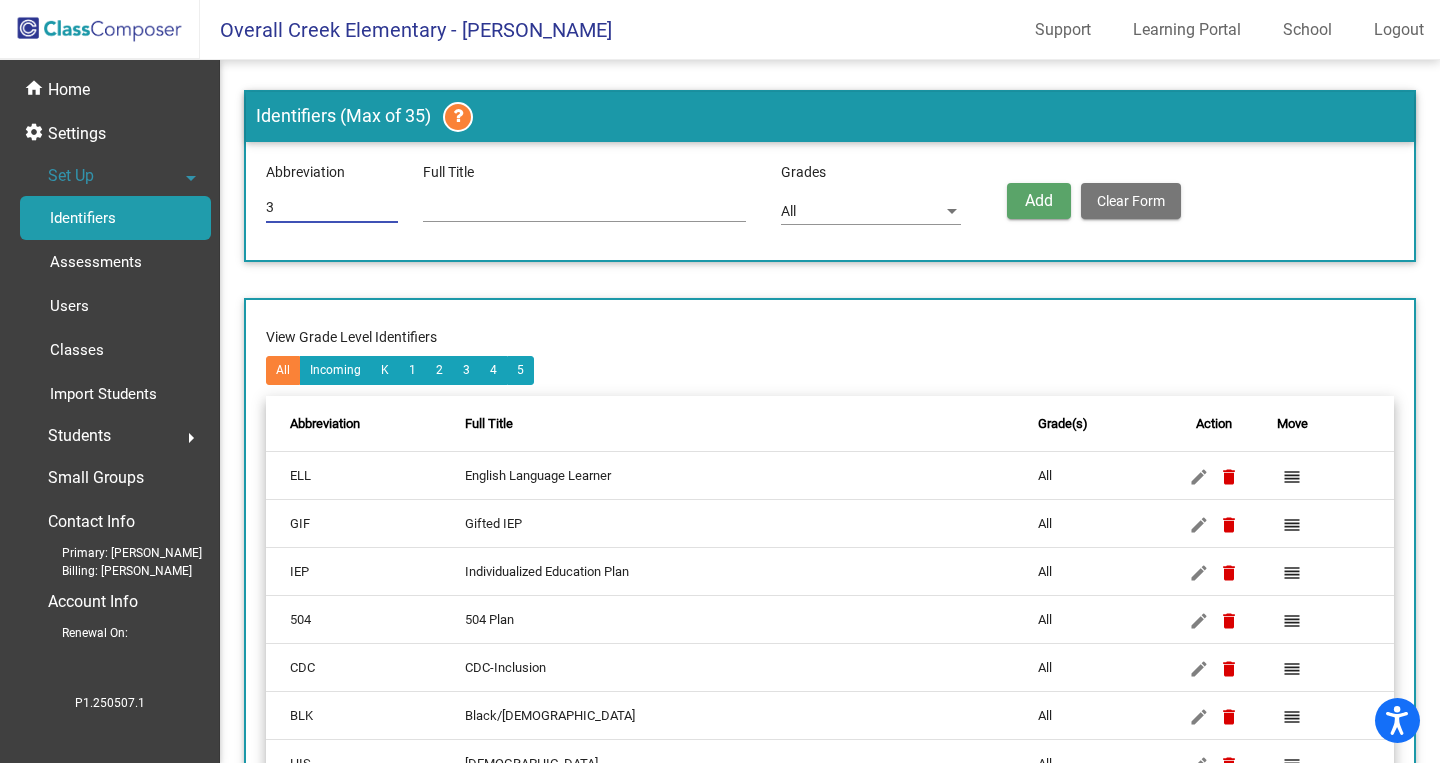 type on "3" 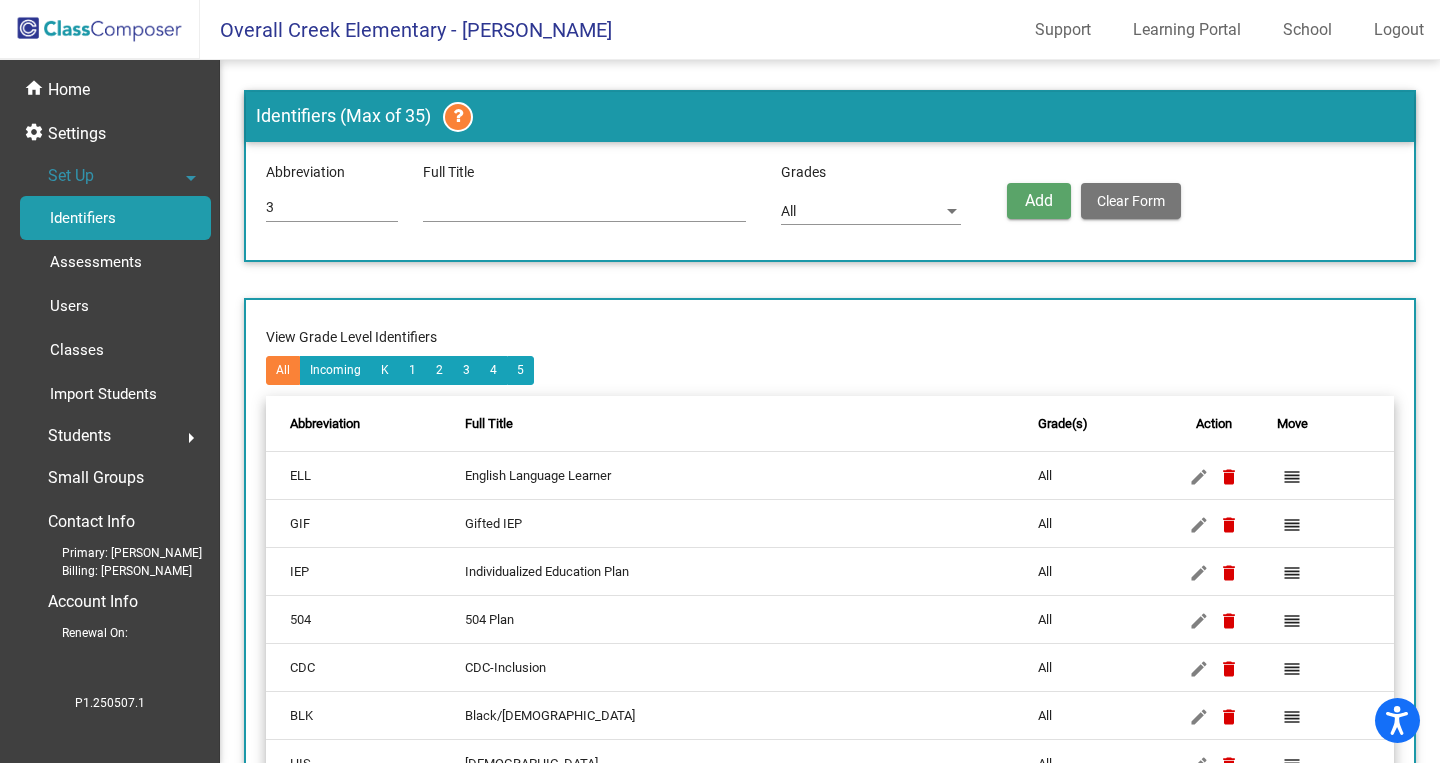 click at bounding box center (584, 208) 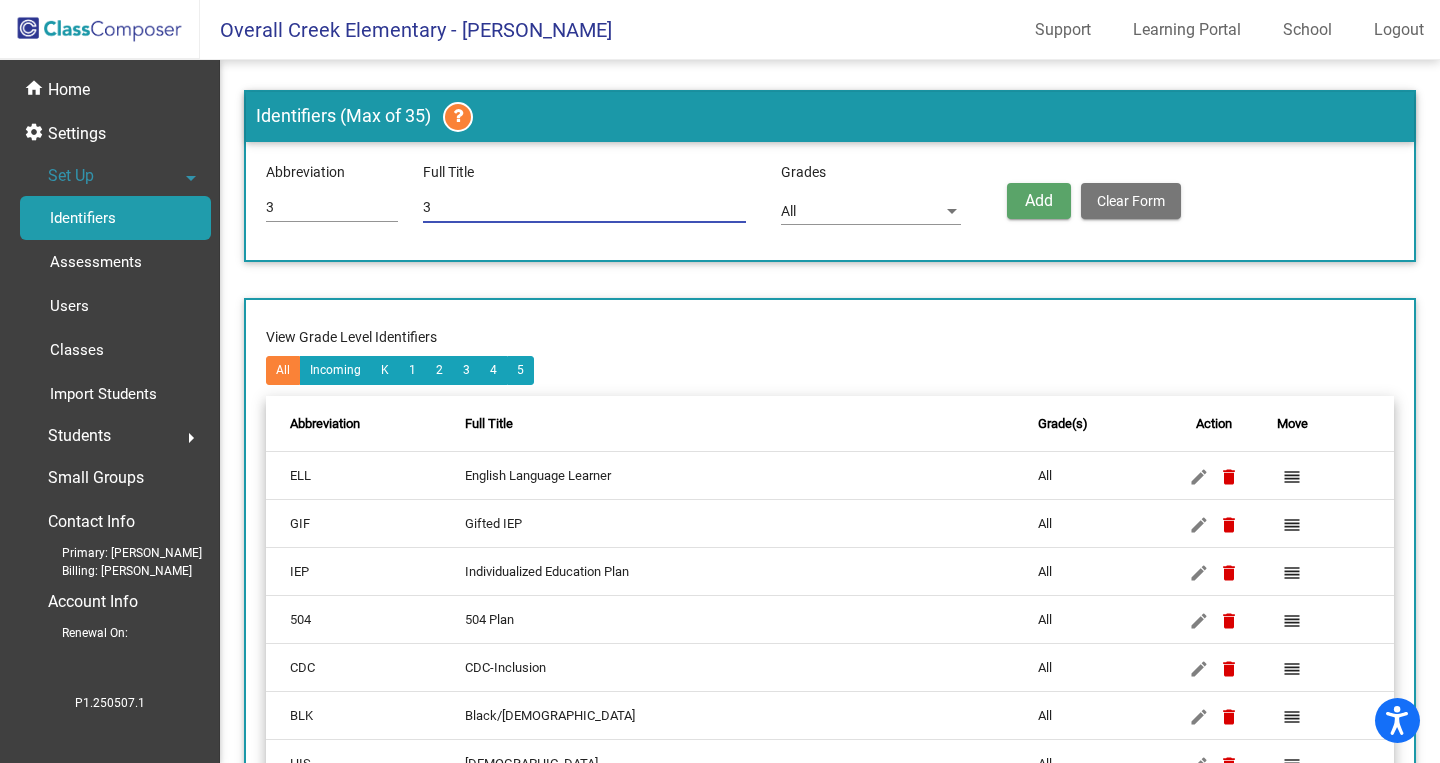 type on "3" 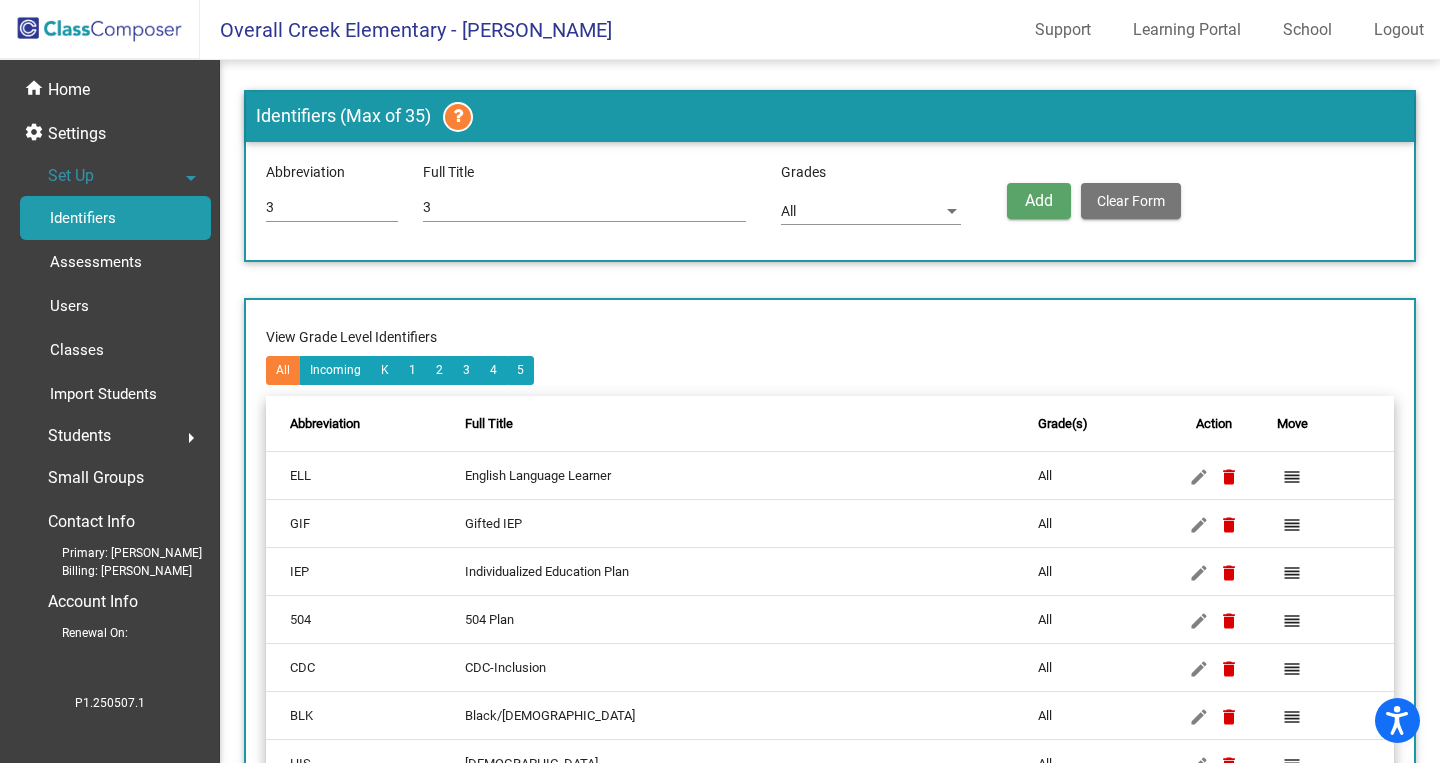 click on "All" 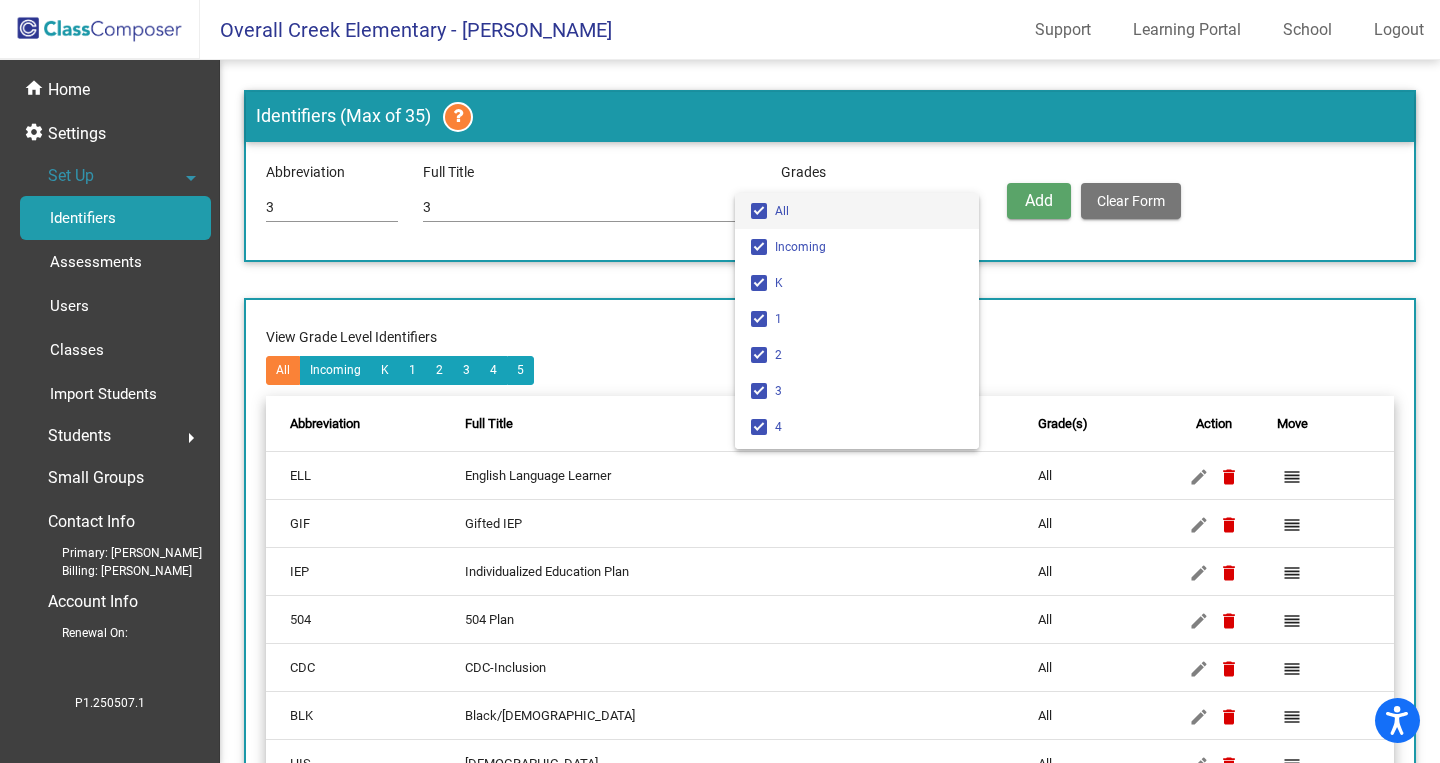 click on "All" at bounding box center (869, 211) 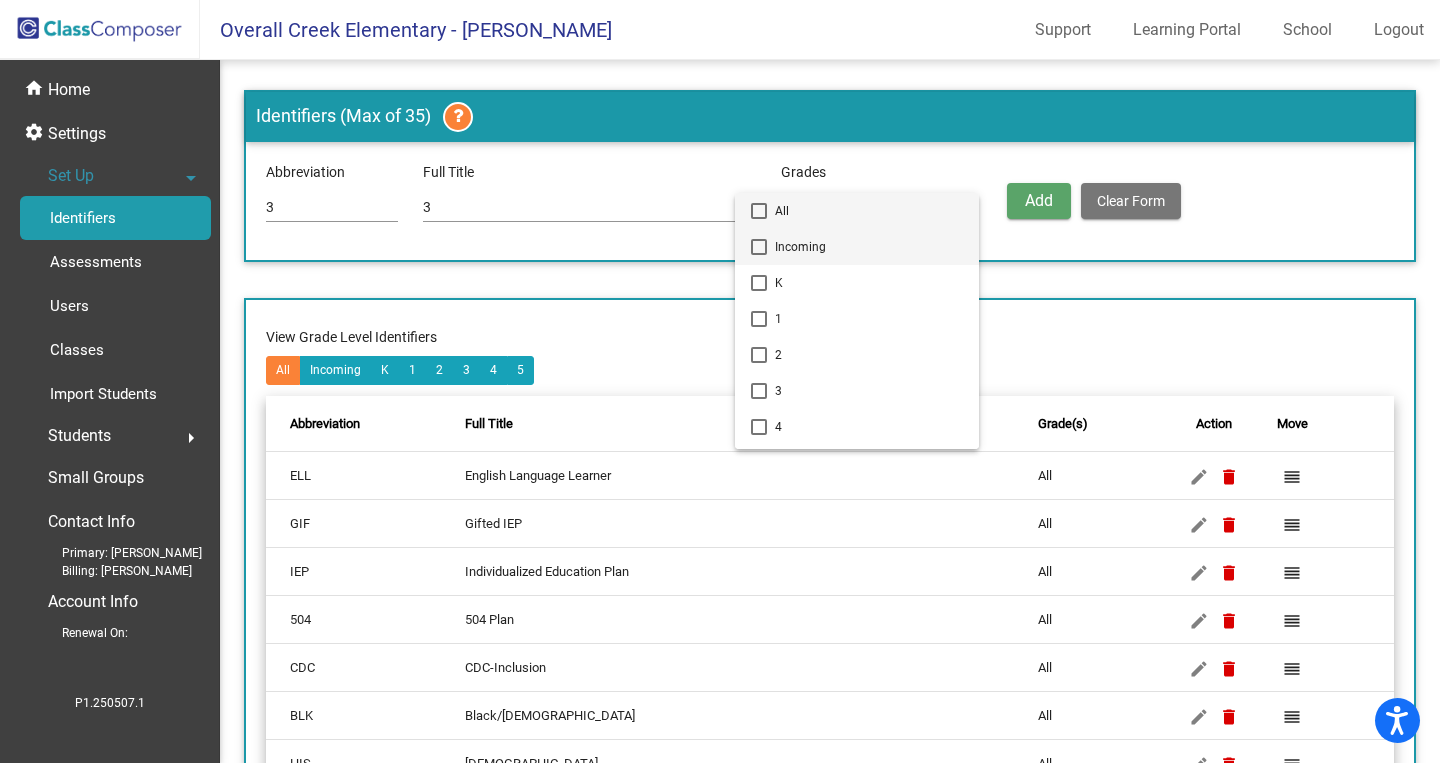 click on "Incoming" at bounding box center (869, 247) 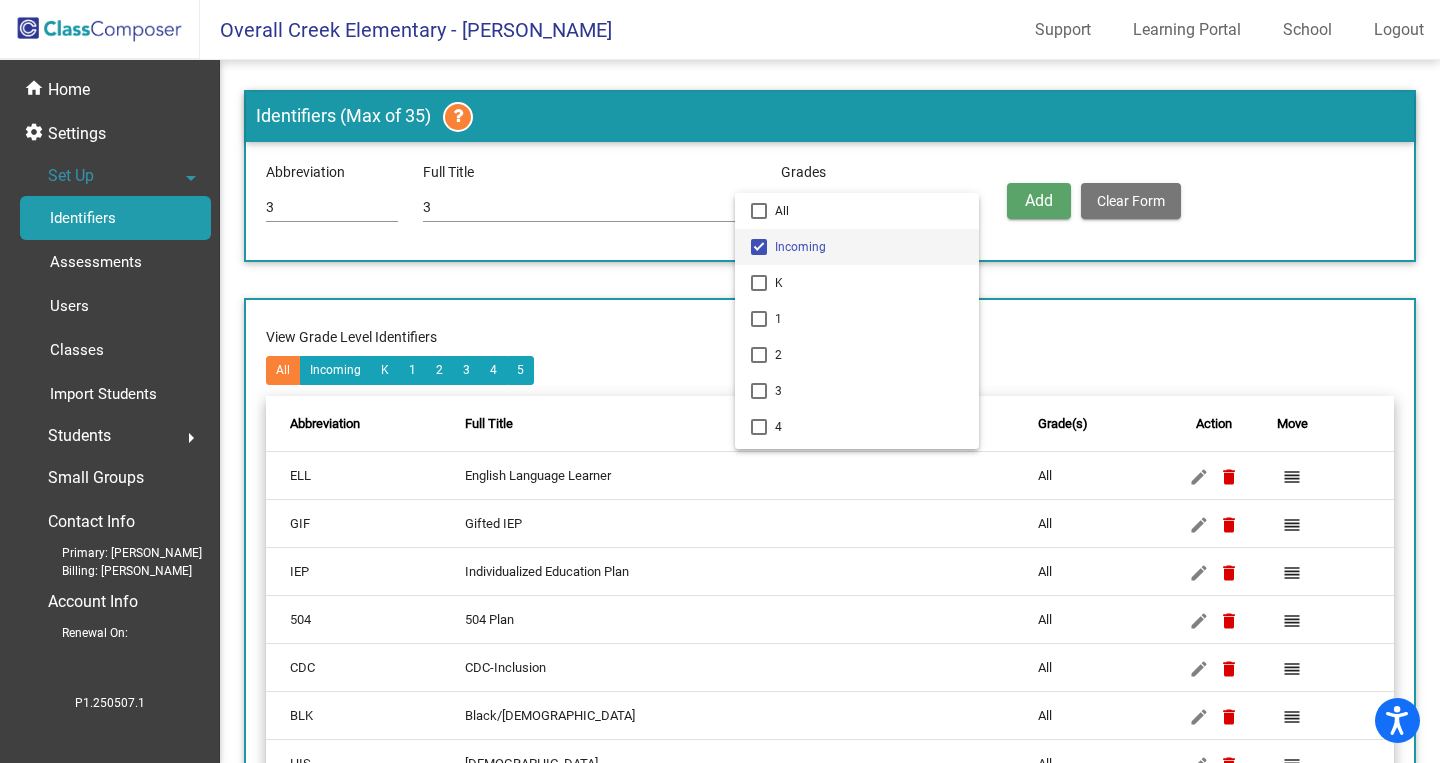 click at bounding box center [720, 381] 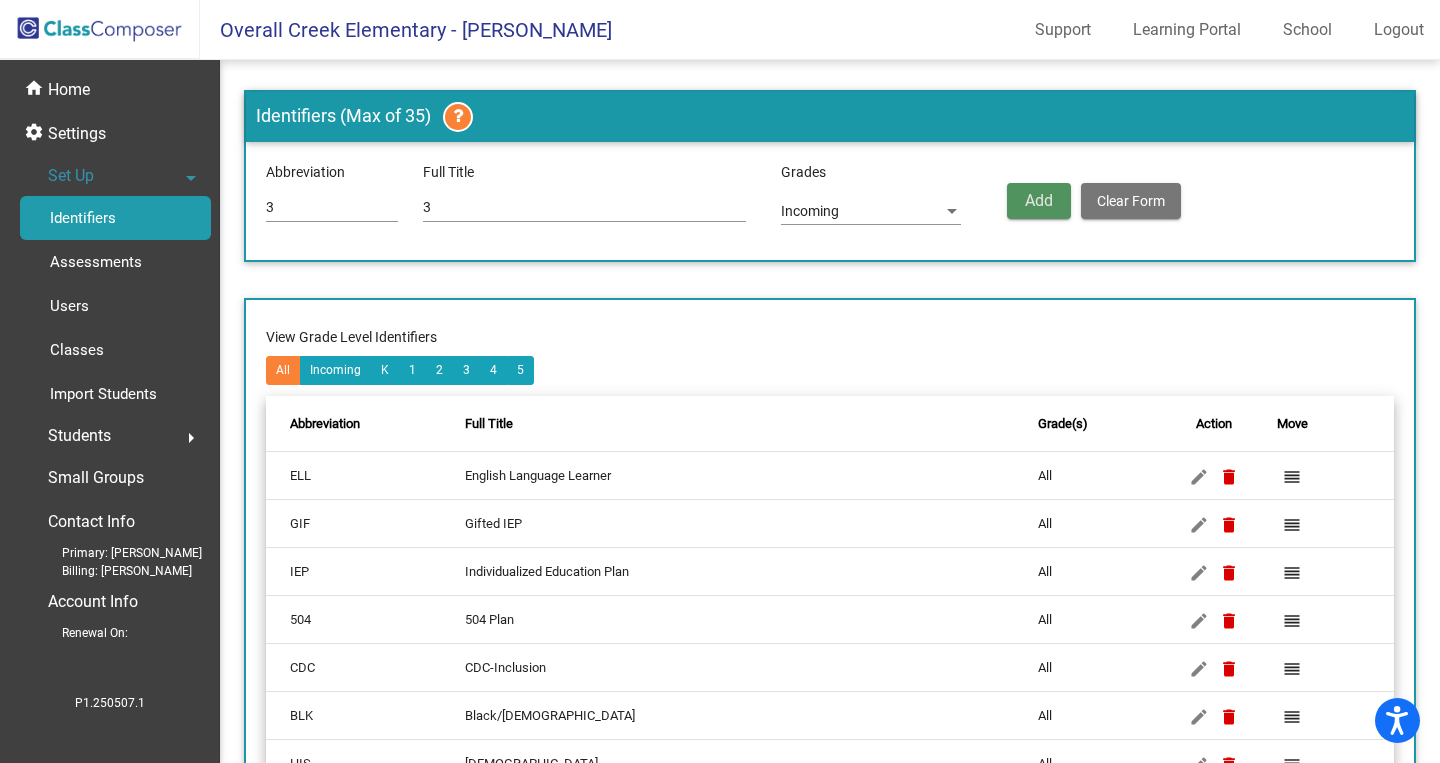 click on "Add" 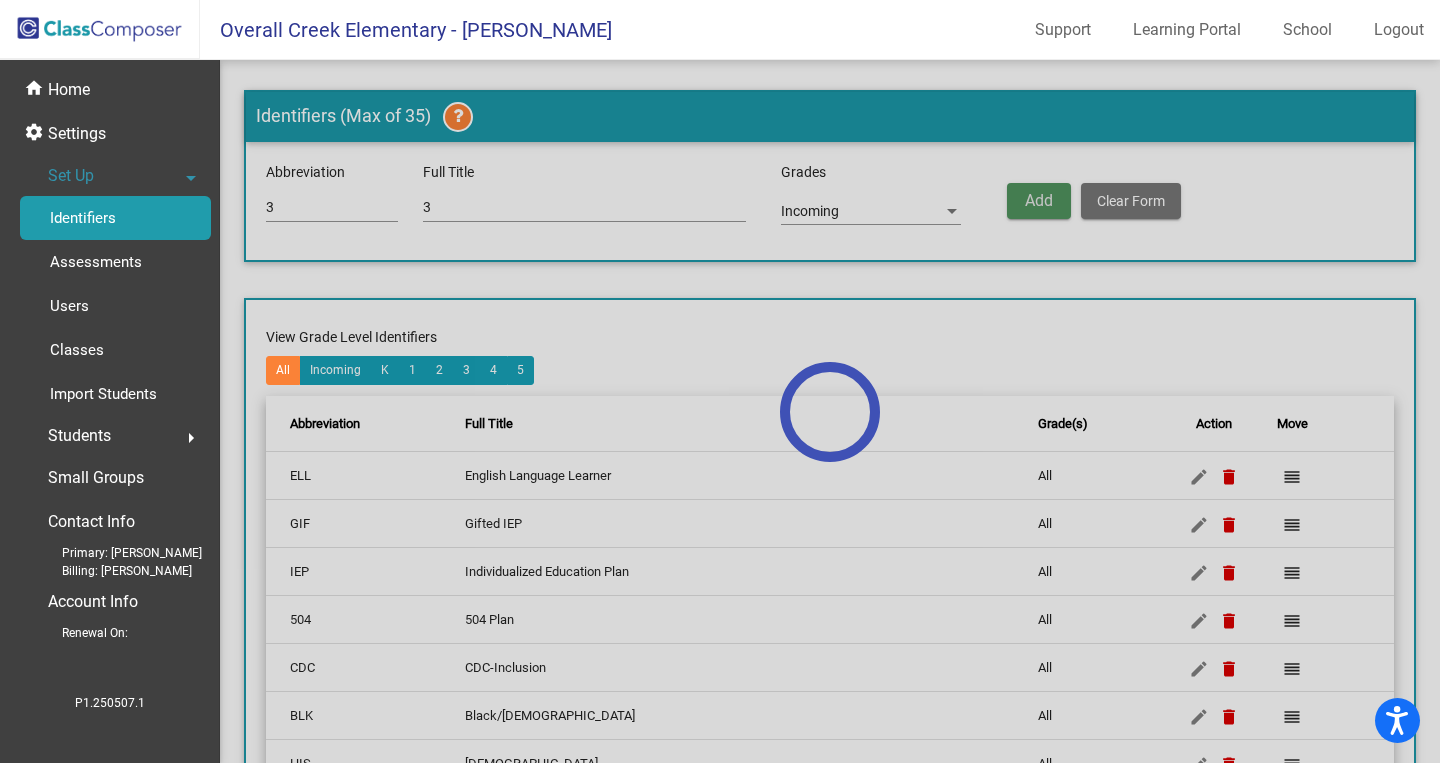 click 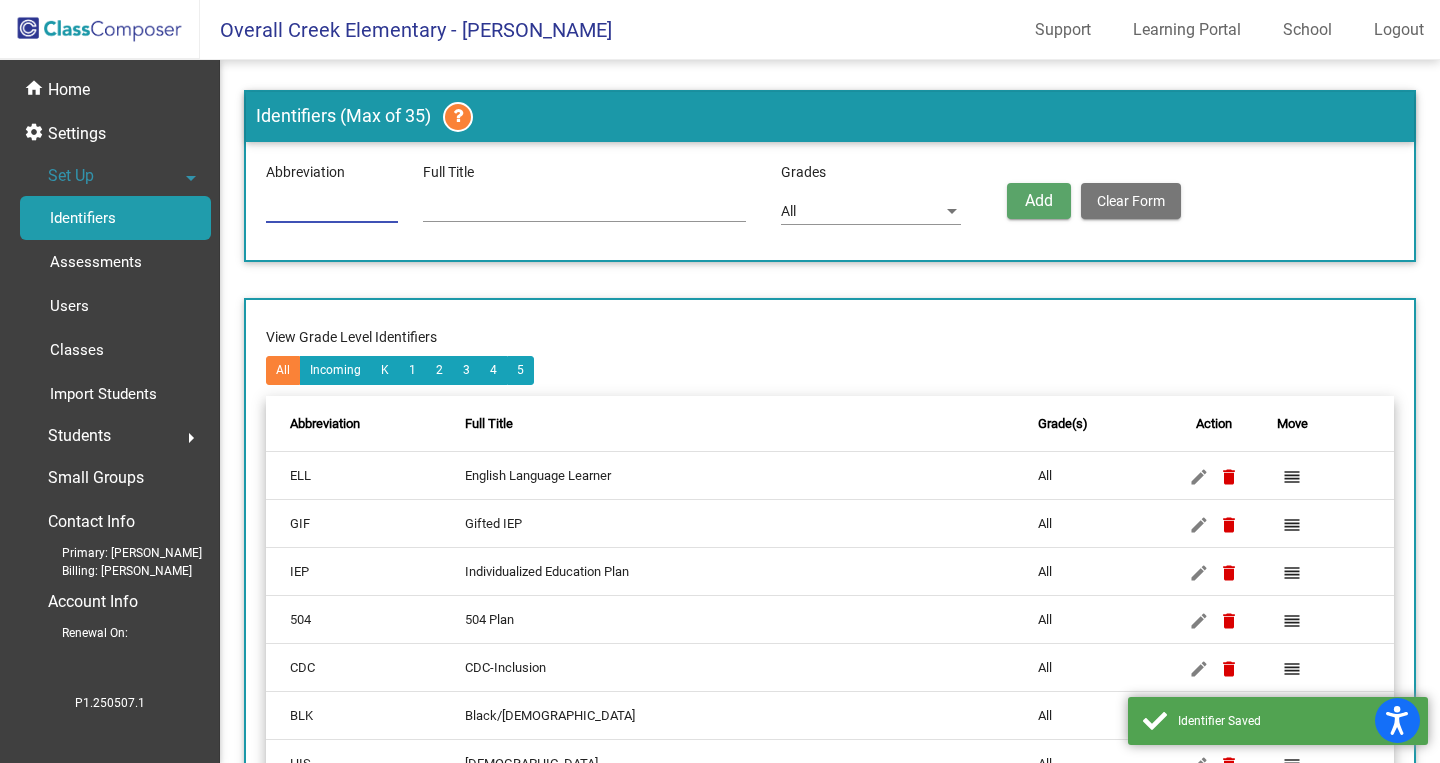 click at bounding box center (332, 208) 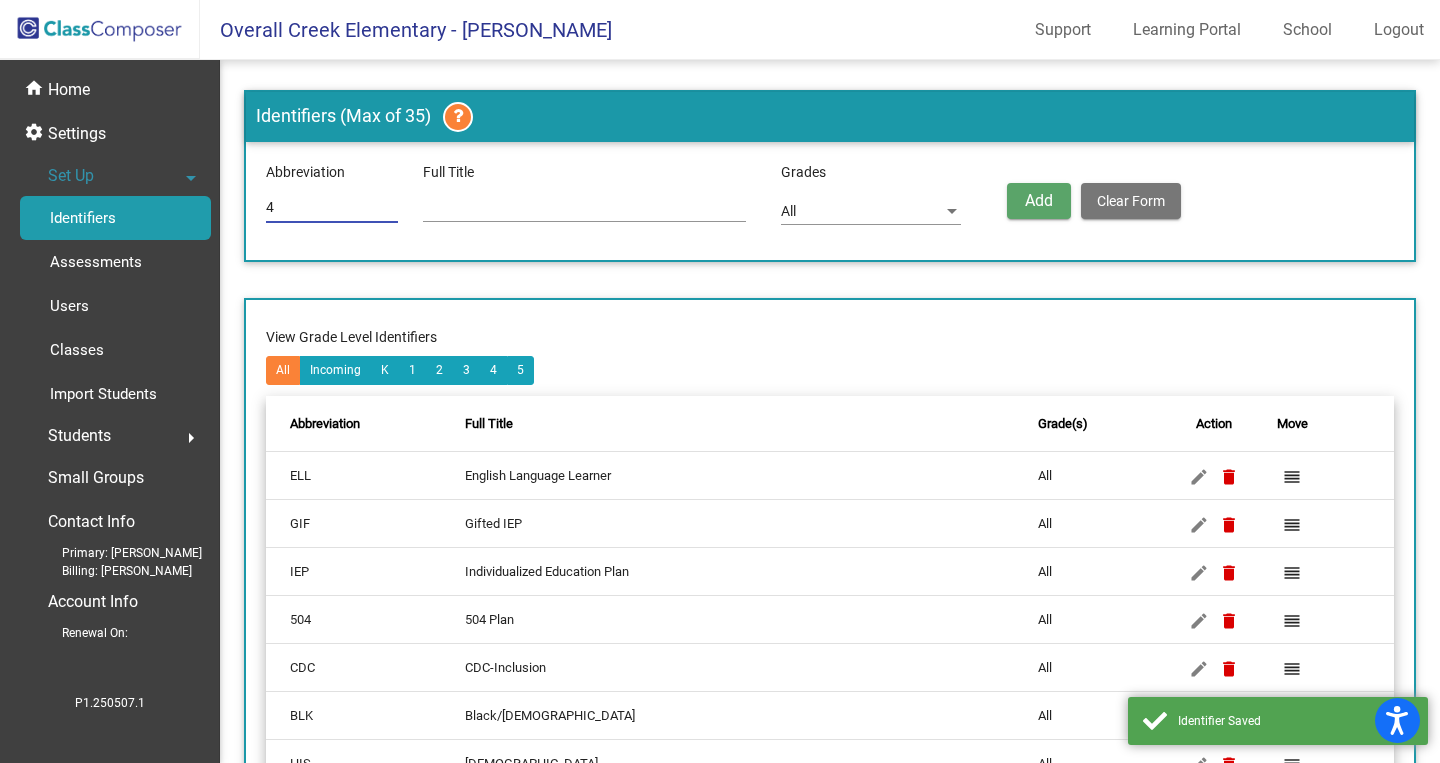 type on "4" 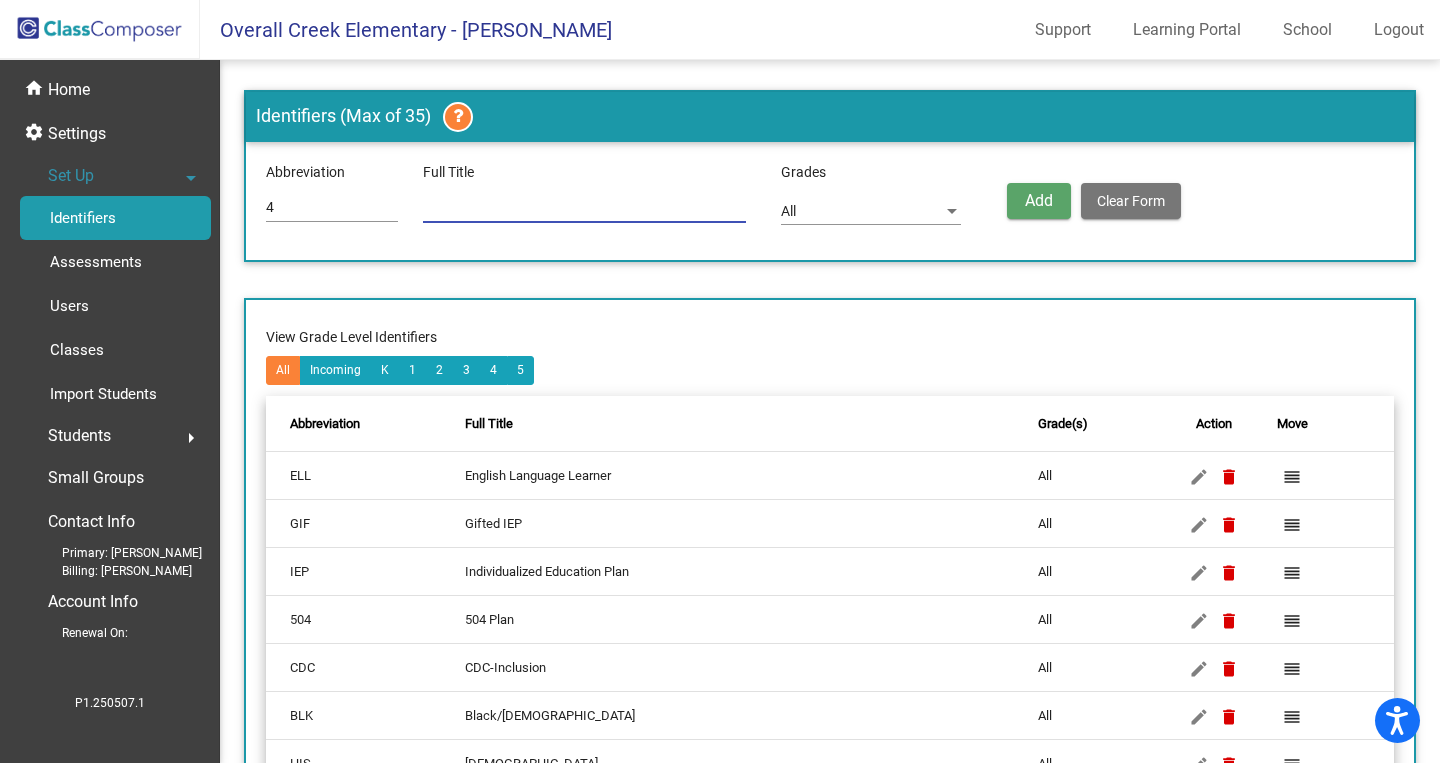 click at bounding box center [584, 208] 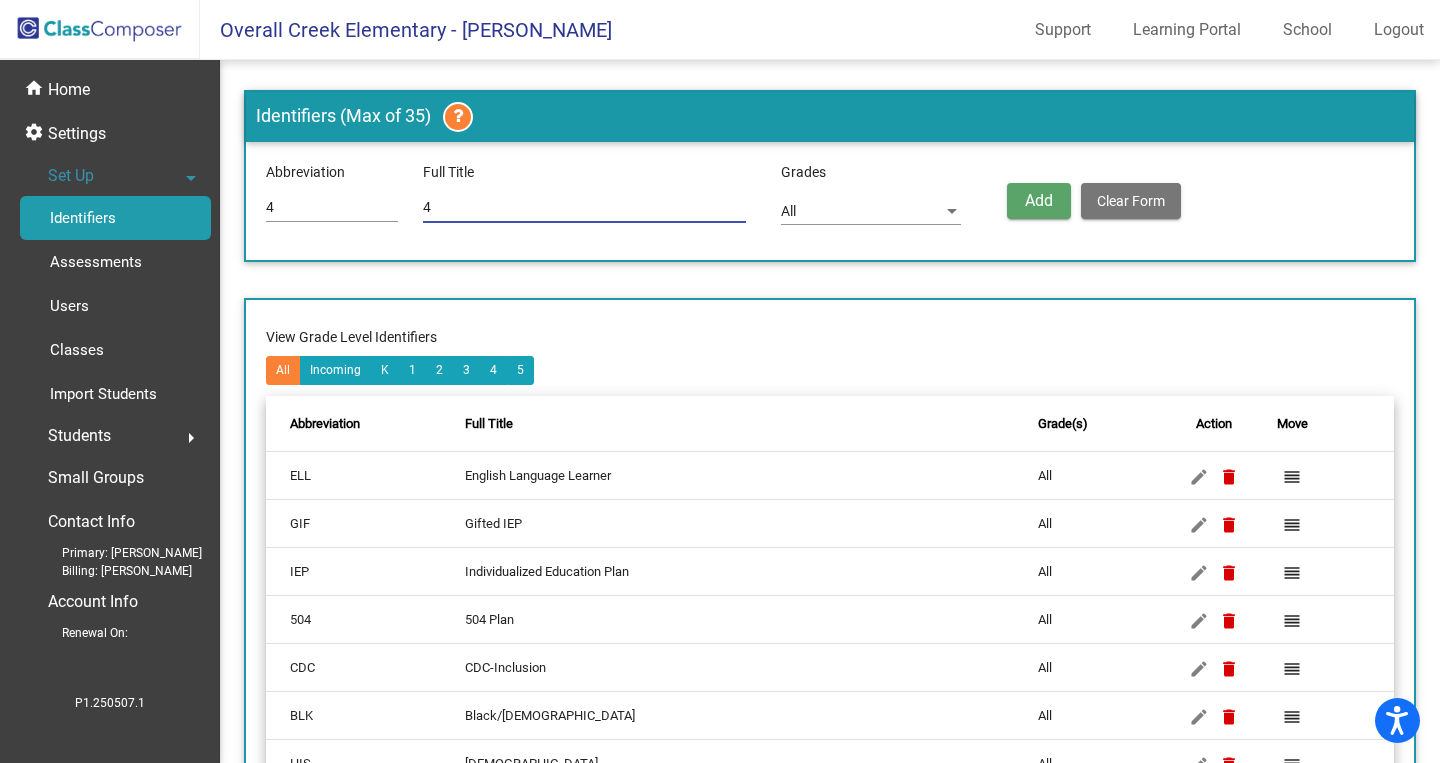 type on "4" 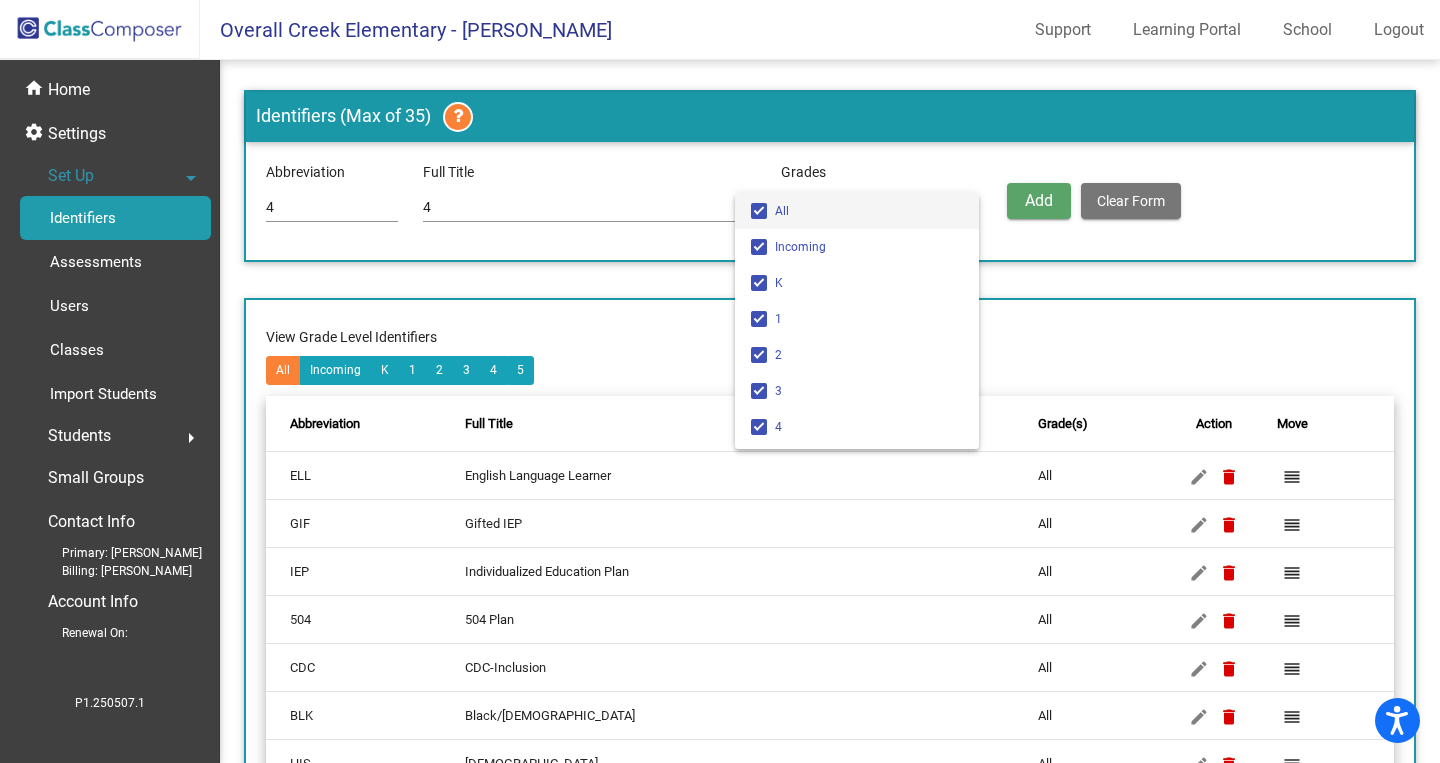 click at bounding box center [759, 211] 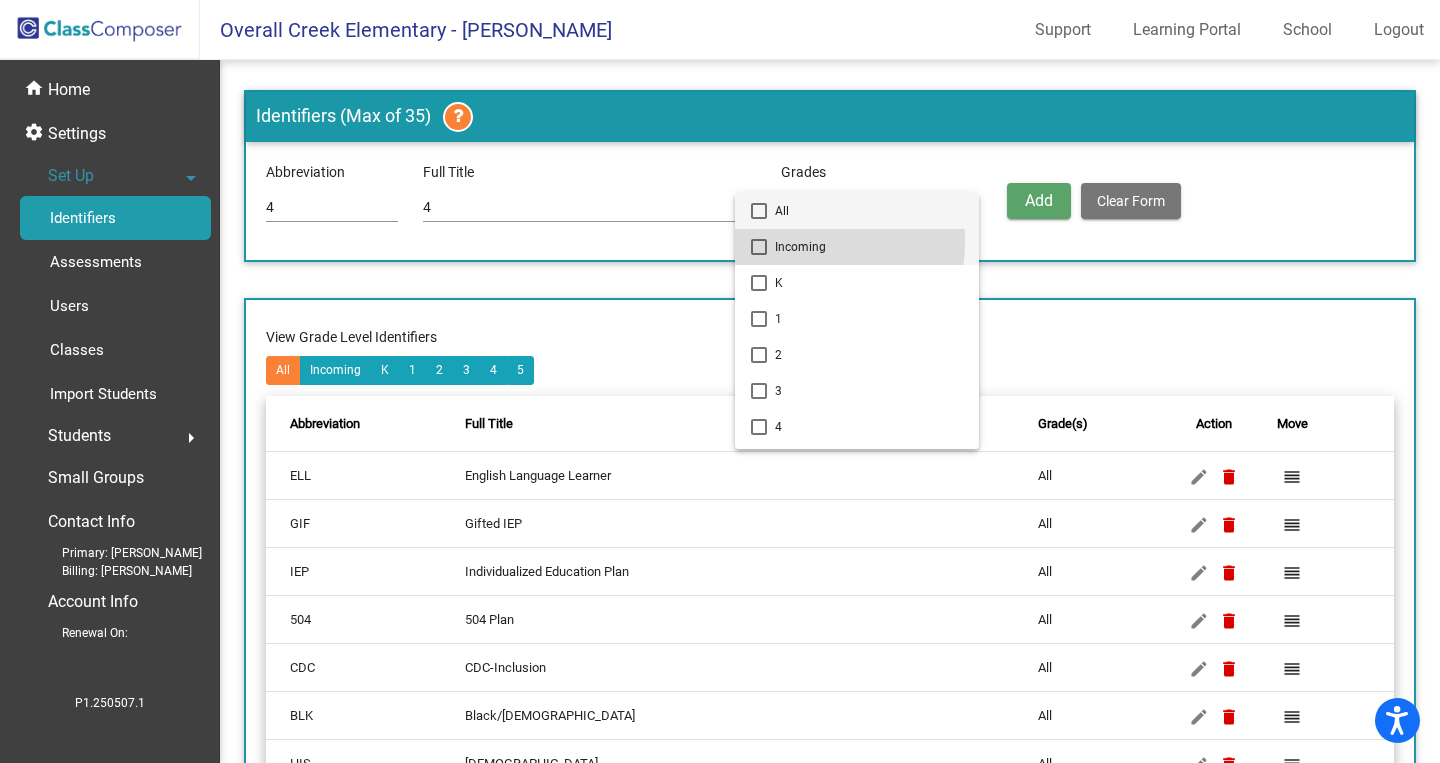 click at bounding box center (759, 247) 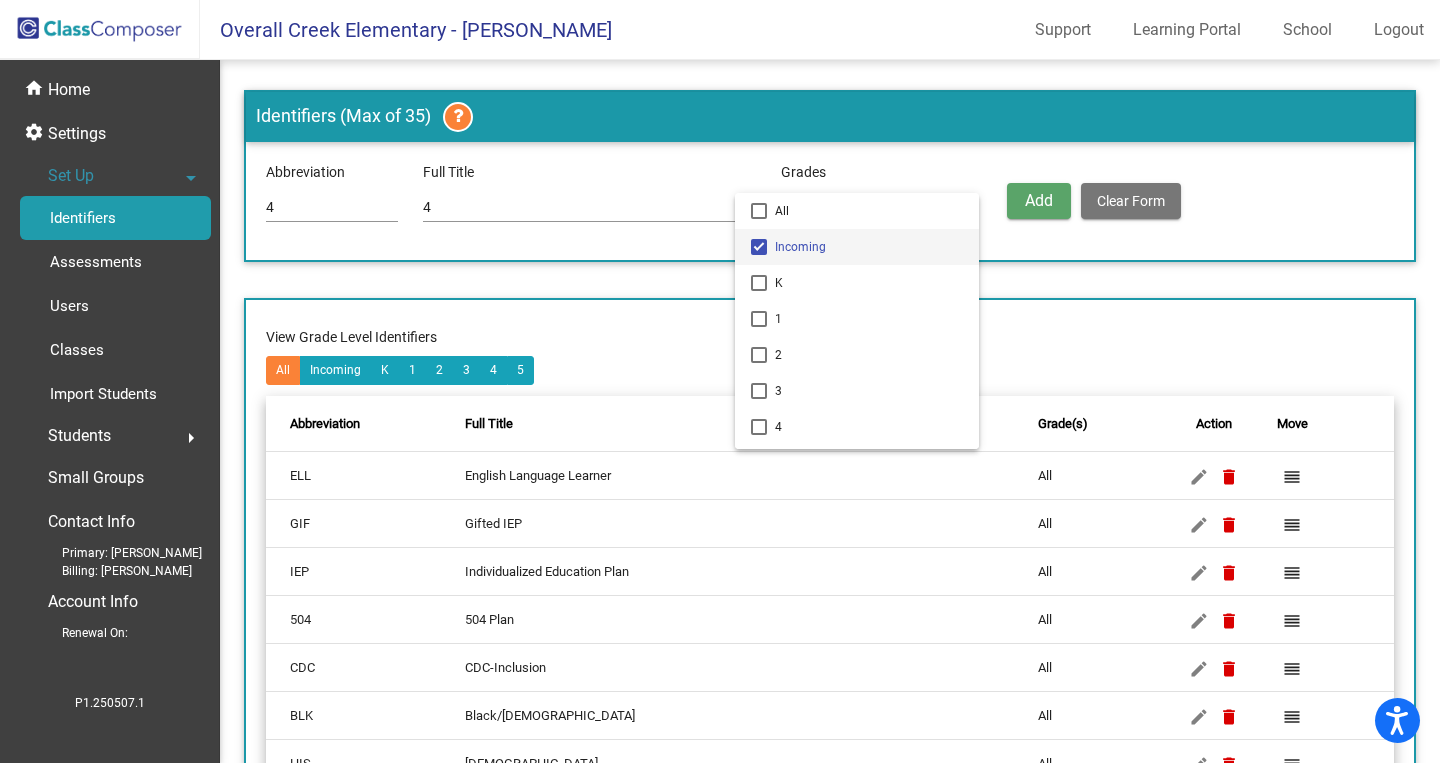 click at bounding box center (720, 381) 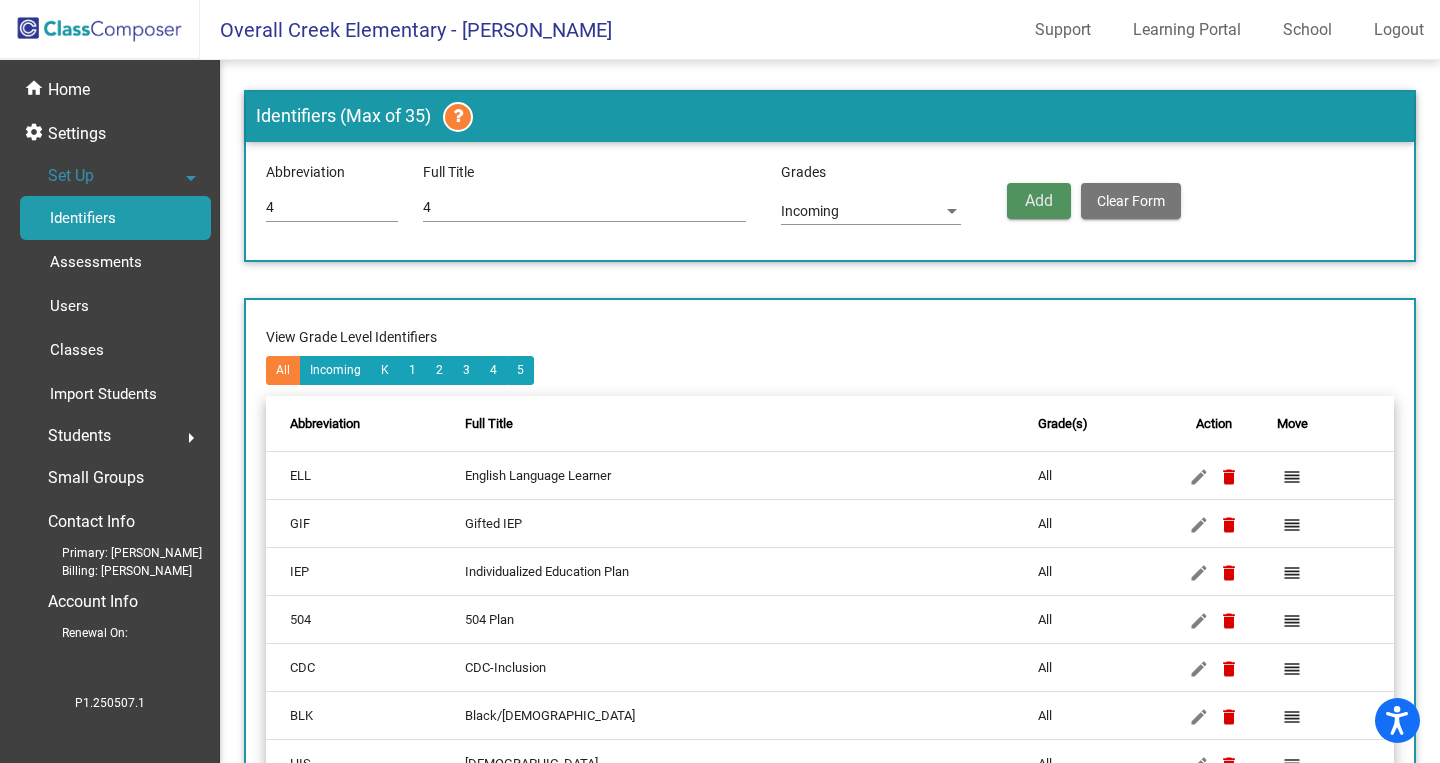 click on "Add" 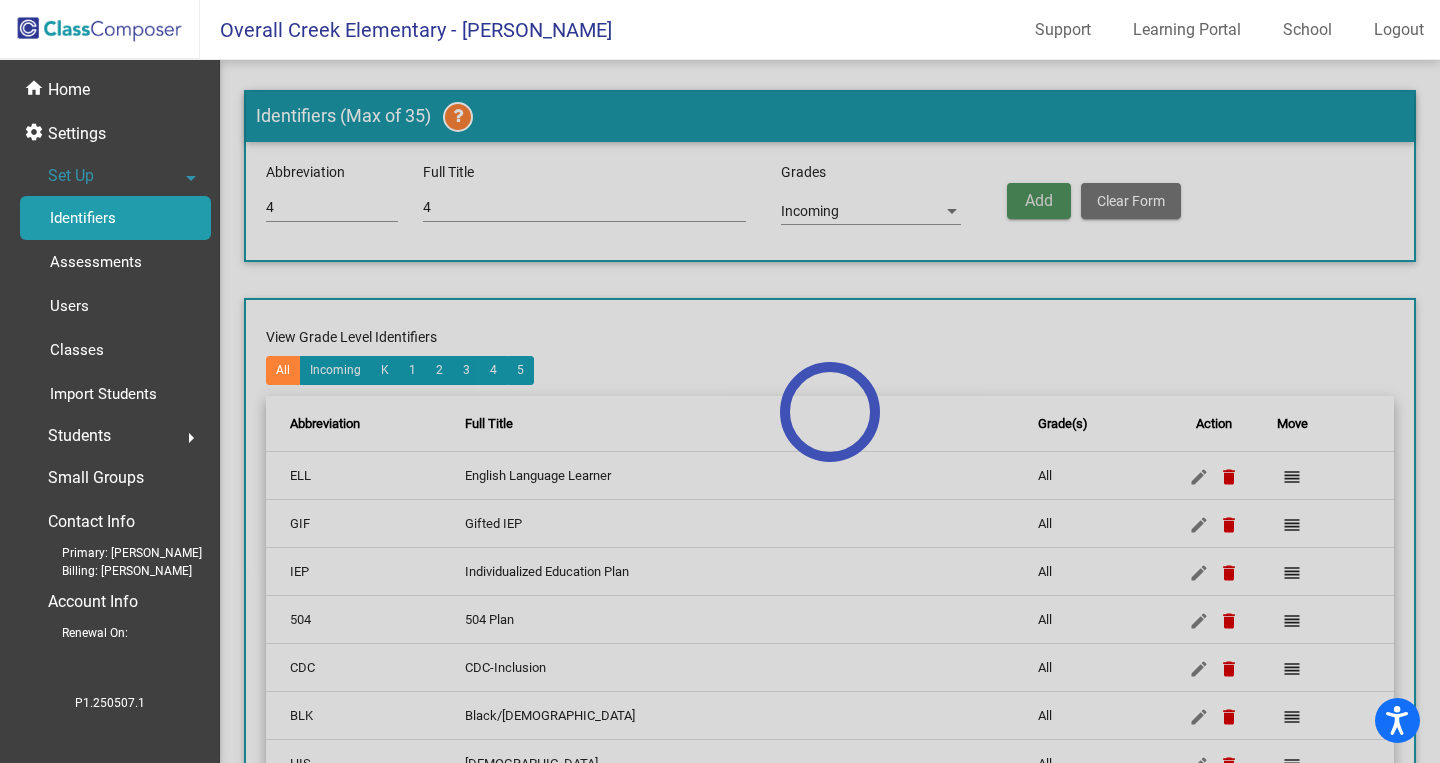 type 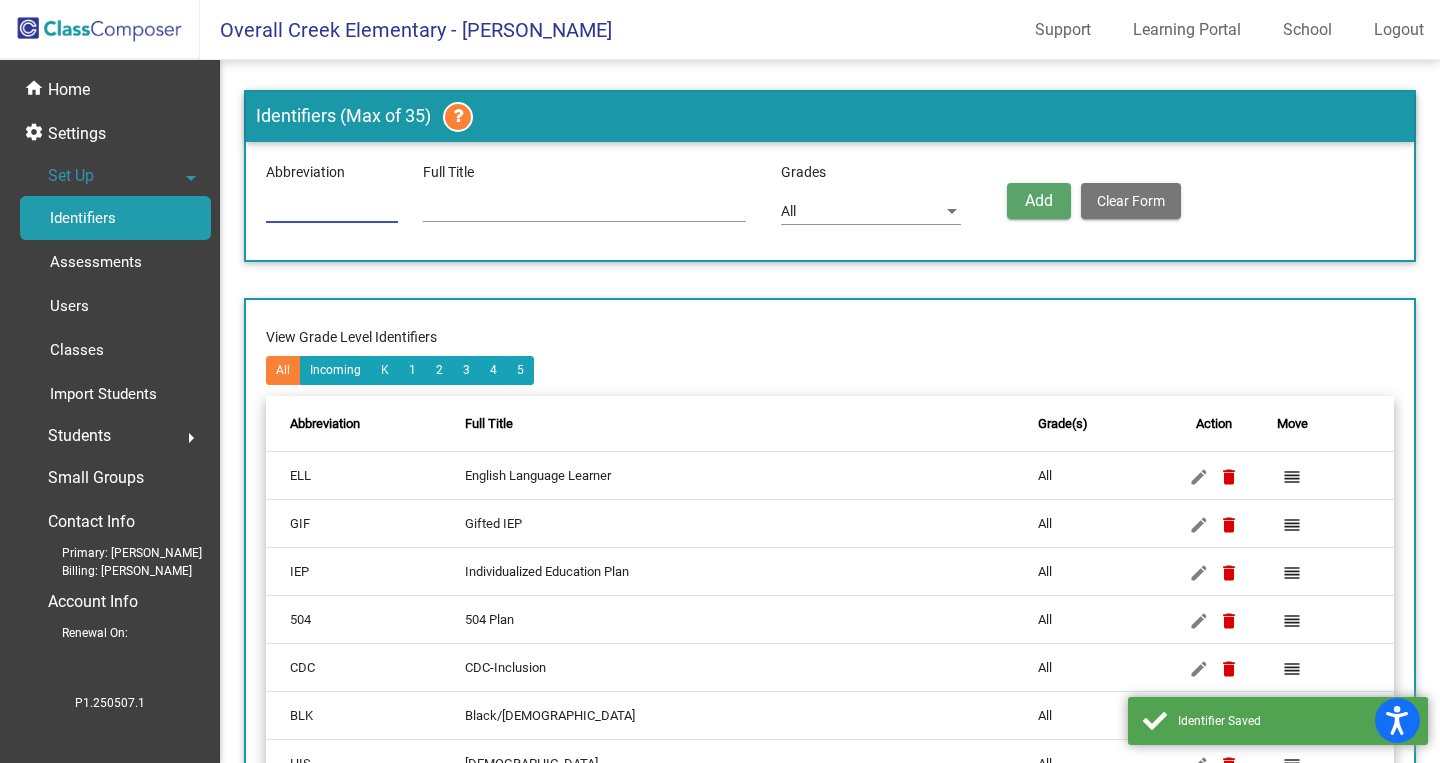 click at bounding box center (332, 208) 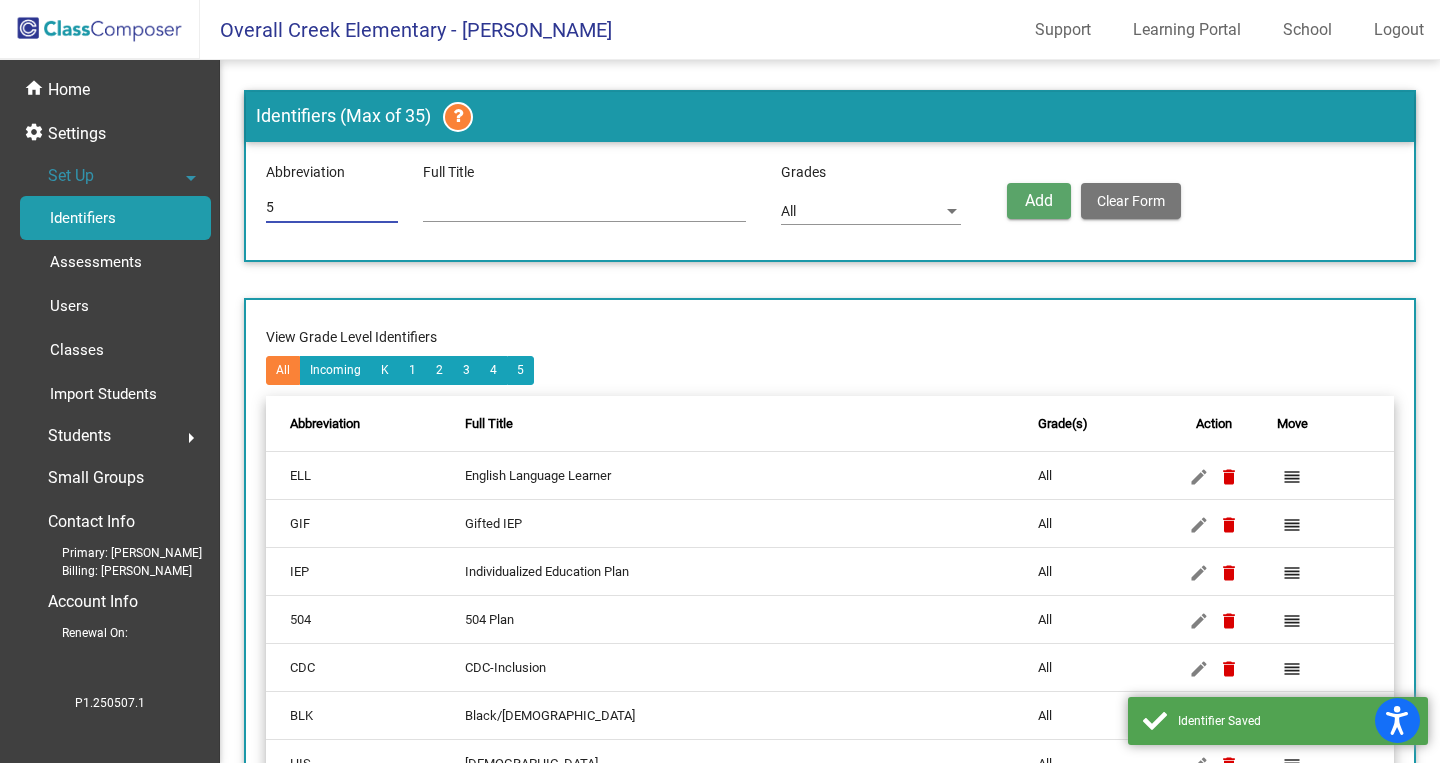 type on "5" 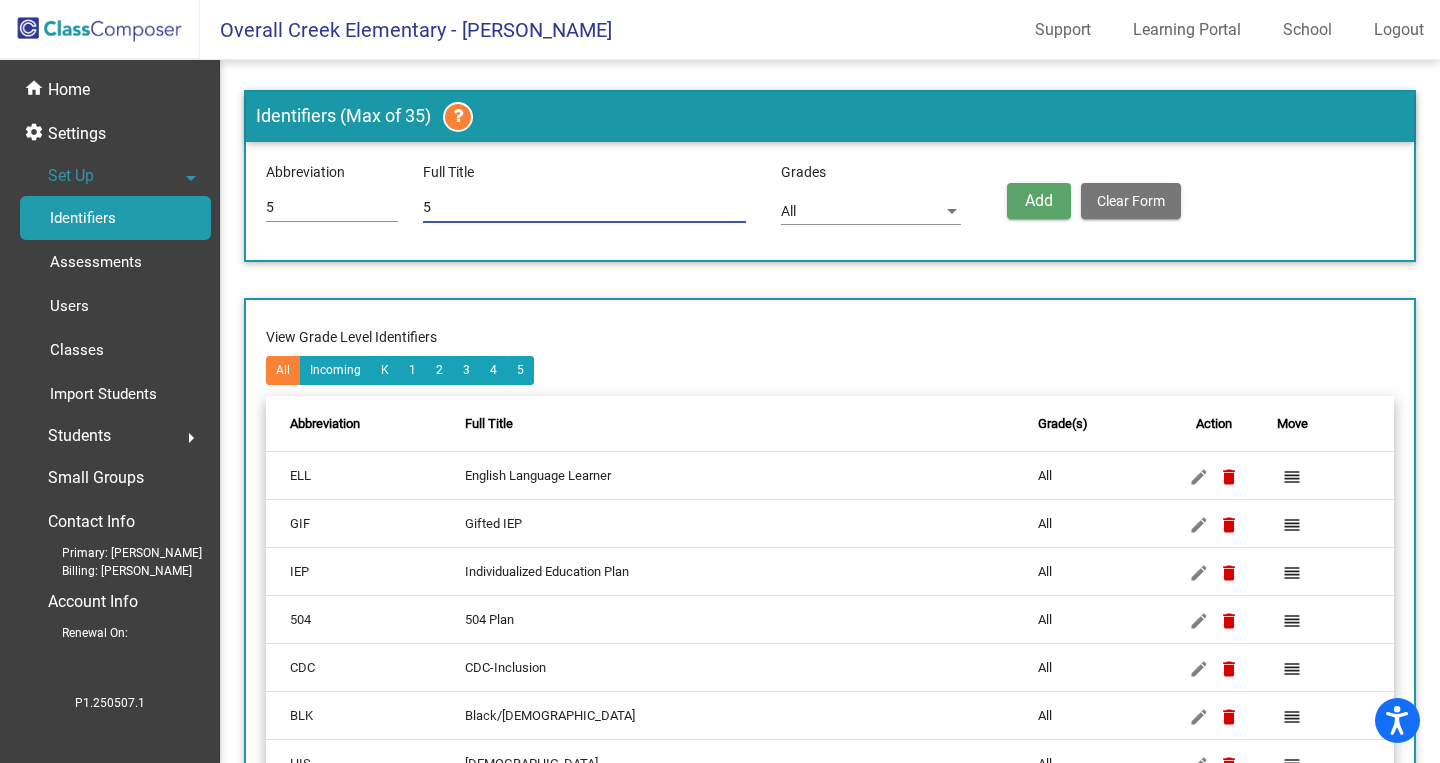 type on "5" 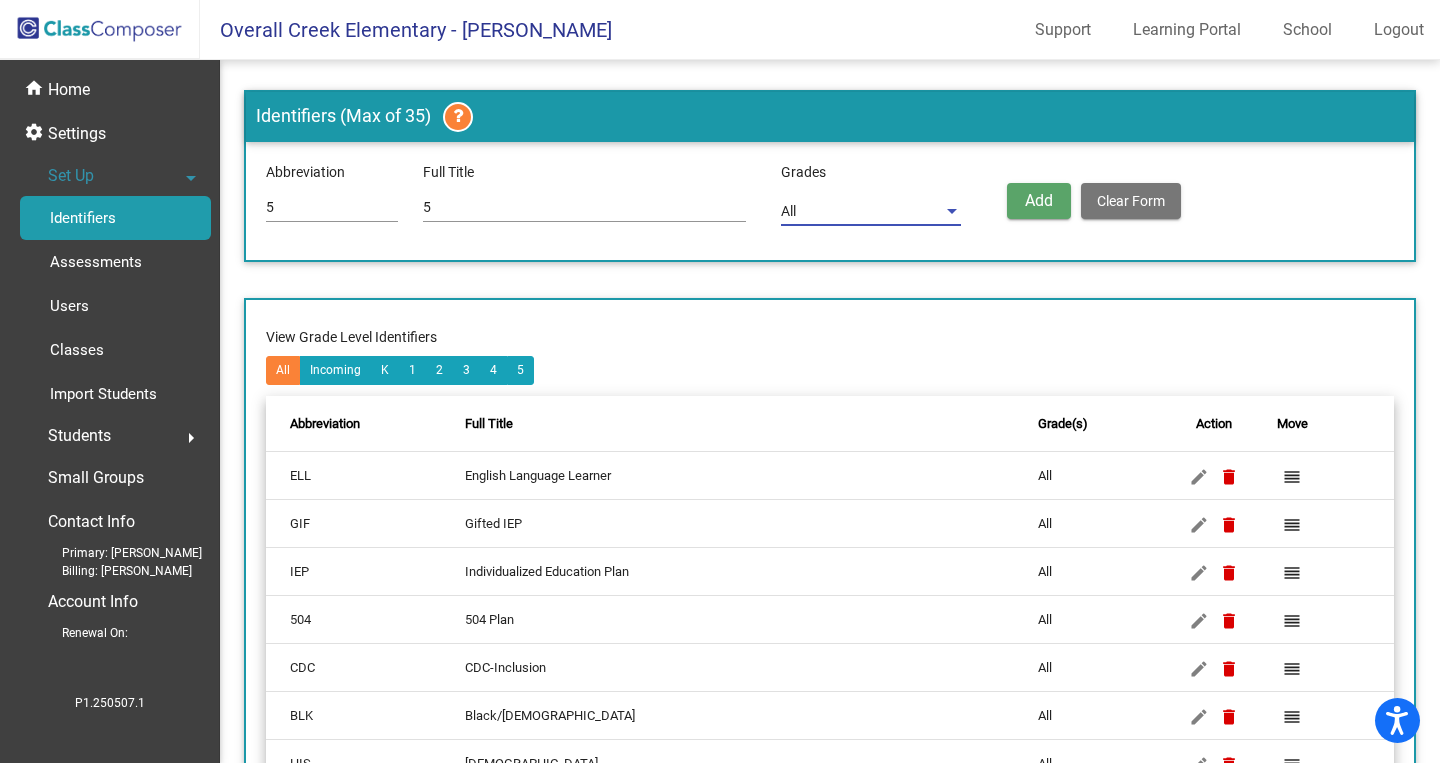 click on "All" at bounding box center [862, 212] 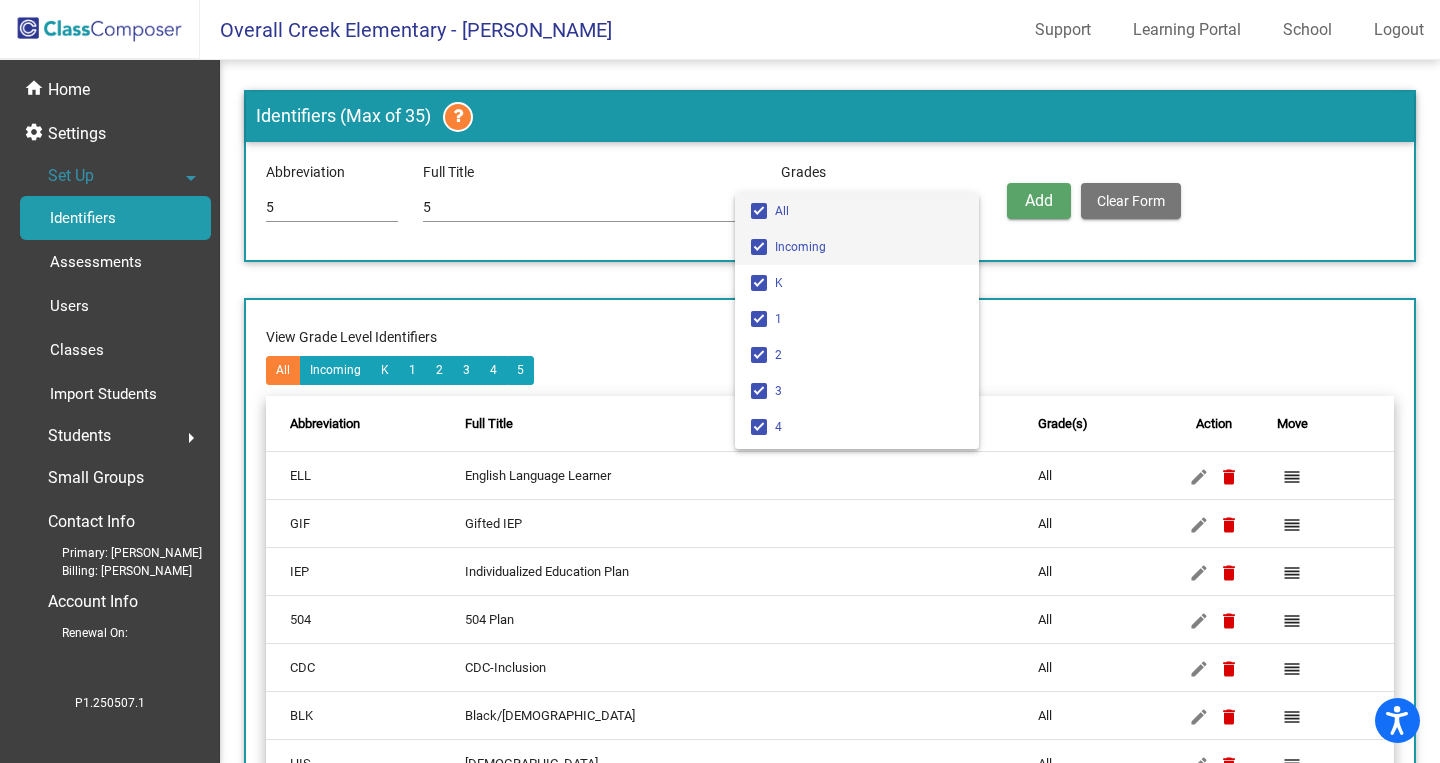 click on "Incoming" at bounding box center [869, 247] 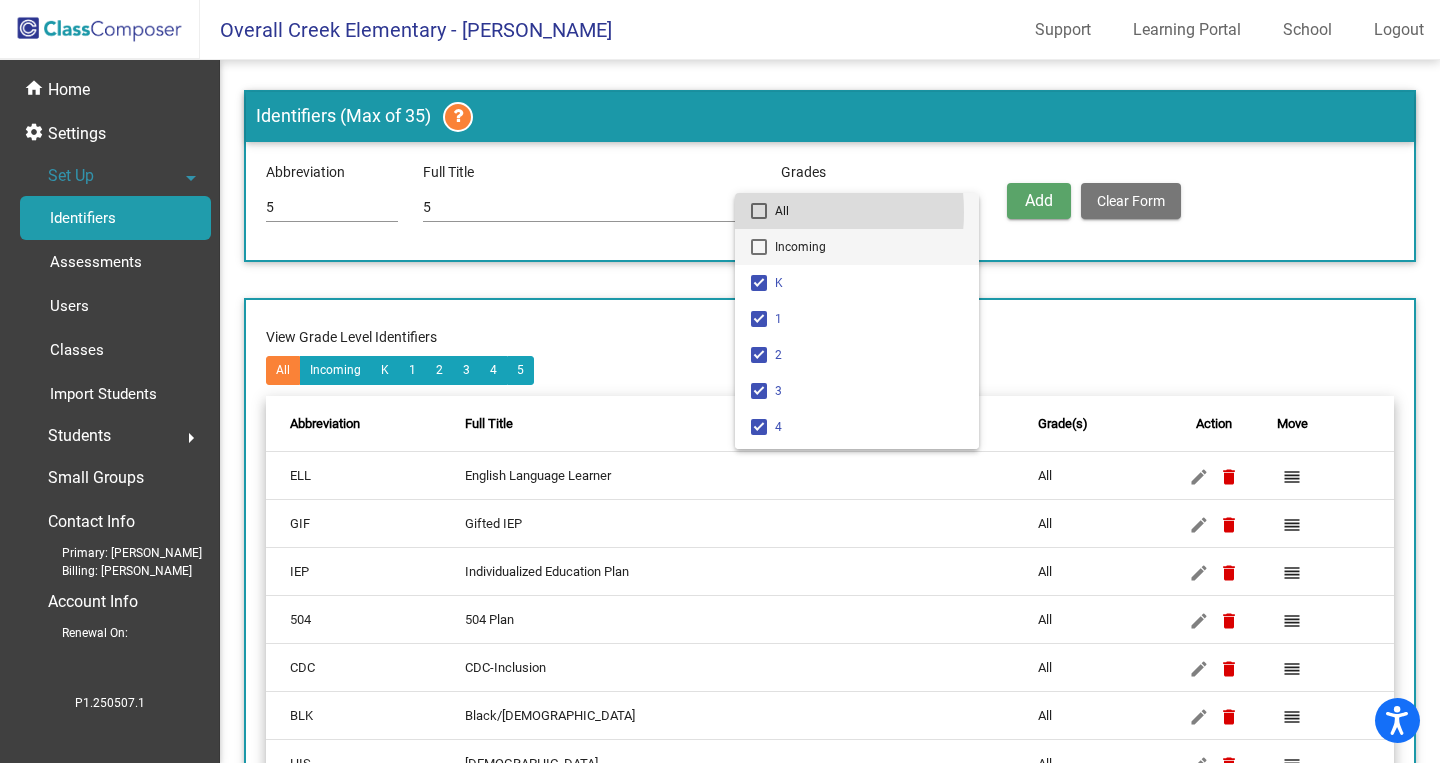 click at bounding box center (759, 211) 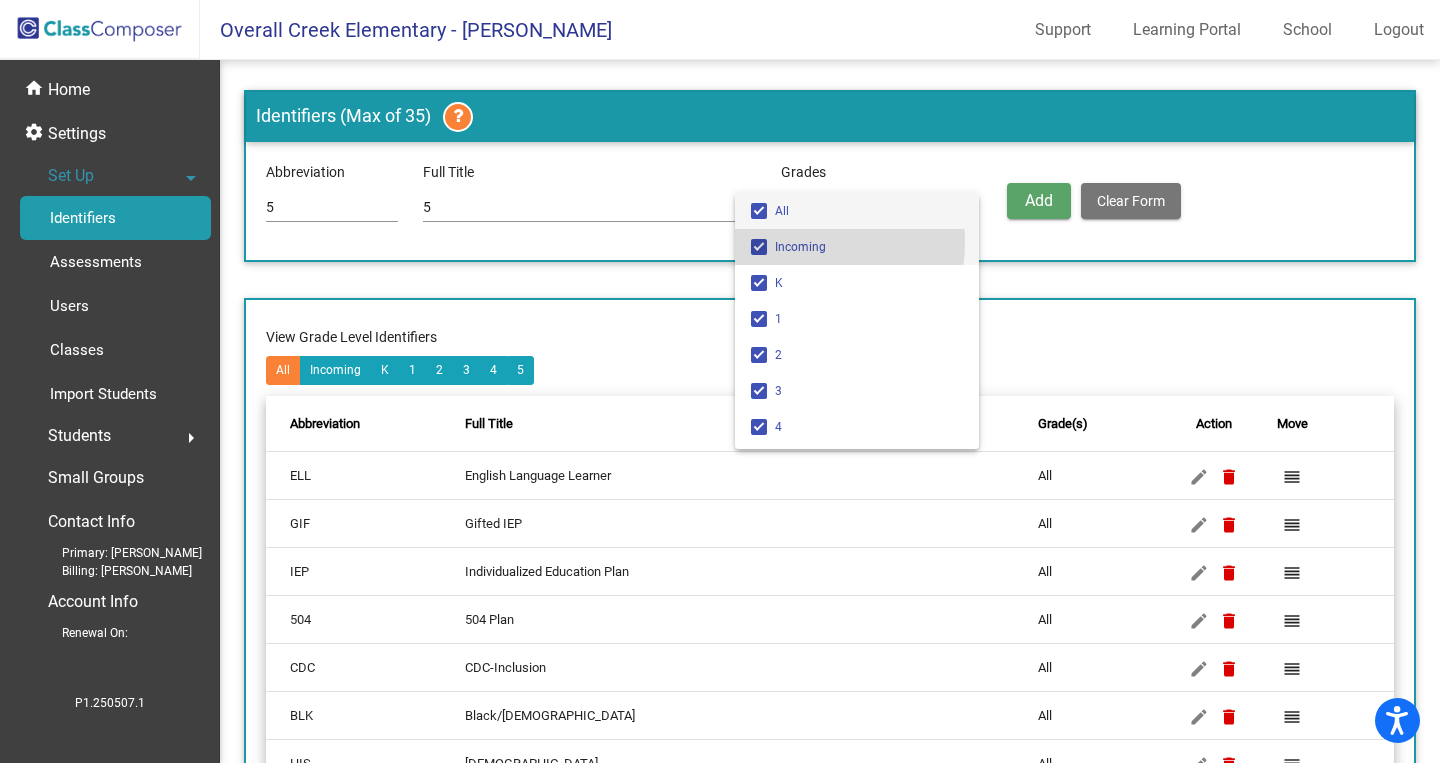 click at bounding box center [759, 247] 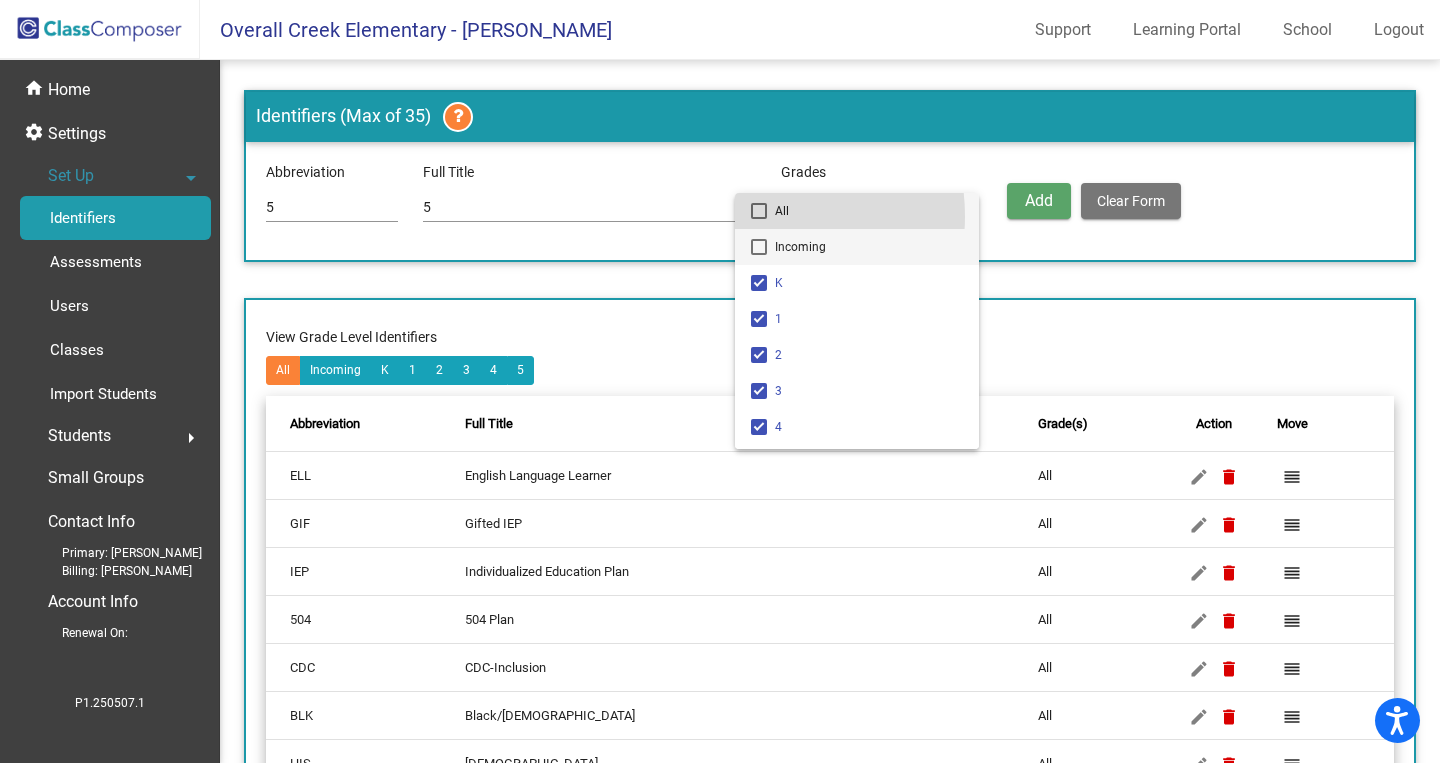 click at bounding box center (759, 211) 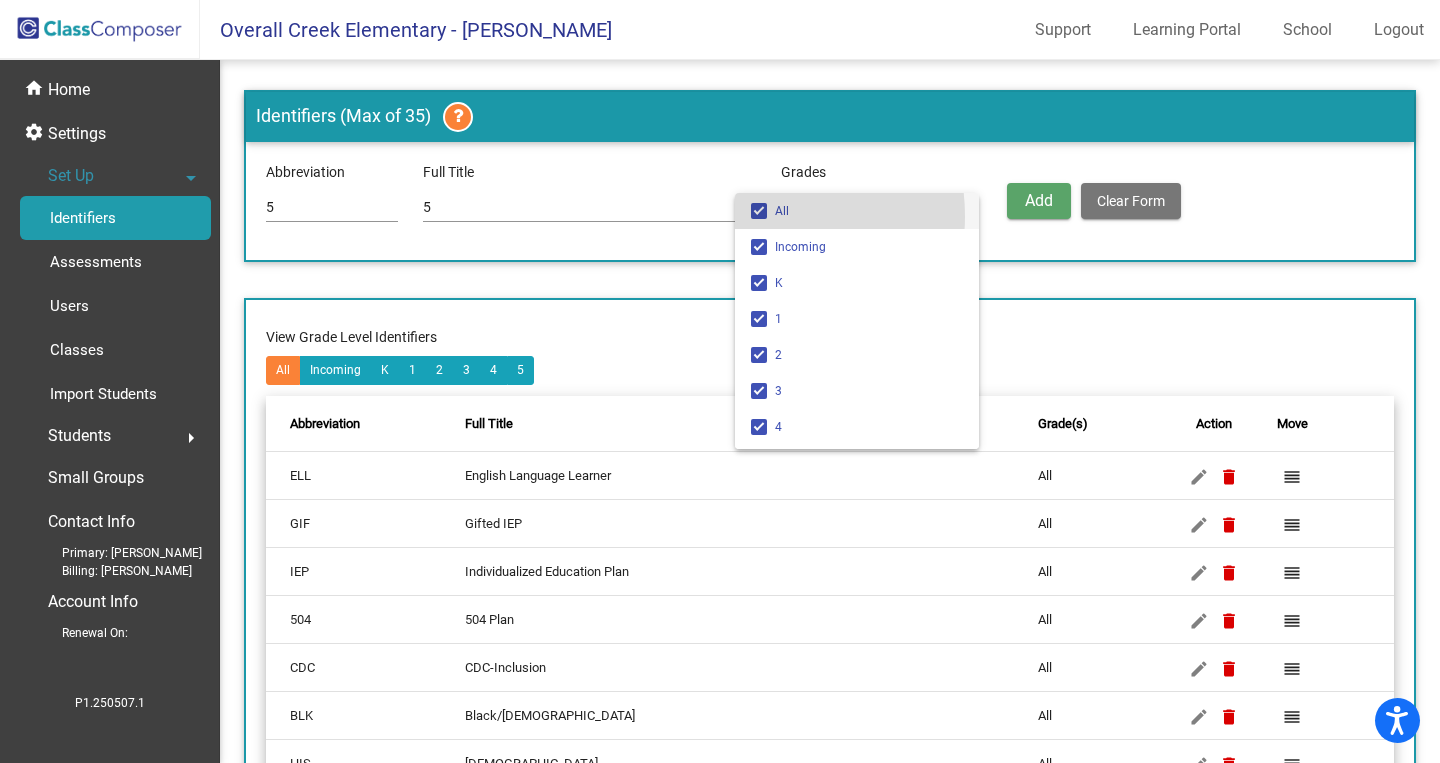 click at bounding box center [759, 211] 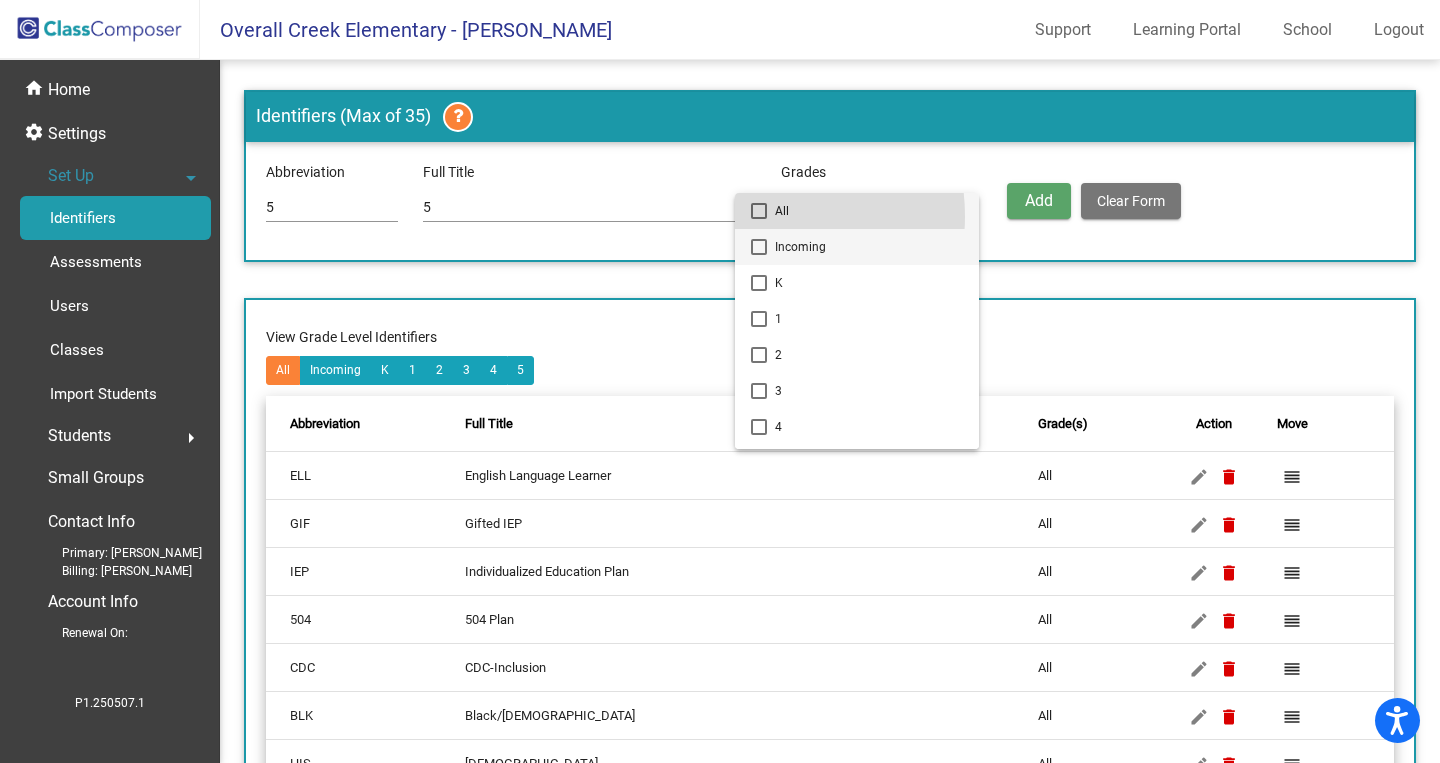 click at bounding box center (759, 247) 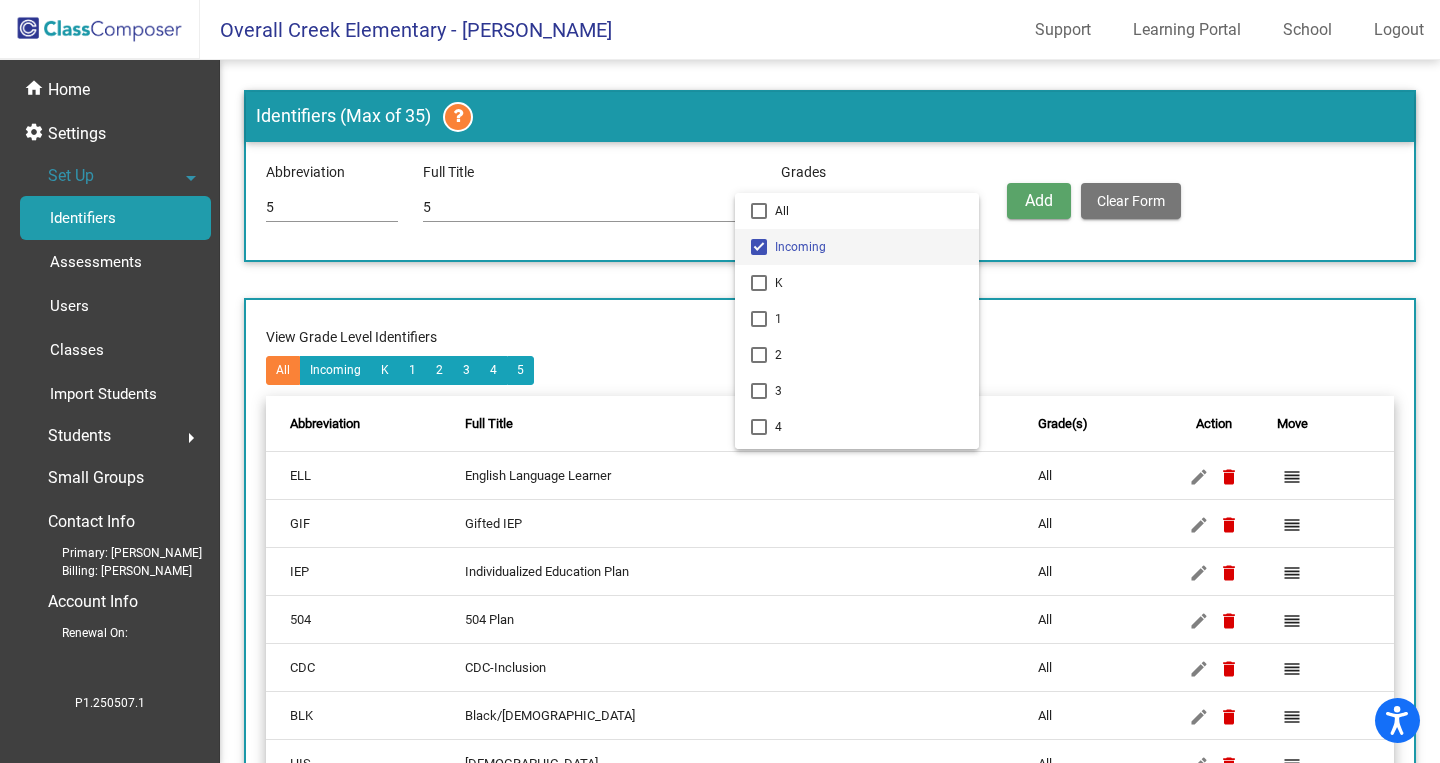 click at bounding box center (720, 381) 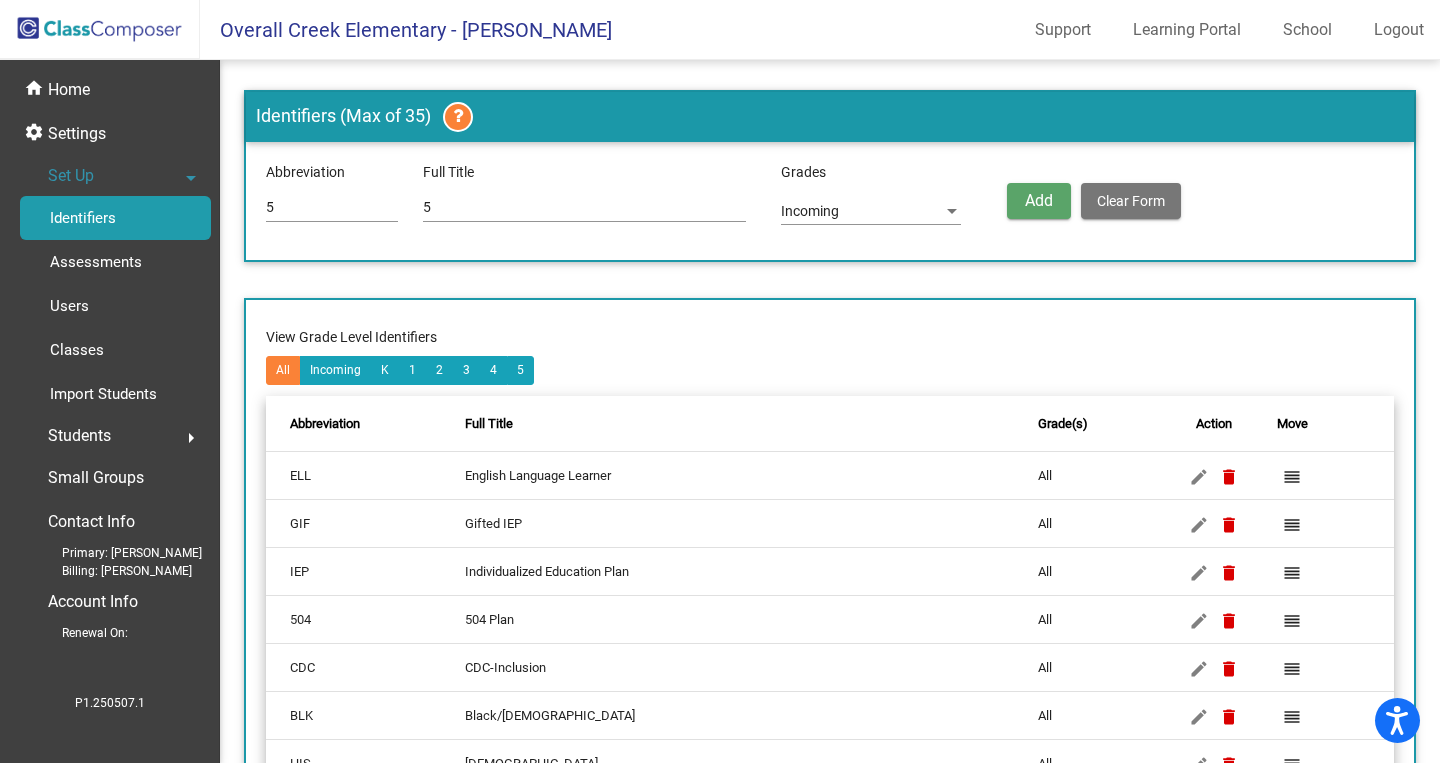 click on "Add" 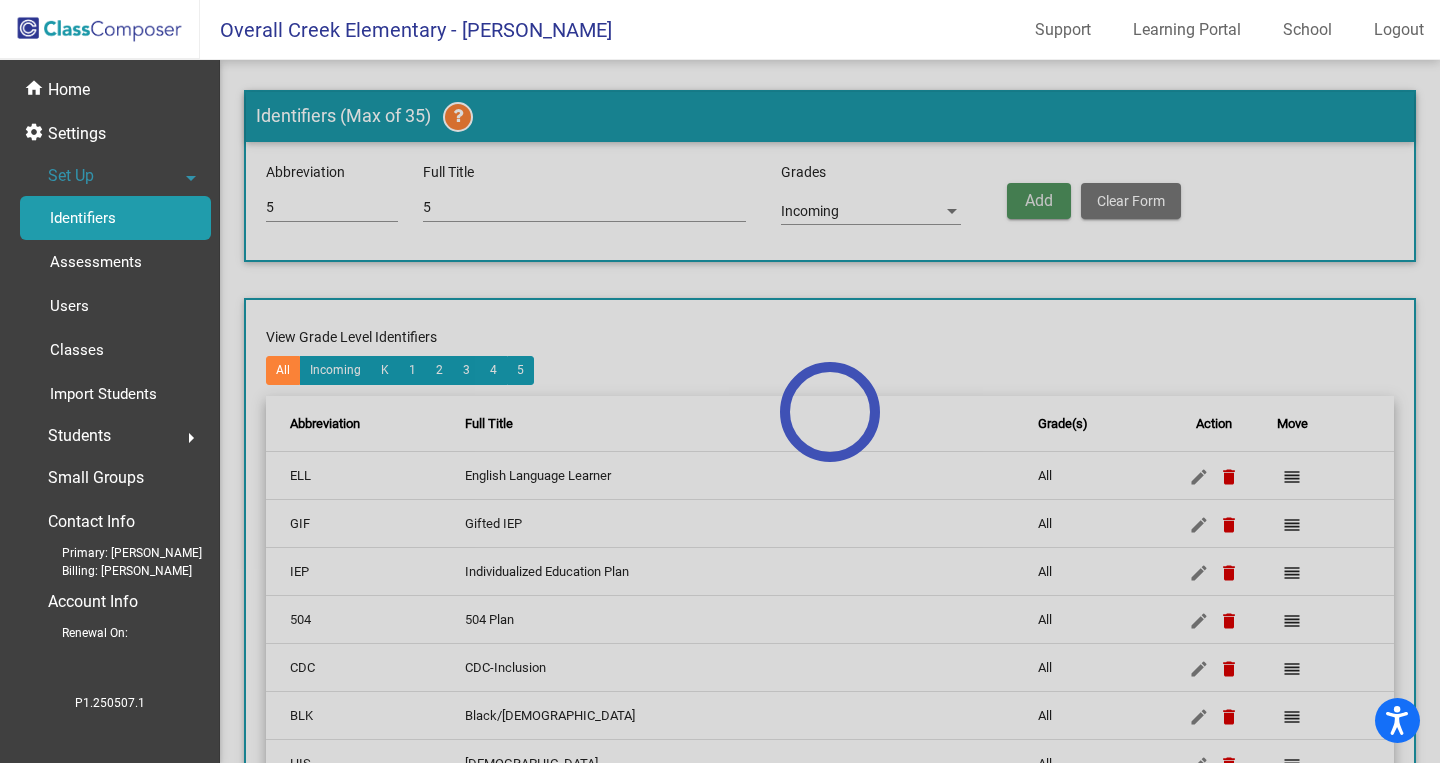 type 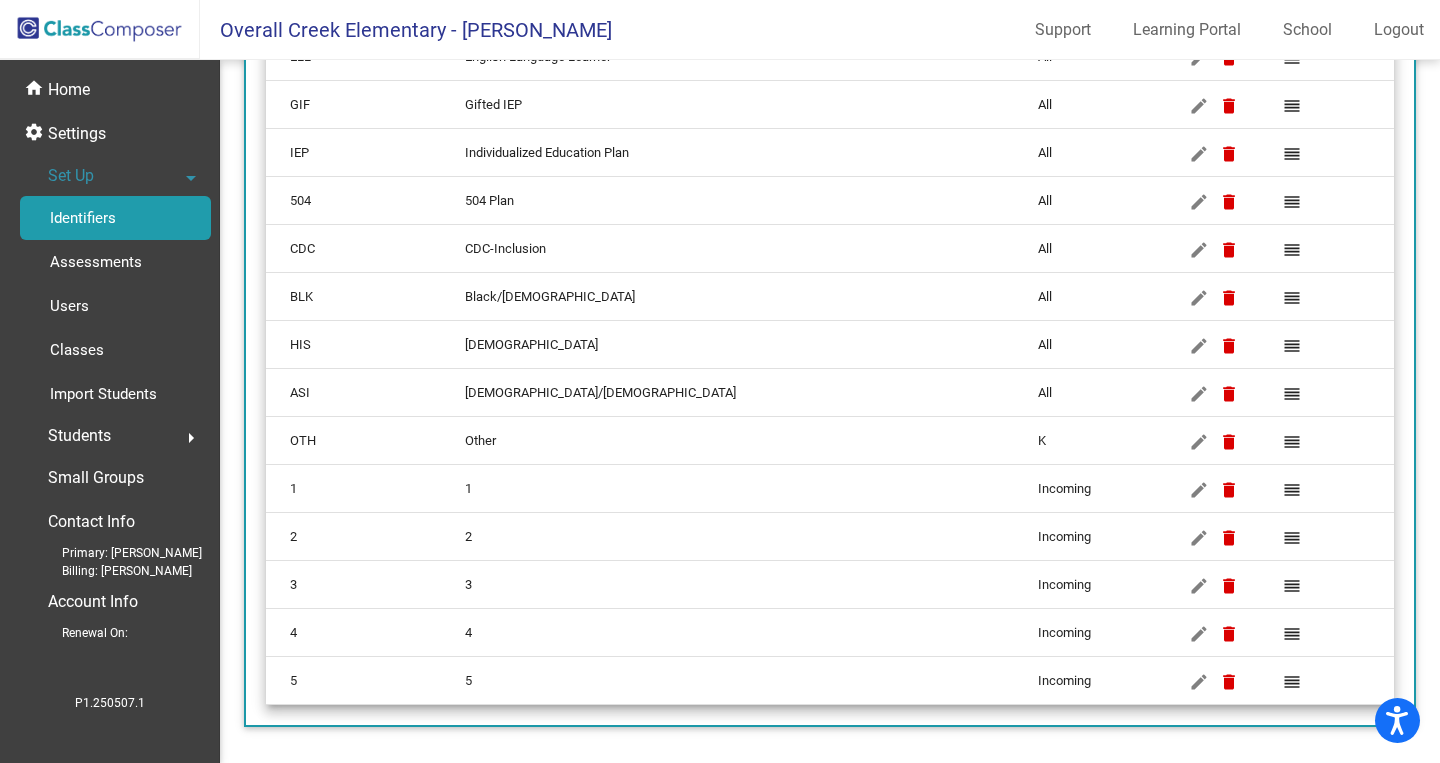 scroll, scrollTop: 0, scrollLeft: 0, axis: both 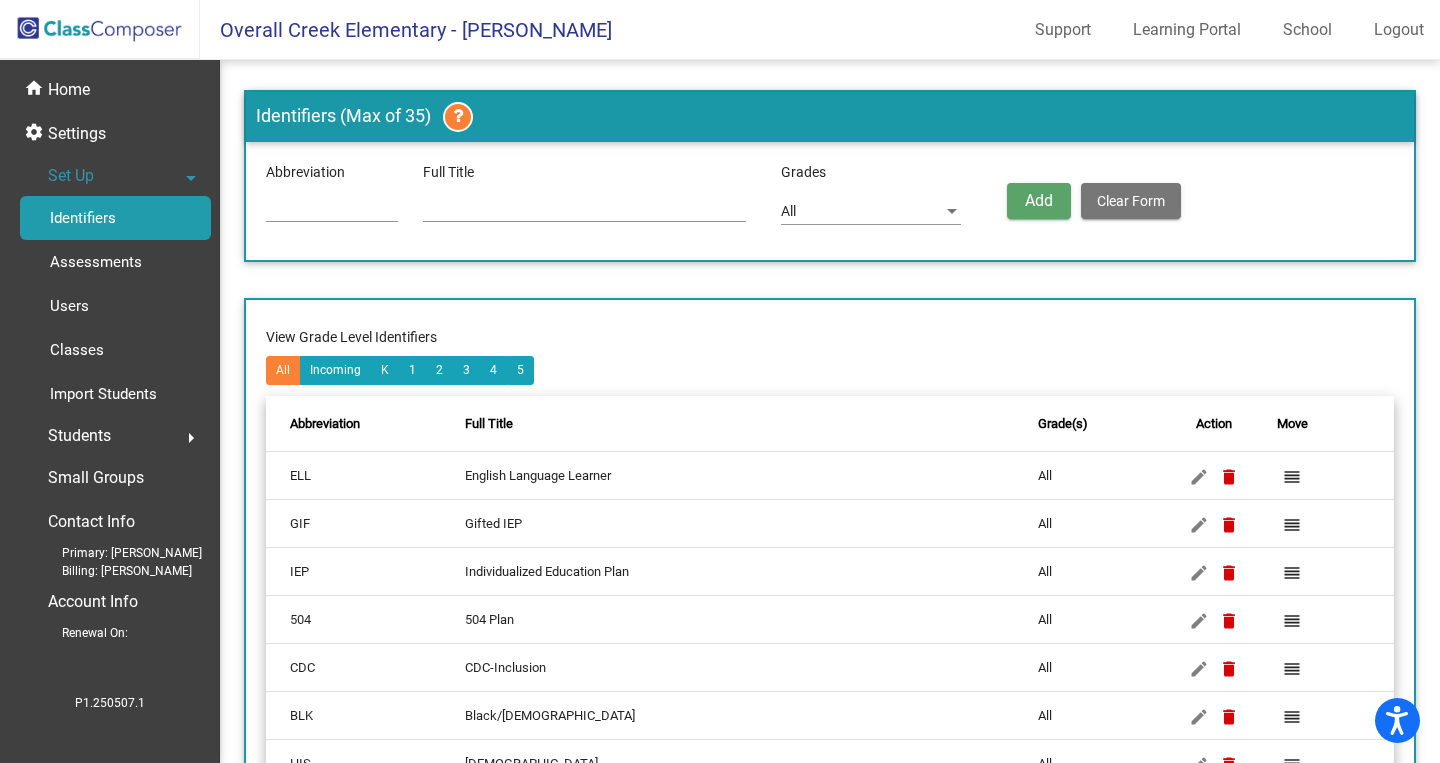 click 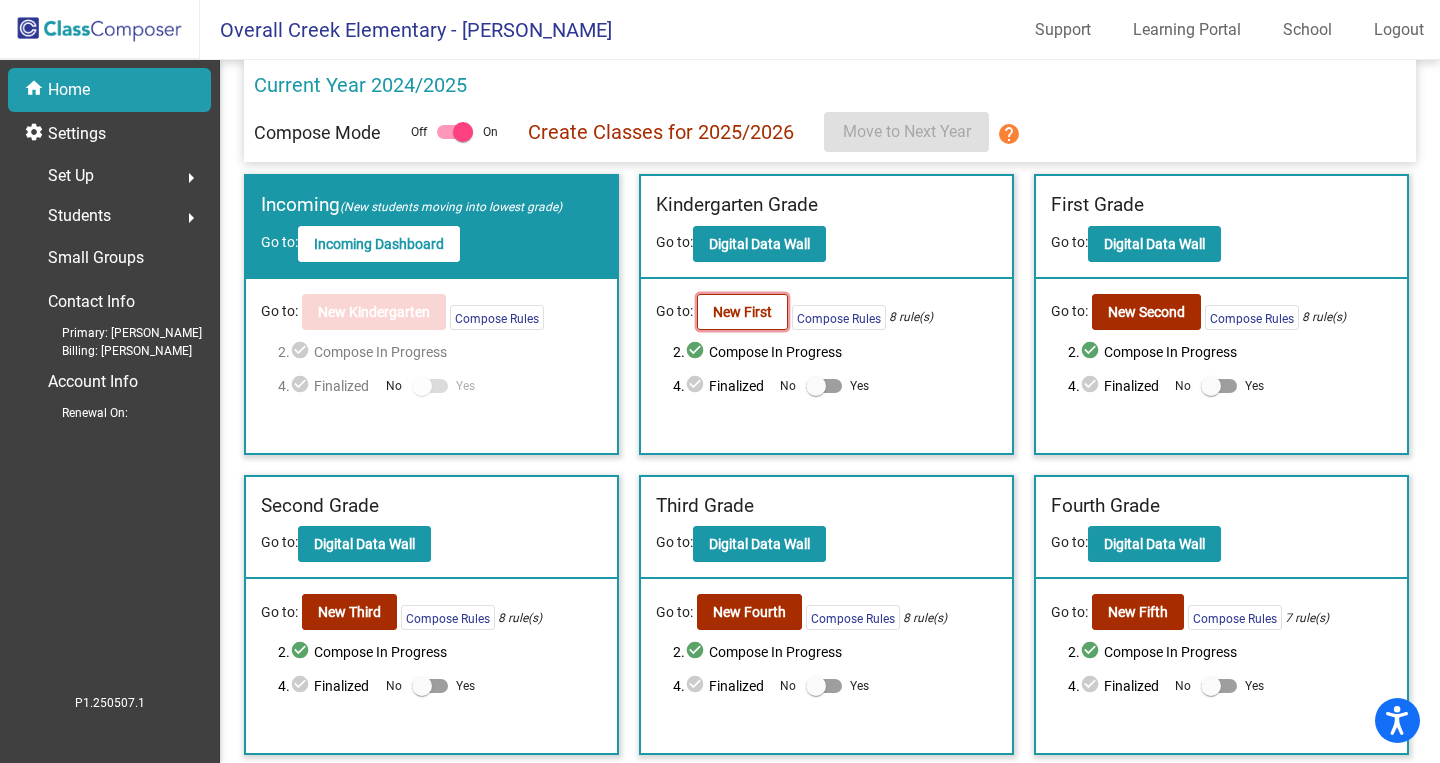 click on "New First" 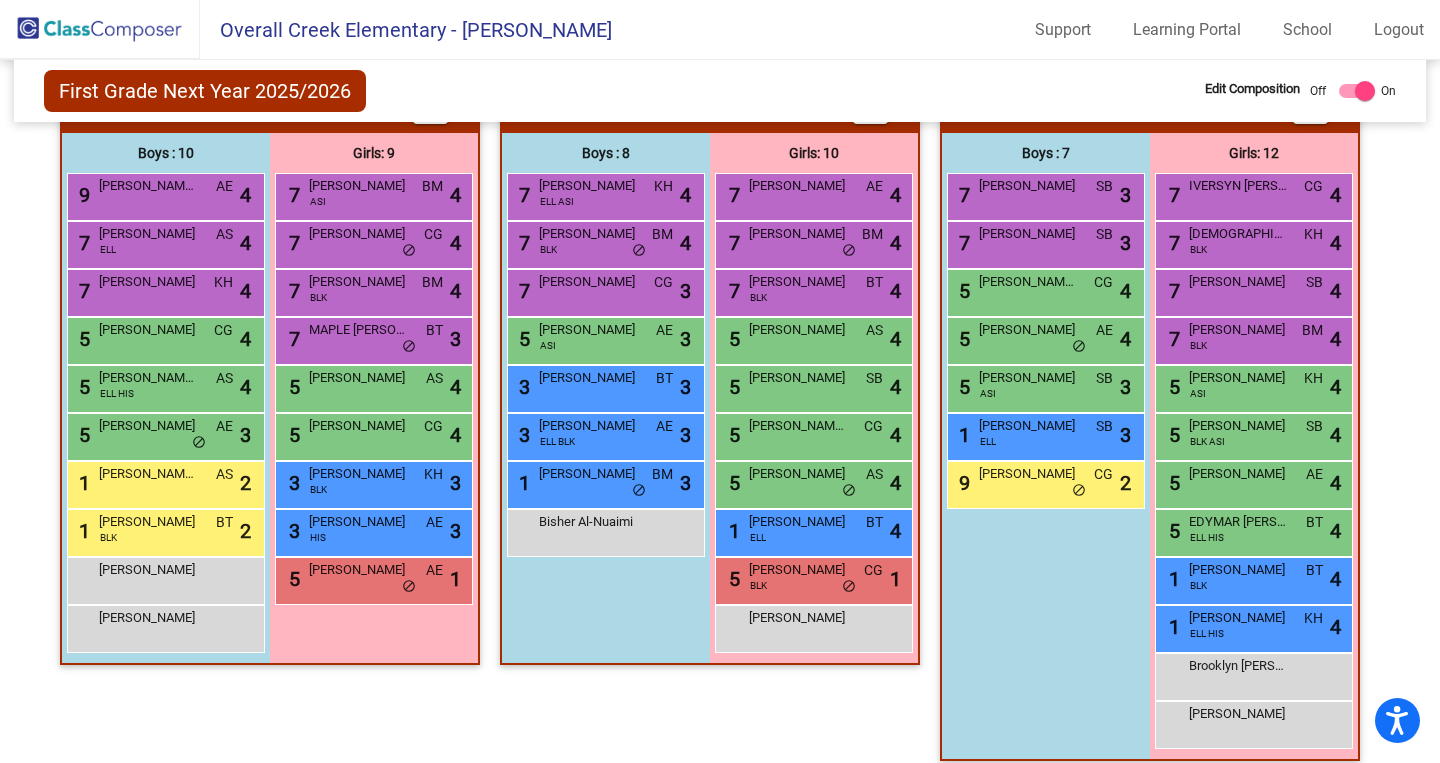 scroll, scrollTop: 255, scrollLeft: 0, axis: vertical 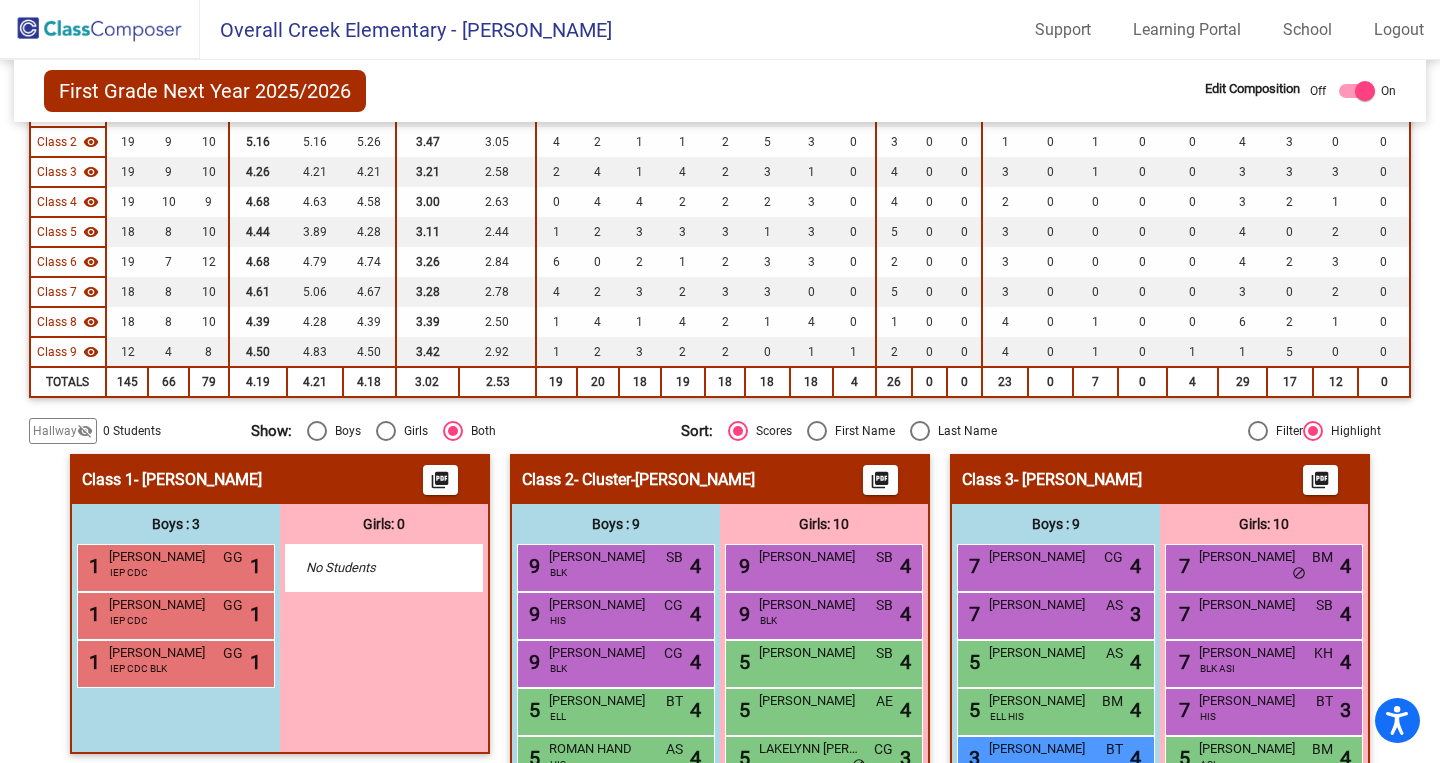 click 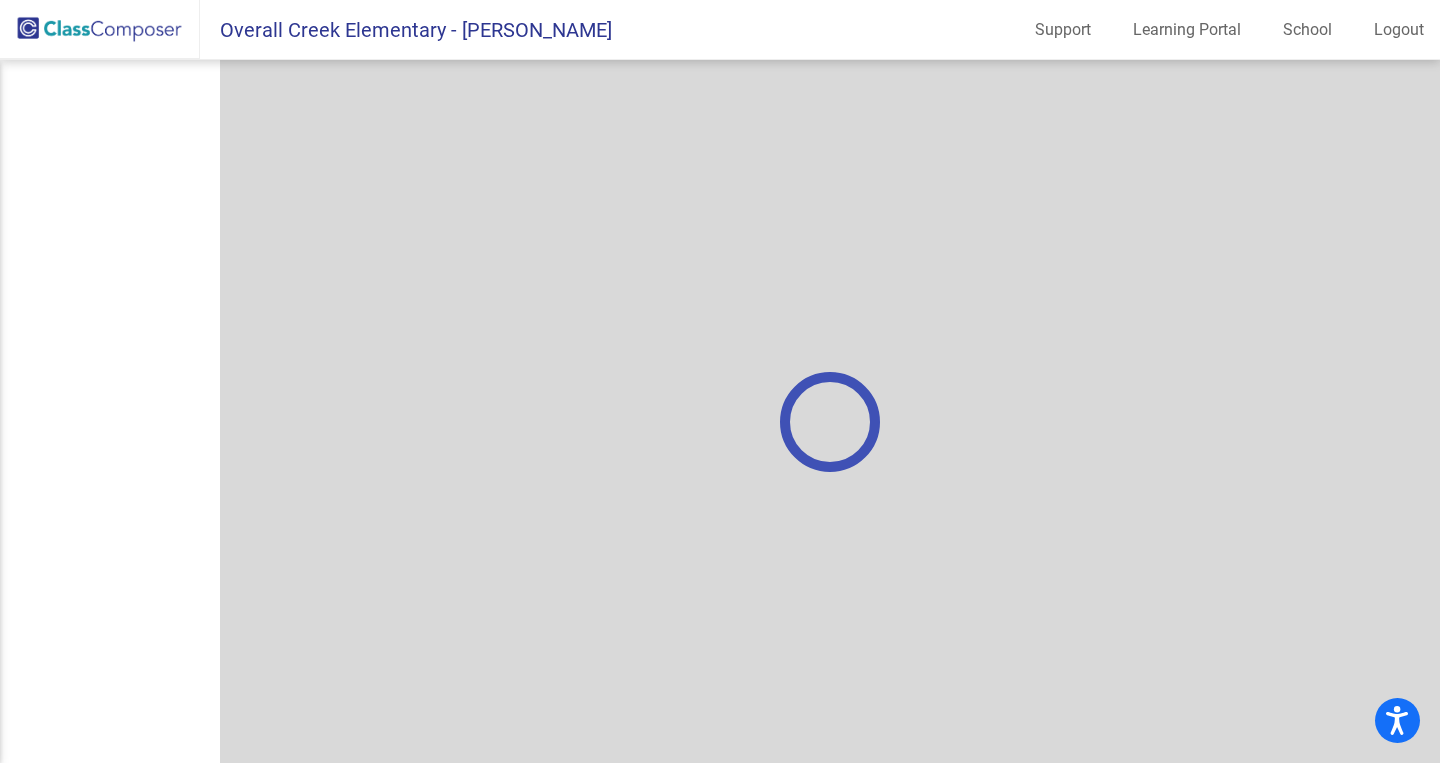 scroll, scrollTop: 0, scrollLeft: 0, axis: both 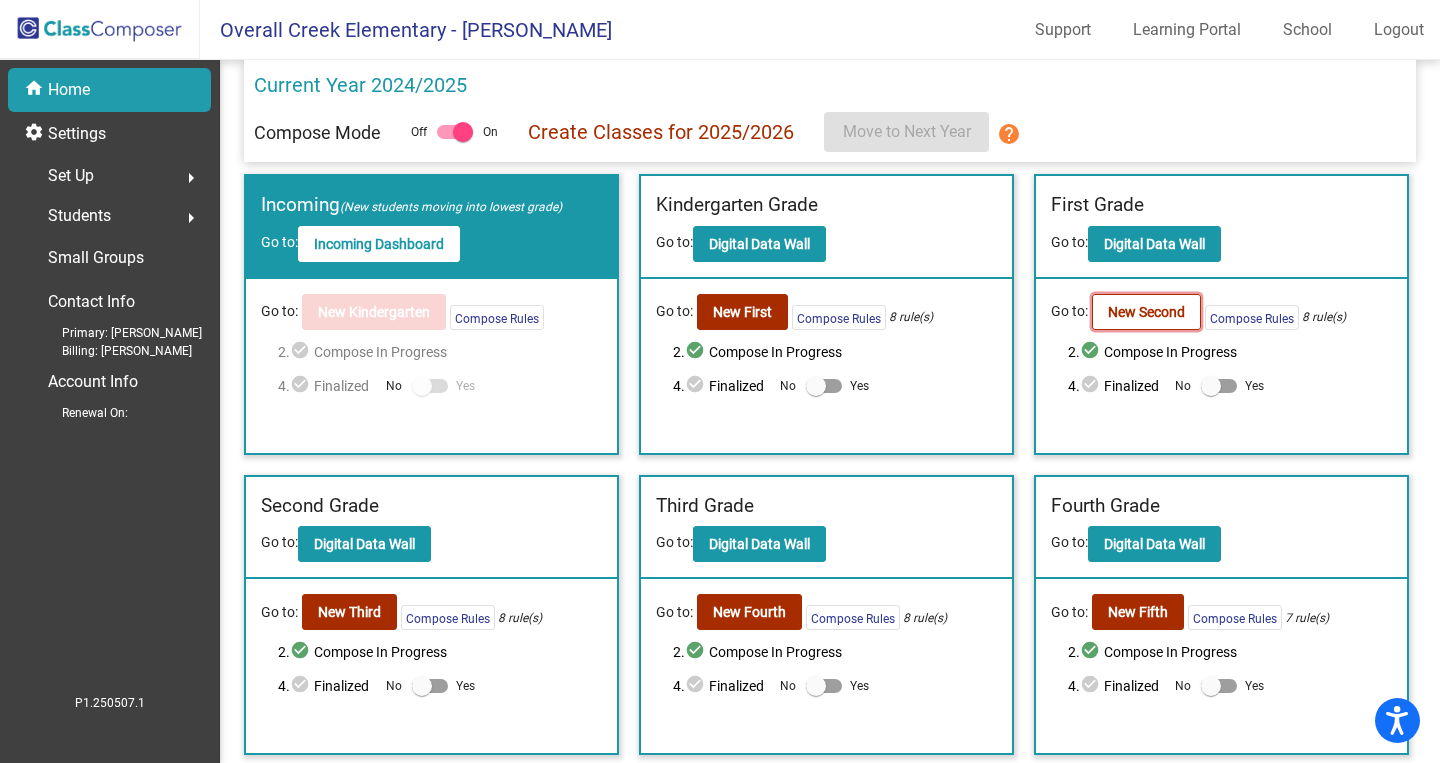 click on "New Second" 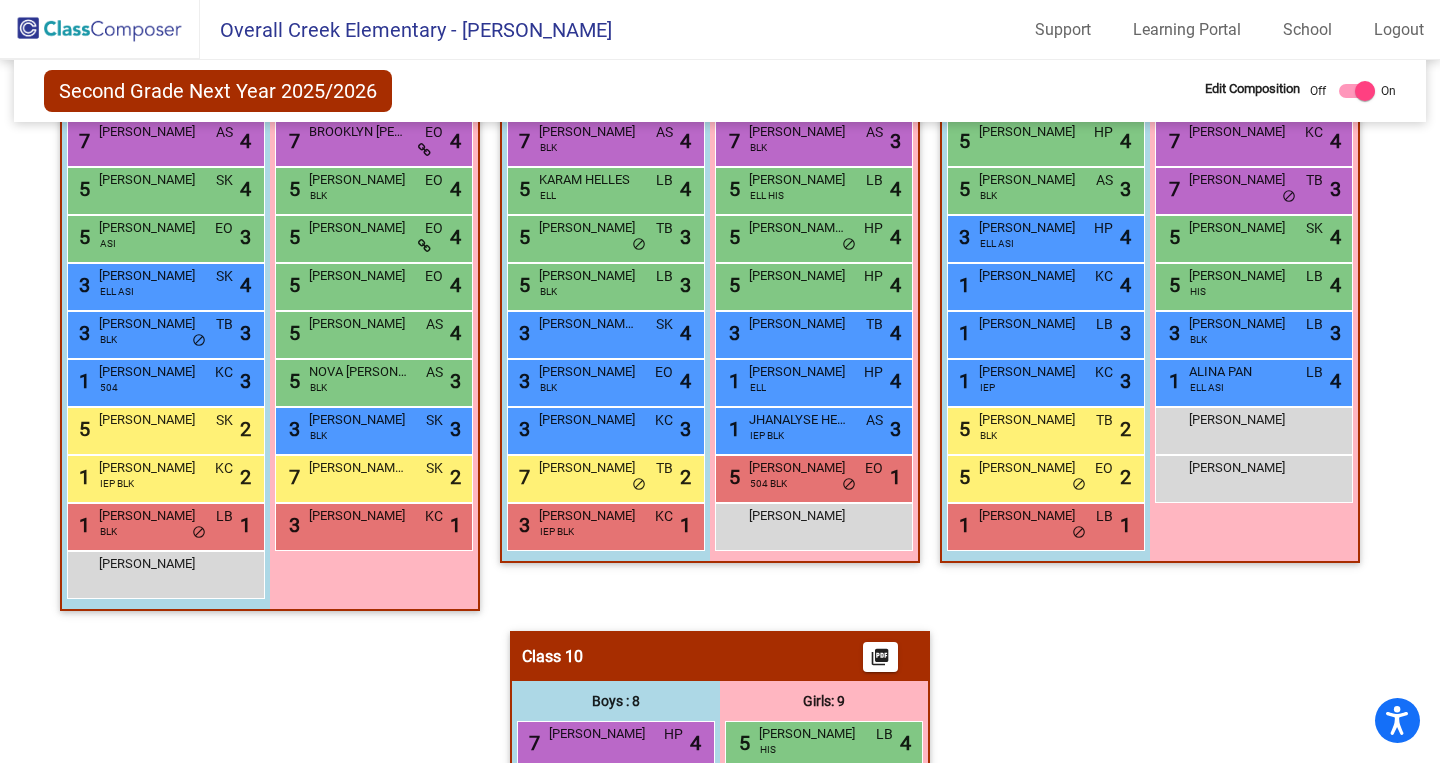 scroll, scrollTop: 1922, scrollLeft: 0, axis: vertical 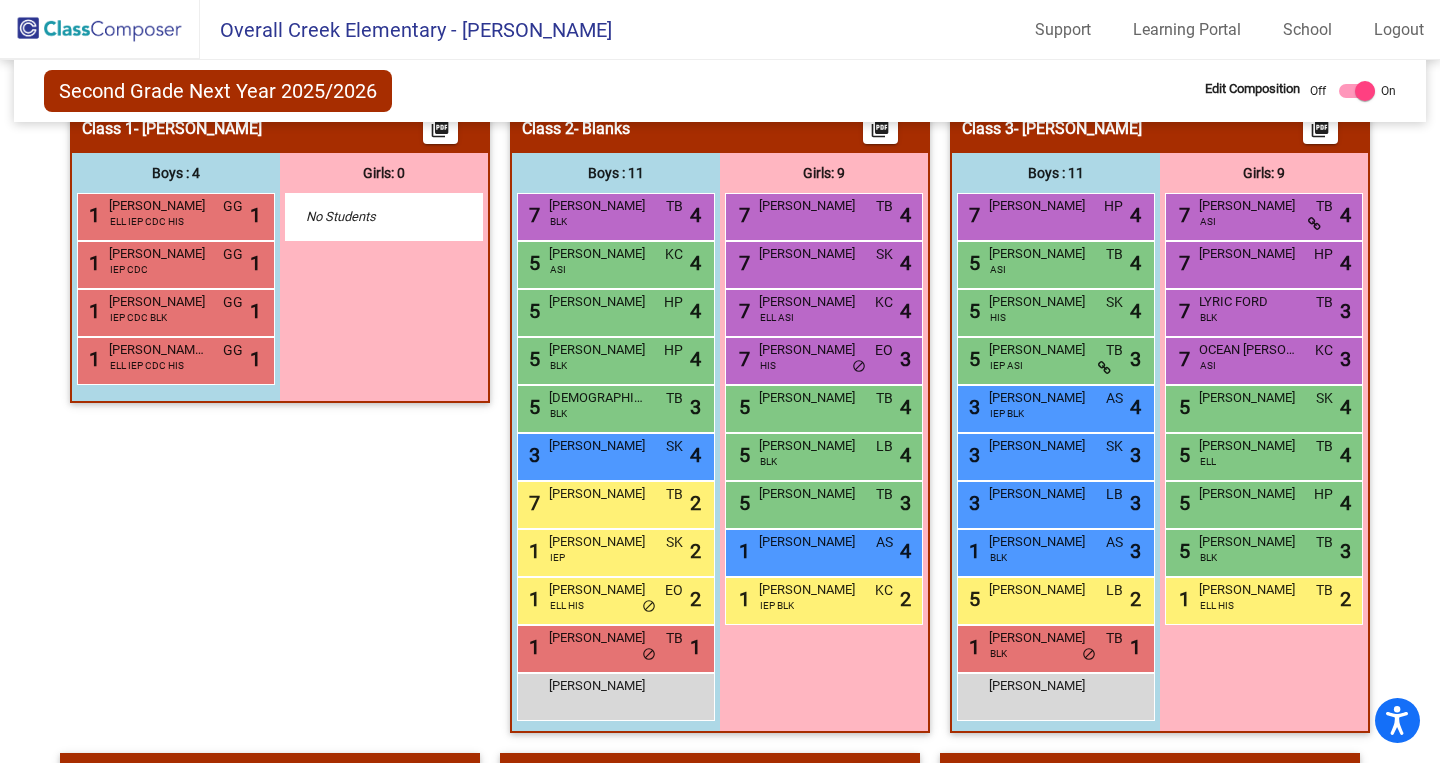 click 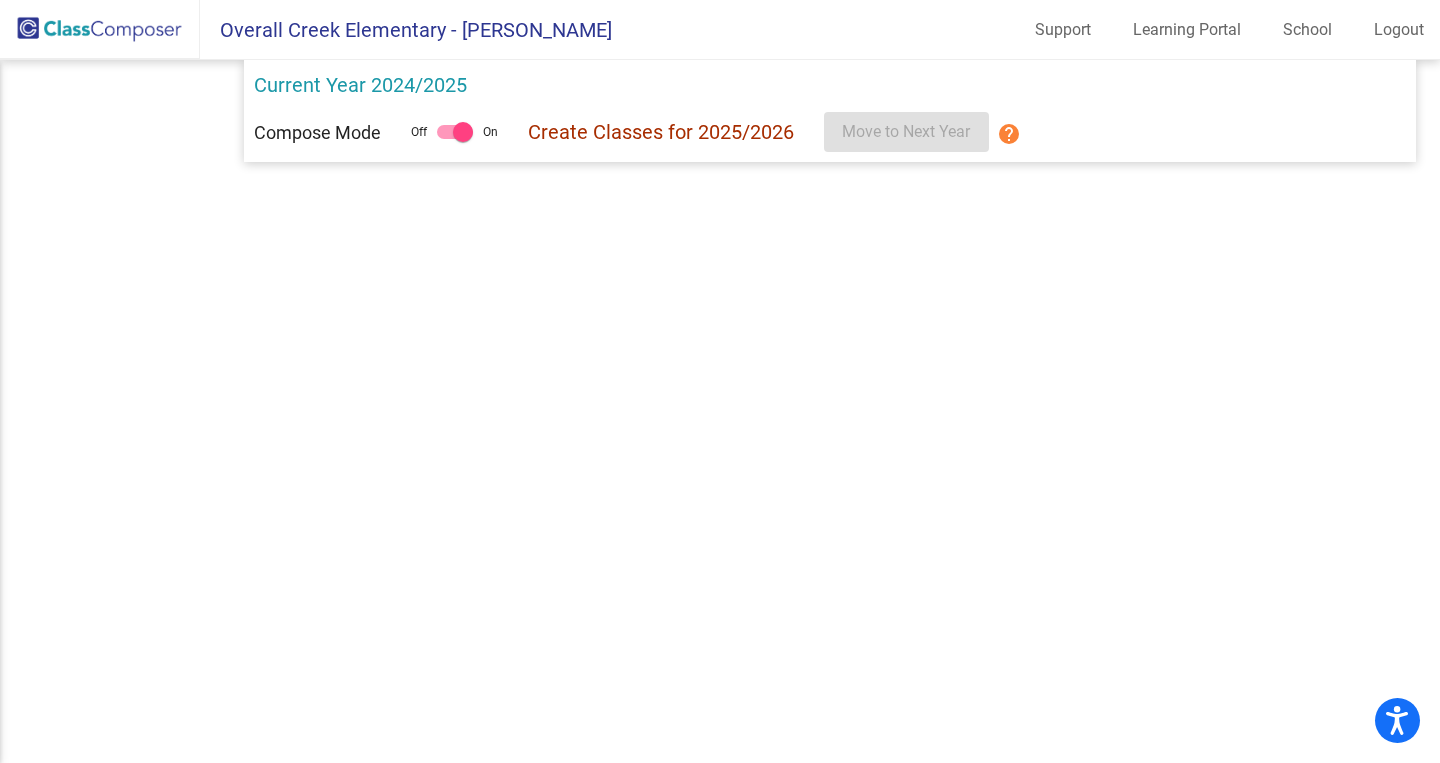 scroll, scrollTop: 0, scrollLeft: 0, axis: both 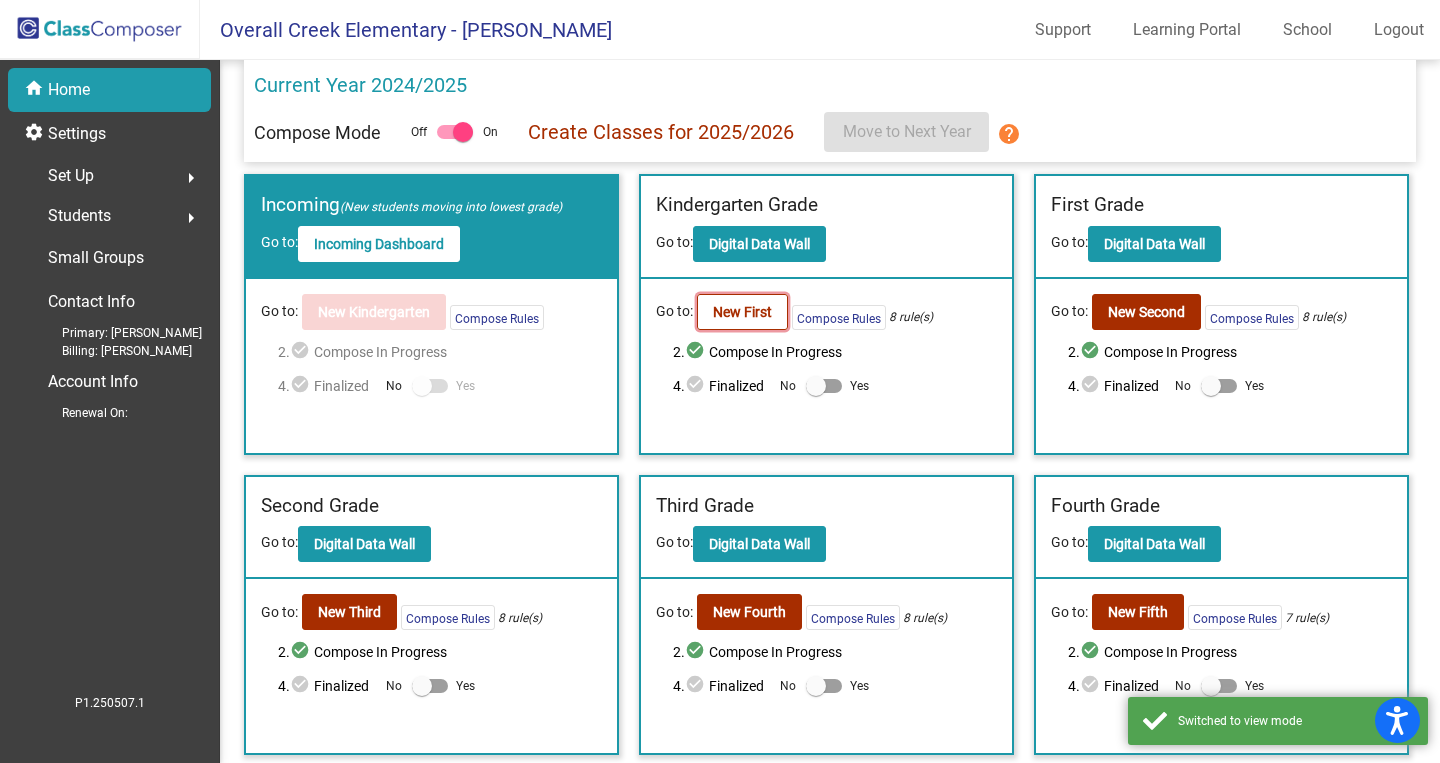 click on "New First" 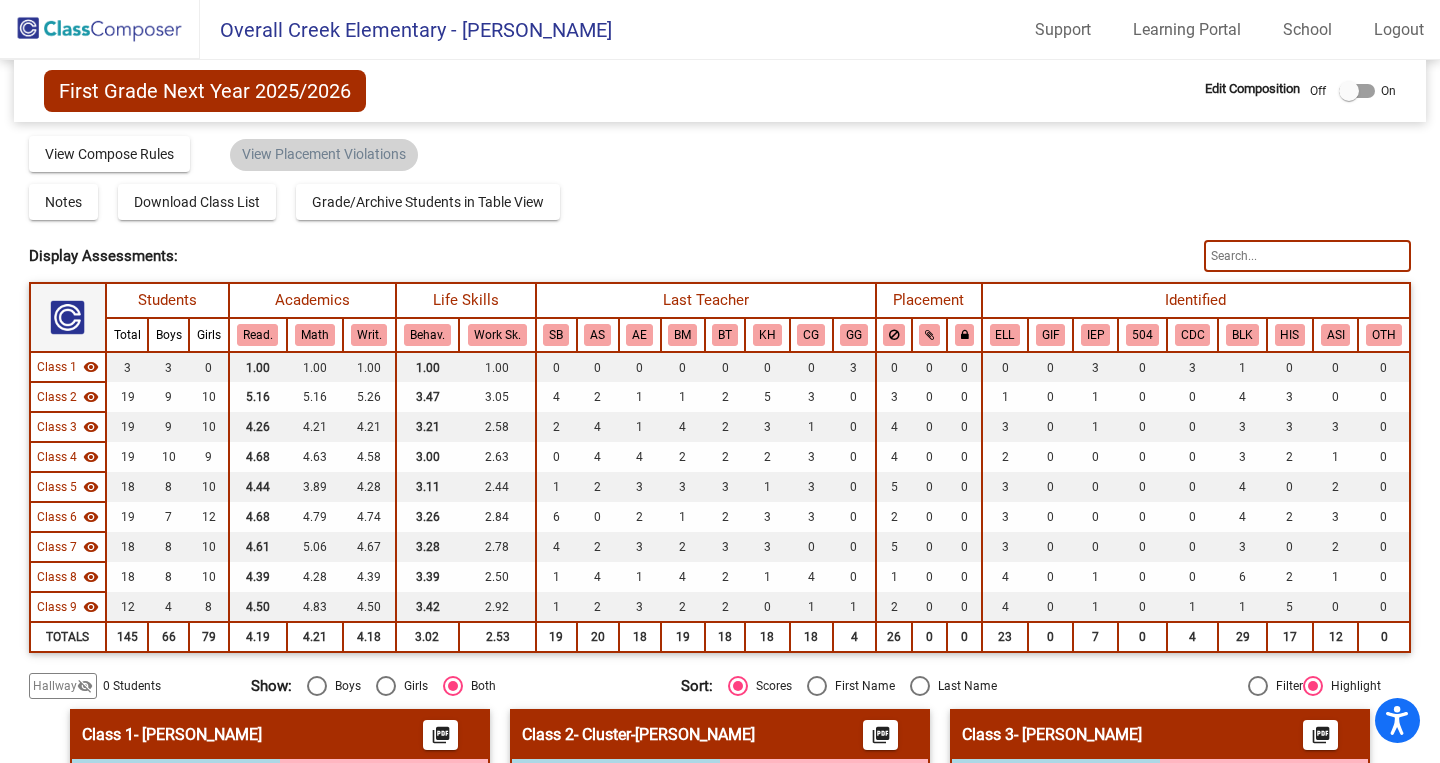 click on "First Grade Next Year 2025/2026  Edit Composition Off   On  Incoming   Digital Data Wall    Display Scores for Years:   [DATE] - [DATE]   [DATE] - [DATE]  Grade/Archive Students in Table View   Download   New Small Group   Saved Small Group   Compose   Start Over   Submit Classes  Compose has been submitted  Check for Incomplete Scores  View Compose Rules   View Placement Violations  Notes   Download Class List   Import Students   Grade/Archive Students in Table View   New Small Group   Saved Small Group  Display Scores for Years:   [DATE] - [DATE]   [DATE] - [DATE] Display Assessments: Students Academics Life Skills  Last Teacher  Placement  Identified  Total Boys Girls  Read.   Math   Writ.   Behav.   Work Sk.   SB   AS   AE   BM   BT   KH   CG   [PERSON_NAME]   GIF   IEP   504   CDC   BLK   HIS   ASI   OTH  Hallway  visibility_off  0 0 0                 0   0   0   0   0   0   0   0   0   0   0   0   0   0   0   0   0   0   0   0  Class 1  visibility  3 3 0  1.00   1.00   1.00   1.00   1.00   0   0   0   0   0   0   0  9" 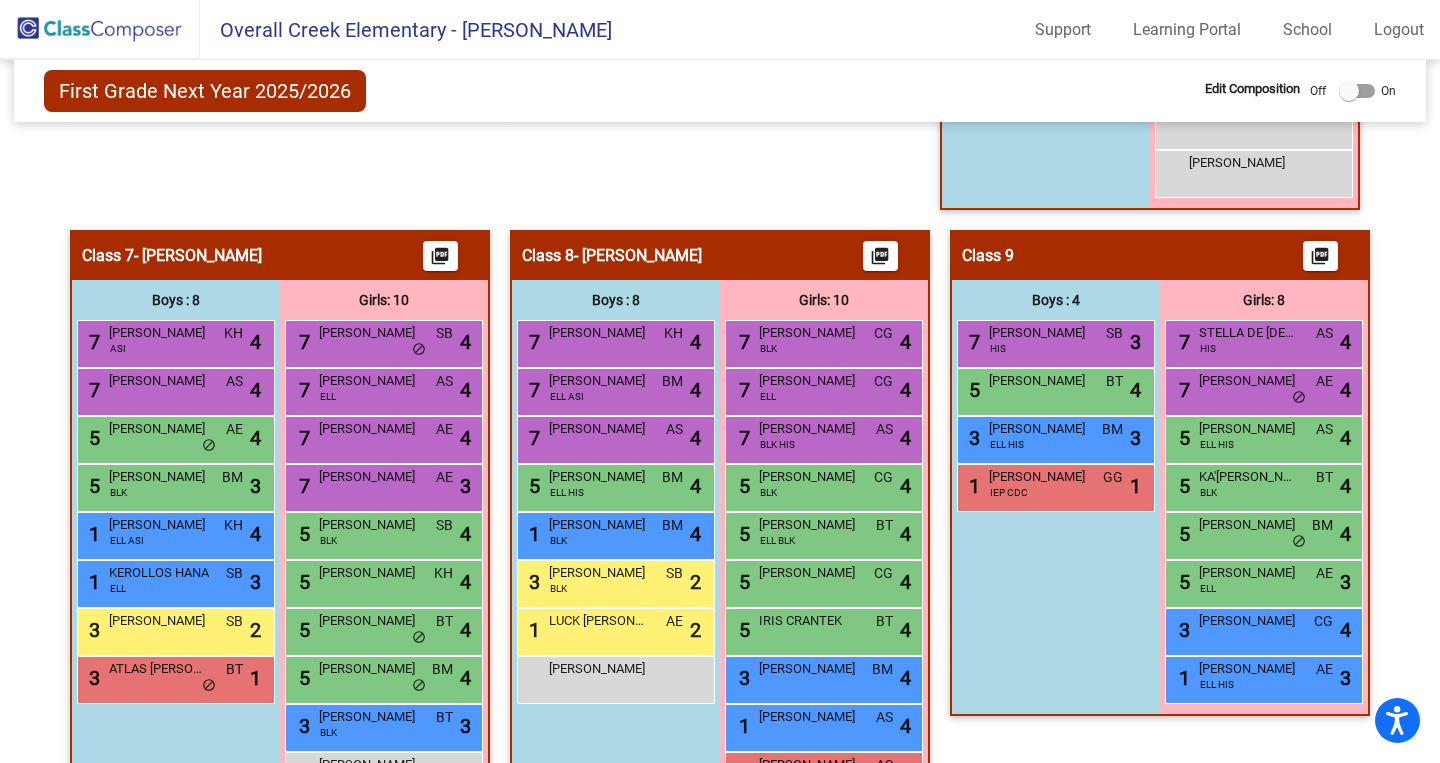 scroll, scrollTop: 1848, scrollLeft: 0, axis: vertical 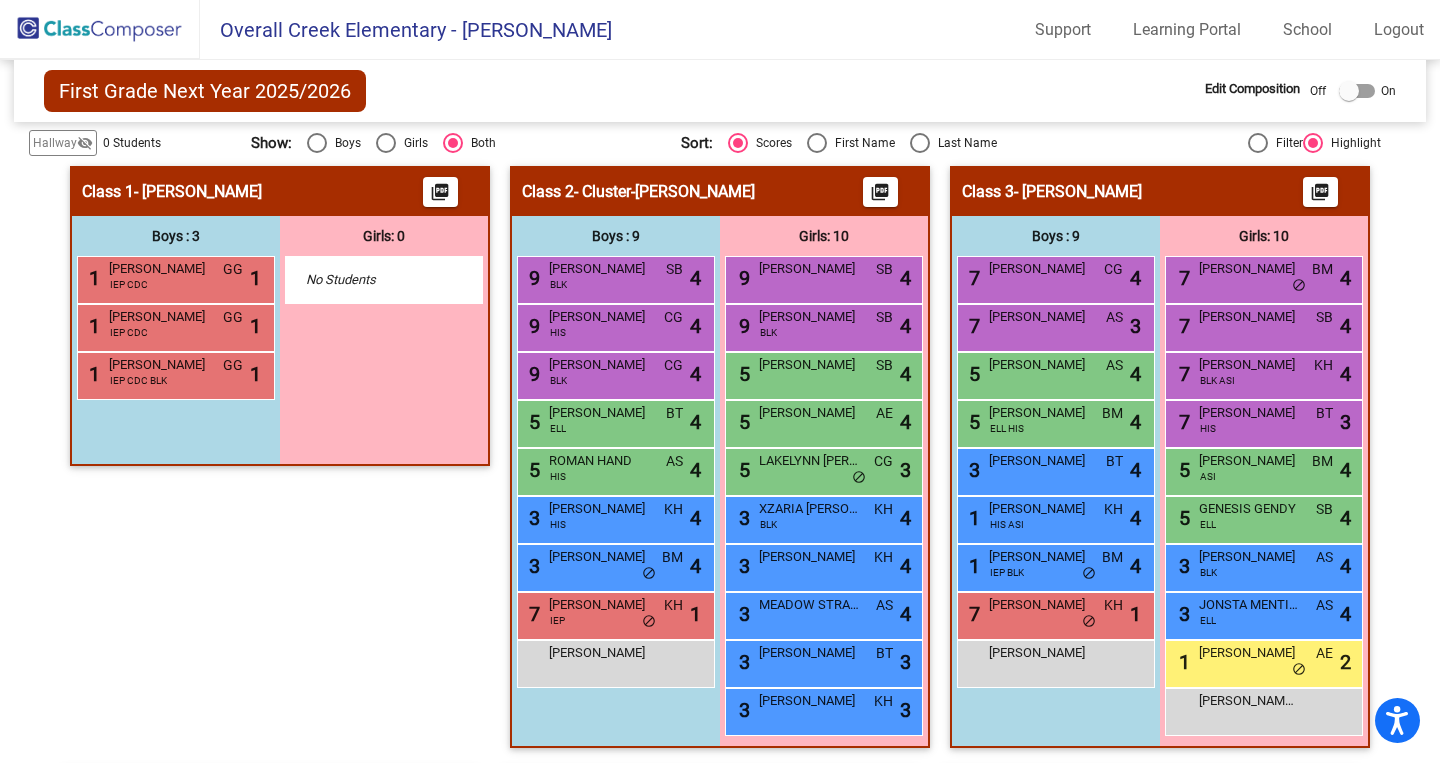 click 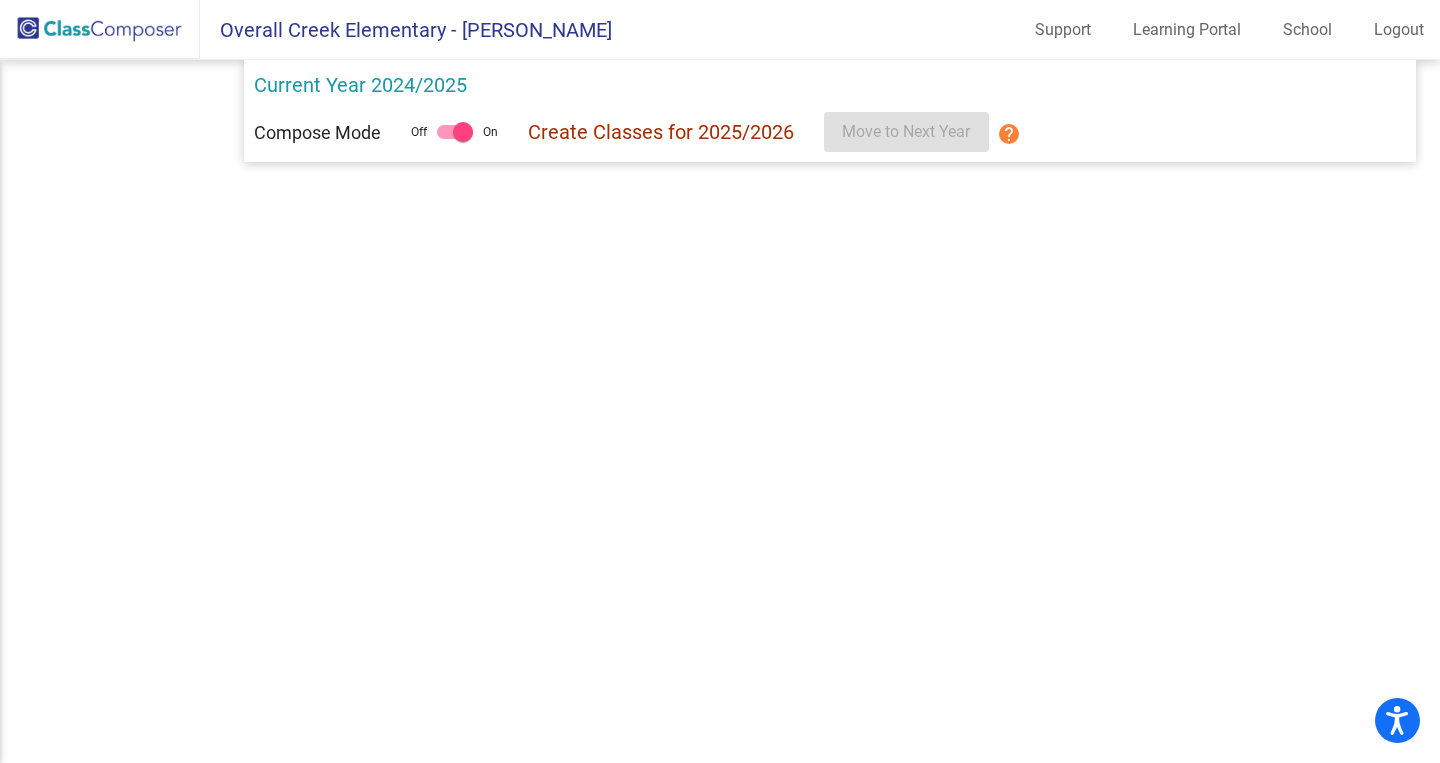 scroll, scrollTop: 0, scrollLeft: 0, axis: both 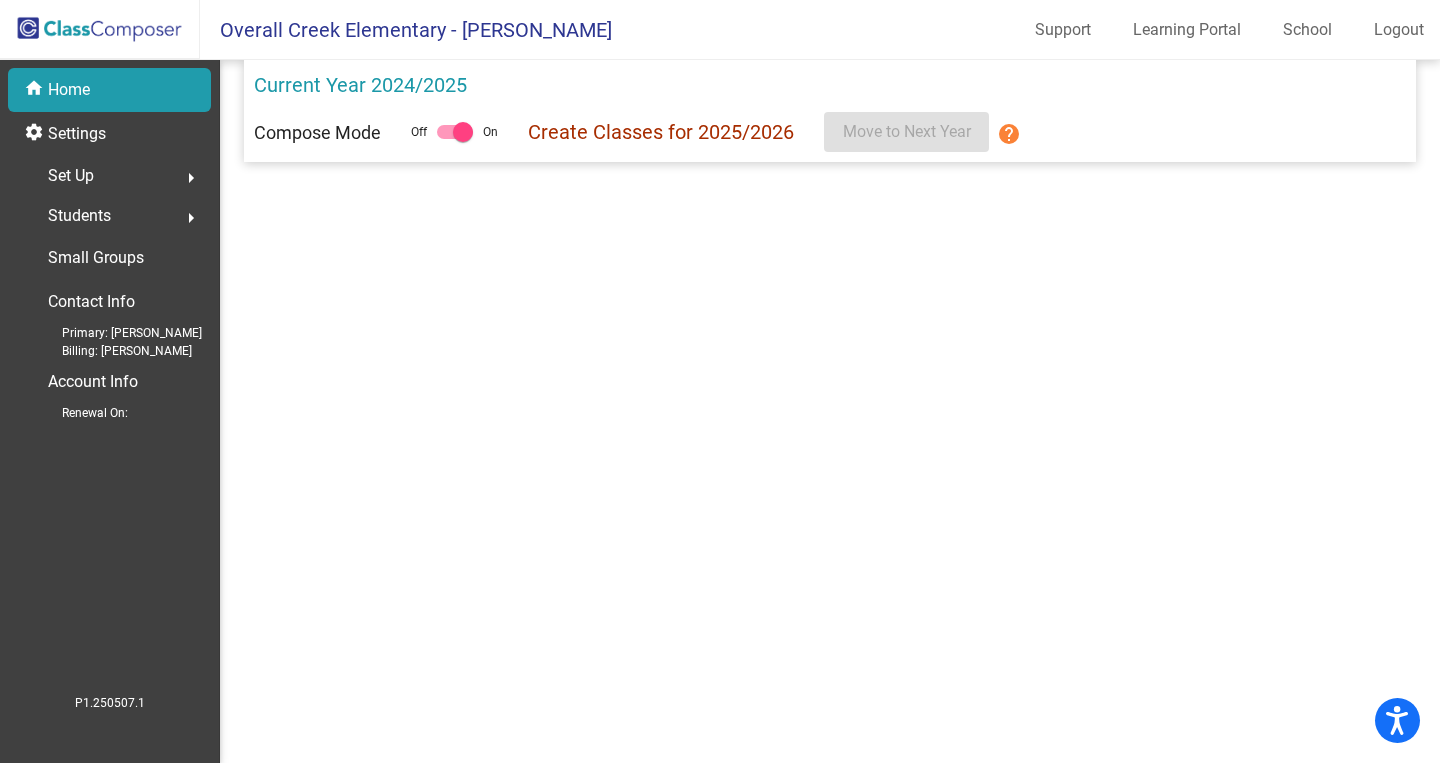 click on "home Home" 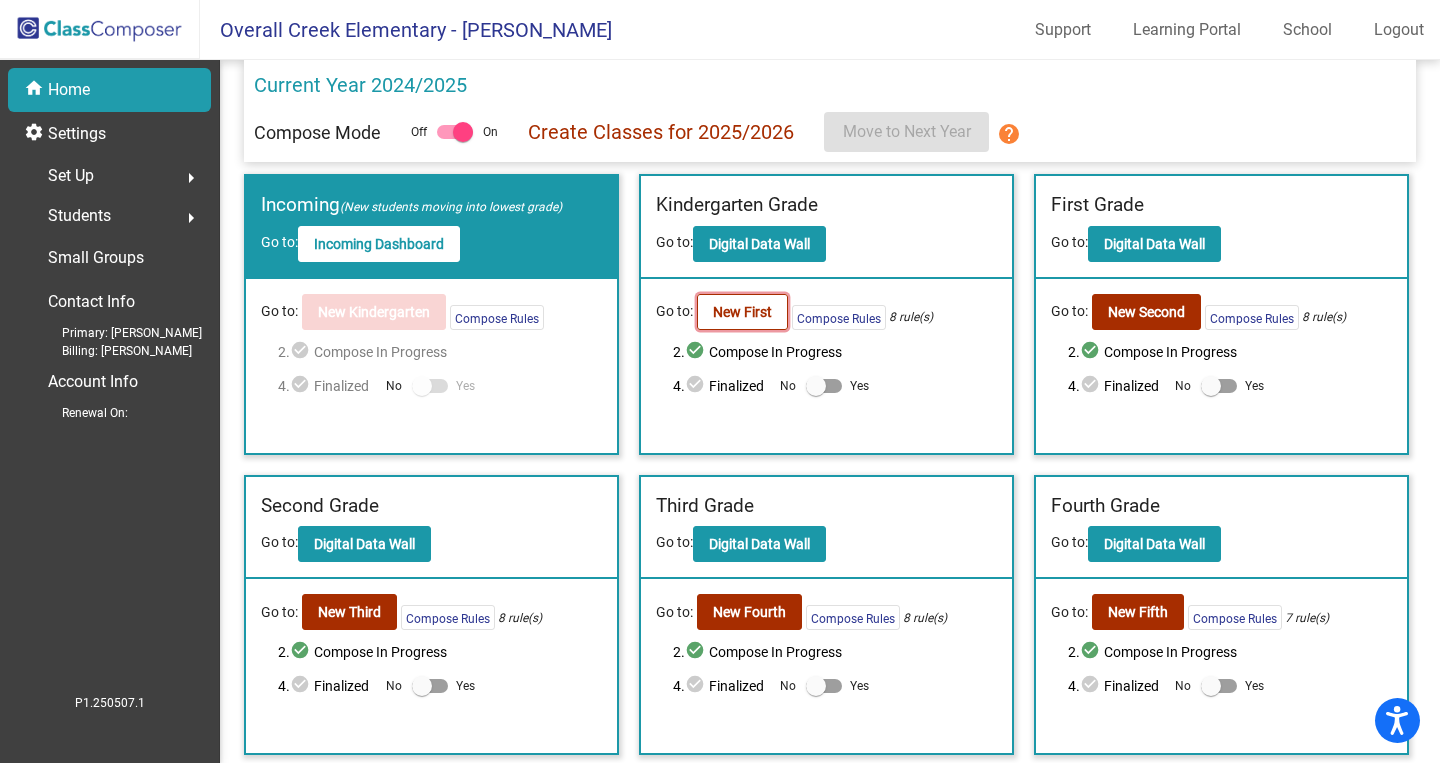 click on "New First" 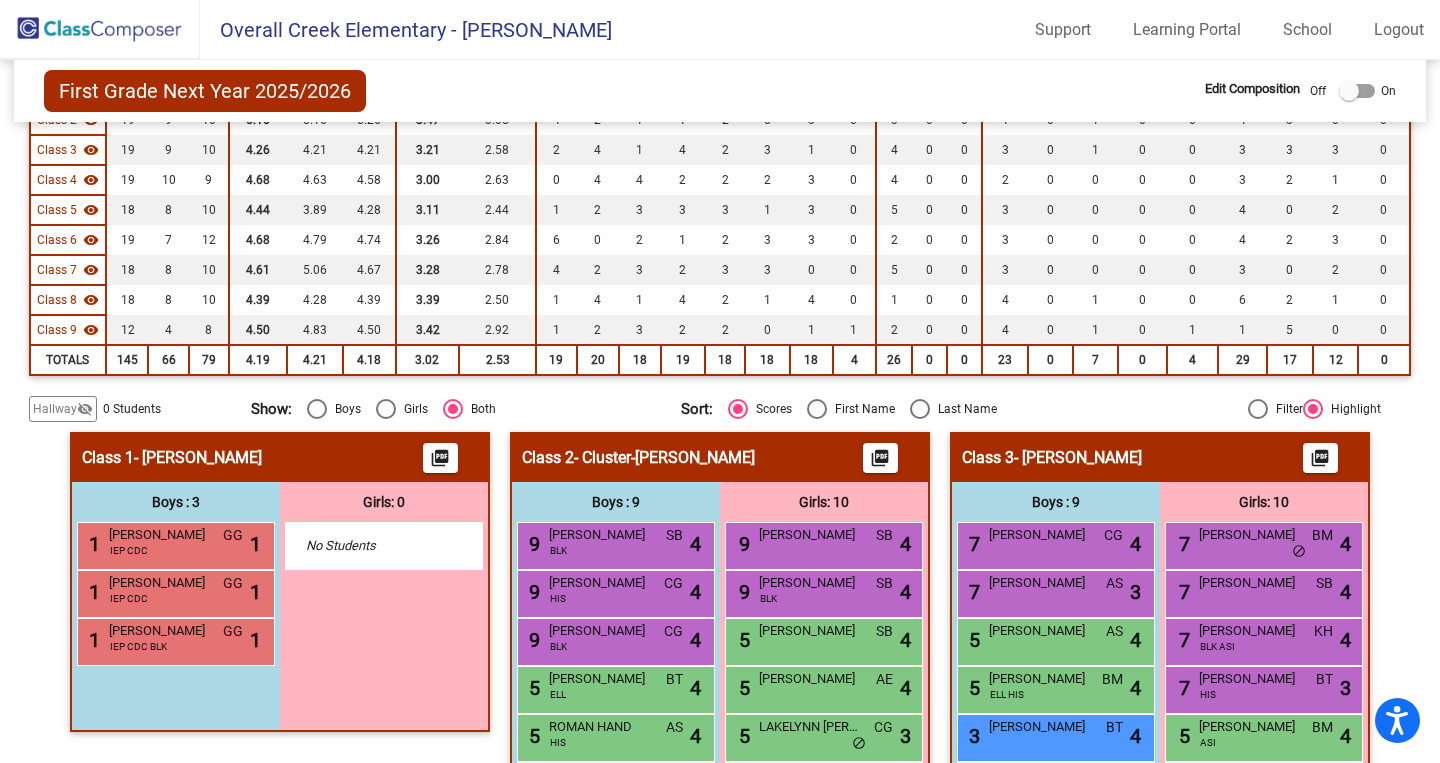 scroll, scrollTop: 320, scrollLeft: 0, axis: vertical 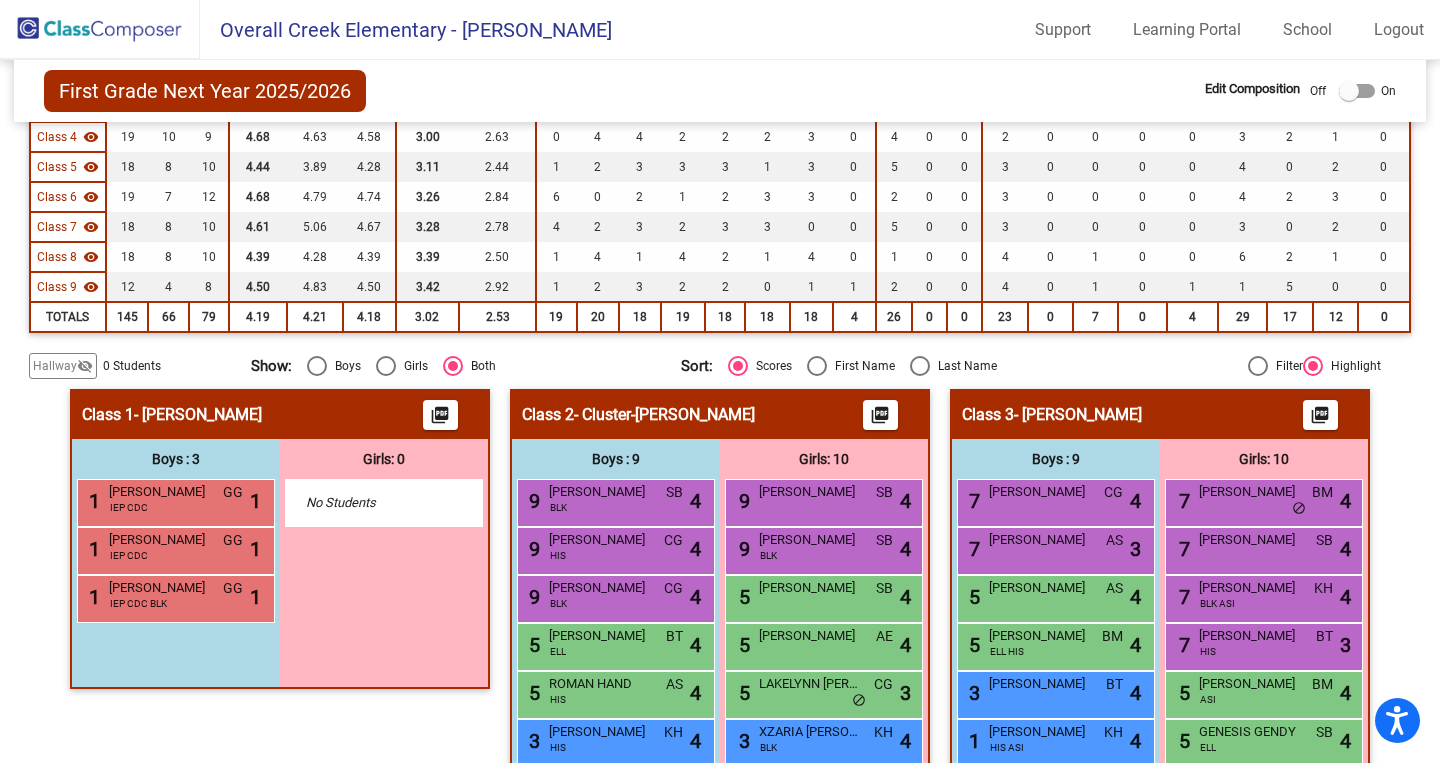 click 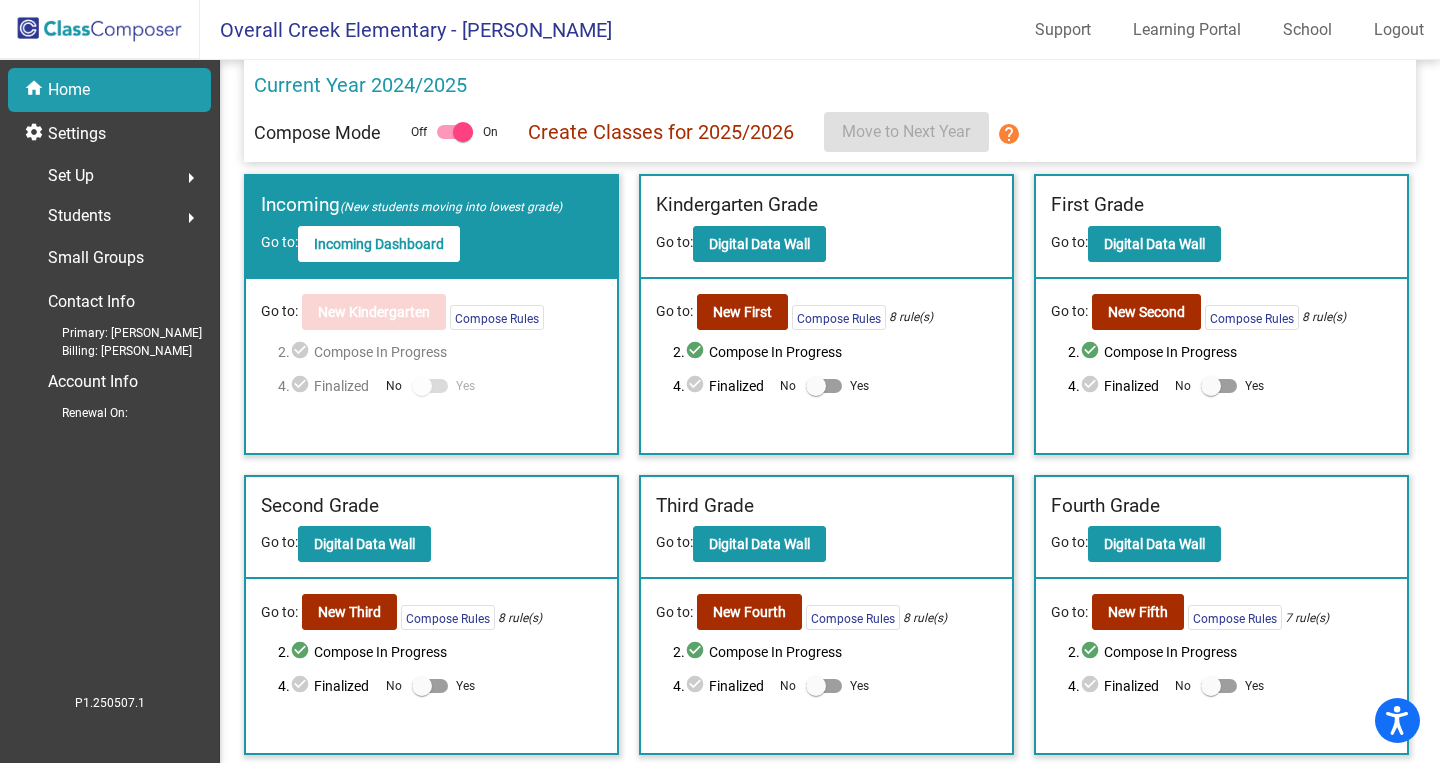click on "Students" 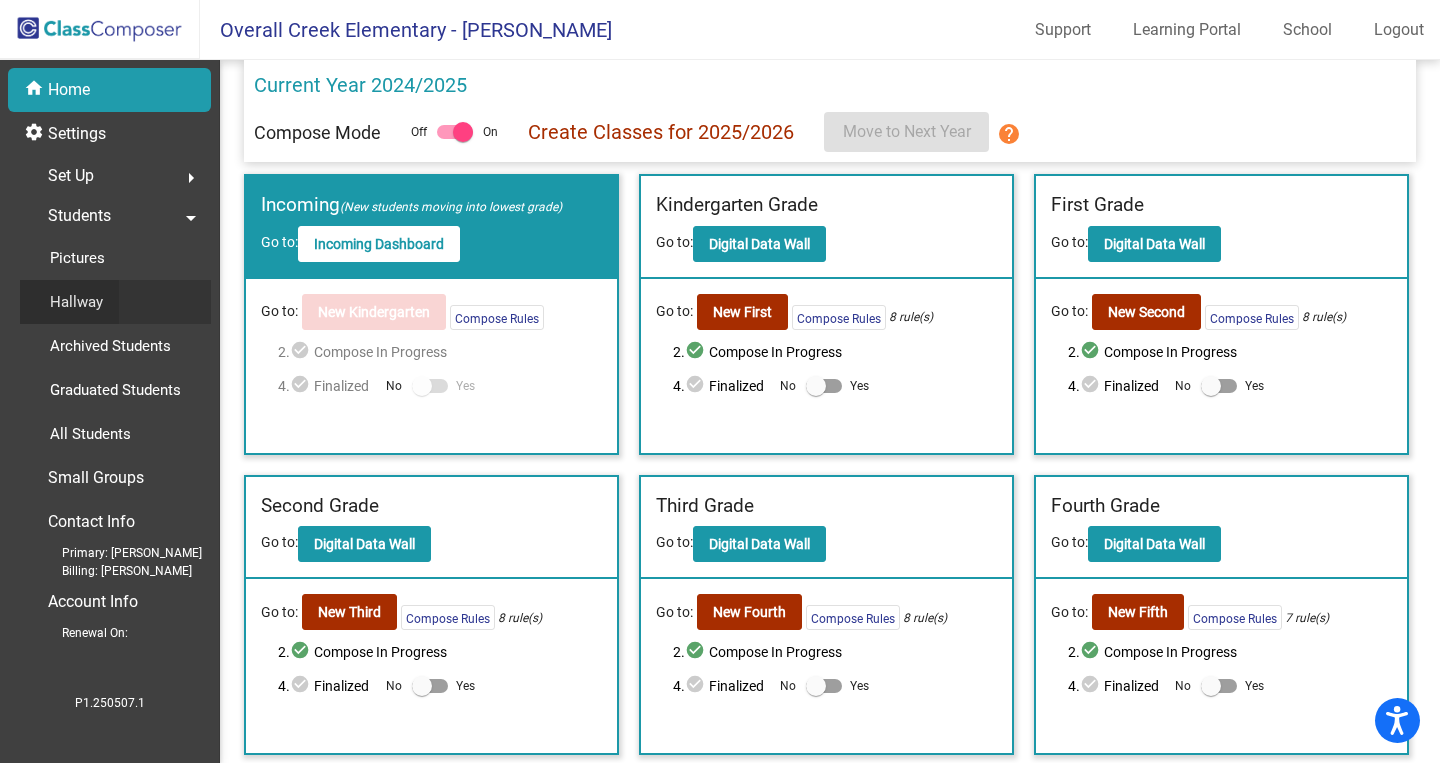click on "Hallway" 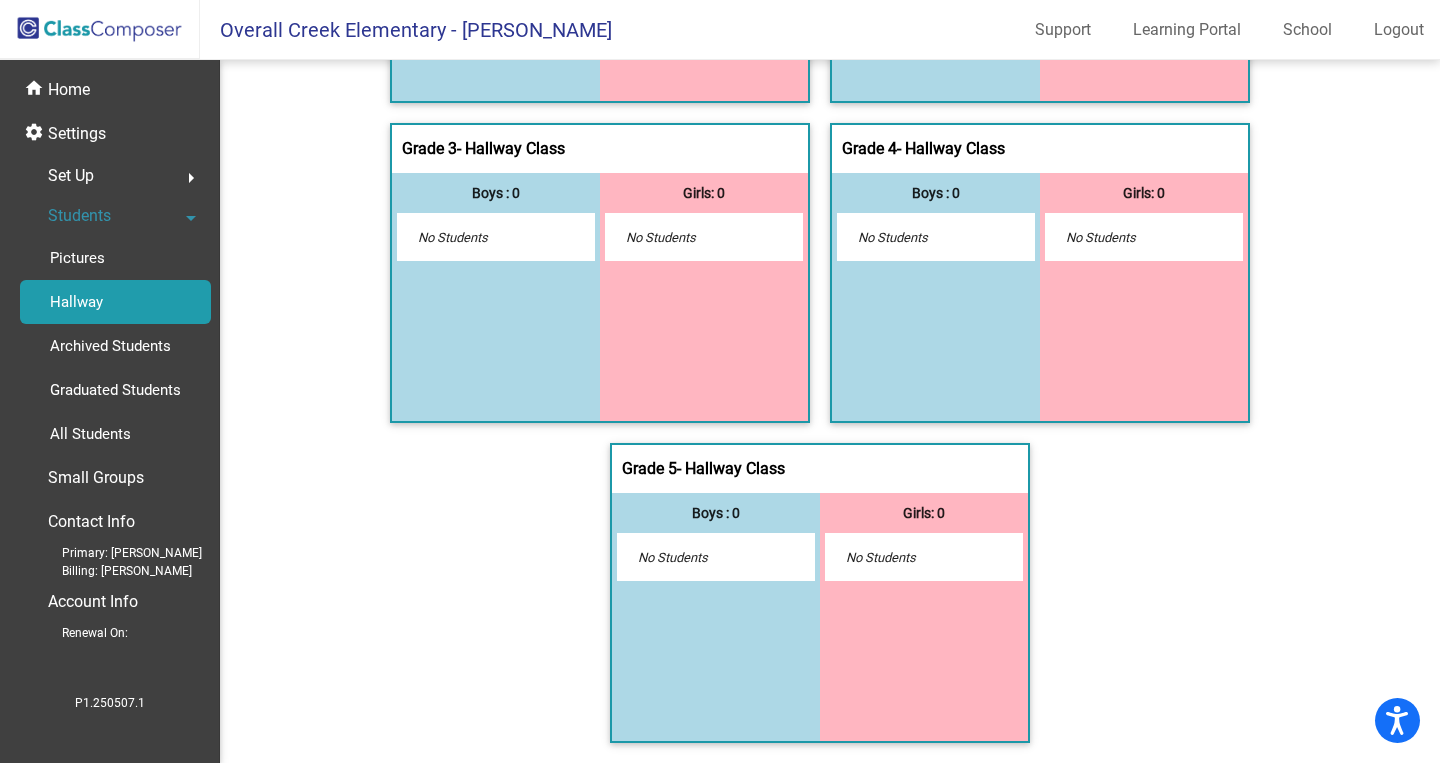 scroll, scrollTop: 0, scrollLeft: 0, axis: both 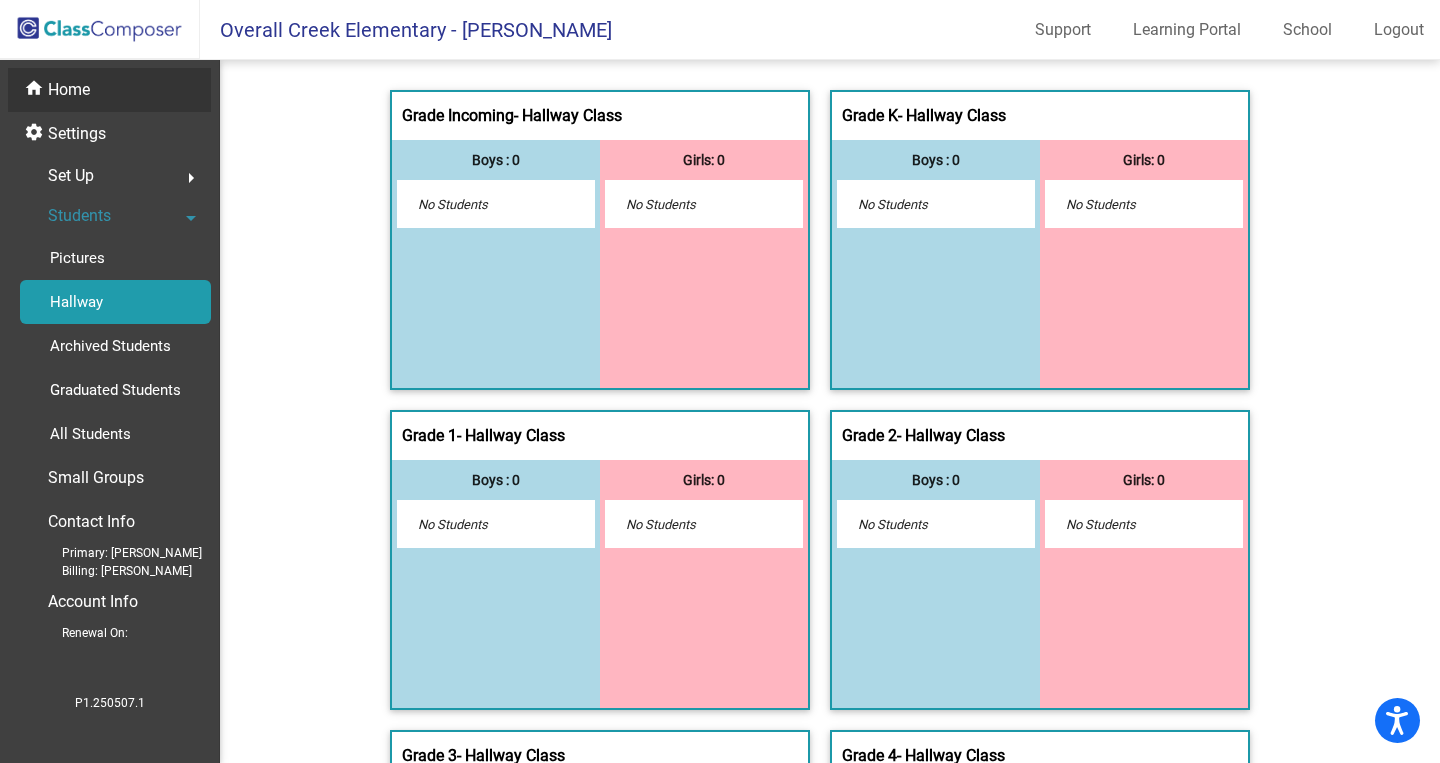 click on "Home" 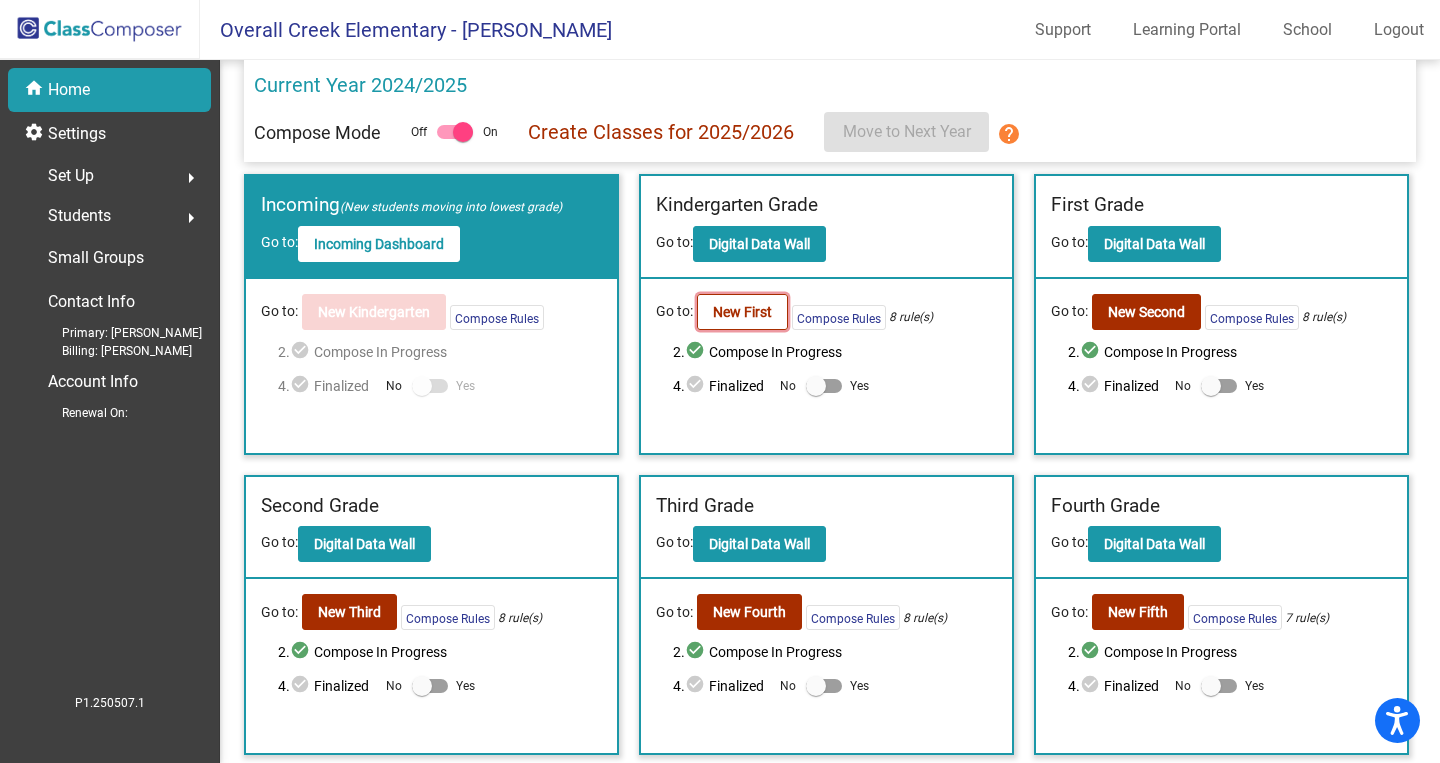 click on "New First" 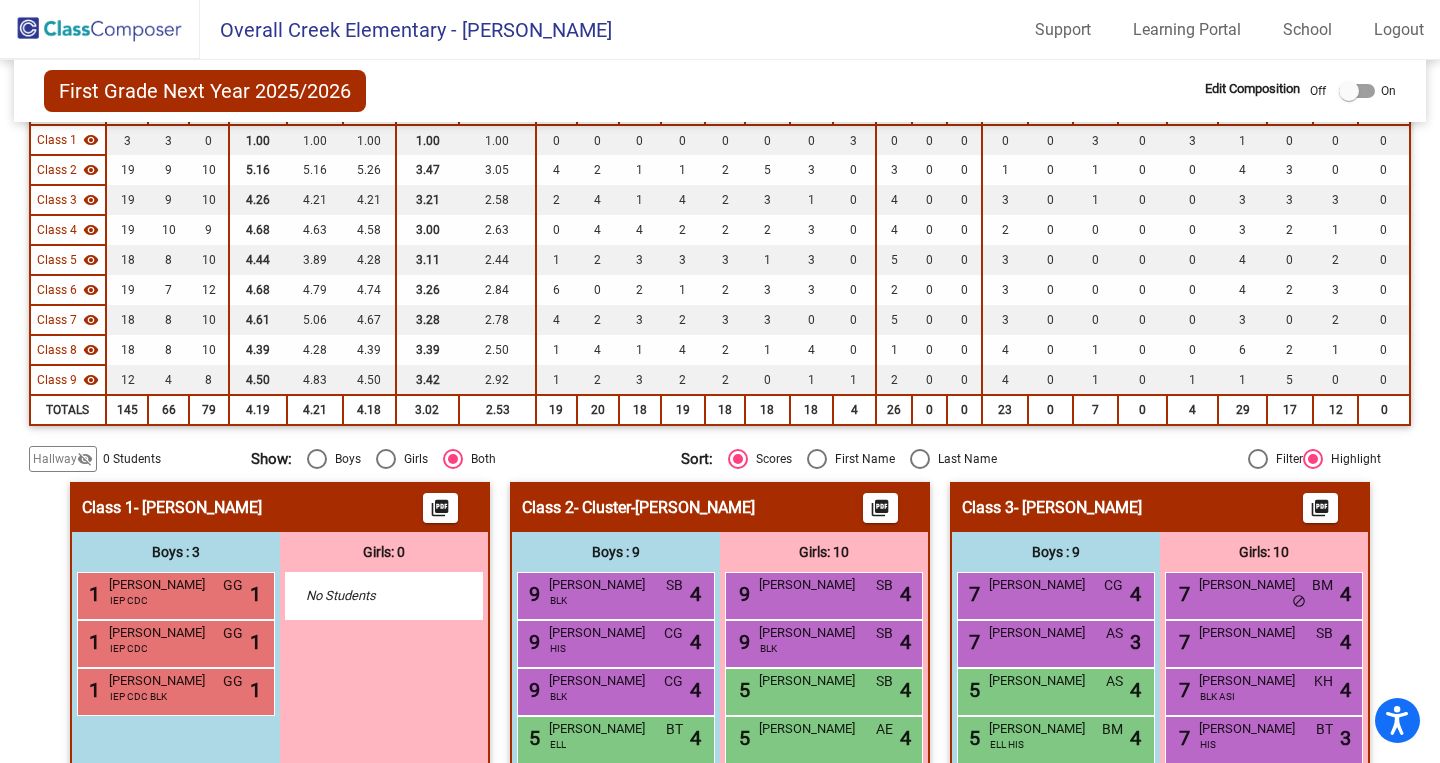 scroll, scrollTop: 480, scrollLeft: 0, axis: vertical 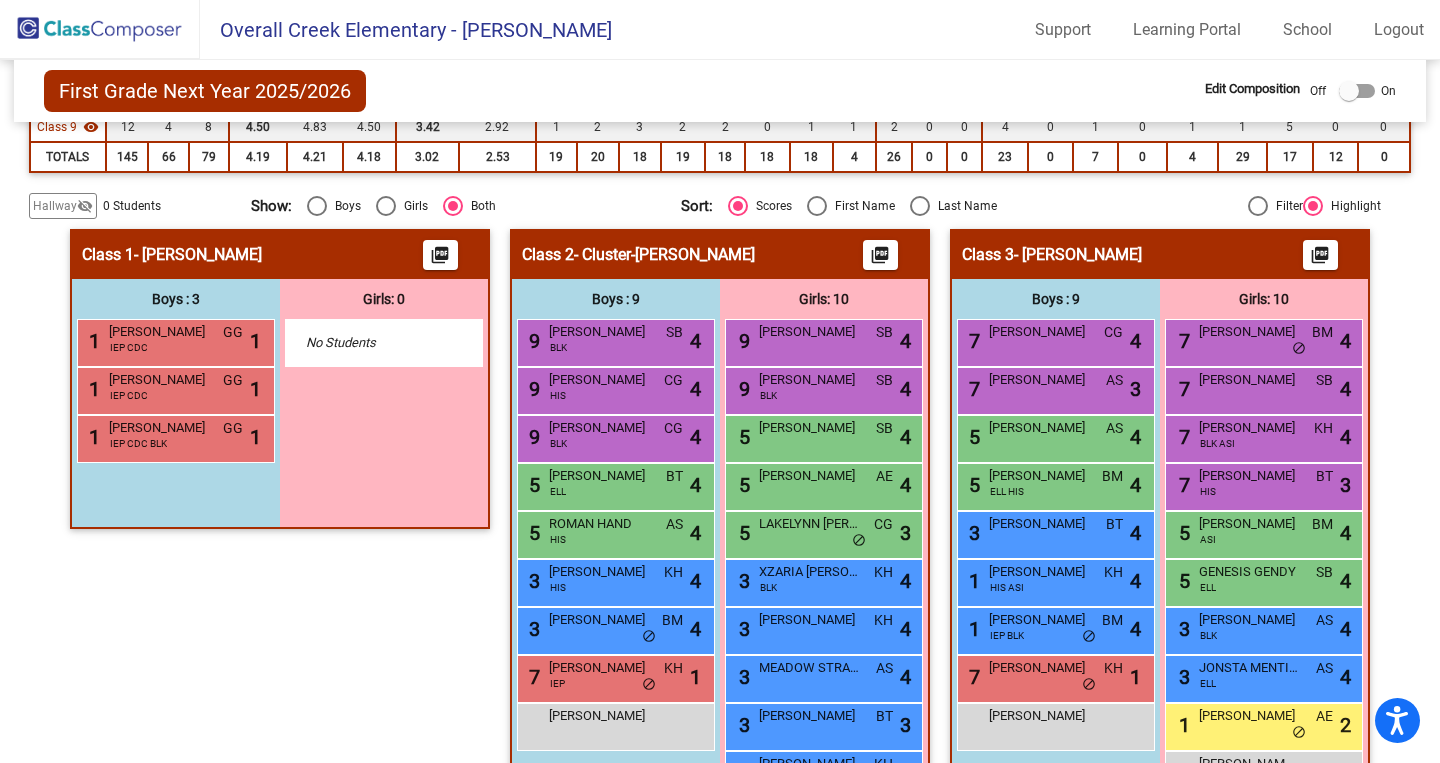 click on "Hallway" 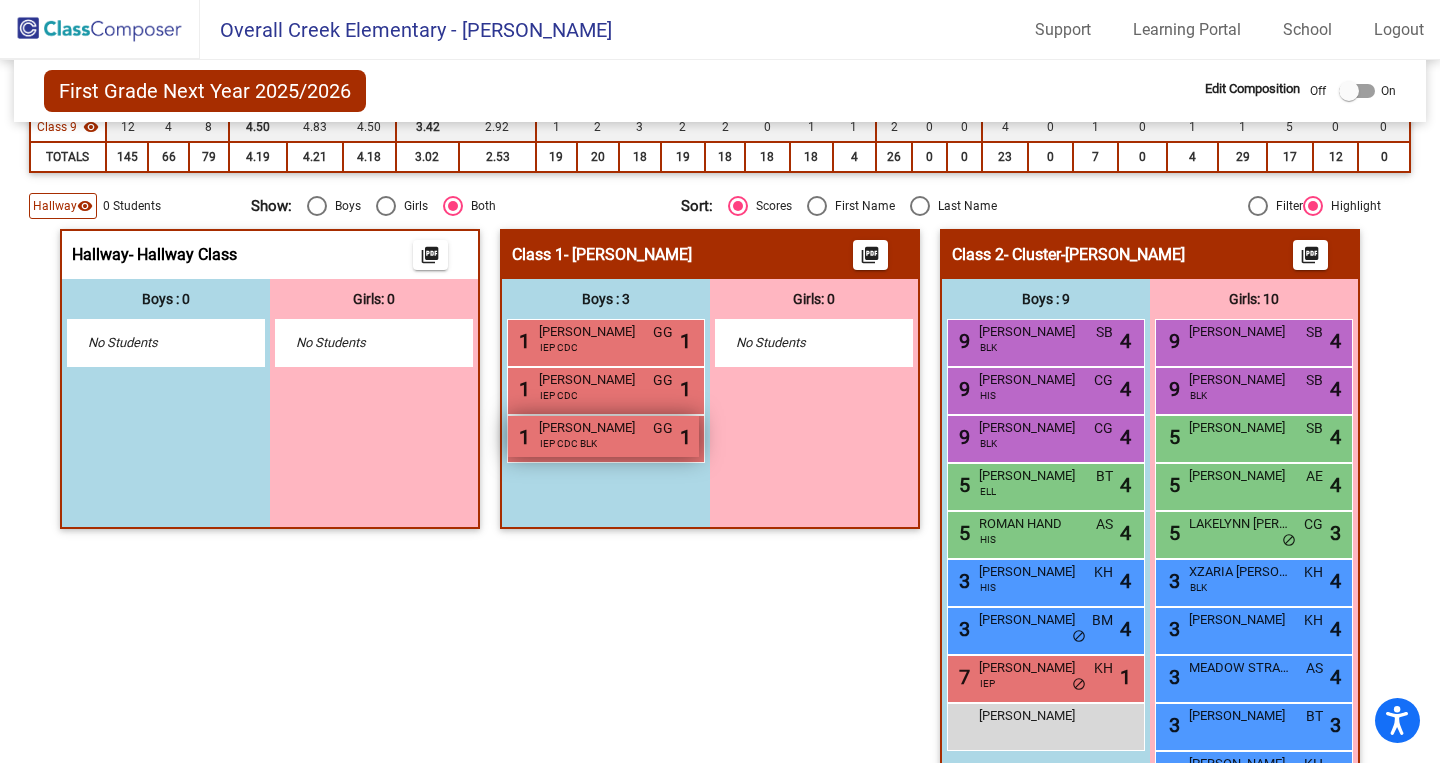 drag, startPoint x: 564, startPoint y: 446, endPoint x: 275, endPoint y: 394, distance: 293.64093 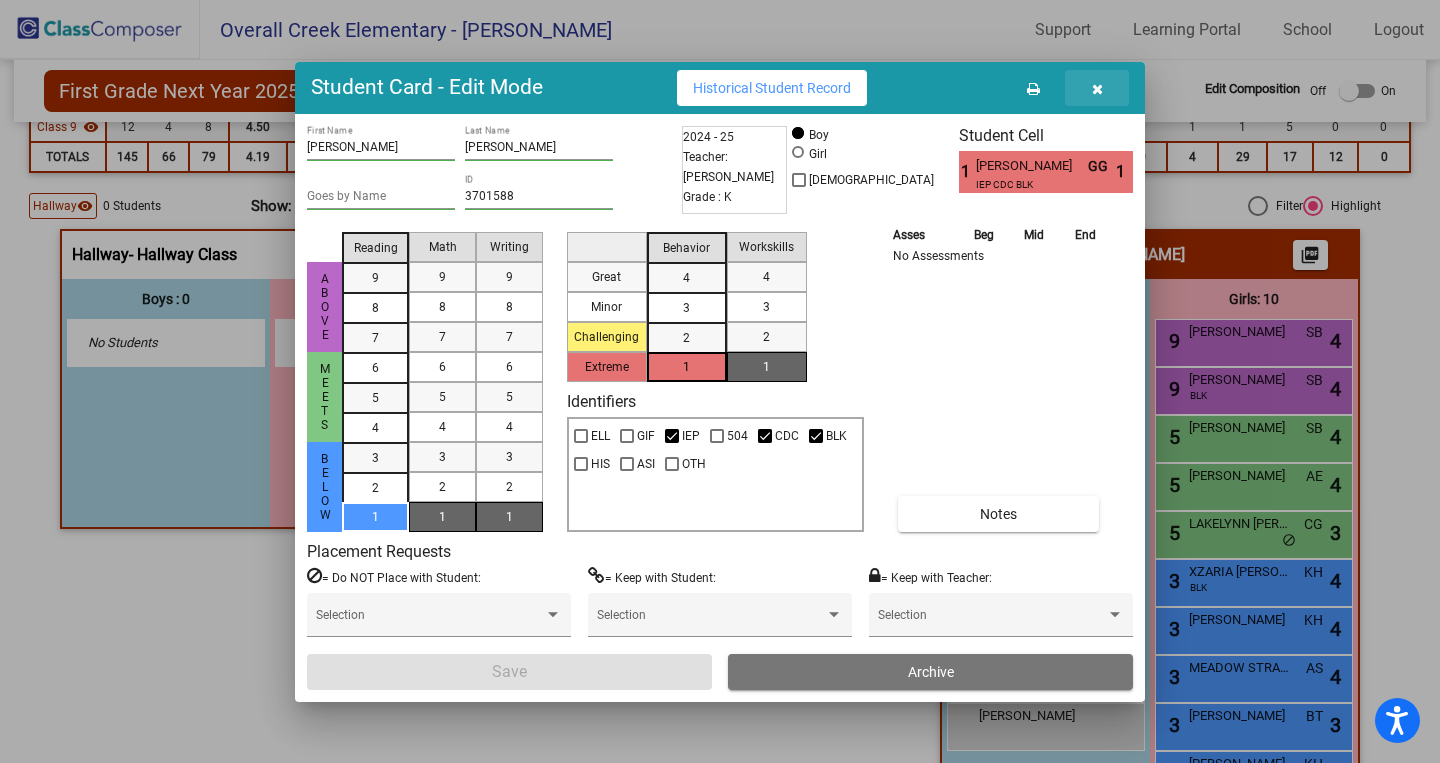 click at bounding box center [1097, 89] 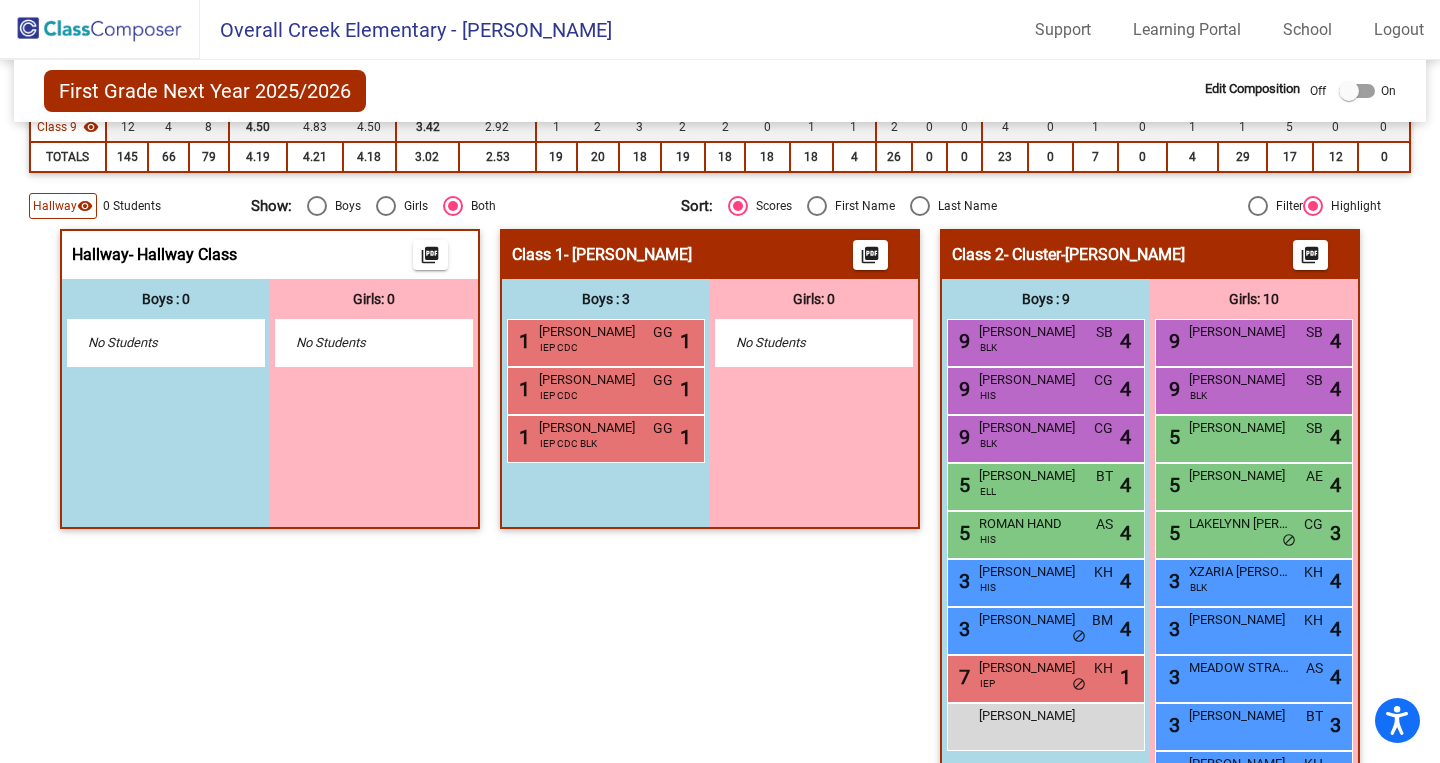 drag, startPoint x: 596, startPoint y: 438, endPoint x: 575, endPoint y: 465, distance: 34.20526 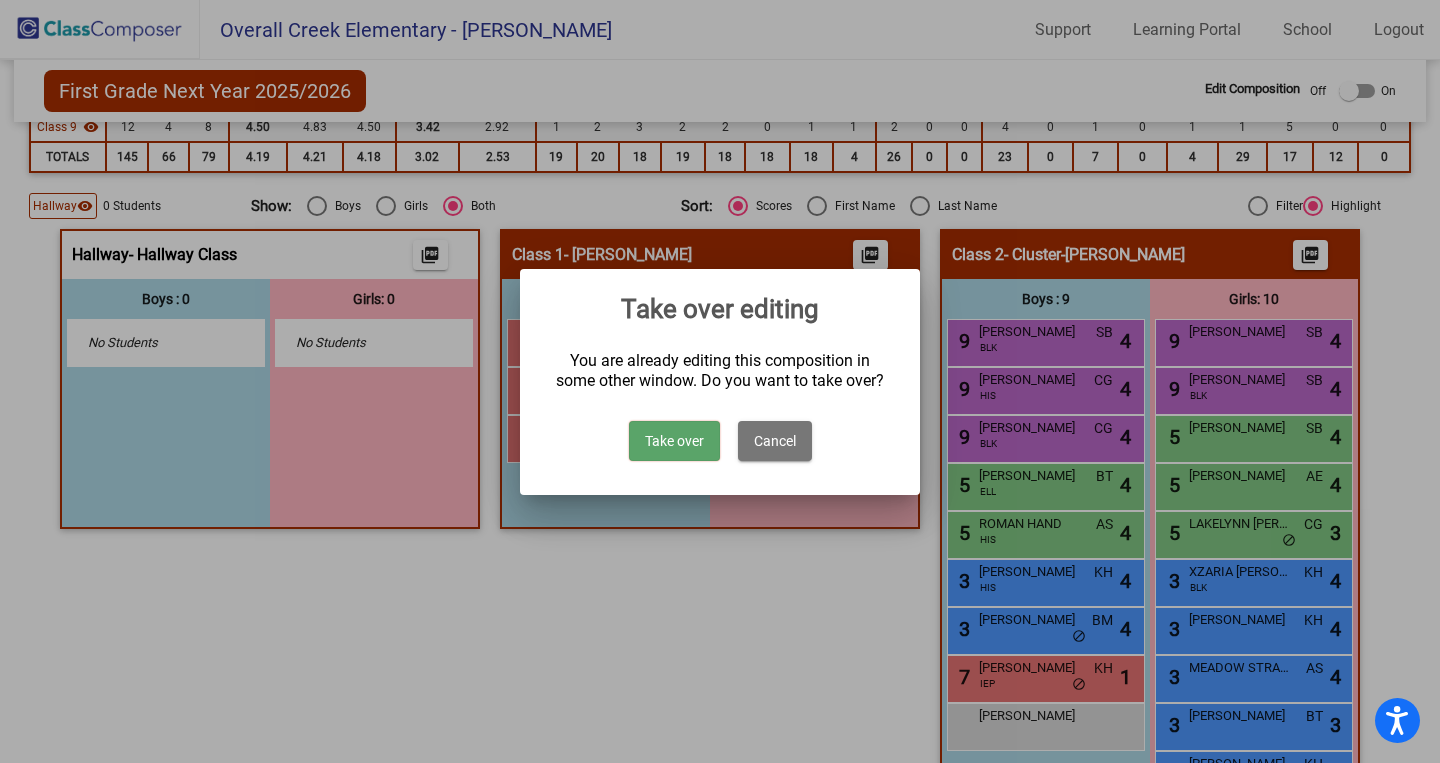 click on "Take over" at bounding box center [674, 441] 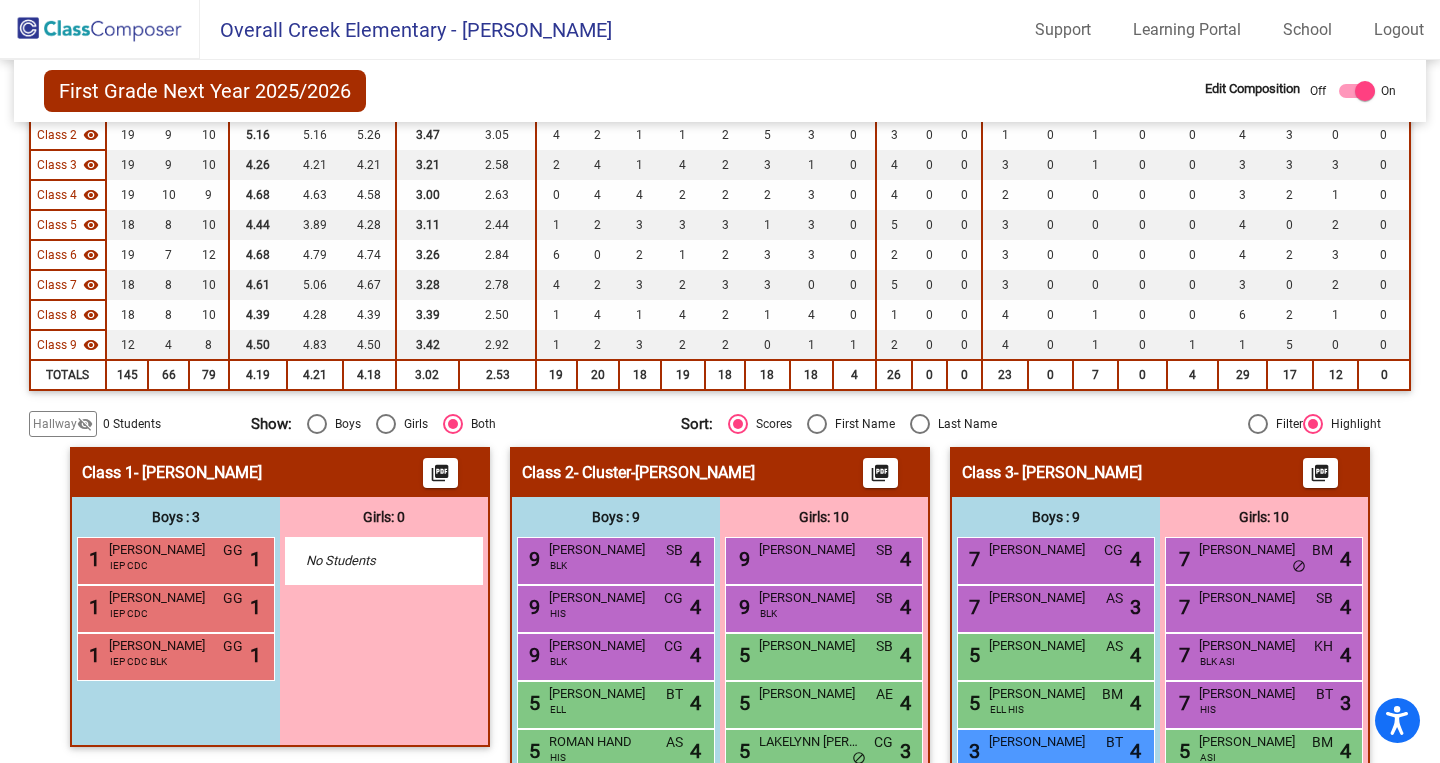 scroll, scrollTop: 262, scrollLeft: 0, axis: vertical 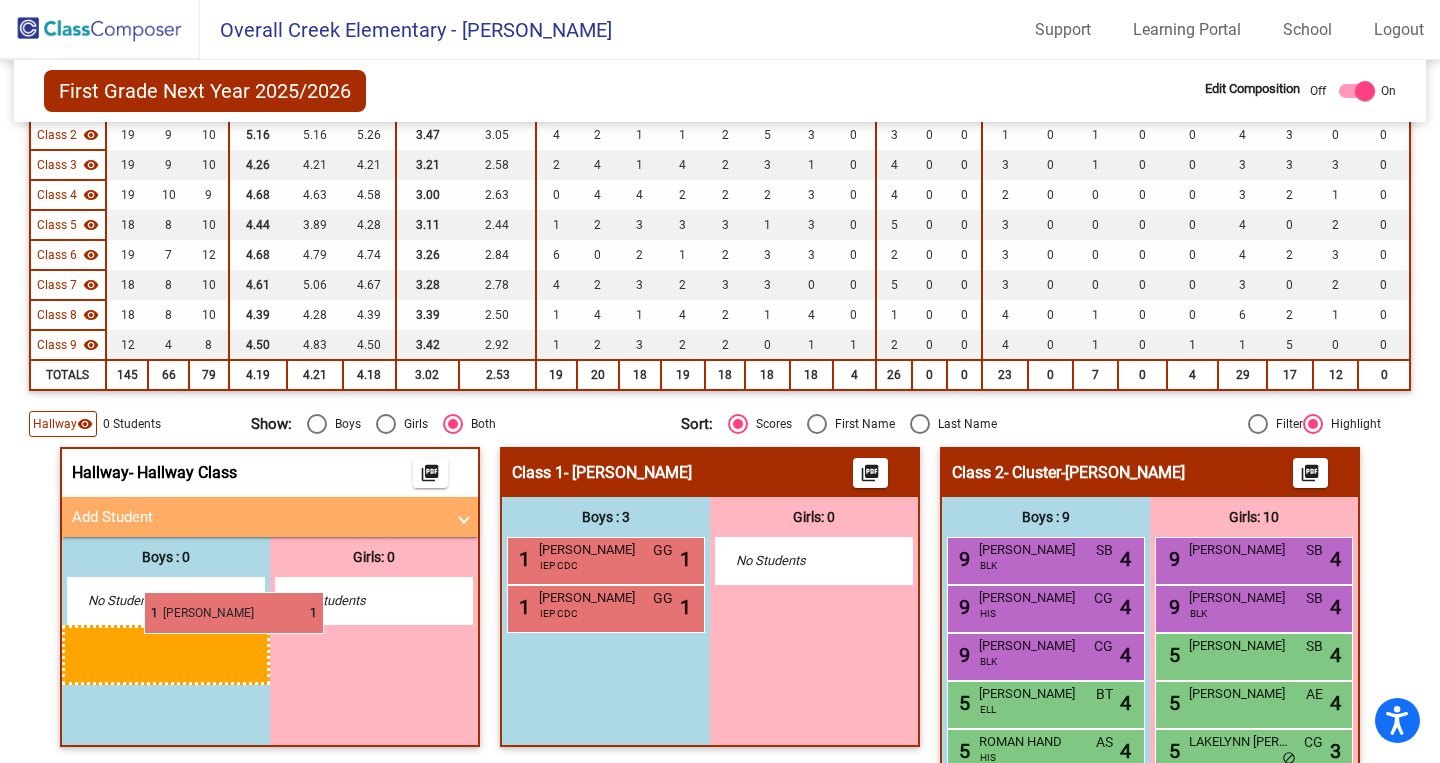 drag, startPoint x: 554, startPoint y: 648, endPoint x: 143, endPoint y: 592, distance: 414.79755 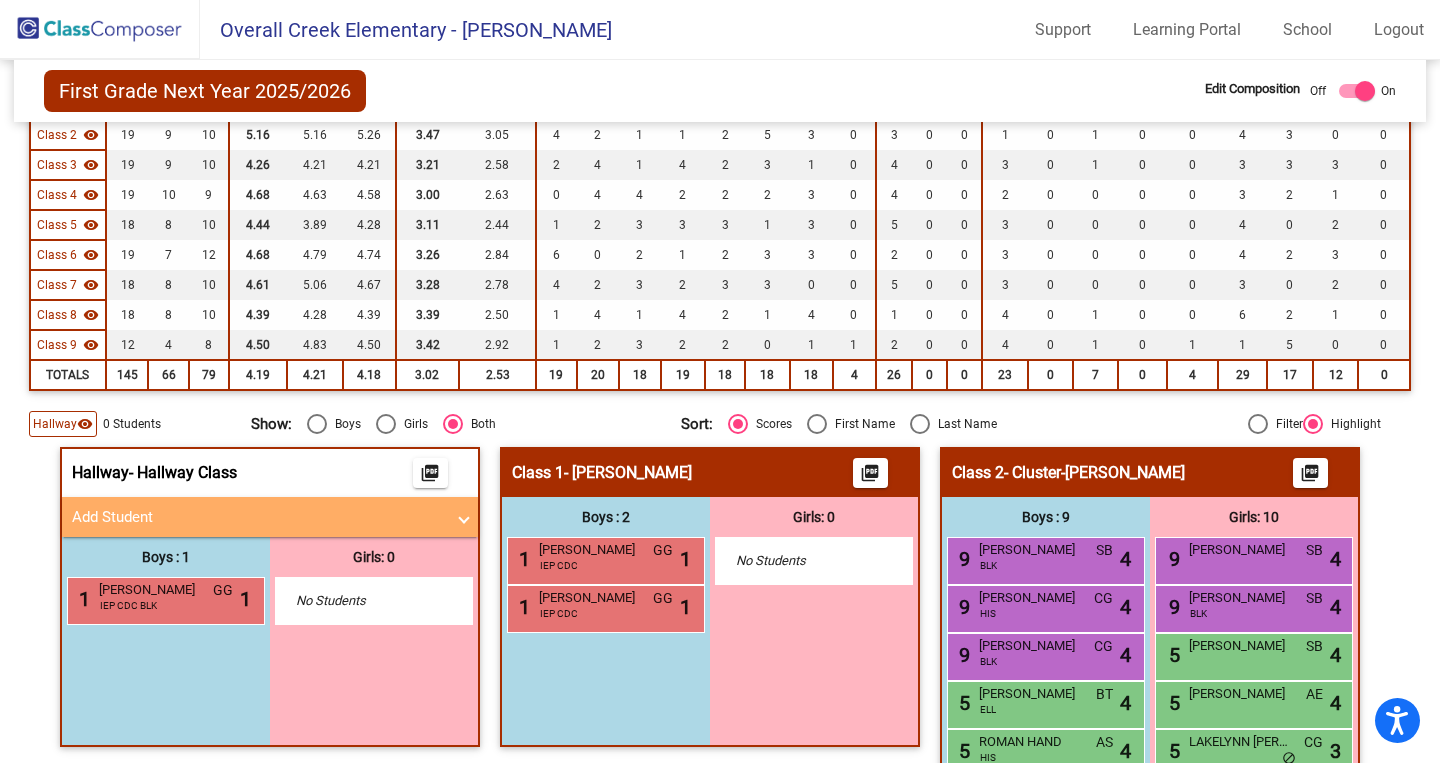 click 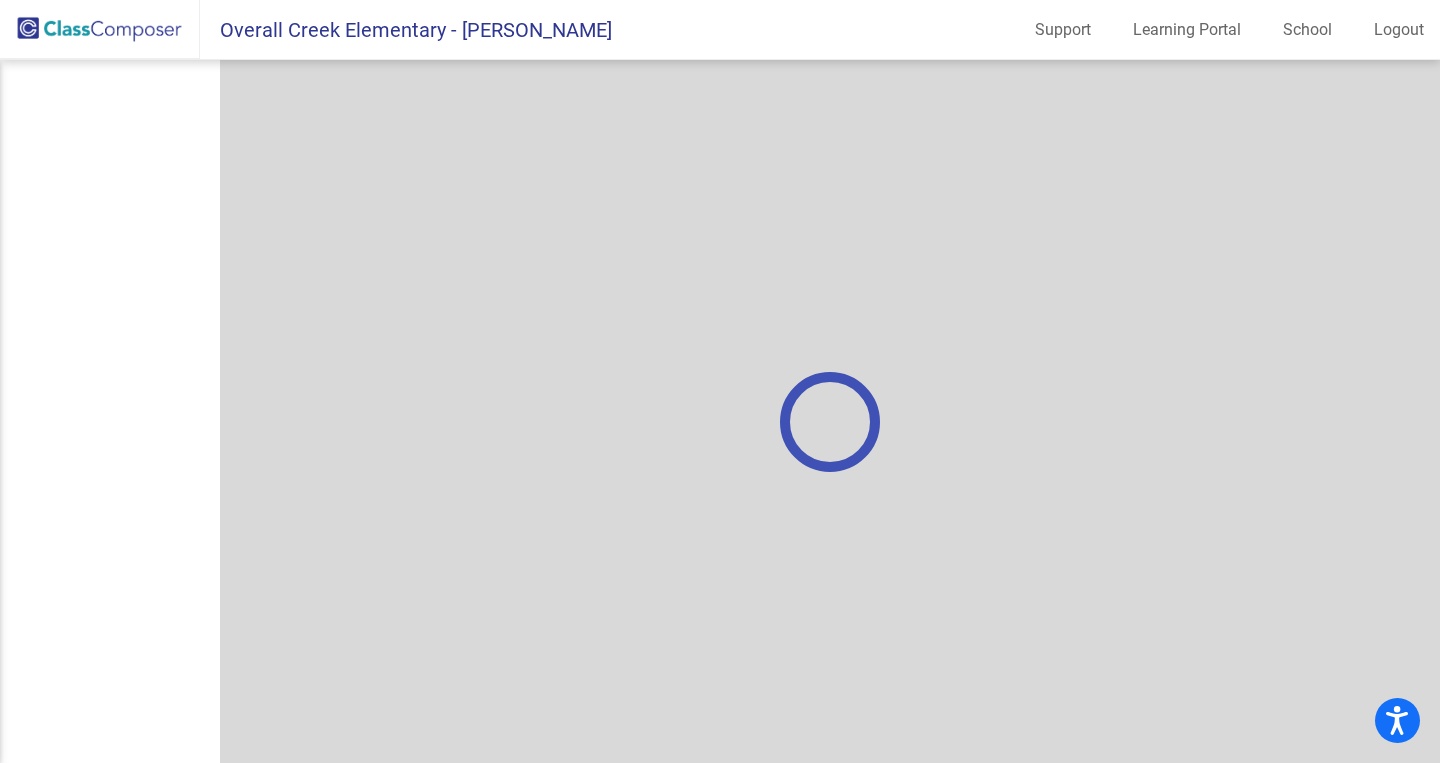 scroll, scrollTop: 0, scrollLeft: 0, axis: both 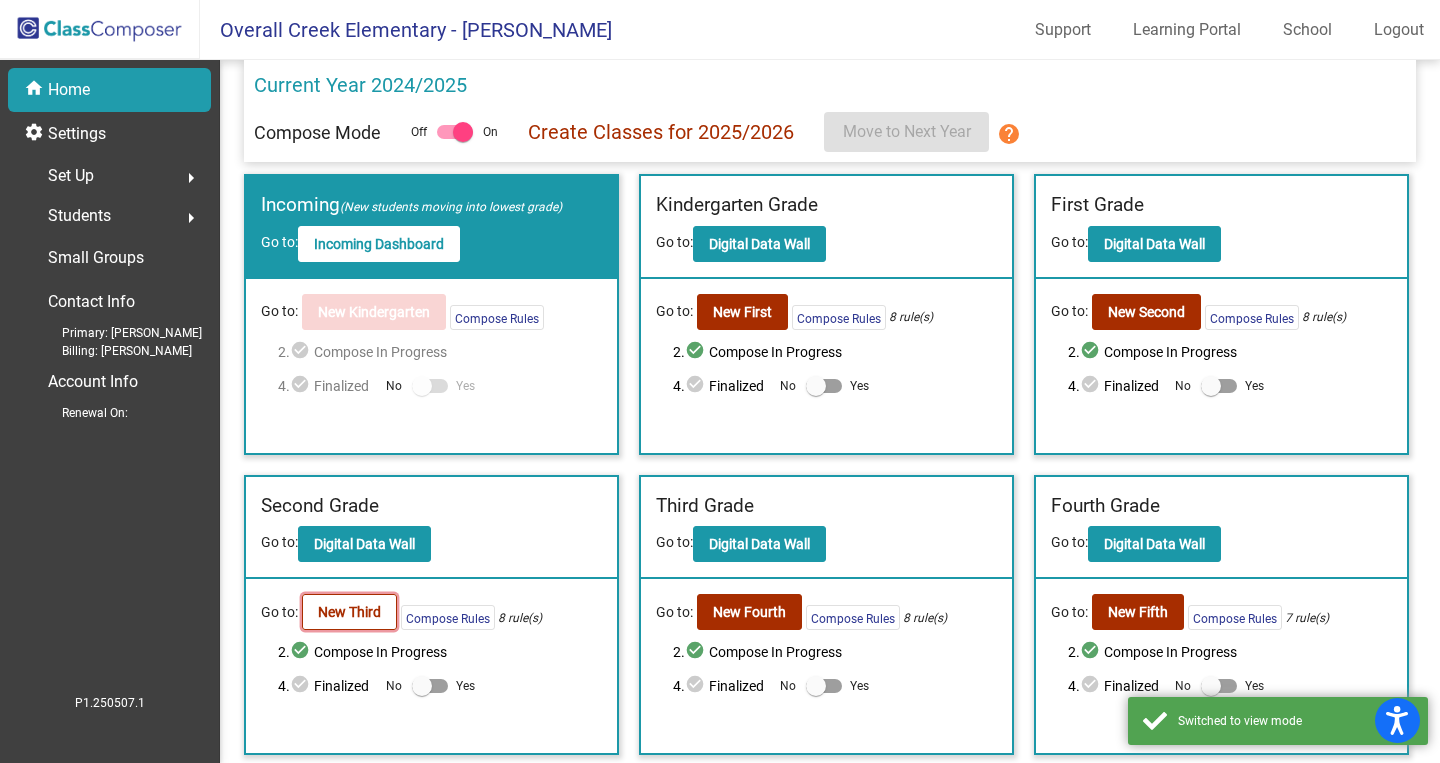 click on "New Third" 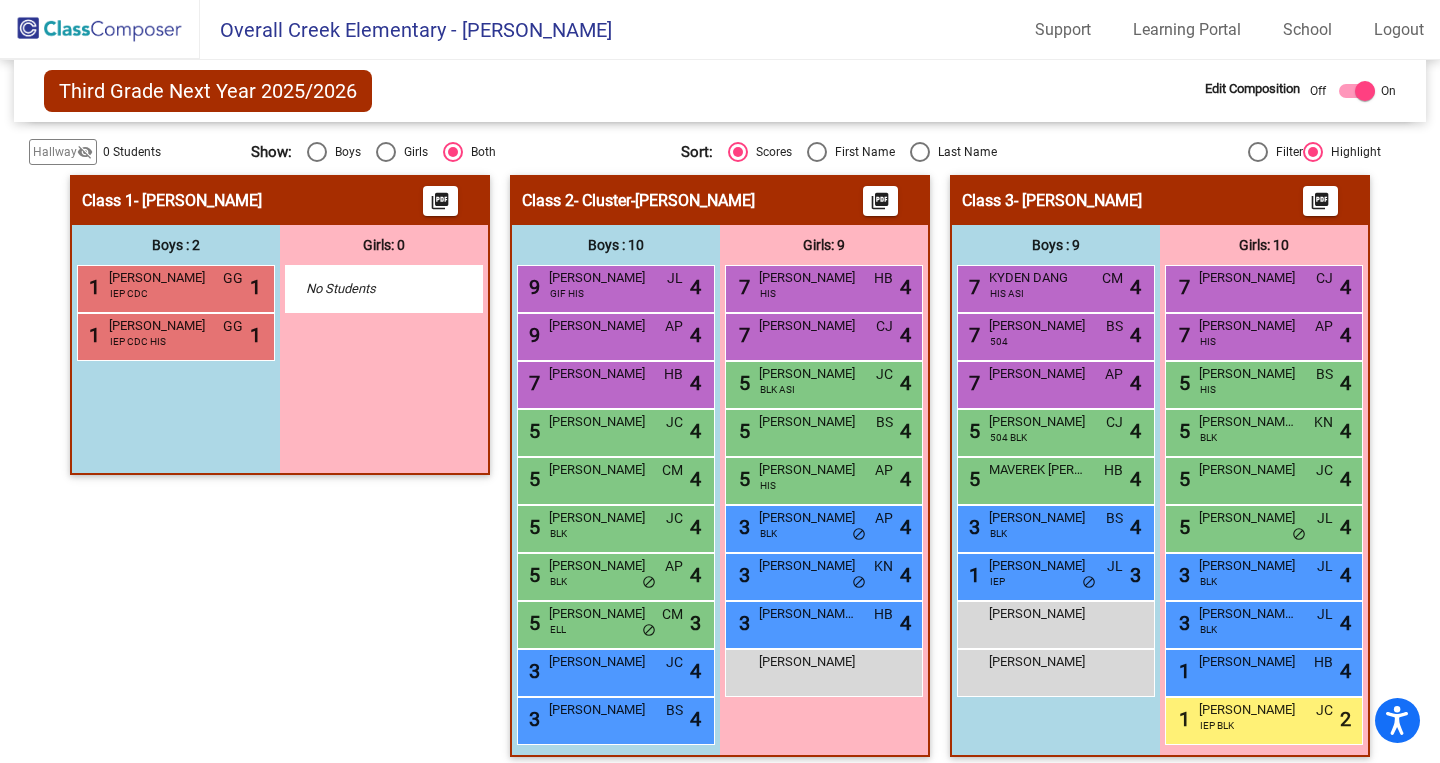 scroll, scrollTop: 569, scrollLeft: 0, axis: vertical 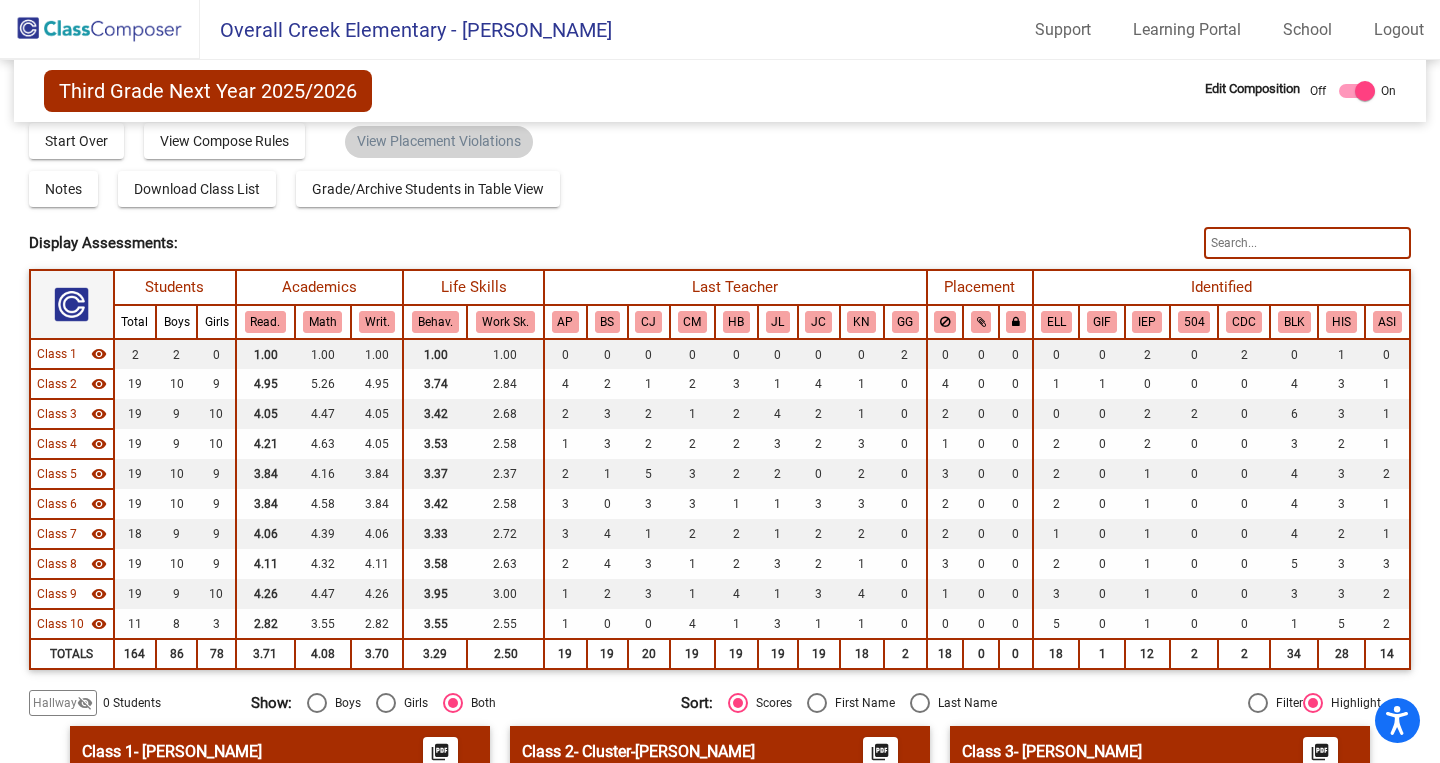click 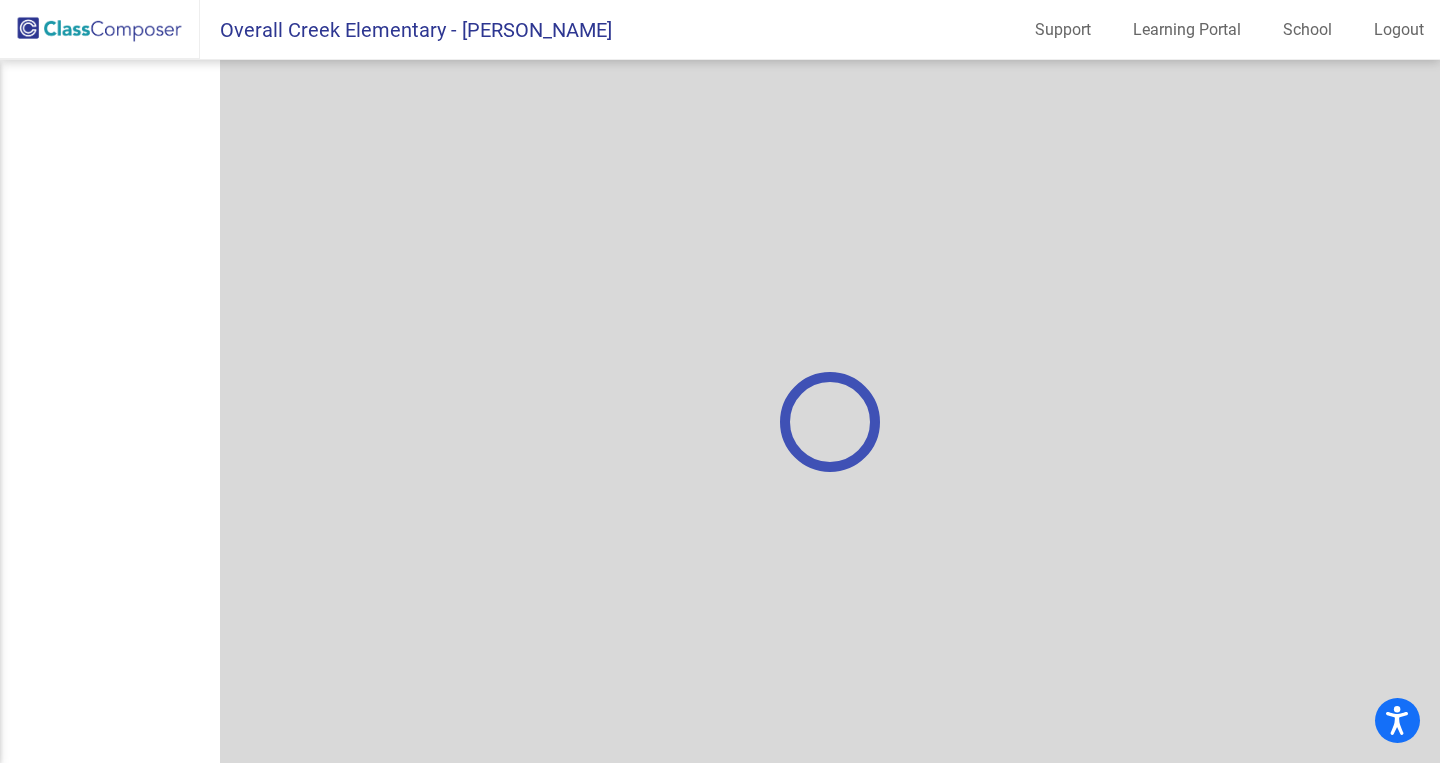 scroll, scrollTop: 0, scrollLeft: 0, axis: both 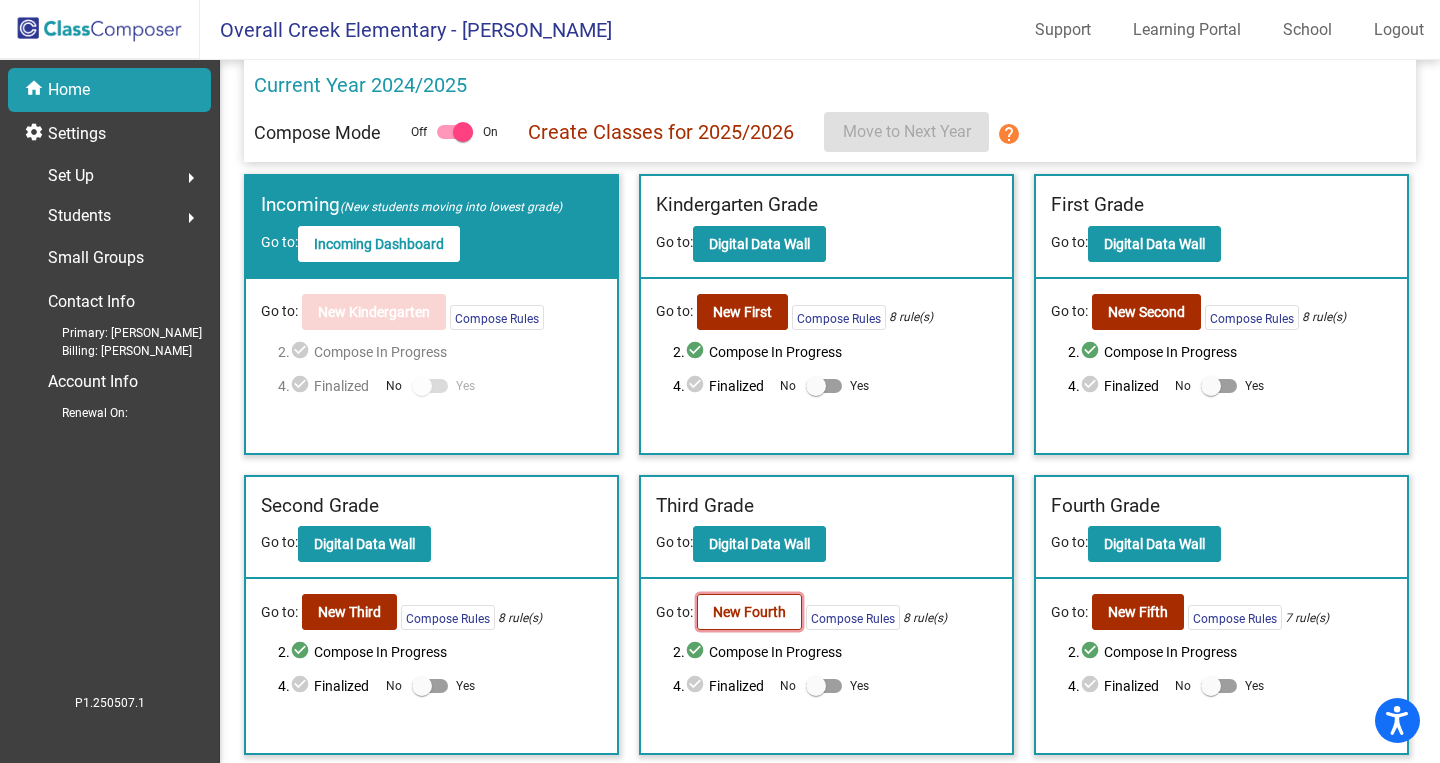 click on "New Fourth" 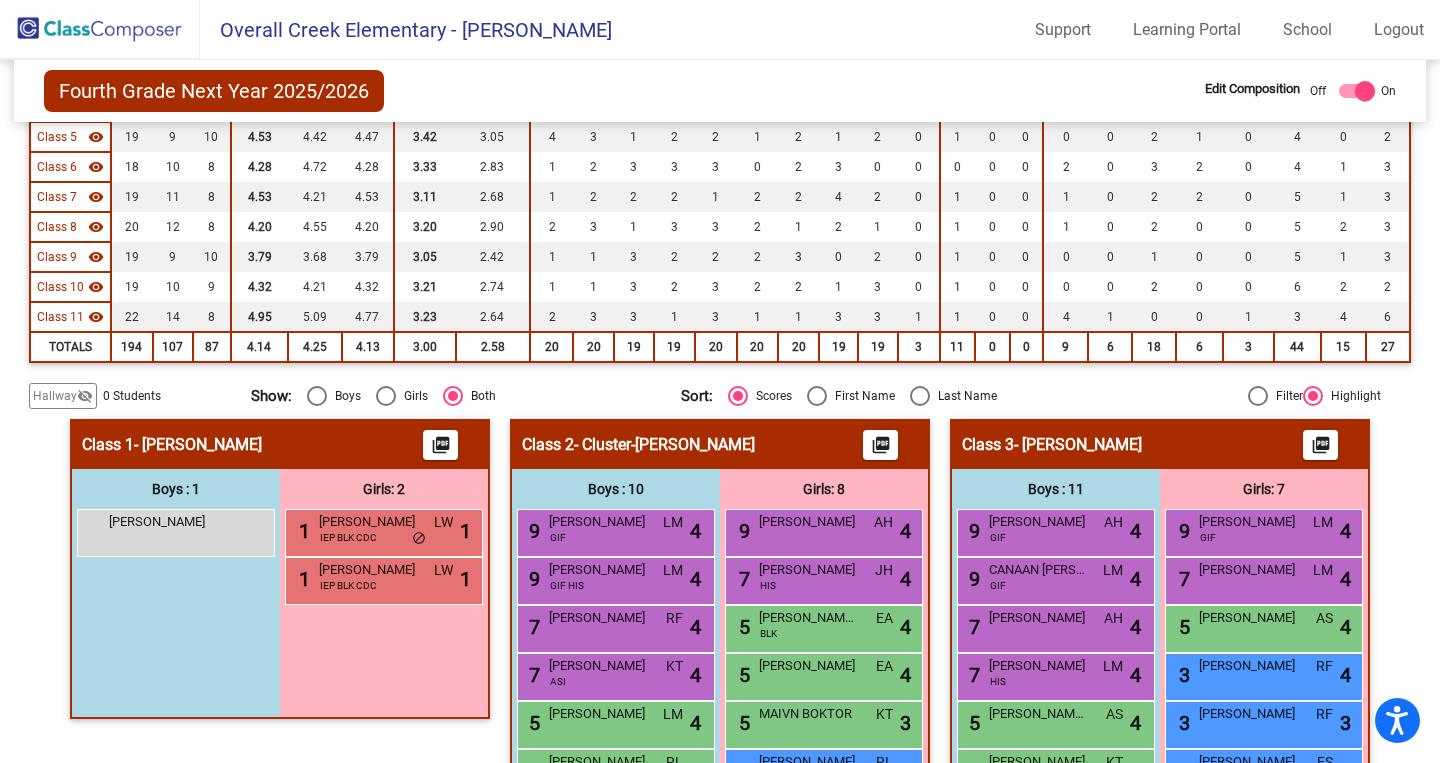 scroll, scrollTop: 648, scrollLeft: 0, axis: vertical 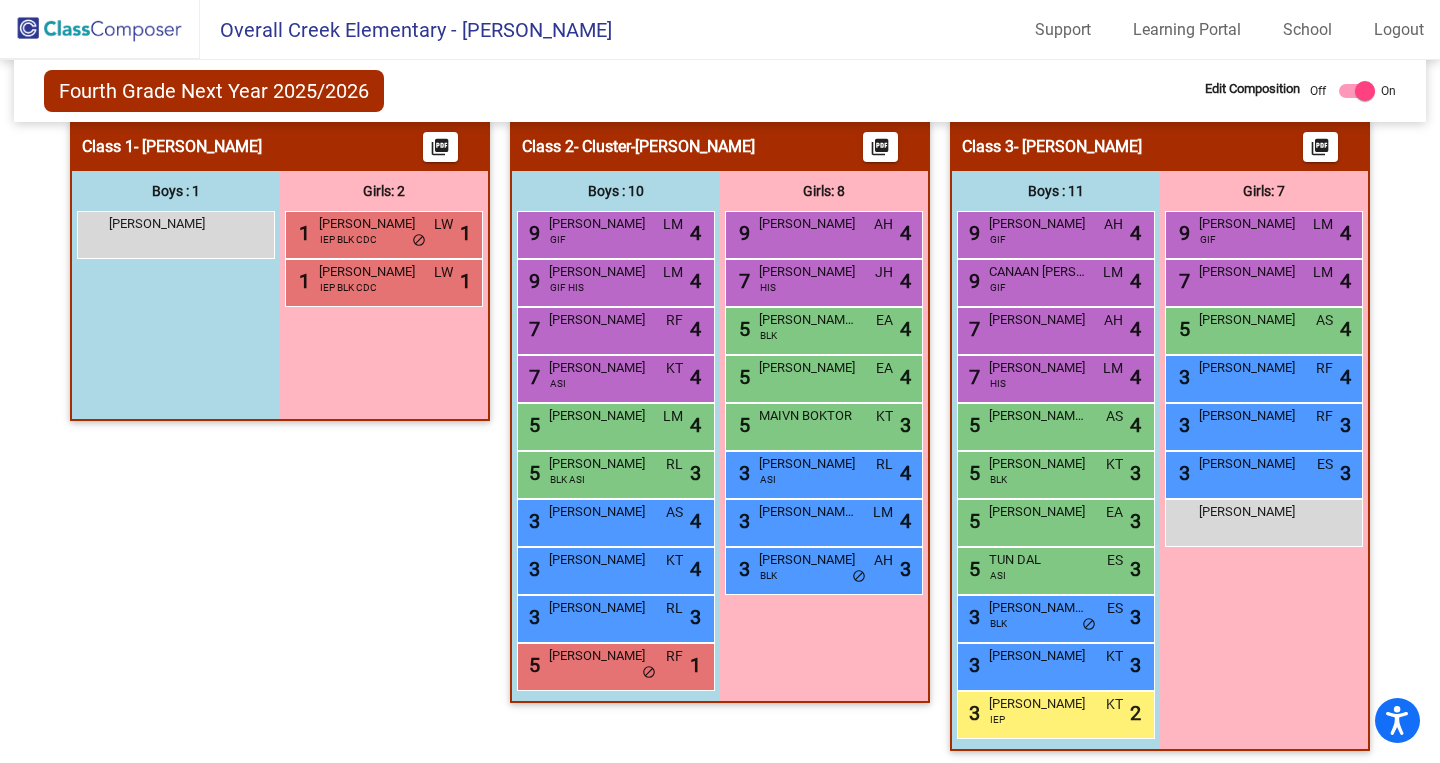 click on "Hallway   - Hallway Class  picture_as_pdf  Add Student  First Name Last Name Student Id  (Recommended)   Boy   Girl   [DEMOGRAPHIC_DATA] Add Close  Boys : 0    No Students   Girls: 0   No Students   Class 1   - Hardy  picture_as_pdf  Add Student  First Name Last Name Student Id  (Recommended)   Boy   Girl   [DEMOGRAPHIC_DATA] Add Close  Boys : 1  [PERSON_NAME] lock do_not_disturb_alt Girls: 2 1 [PERSON_NAME] IEP BLK CDC LW lock do_not_disturb_alt 1 1 [PERSON_NAME] IEP BLK CDC LW lock do_not_disturb_alt 1 Class 2   - Cluster-[PERSON_NAME]  picture_as_pdf  Add Student  First Name Last Name Student Id  (Recommended)   Boy   Girl   [DEMOGRAPHIC_DATA] Add Close  Boys : 10  9 [PERSON_NAME] GIF LM lock do_not_disturb_alt 4 9 [PERSON_NAME] GIF HIS LM lock do_not_disturb_alt 4 7 BLAZE [PERSON_NAME] lock do_not_disturb_alt 4 7 [PERSON_NAME] ASI KT lock do_not_disturb_alt 4 5 [PERSON_NAME] [PERSON_NAME] lock do_not_disturb_alt 4 5 [PERSON_NAME] BLK ASI RL lock do_not_disturb_alt 3 3 [PERSON_NAME] AS lock do_not_disturb_alt 4 3 [PERSON_NAME] KT 4" 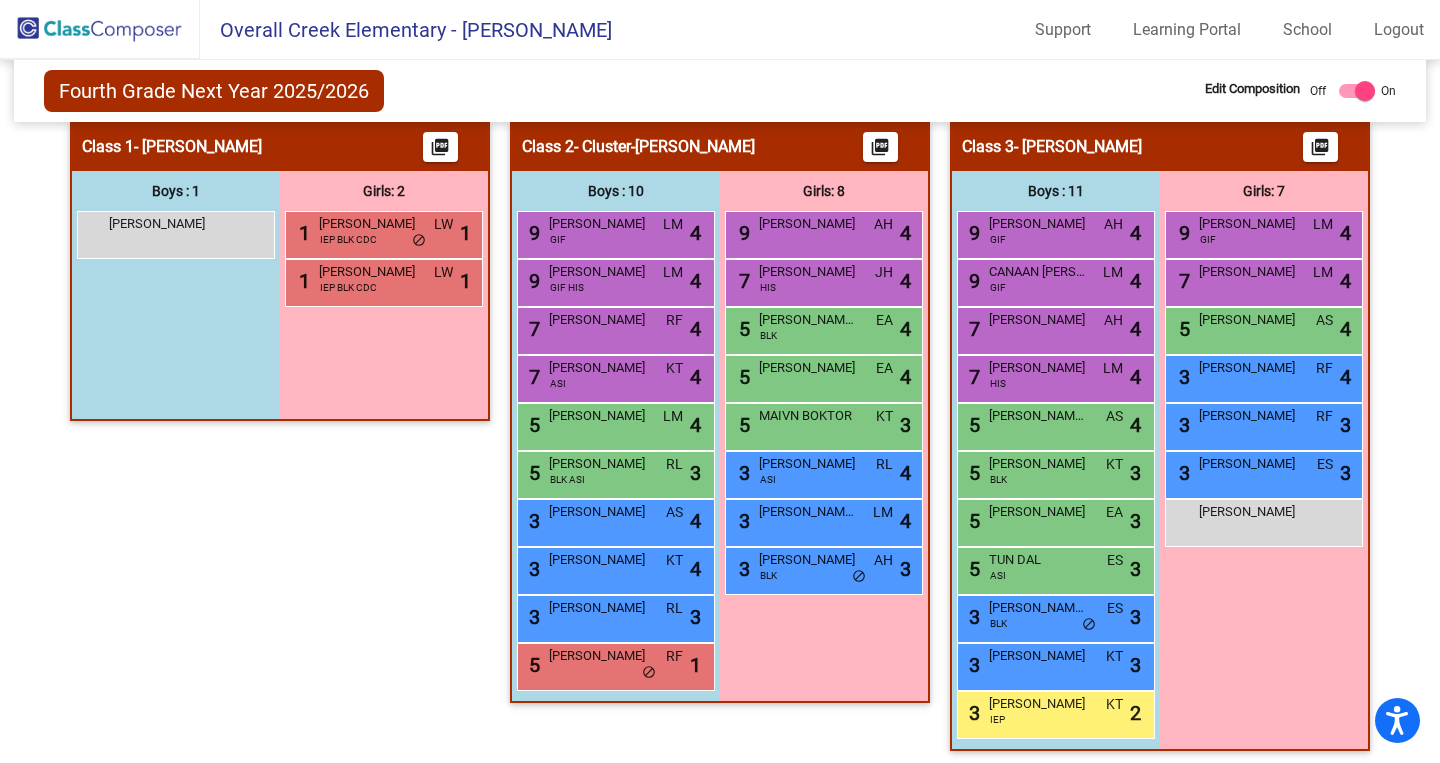 click 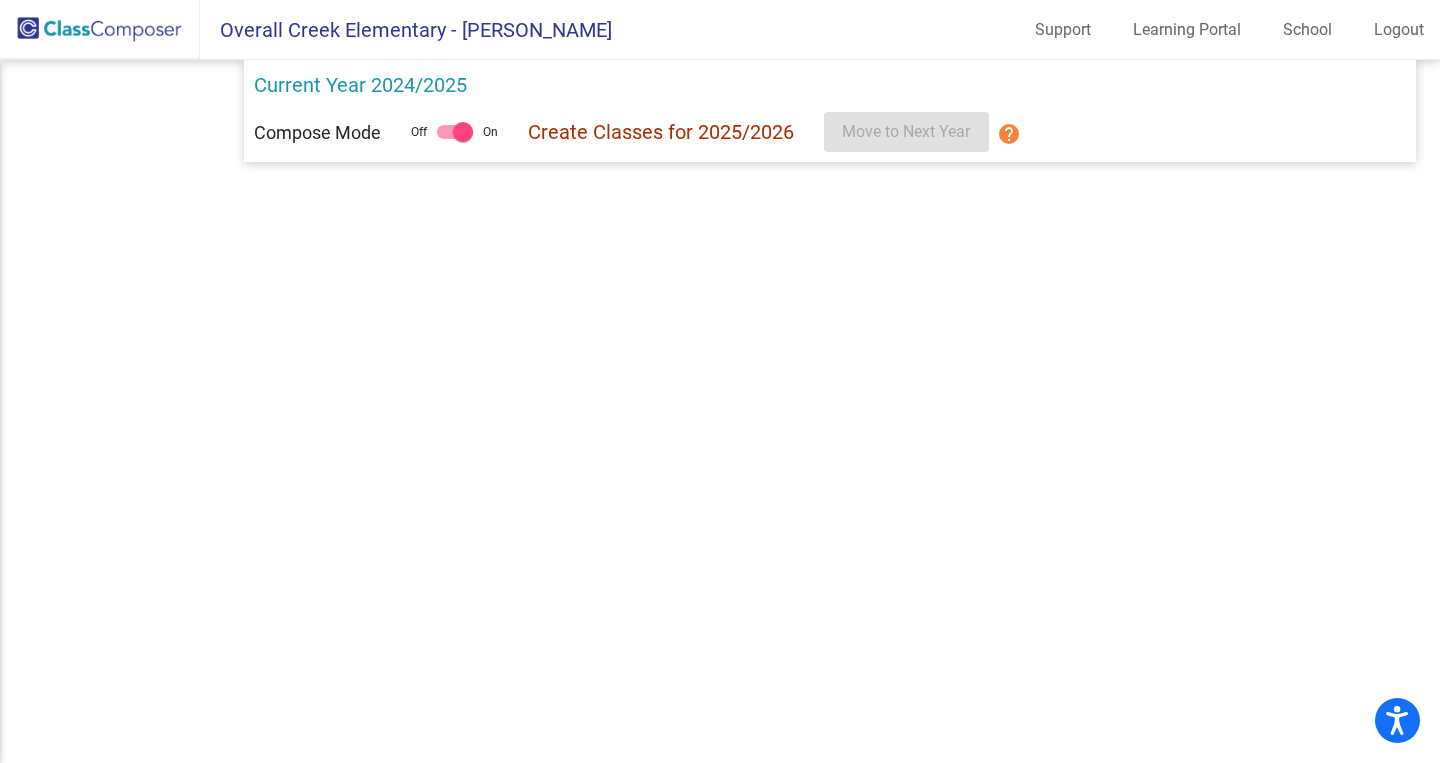 scroll, scrollTop: 0, scrollLeft: 0, axis: both 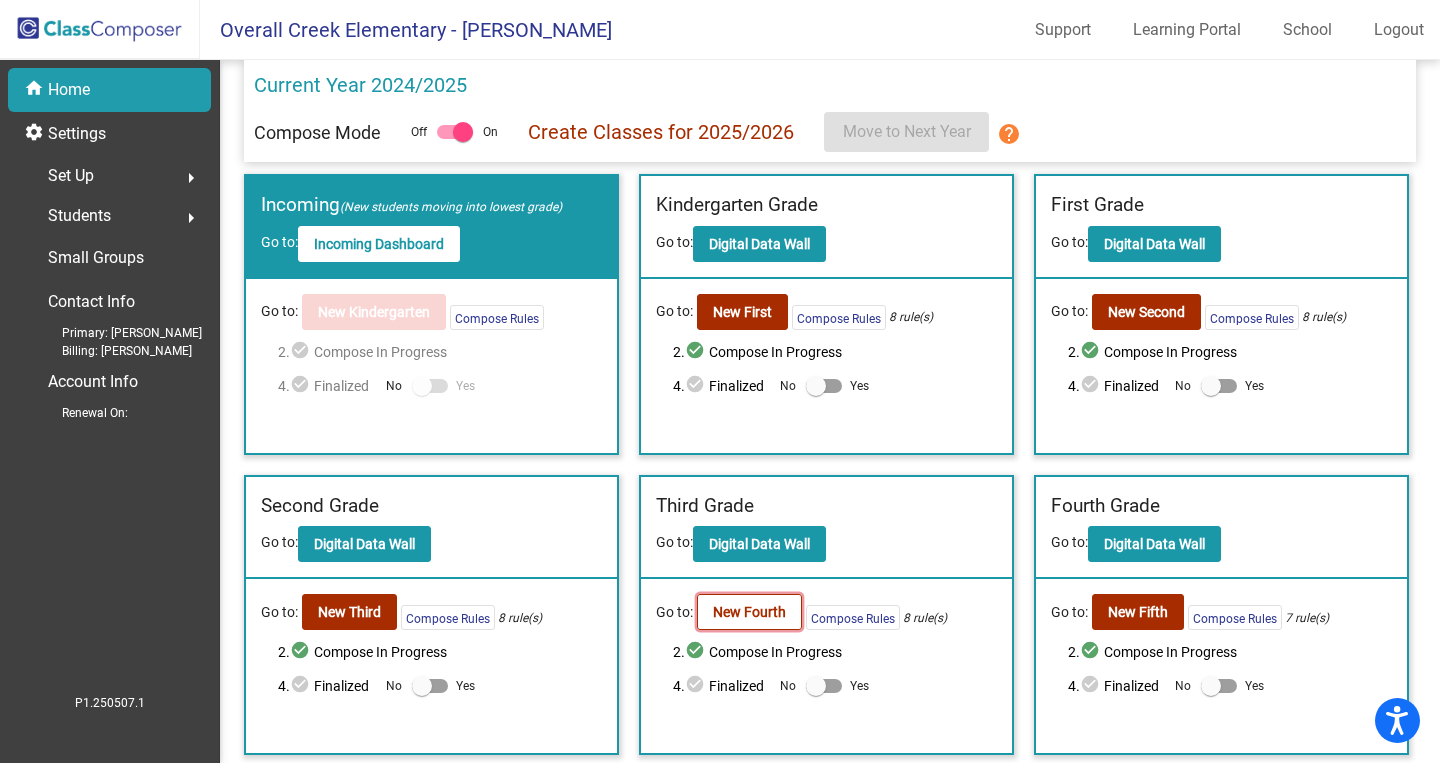 click on "New Fourth" 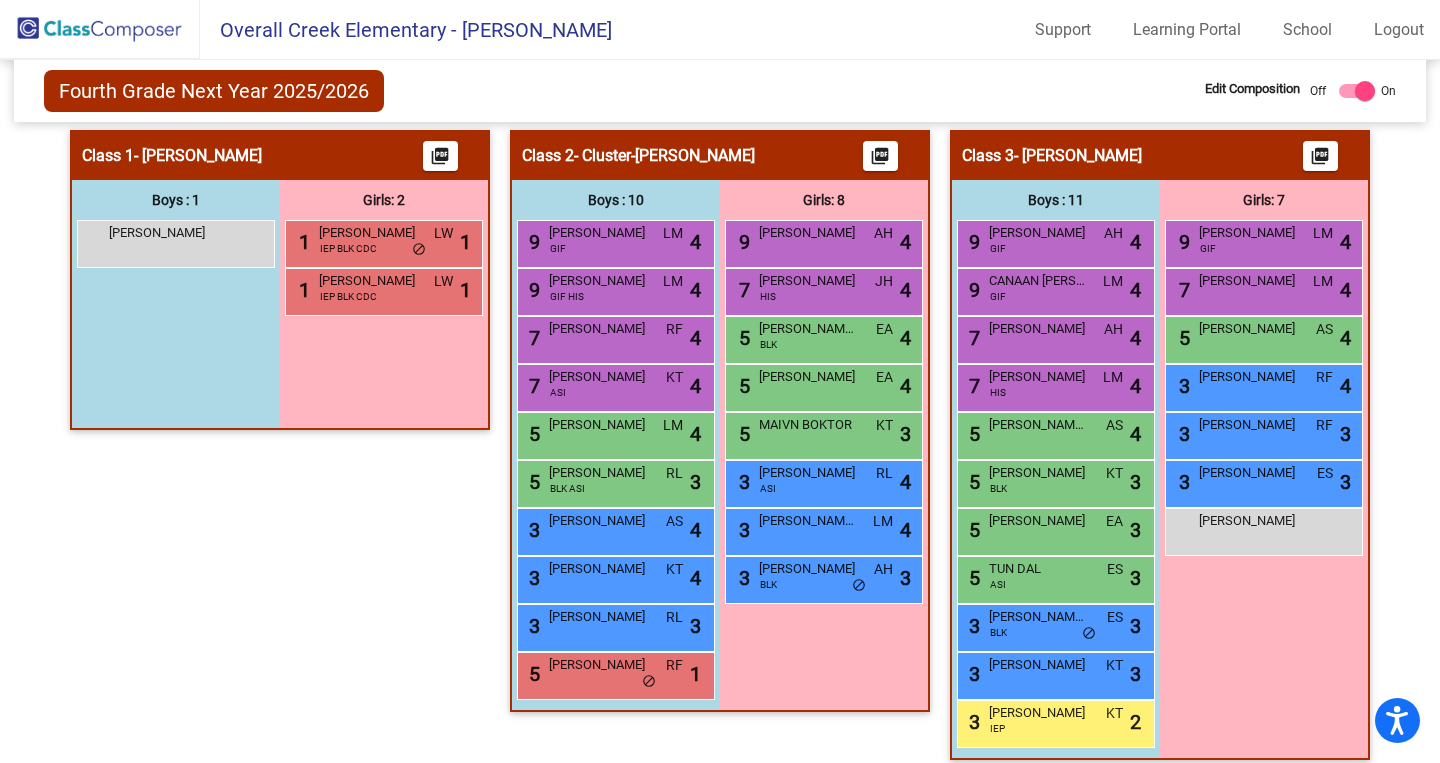 scroll, scrollTop: 641, scrollLeft: 0, axis: vertical 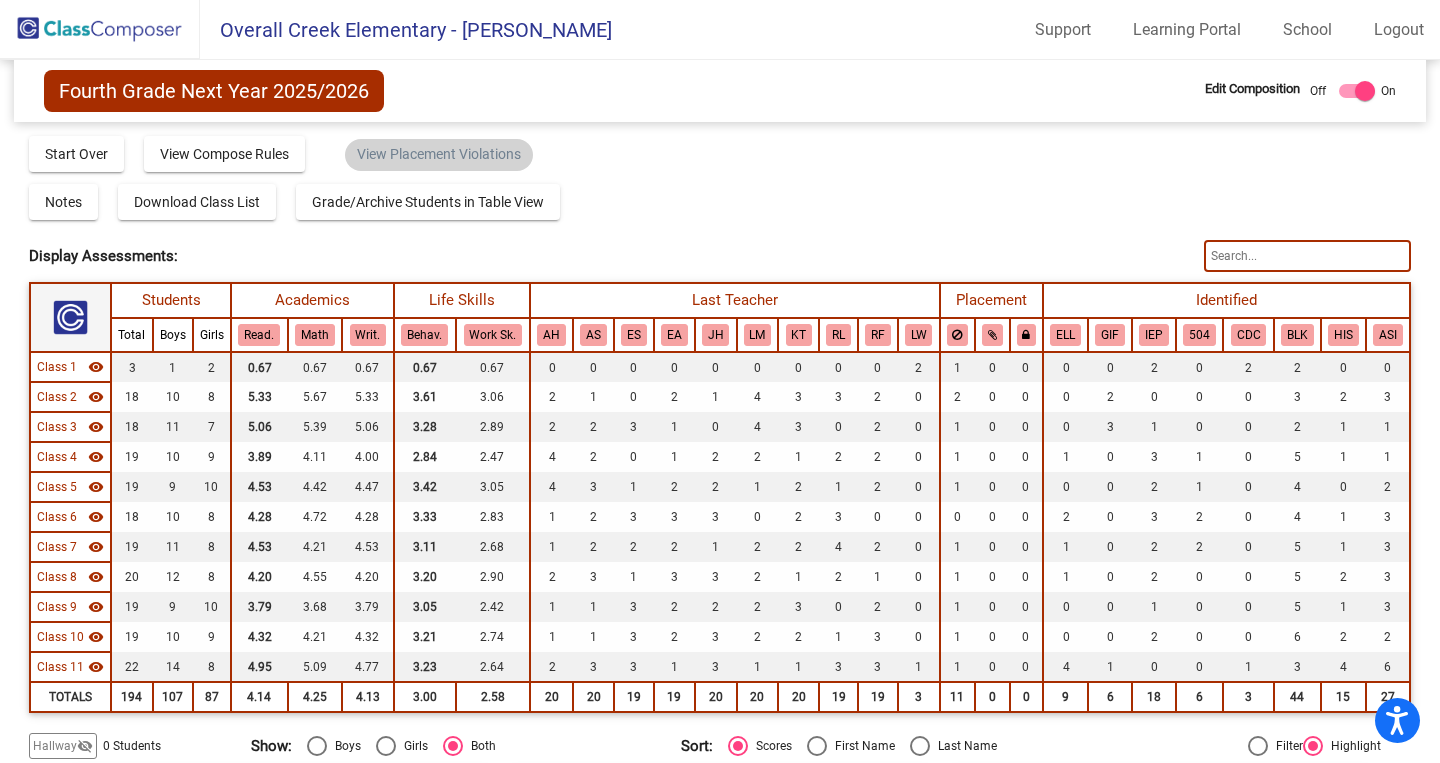 click 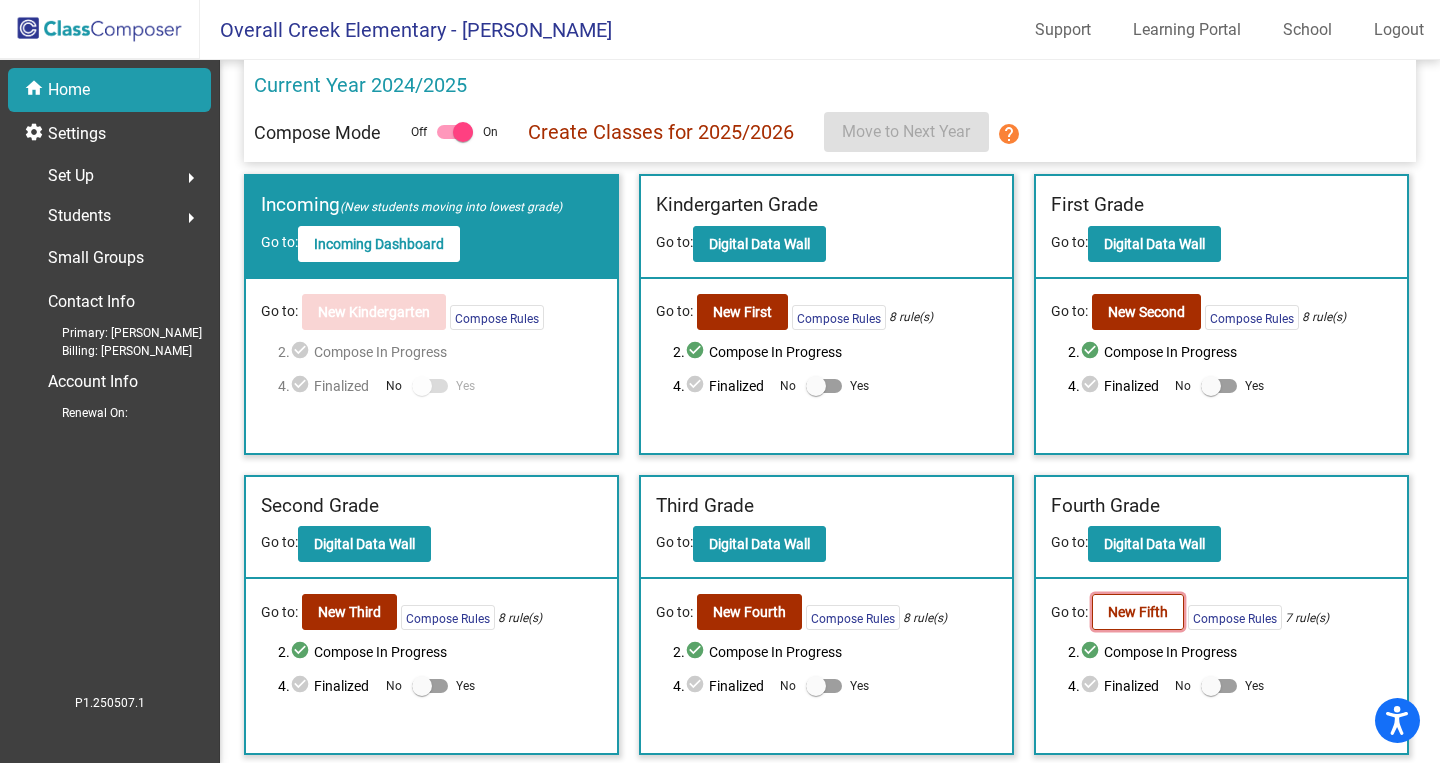 click on "New Fifth" 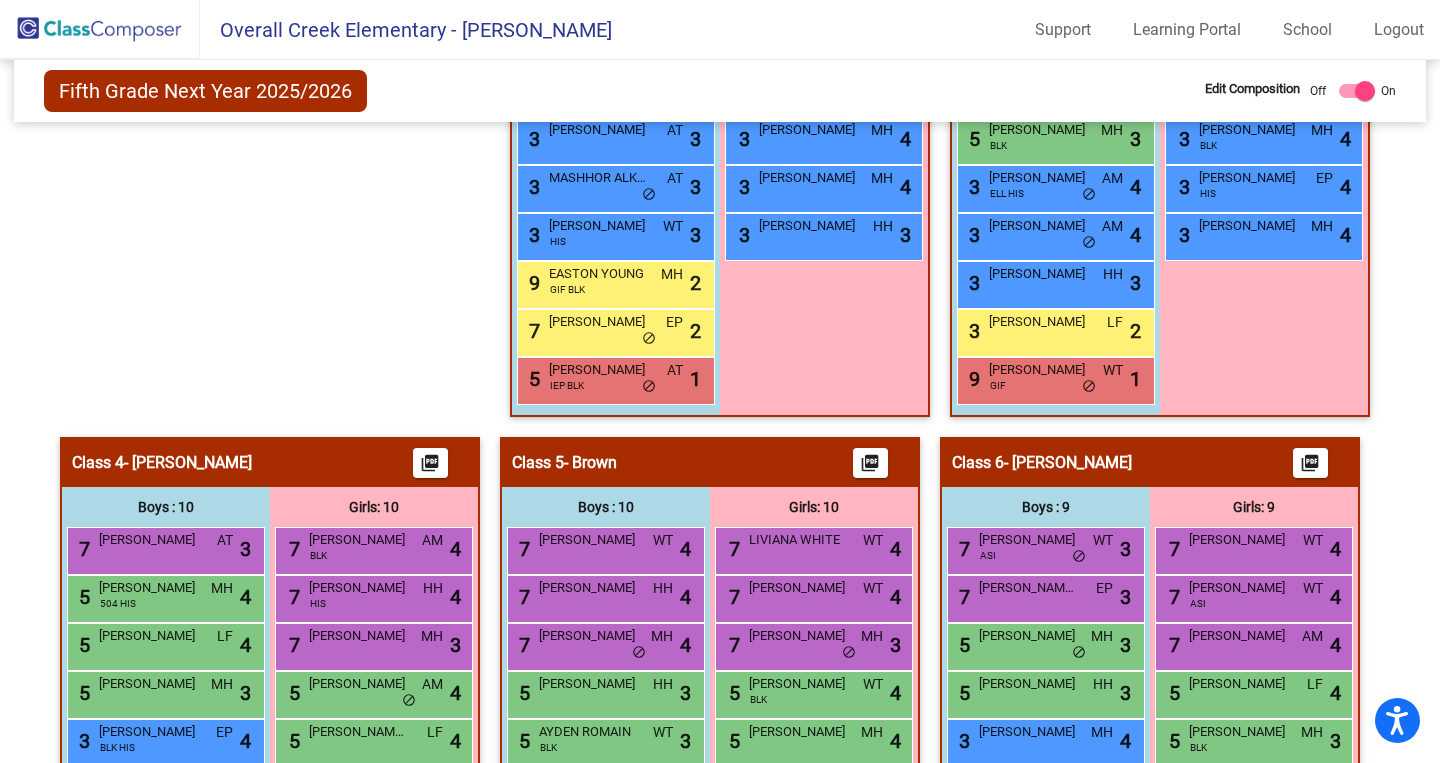 scroll, scrollTop: 1181, scrollLeft: 0, axis: vertical 